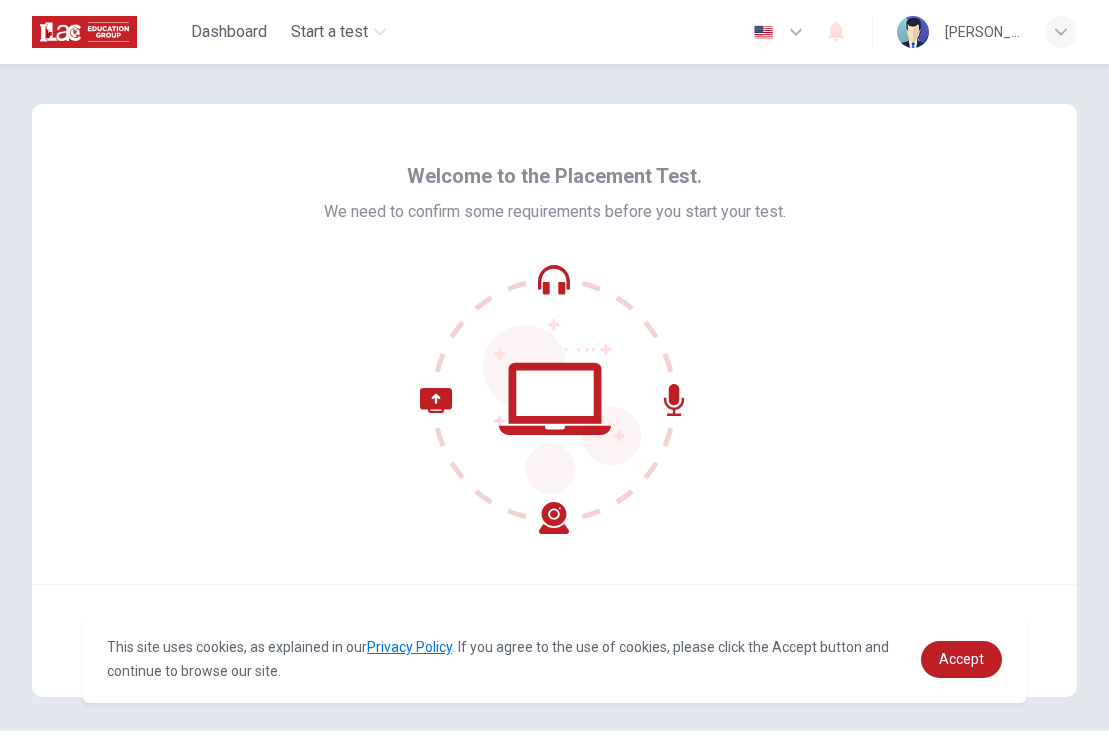 scroll, scrollTop: 0, scrollLeft: 0, axis: both 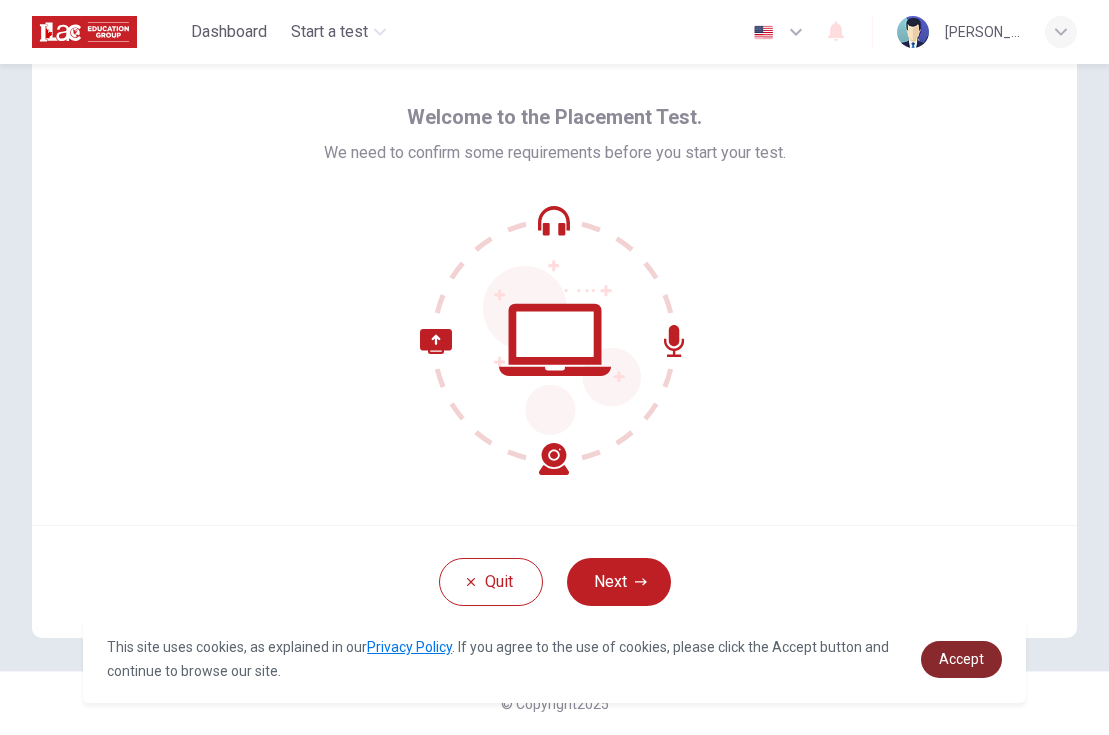 click on "Accept" at bounding box center [961, 659] 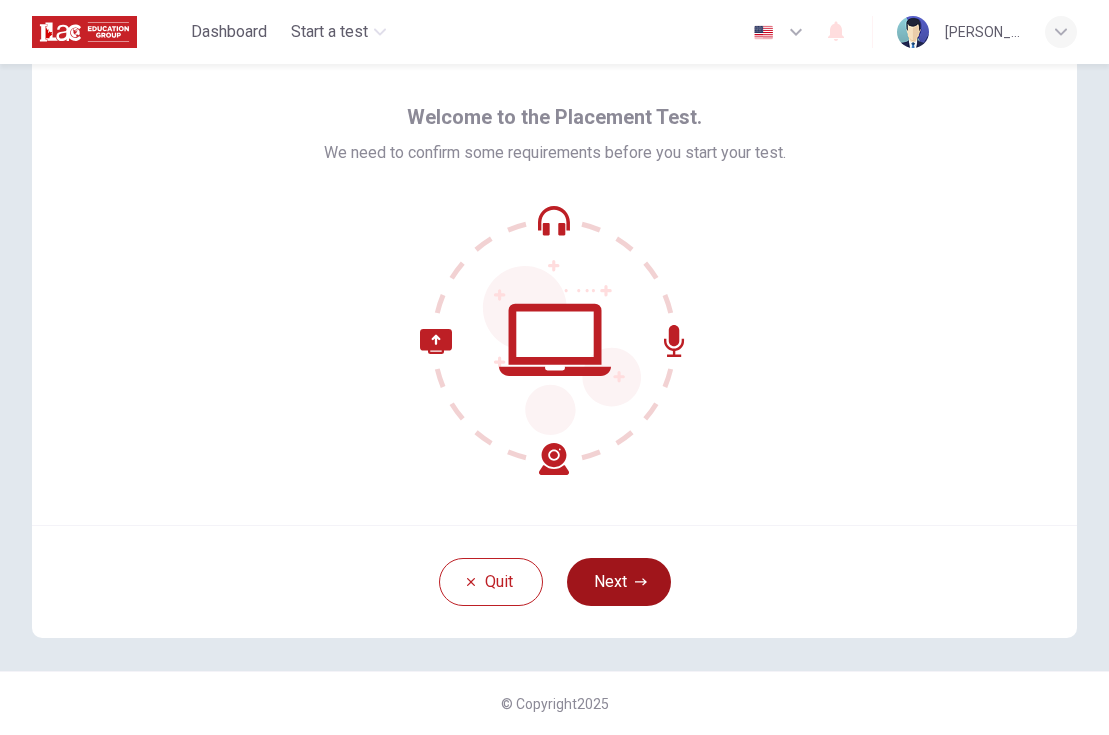 click on "Next" at bounding box center (619, 582) 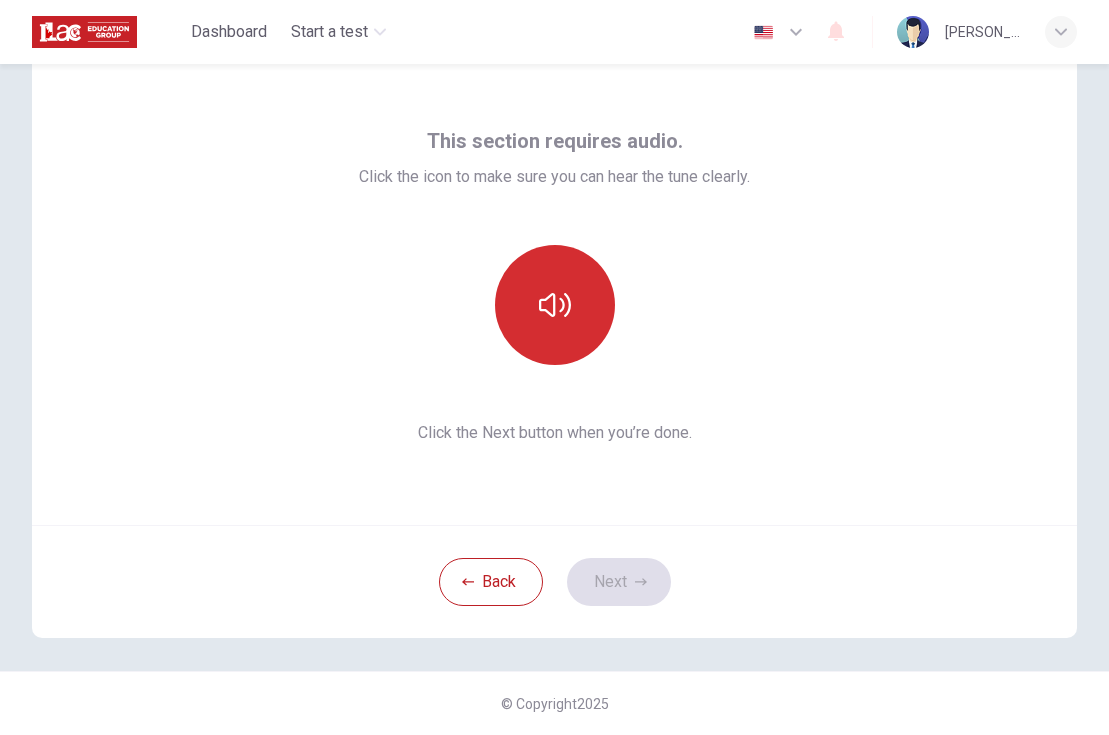 click at bounding box center [555, 305] 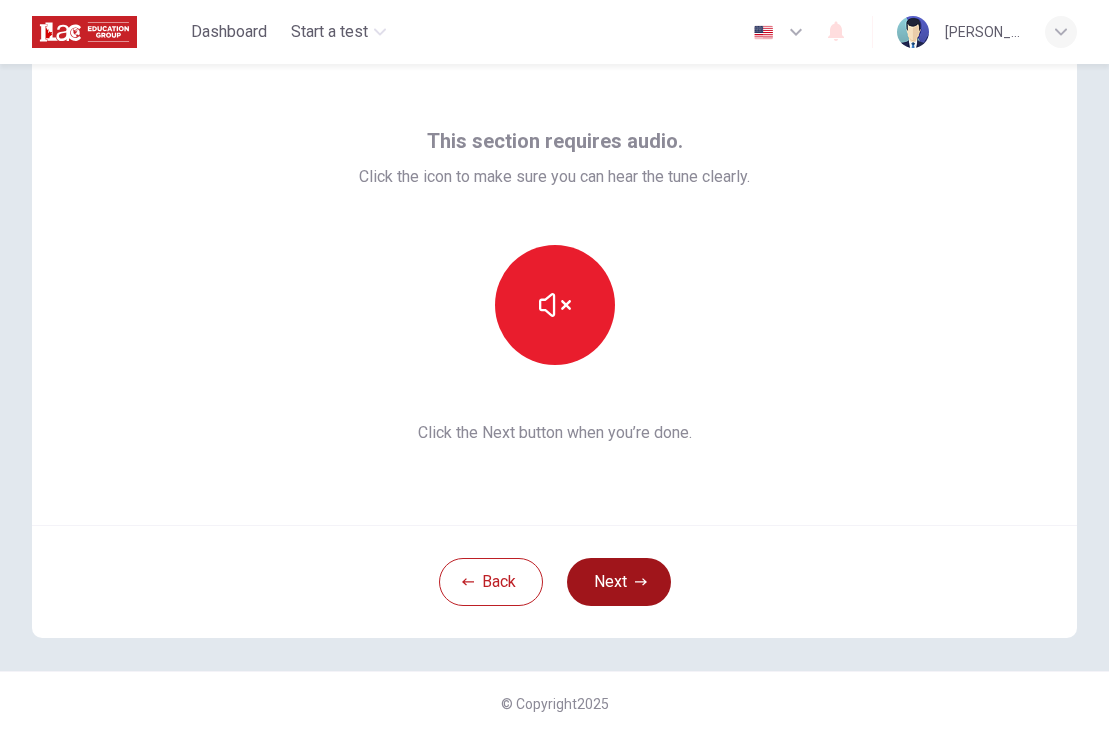 click on "Next" at bounding box center [619, 582] 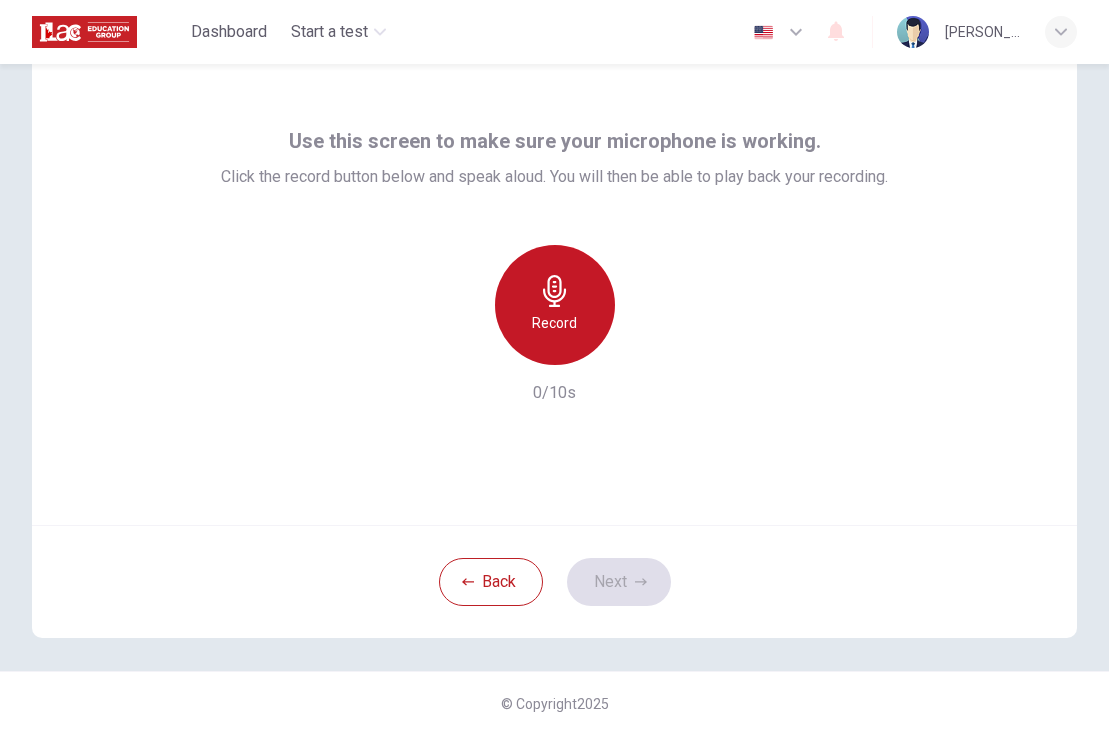click on "Record" at bounding box center [555, 305] 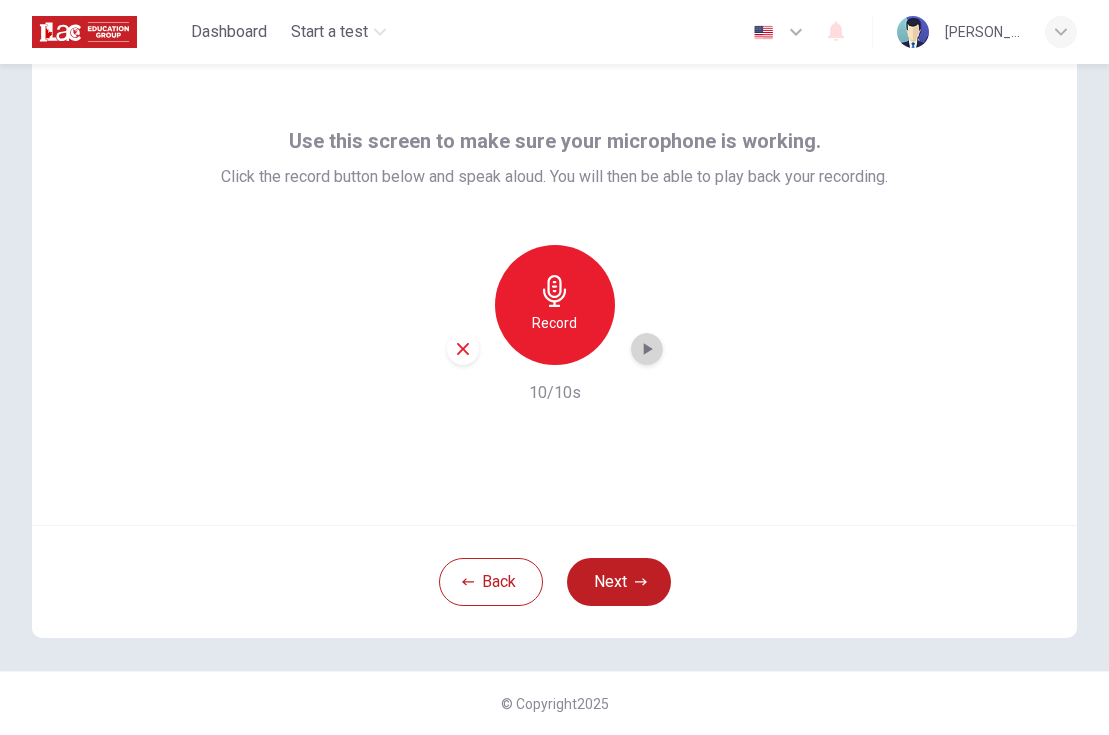 click 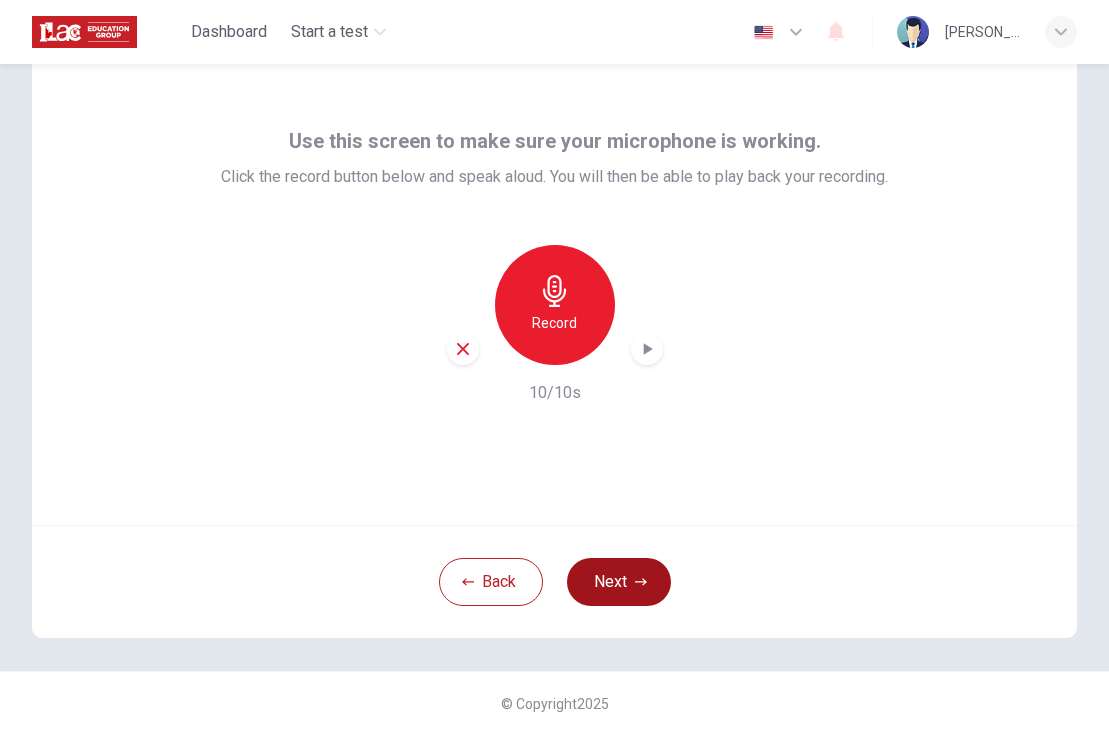 click on "Next" at bounding box center [619, 582] 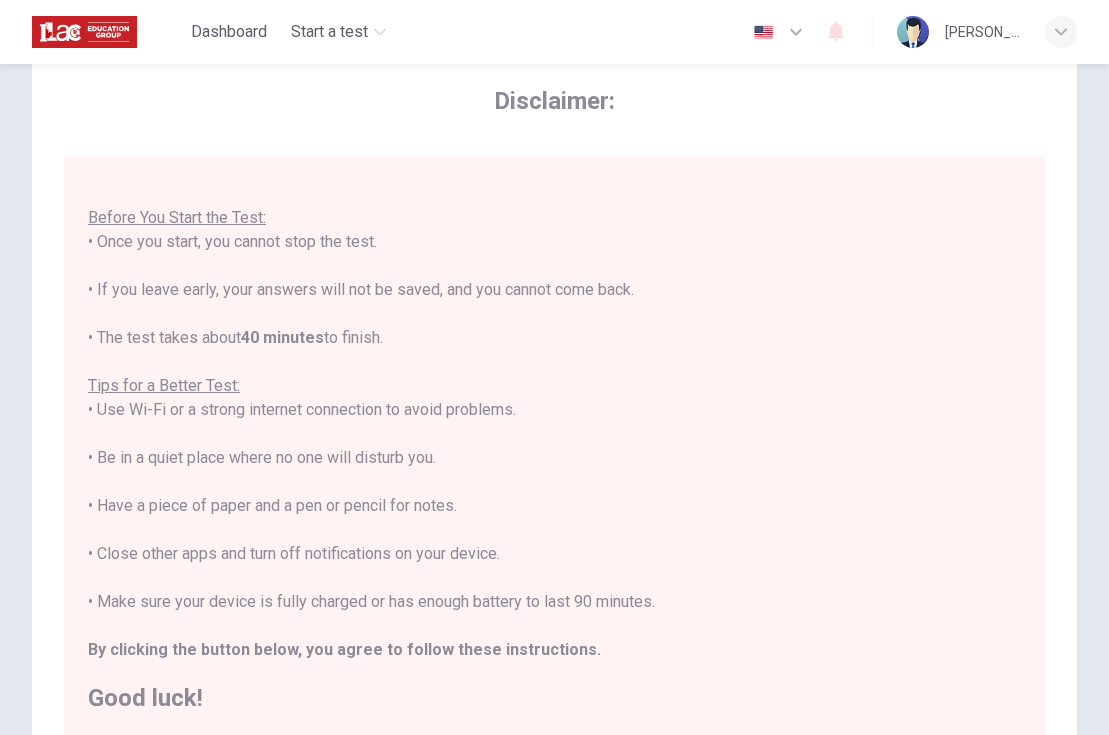 scroll, scrollTop: 21, scrollLeft: 0, axis: vertical 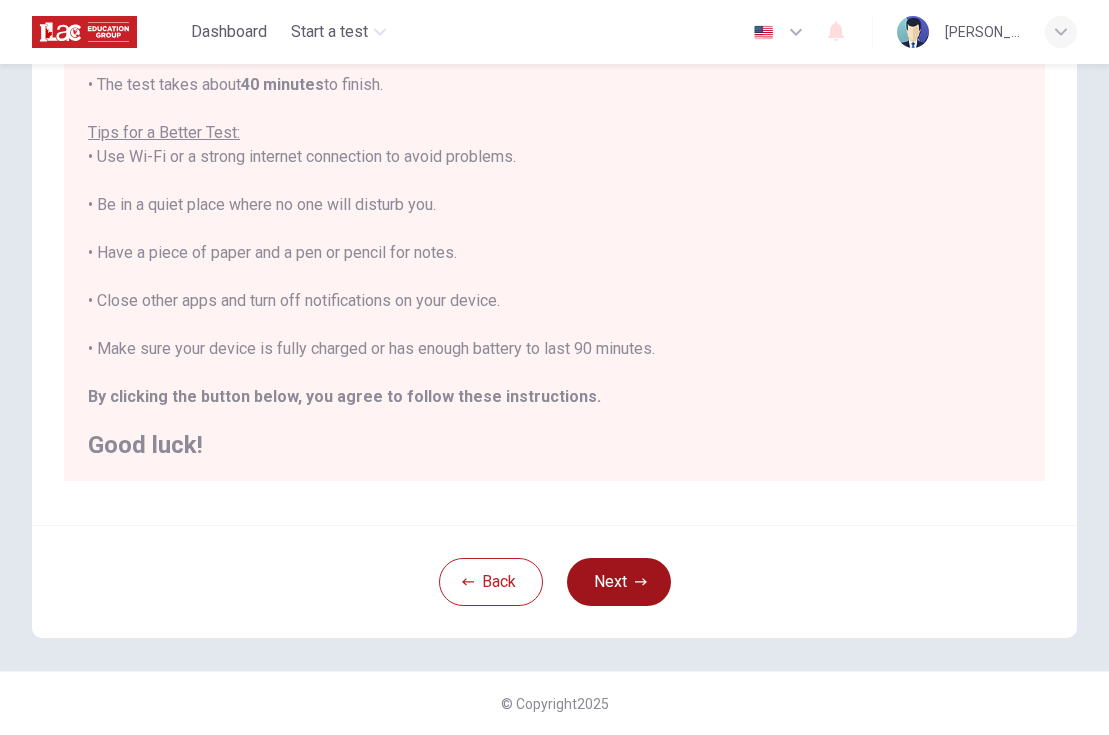 click 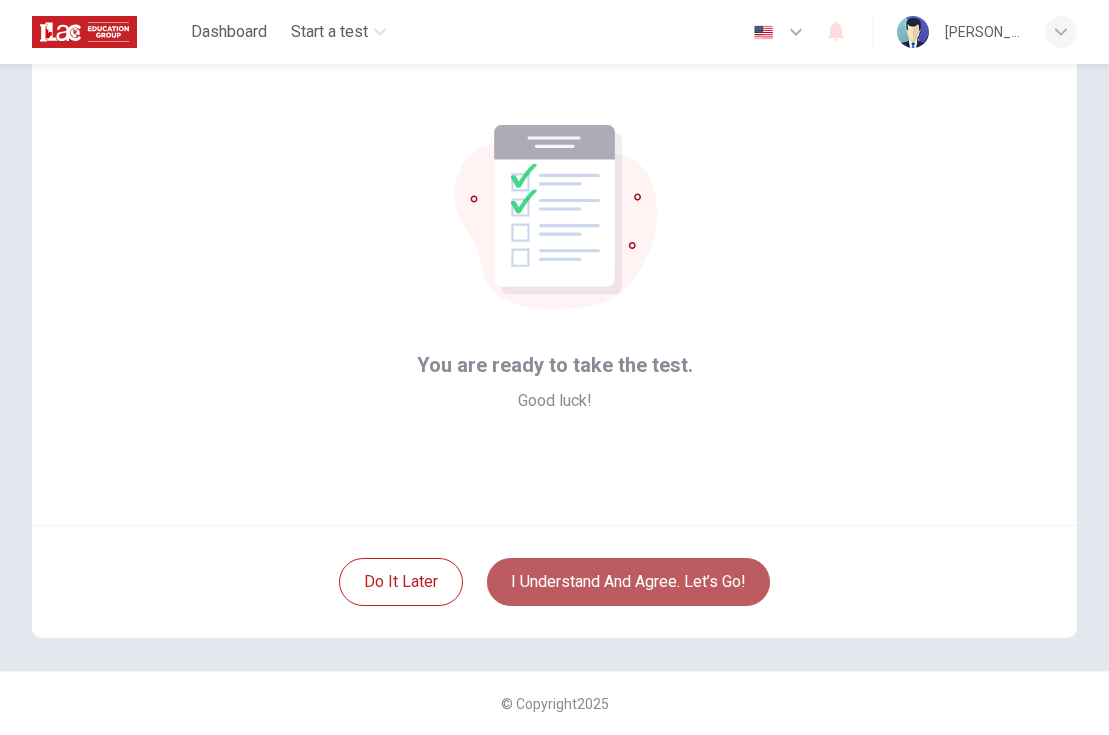 click on "I understand and agree. Let’s go!" at bounding box center (628, 582) 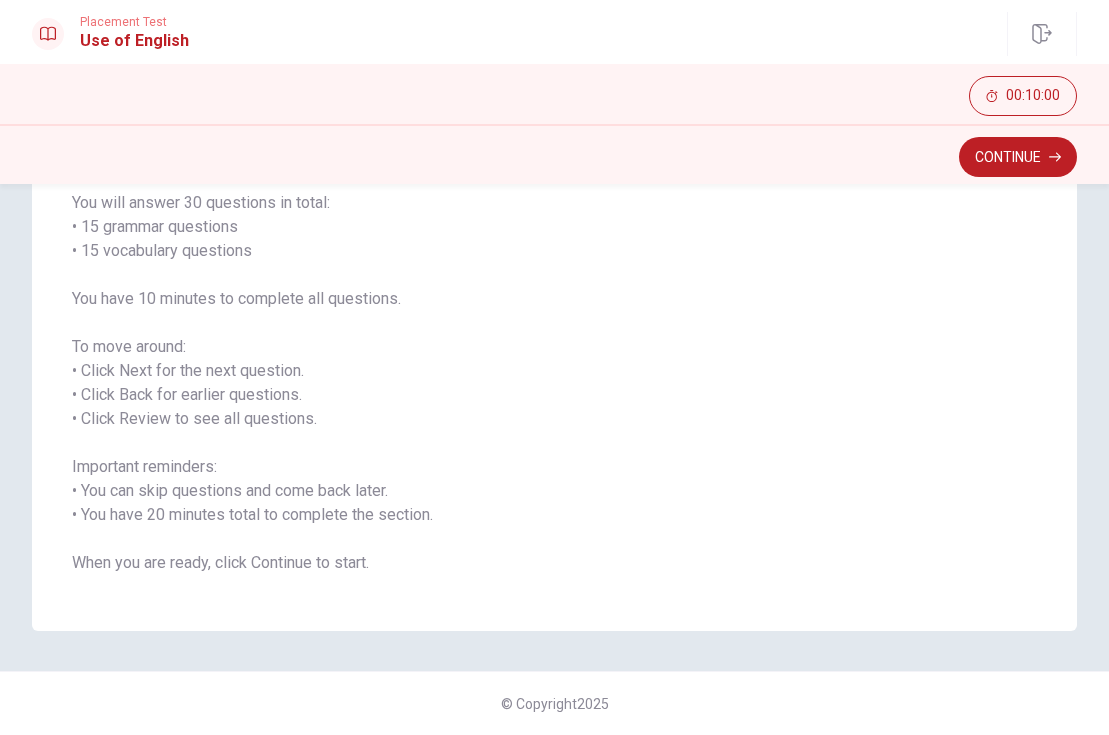 scroll, scrollTop: 138, scrollLeft: 0, axis: vertical 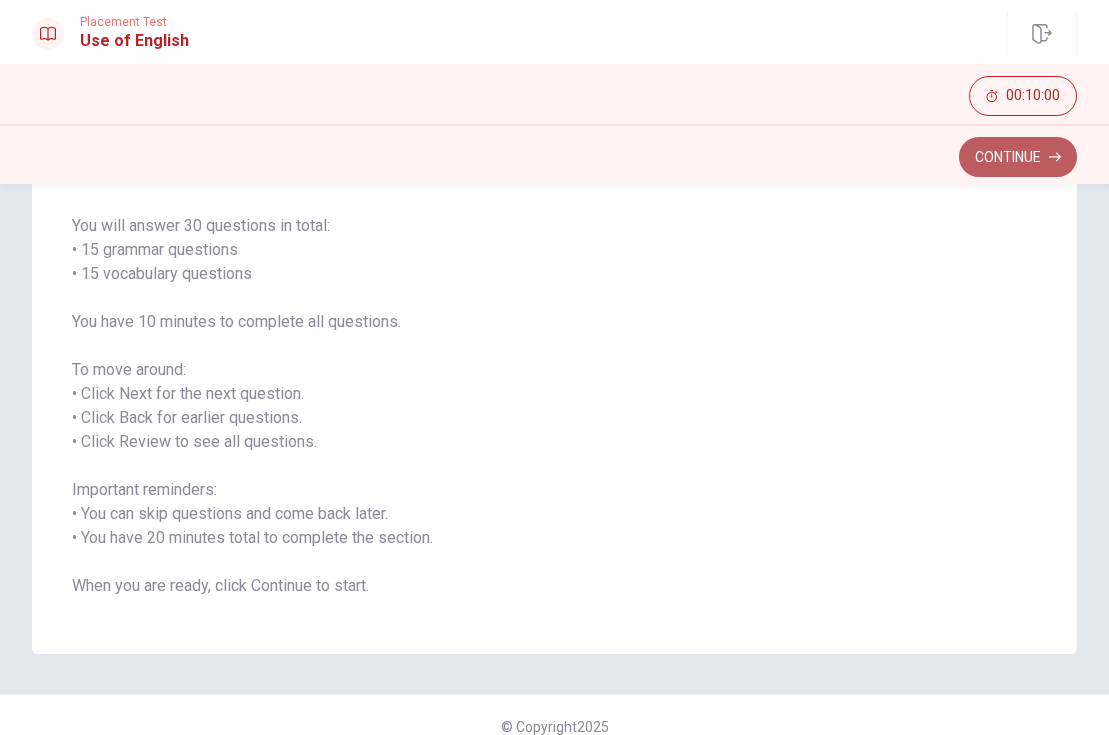 click 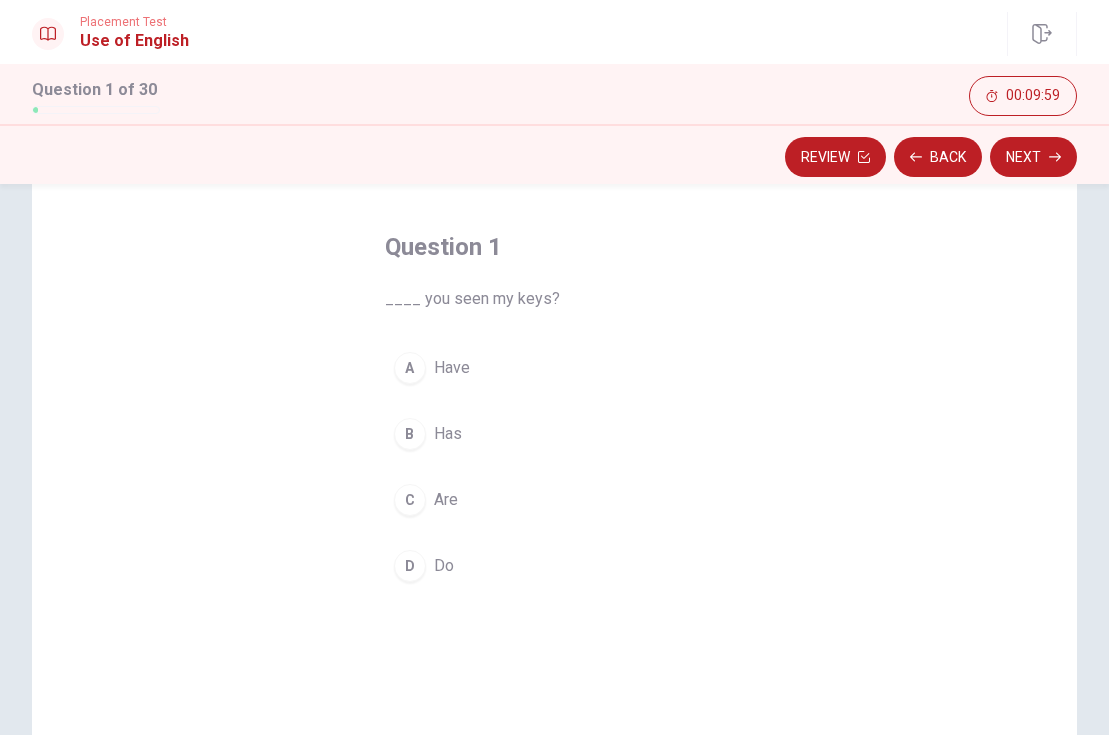 scroll, scrollTop: 60, scrollLeft: 0, axis: vertical 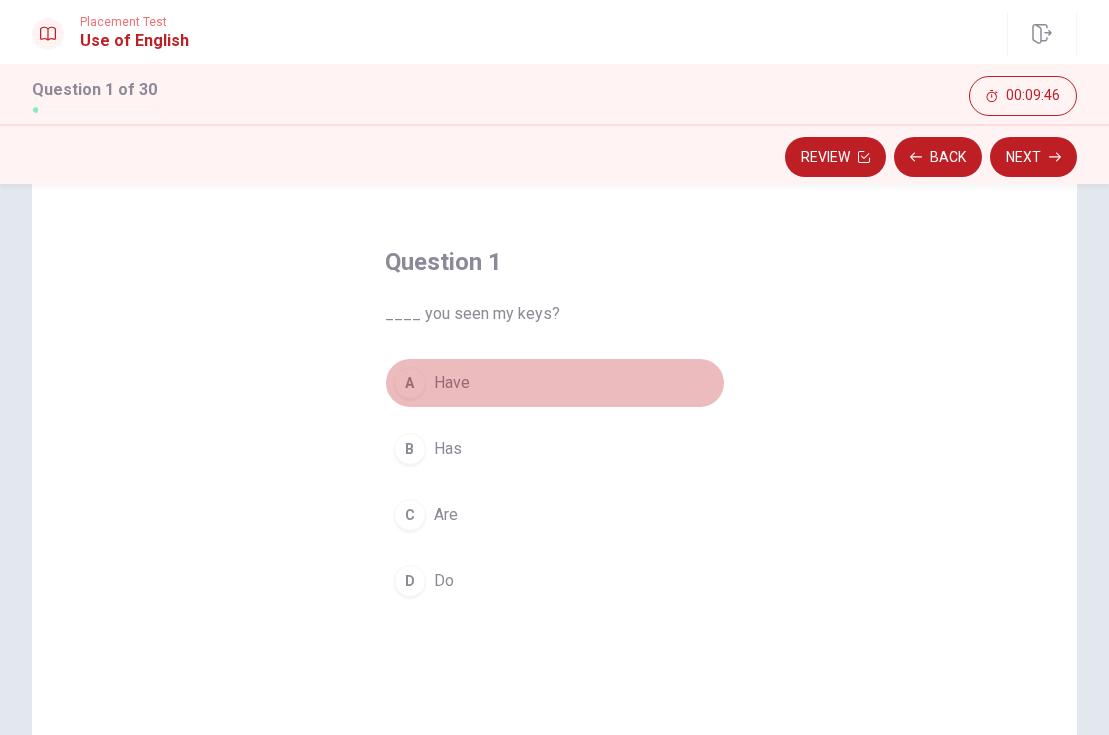 click on "A" at bounding box center [410, 383] 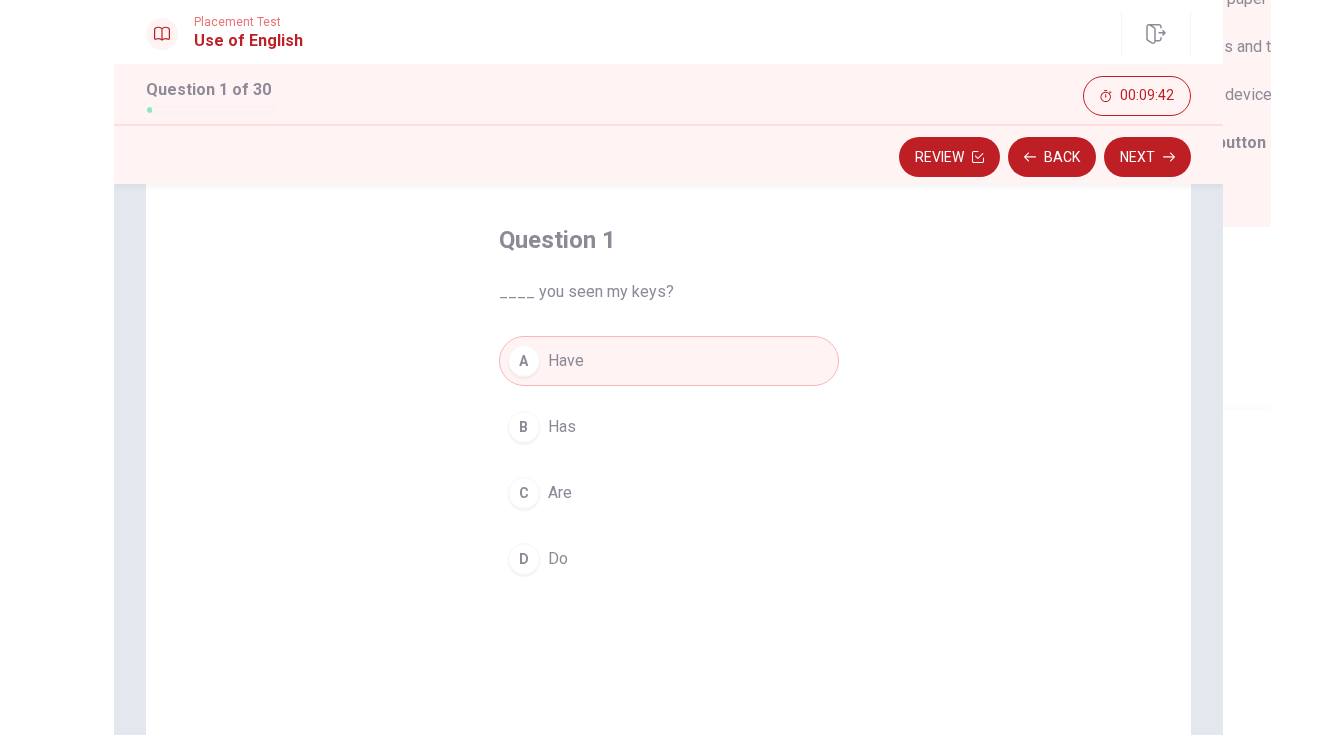 scroll, scrollTop: 75, scrollLeft: 0, axis: vertical 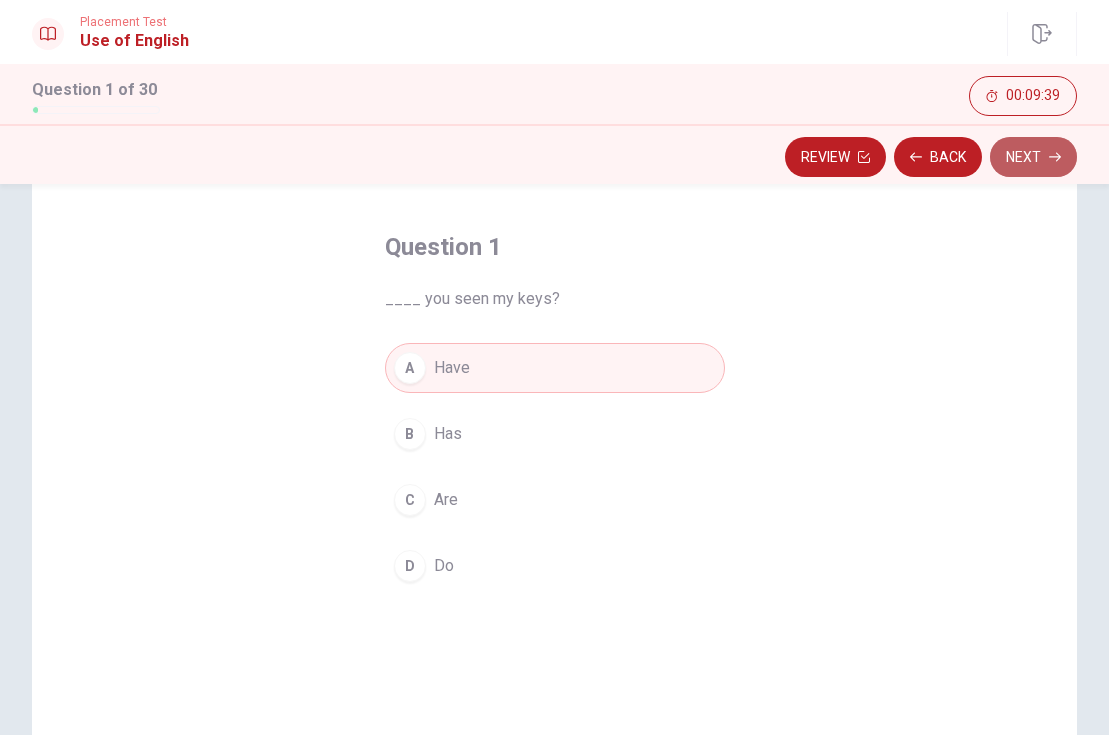 click on "Next" at bounding box center [1033, 157] 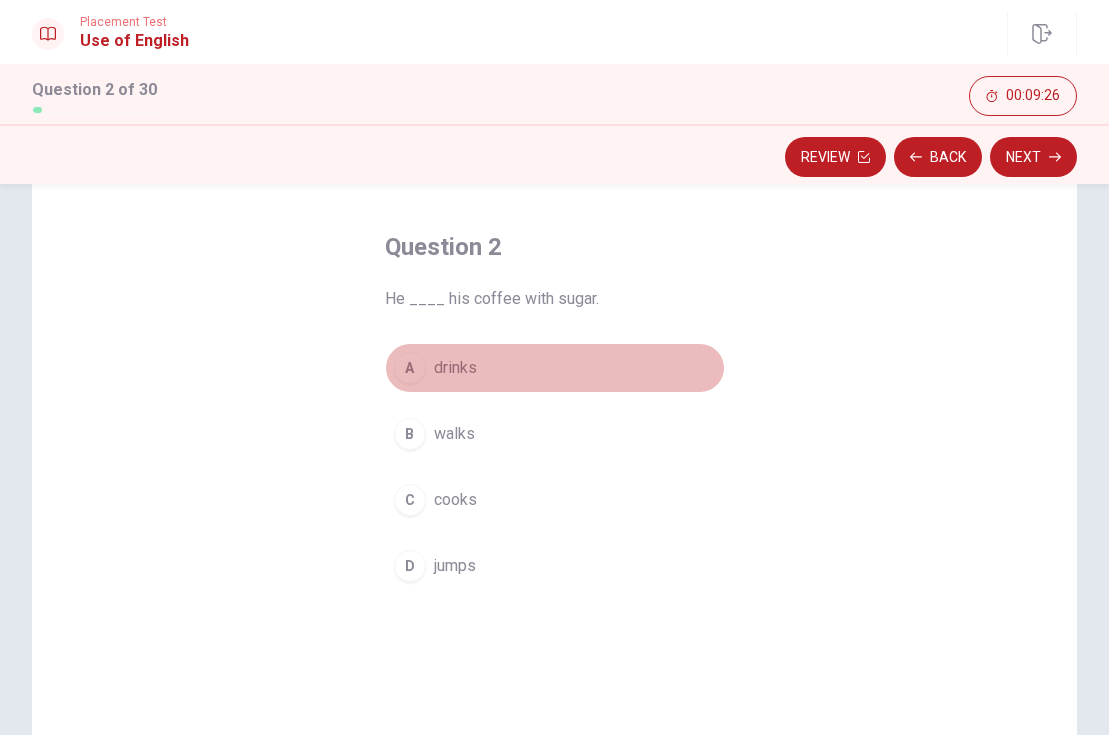 click on "drinks" at bounding box center [455, 368] 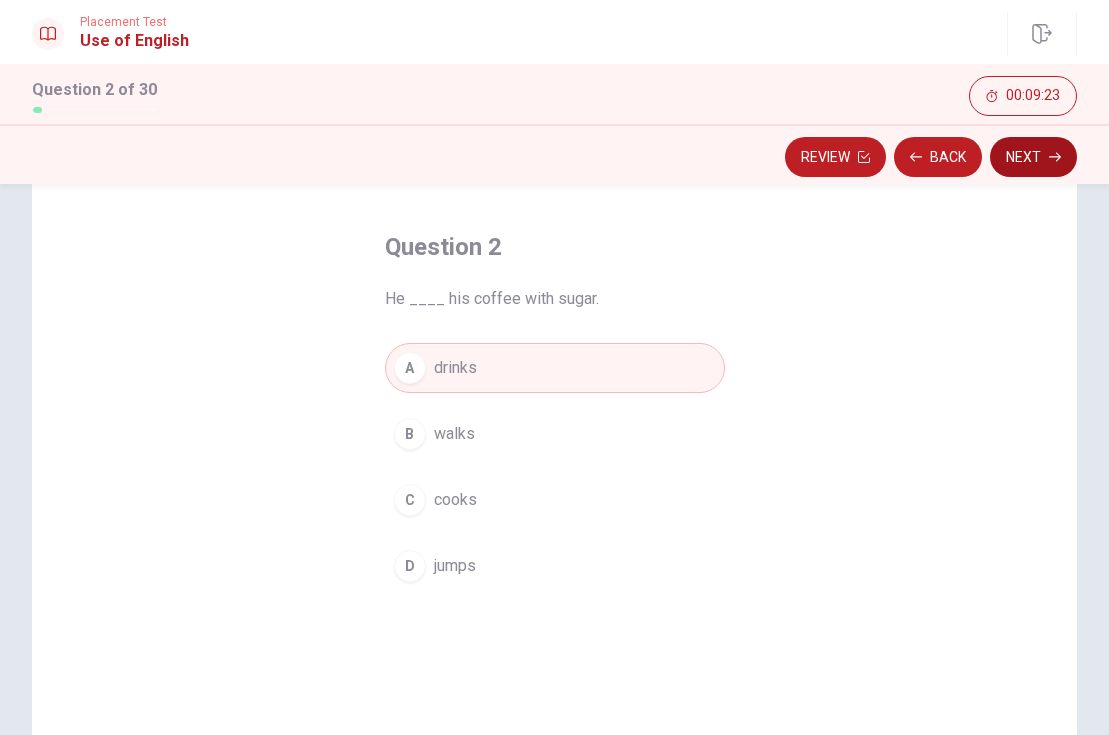 click 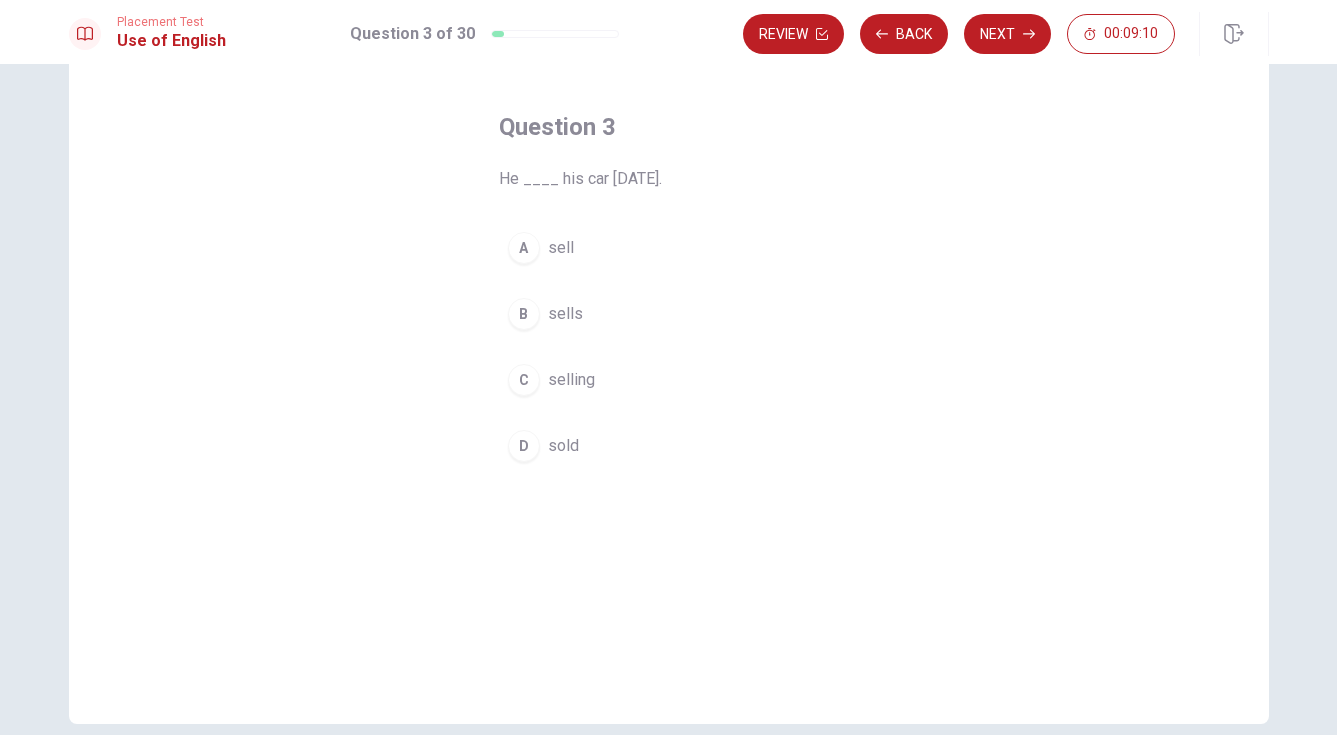 click on "D" at bounding box center (524, 446) 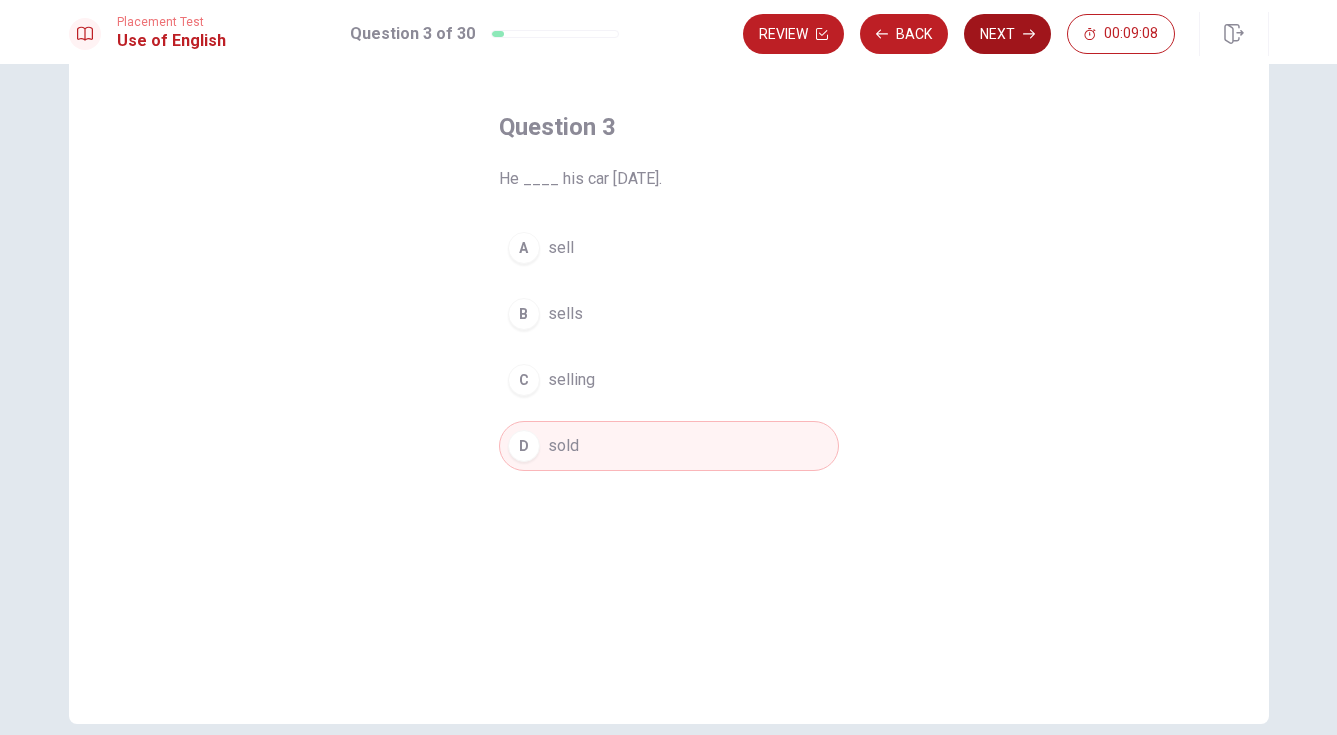 click 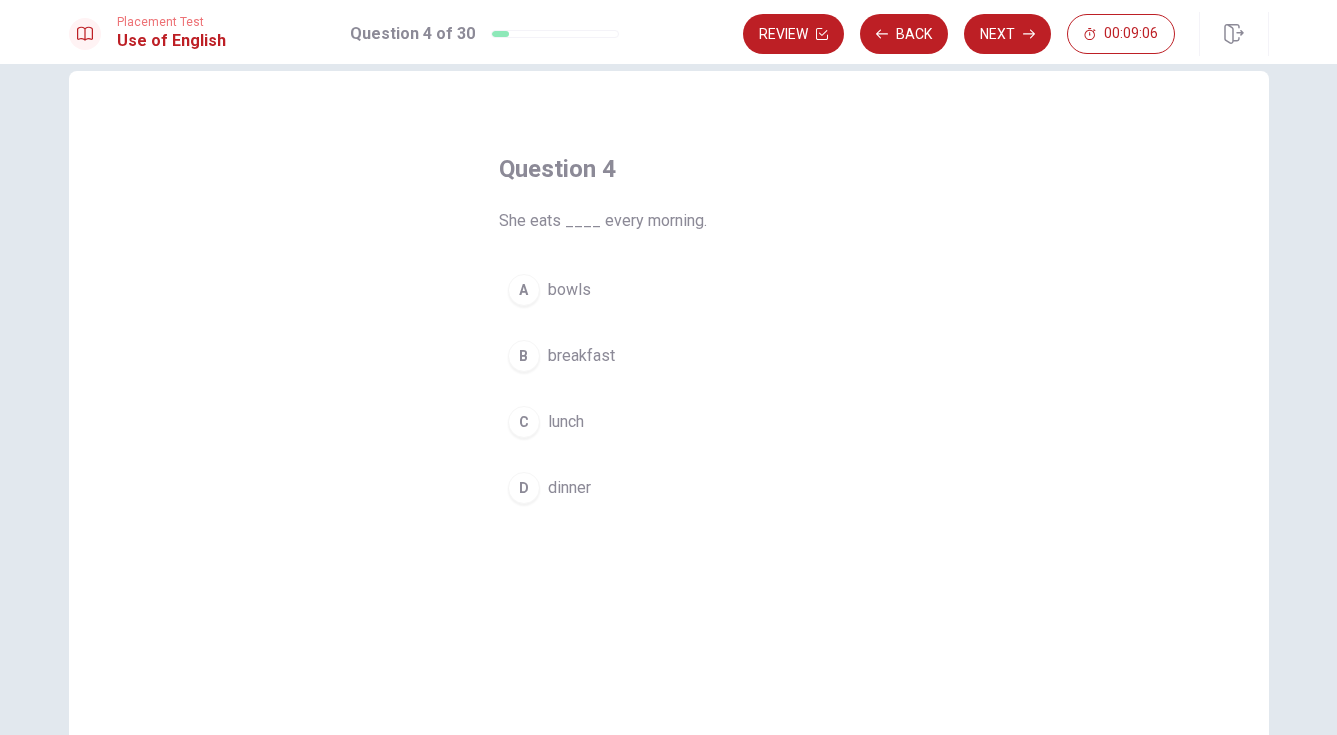 scroll, scrollTop: 22, scrollLeft: 0, axis: vertical 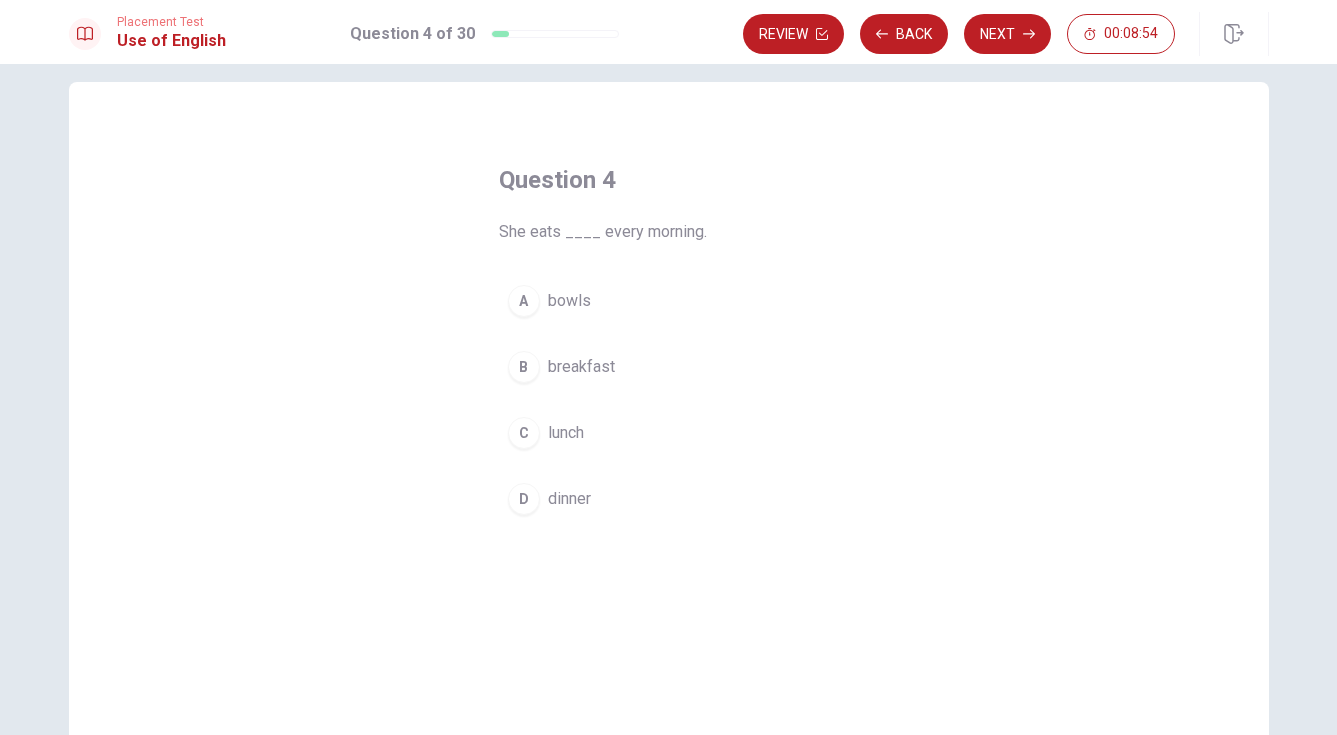 click on "breakfast" at bounding box center [581, 367] 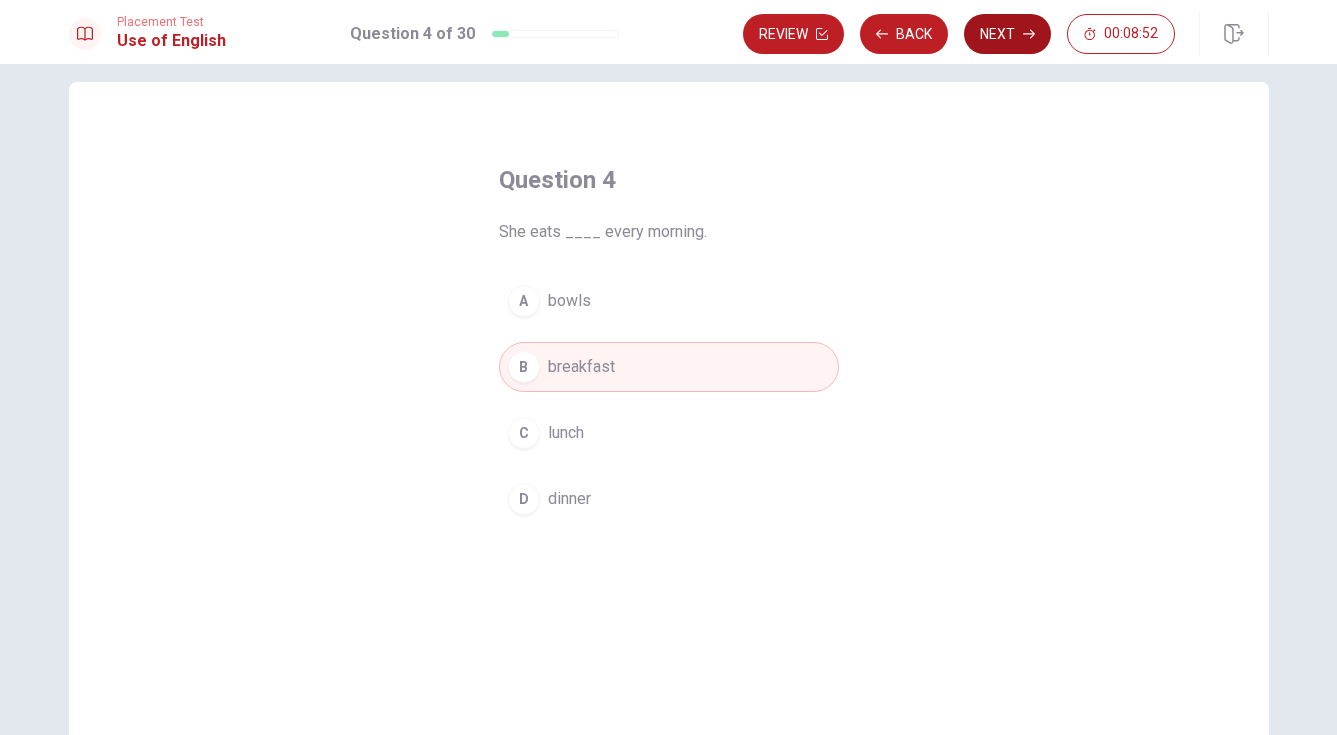 click on "Next" at bounding box center (1007, 34) 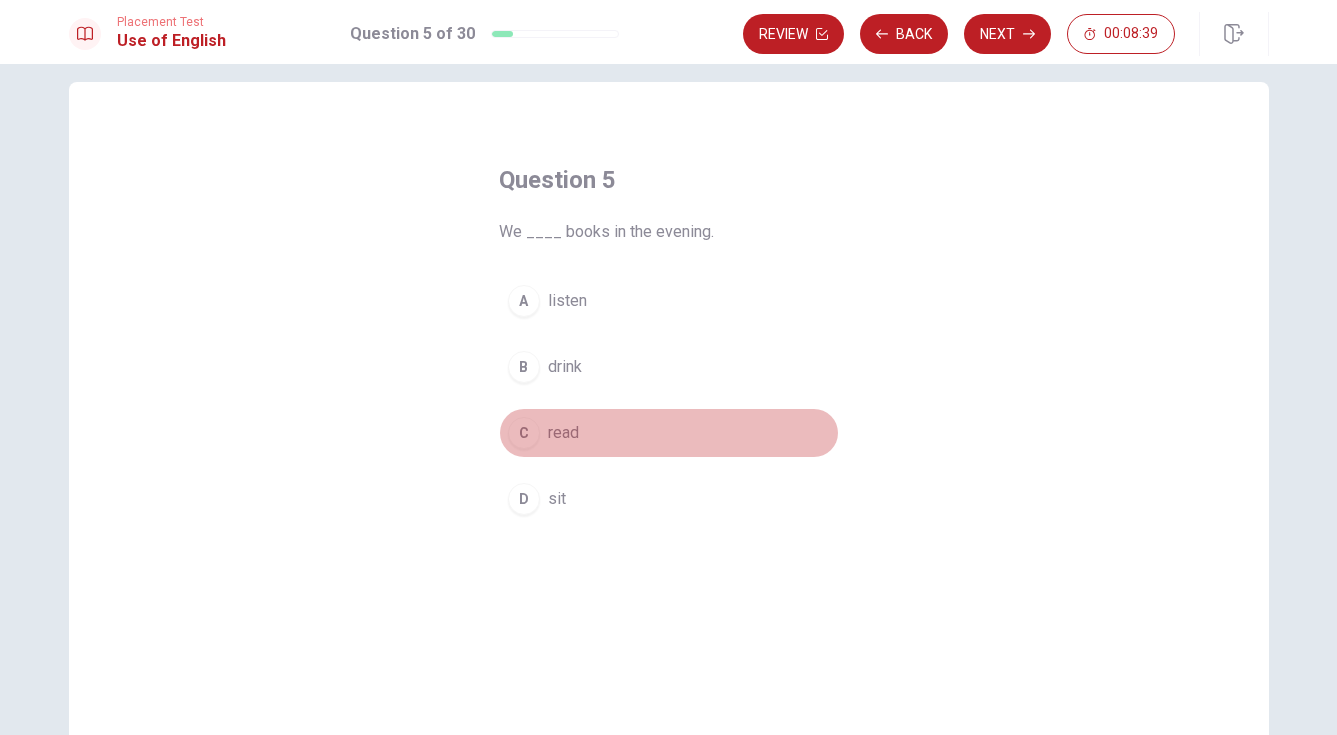 click on "C read" at bounding box center (669, 433) 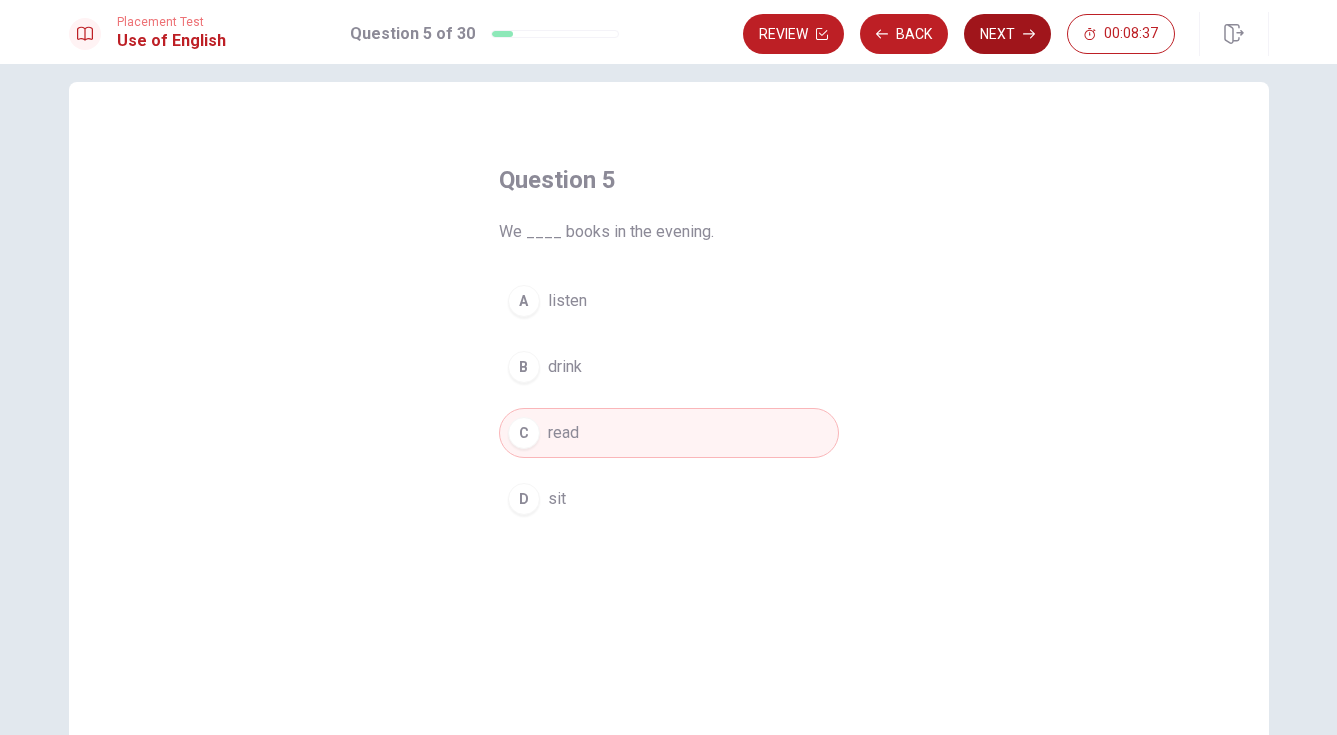 click on "Next" at bounding box center (1007, 34) 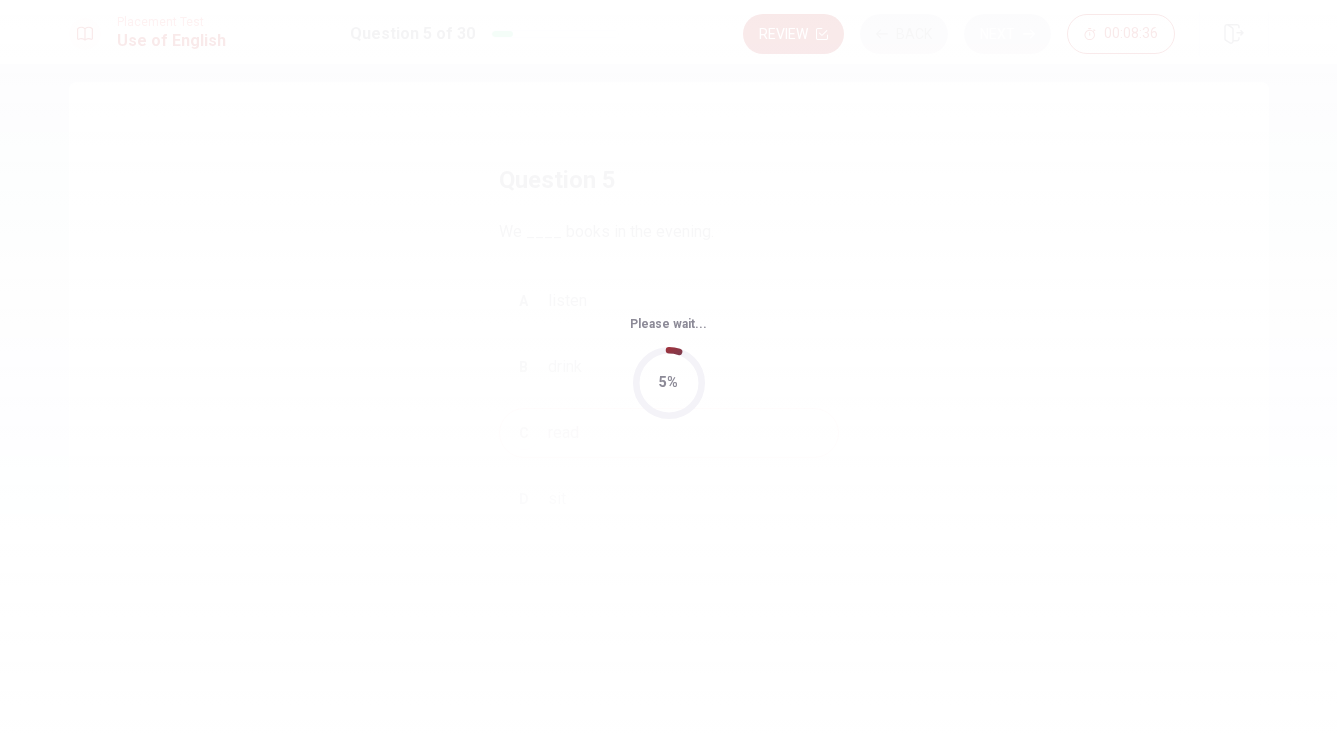 scroll, scrollTop: 0, scrollLeft: 0, axis: both 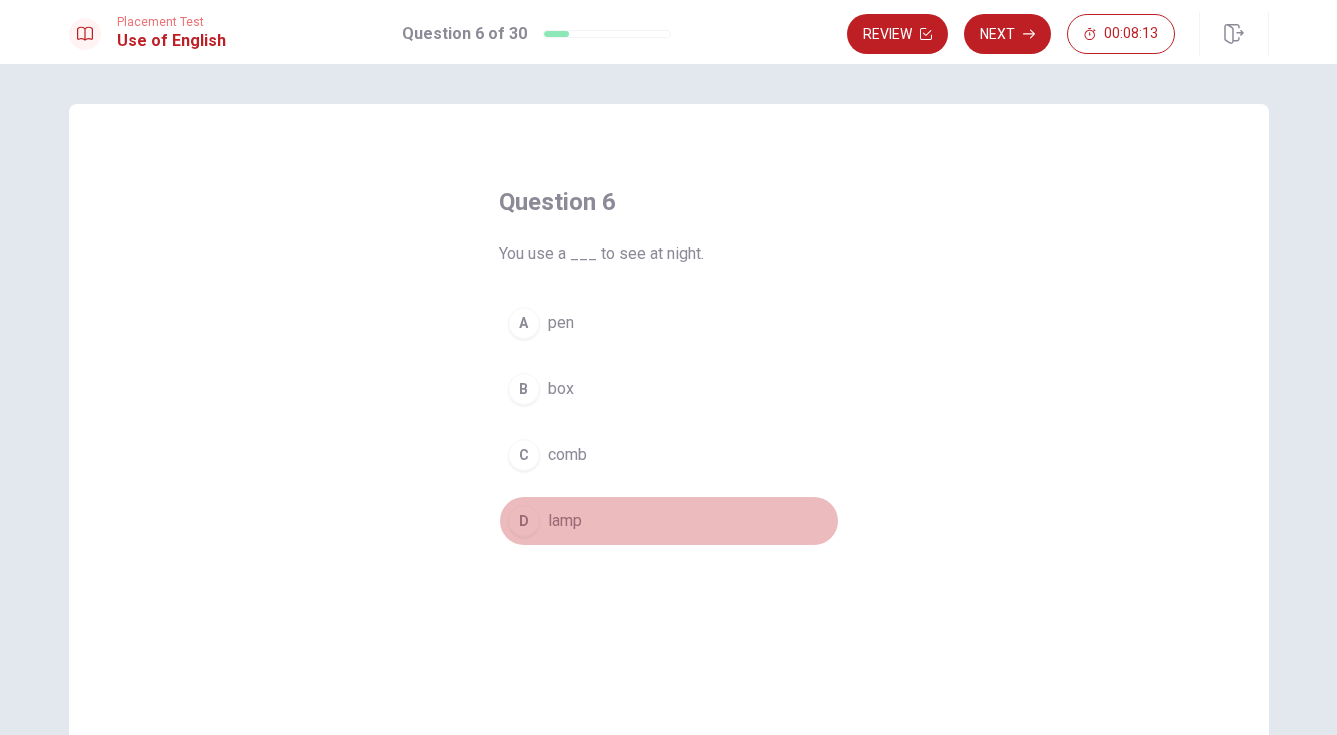 click on "lamp" at bounding box center [565, 521] 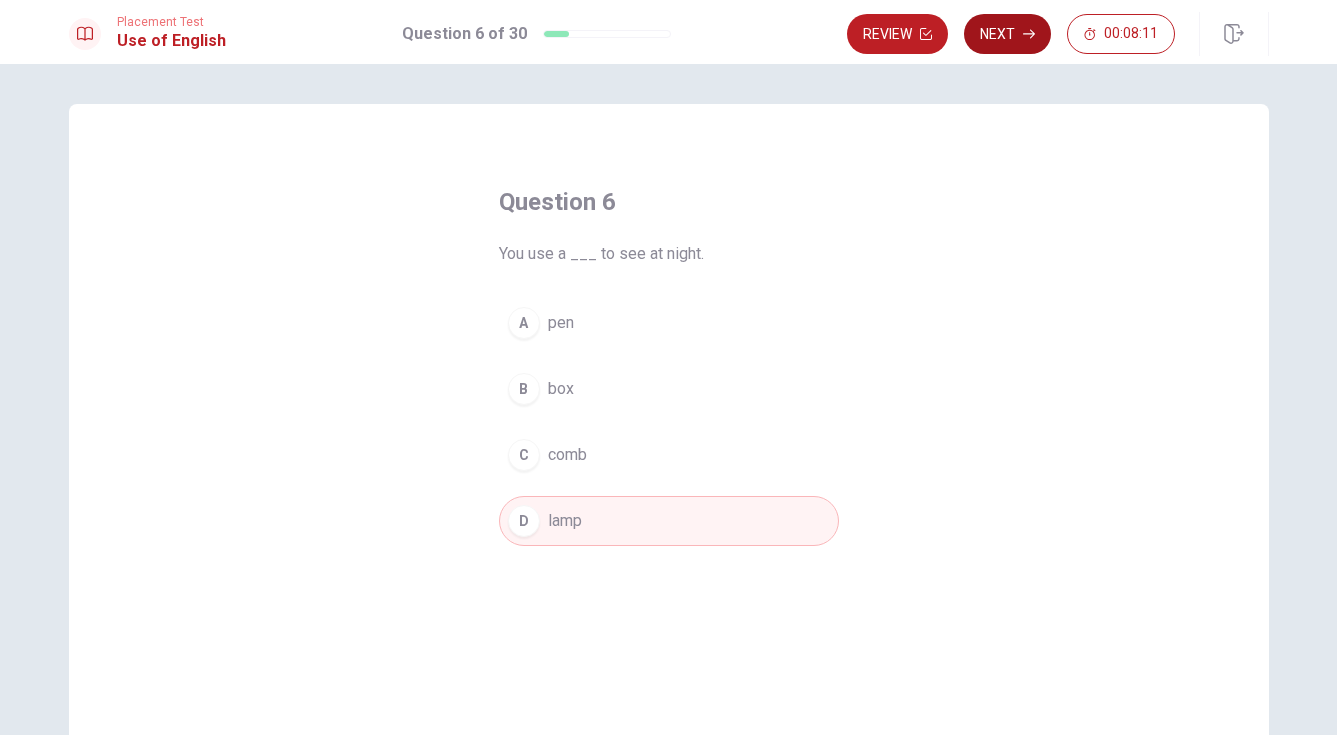 click 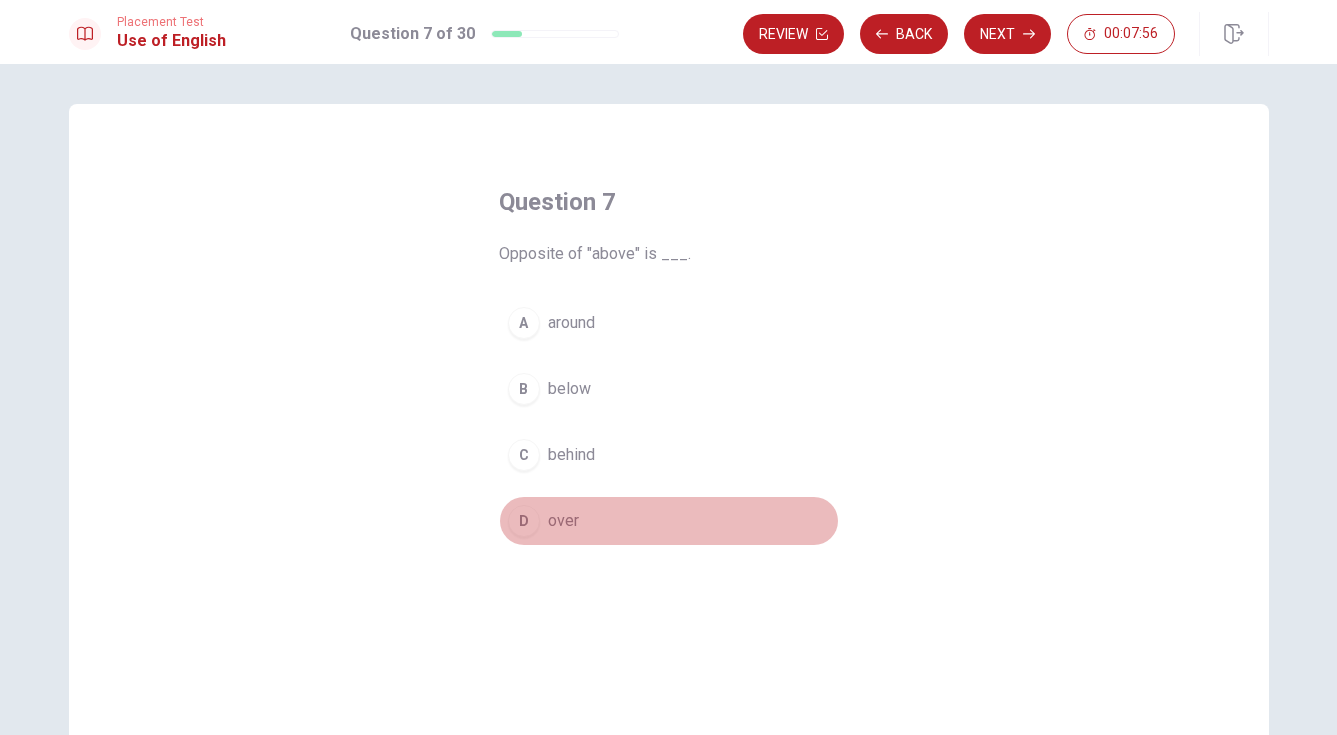 click on "D over" at bounding box center (669, 521) 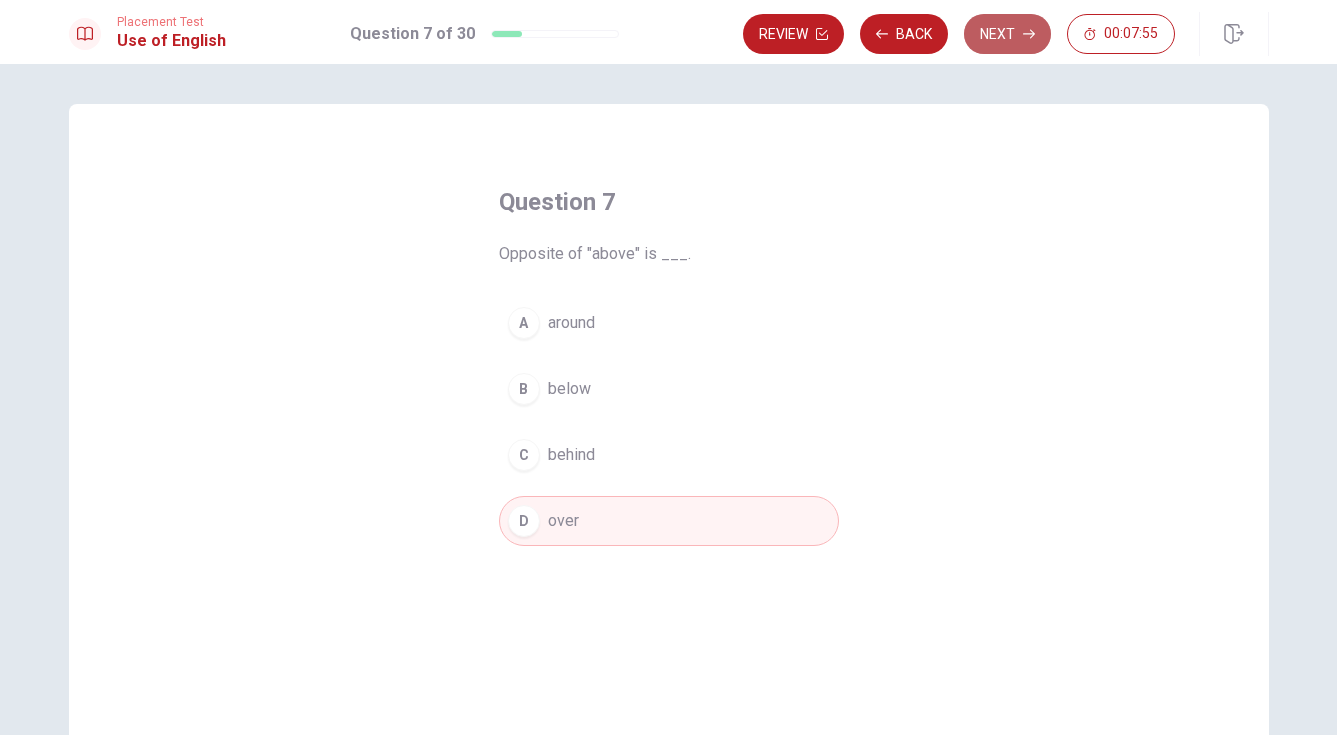 click on "Next" at bounding box center (1007, 34) 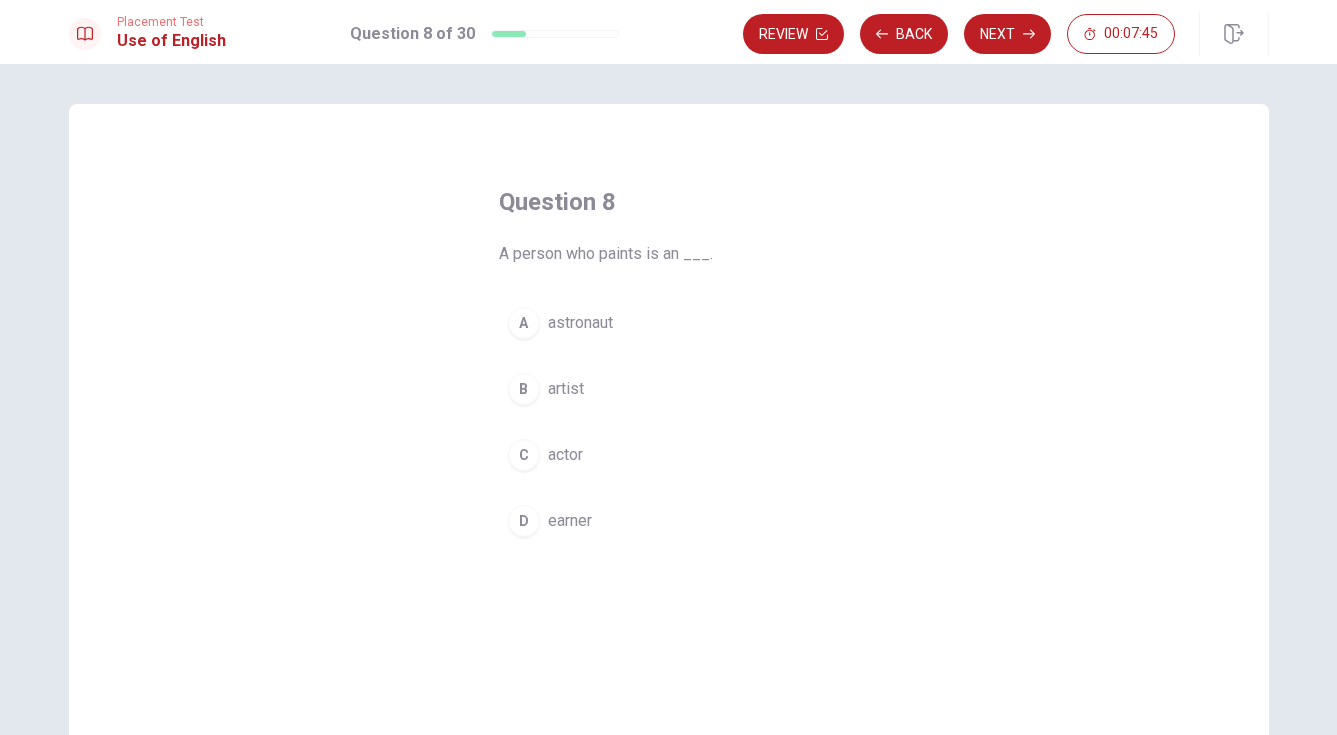 click on "artist" at bounding box center (566, 389) 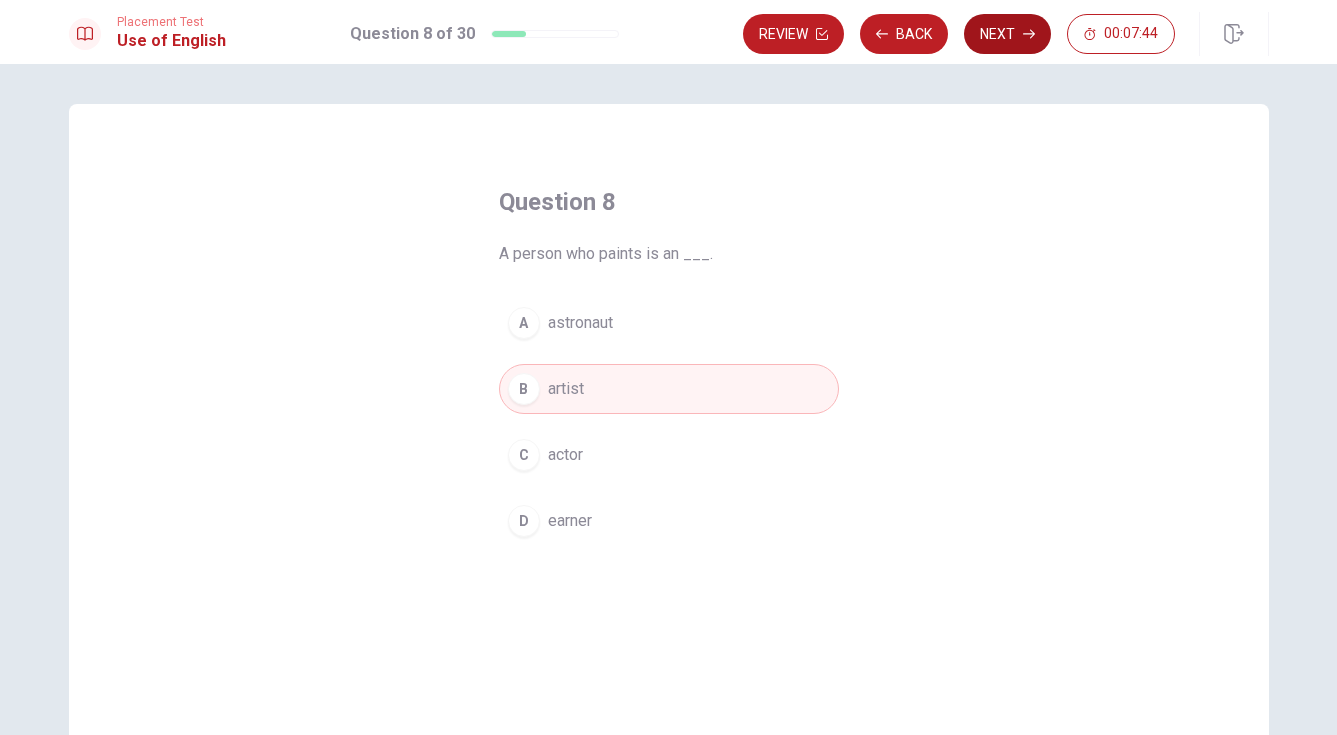 click on "Next" at bounding box center [1007, 34] 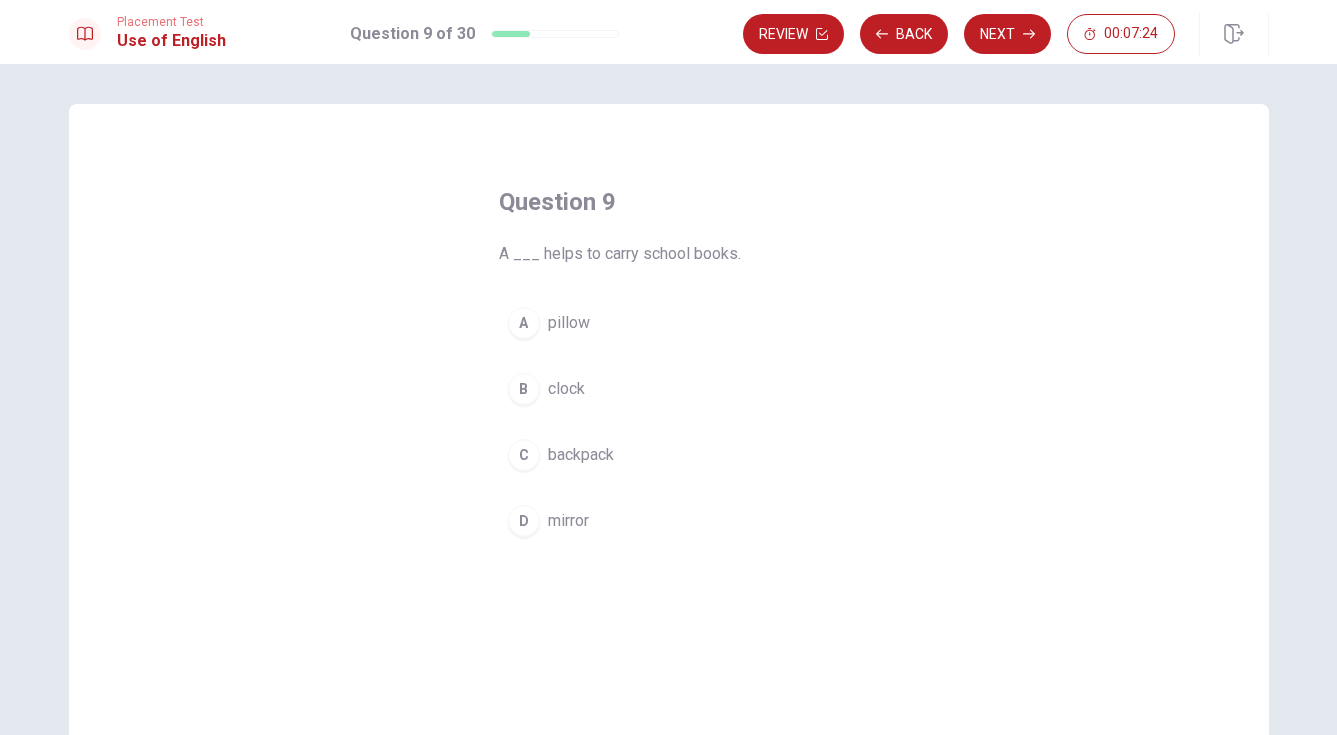 click on "pillow" at bounding box center [569, 323] 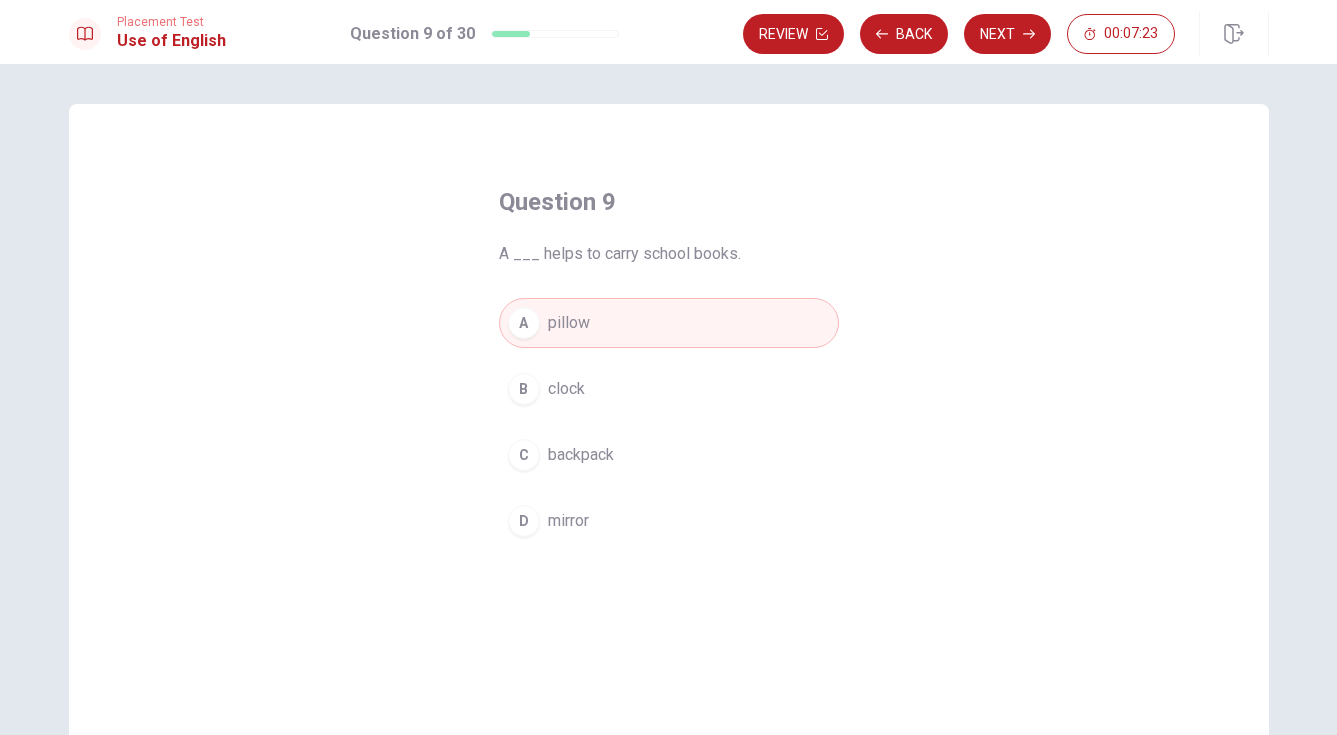 click on "B clock" at bounding box center [669, 389] 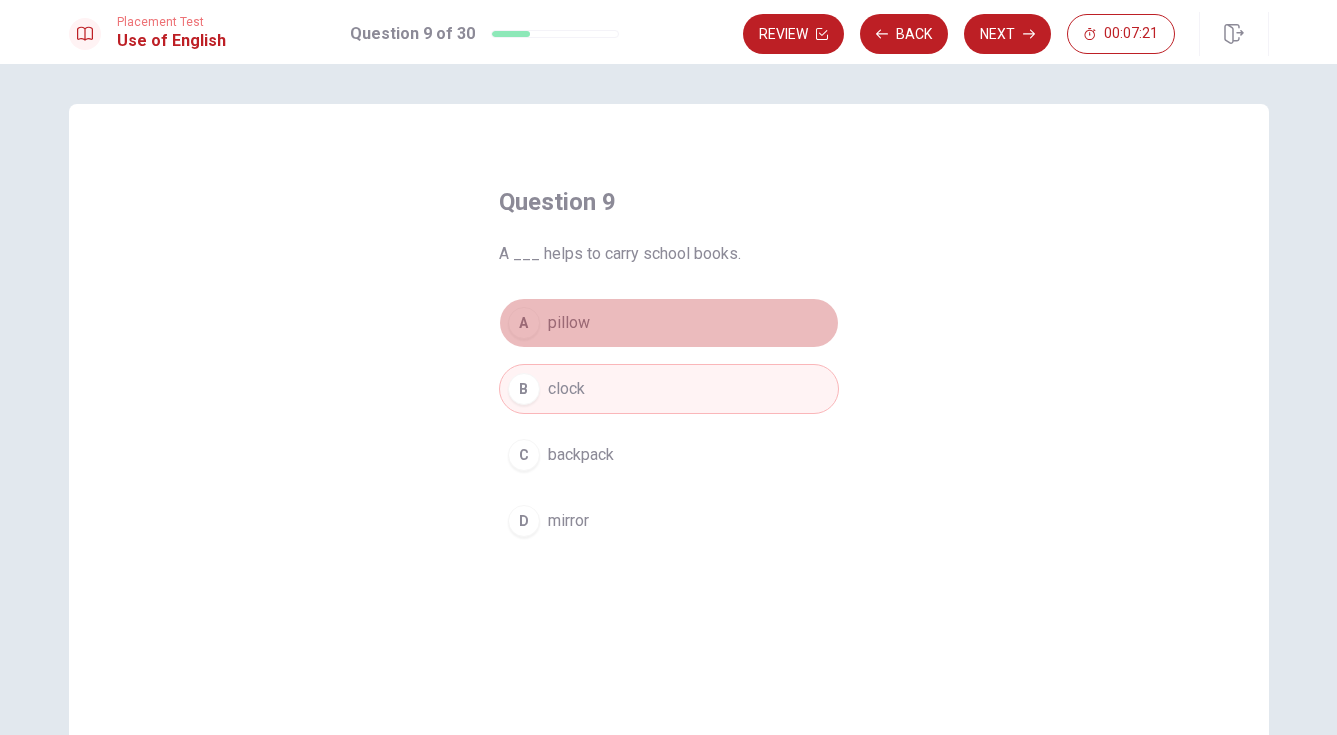 click on "A pillow" at bounding box center [669, 323] 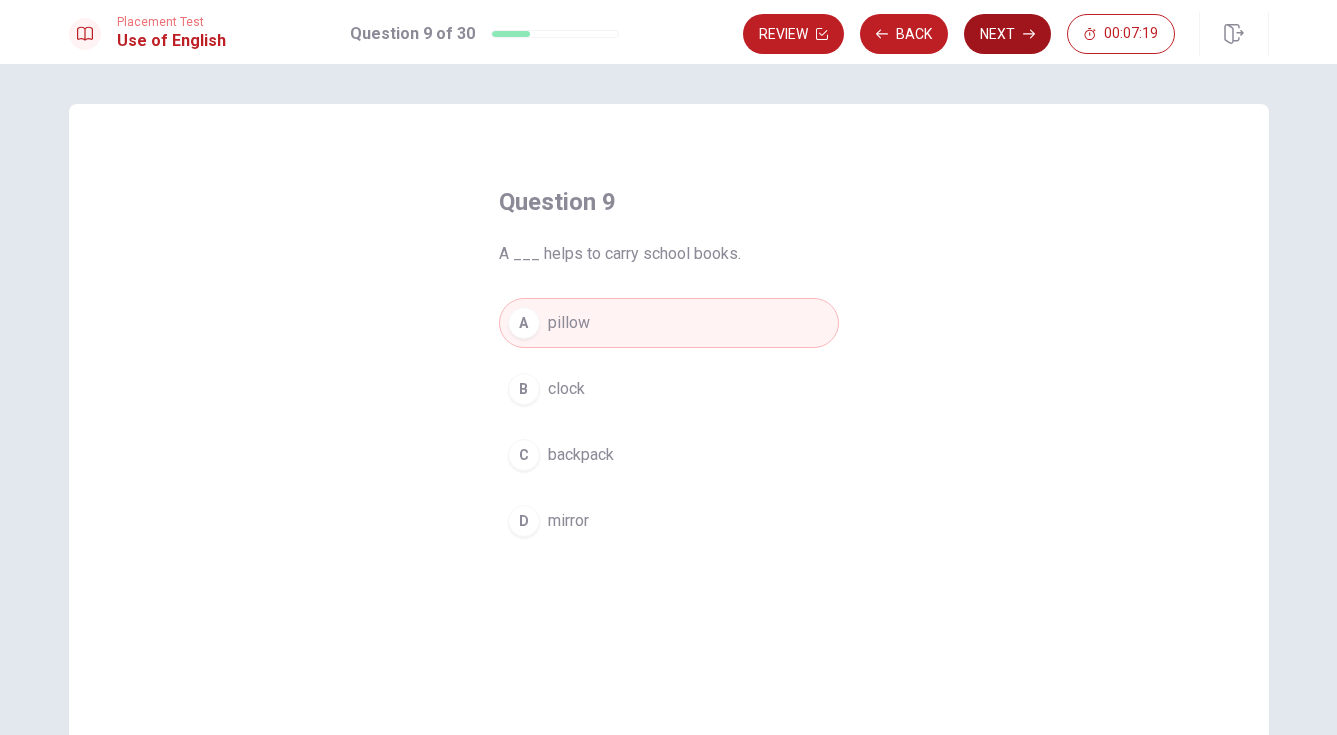 click on "Next" at bounding box center (1007, 34) 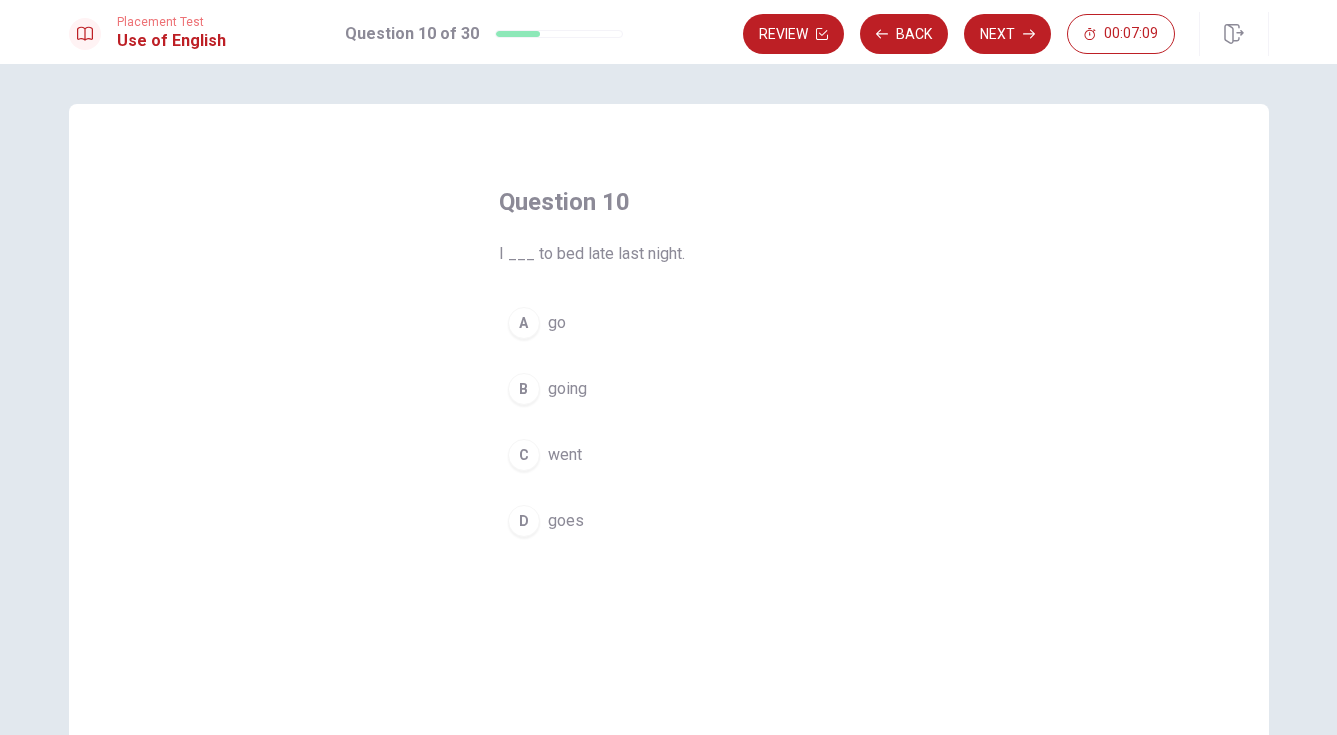 click on "went" at bounding box center (565, 455) 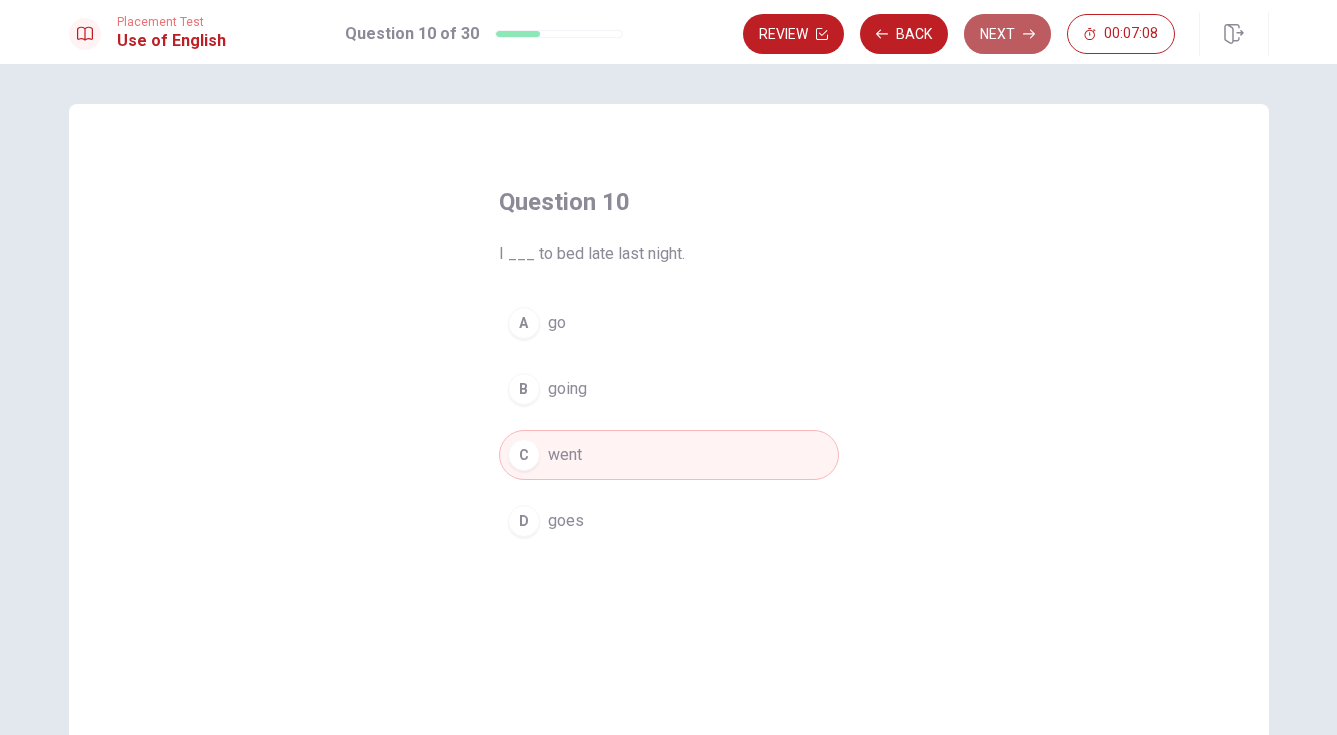 click on "Next" at bounding box center (1007, 34) 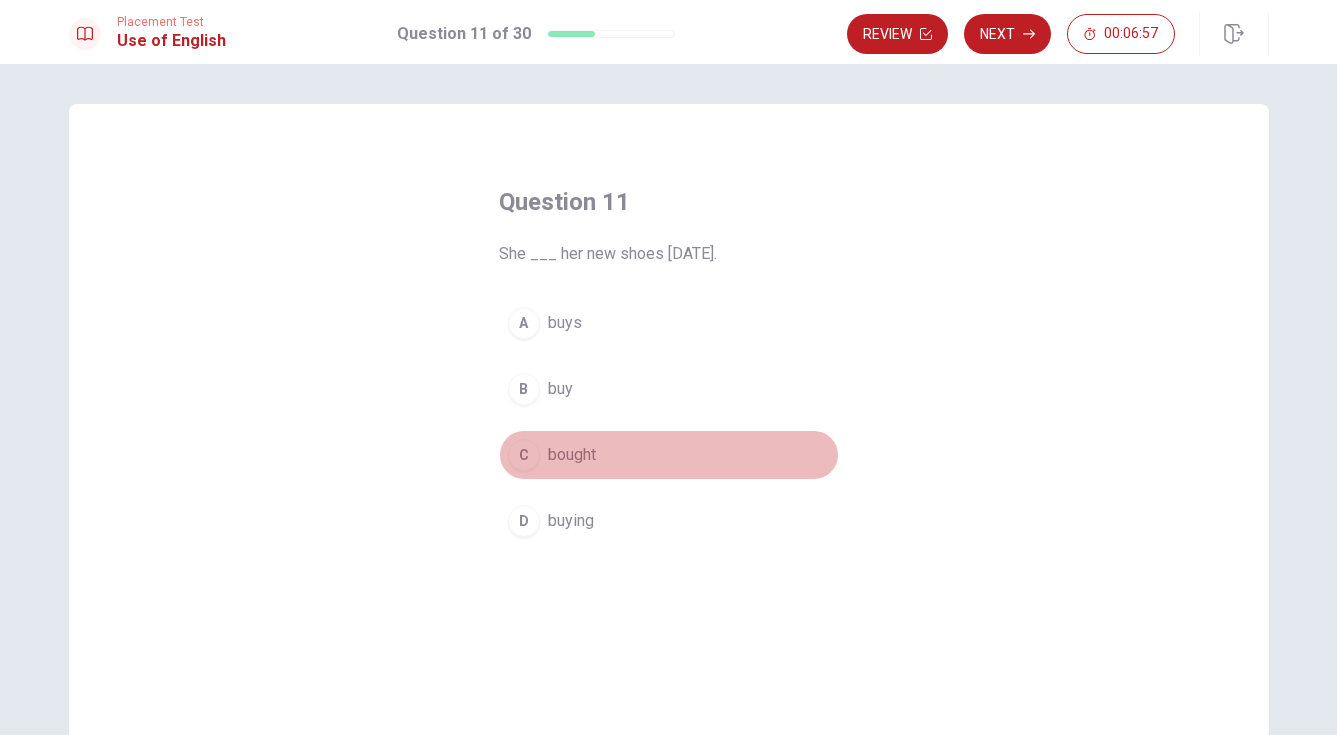 click on "bought" at bounding box center (572, 455) 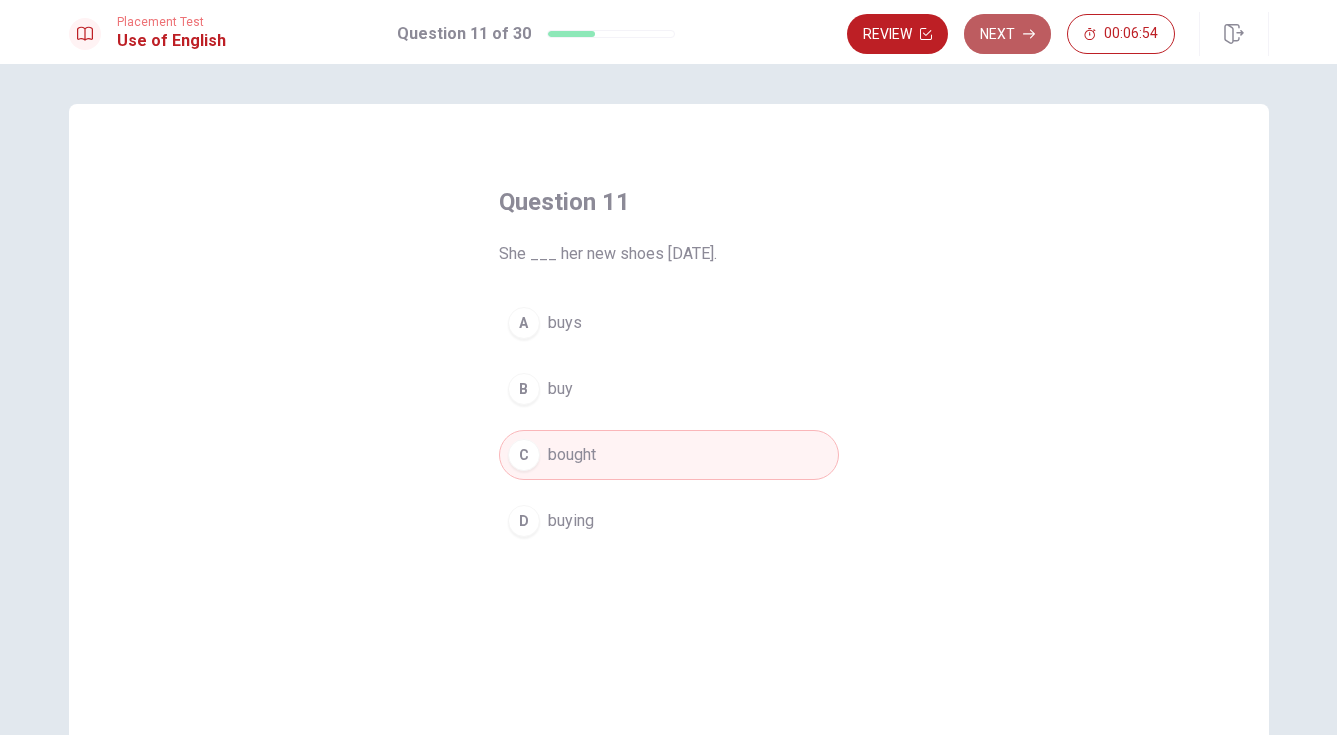 click on "Next" at bounding box center (1007, 34) 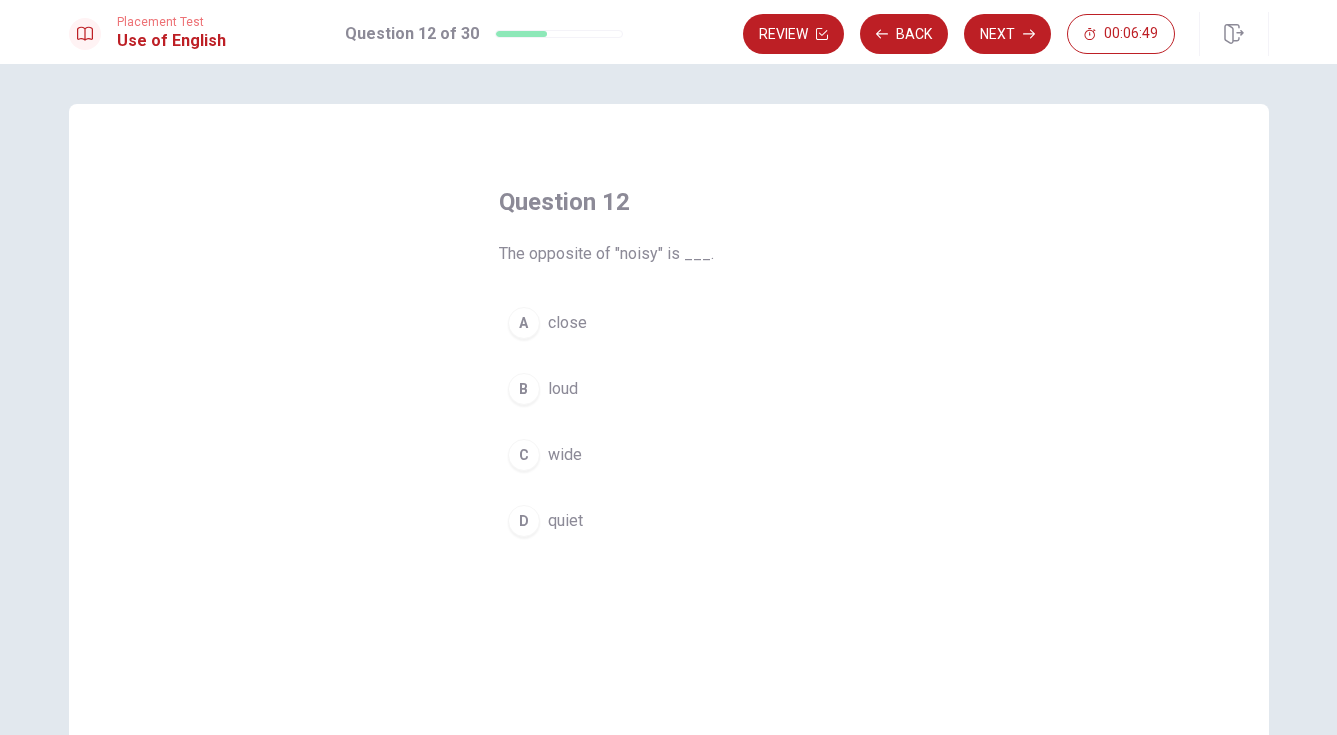 drag, startPoint x: 530, startPoint y: 254, endPoint x: 584, endPoint y: 253, distance: 54.00926 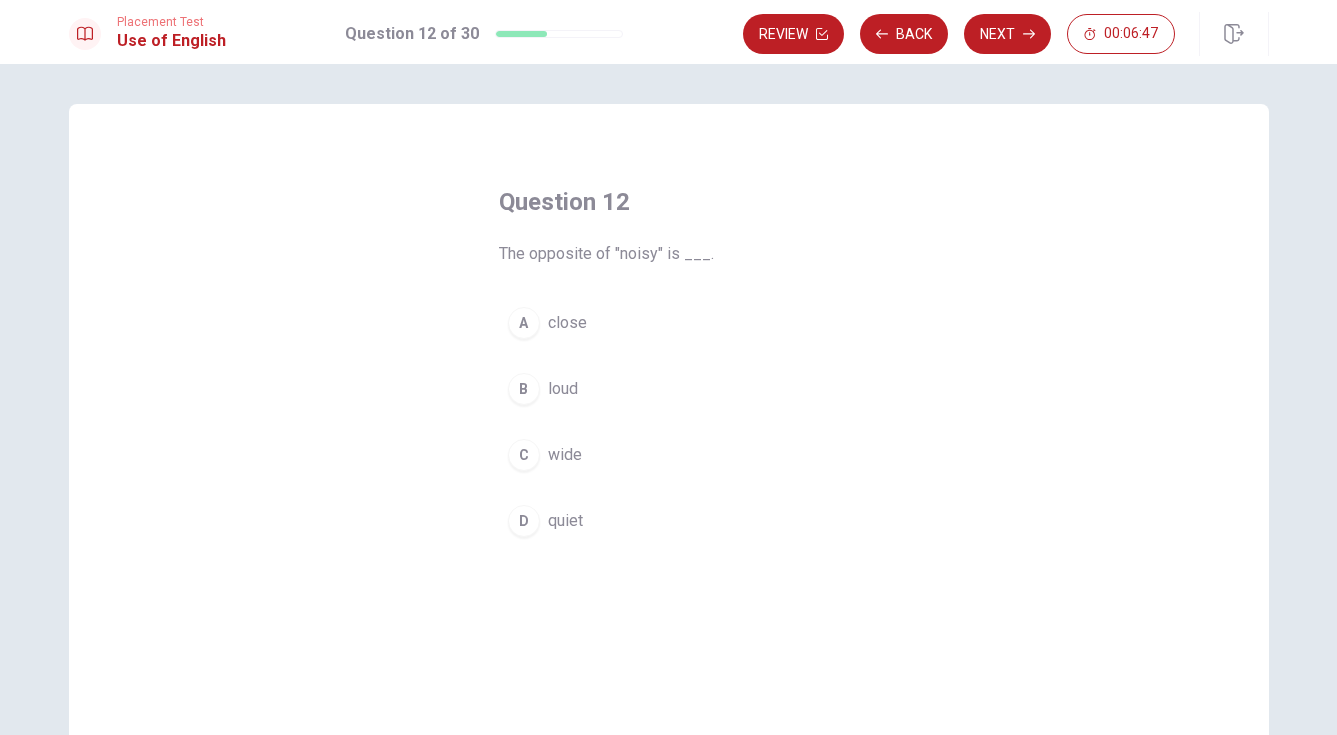 drag, startPoint x: 528, startPoint y: 254, endPoint x: 597, endPoint y: 250, distance: 69.115845 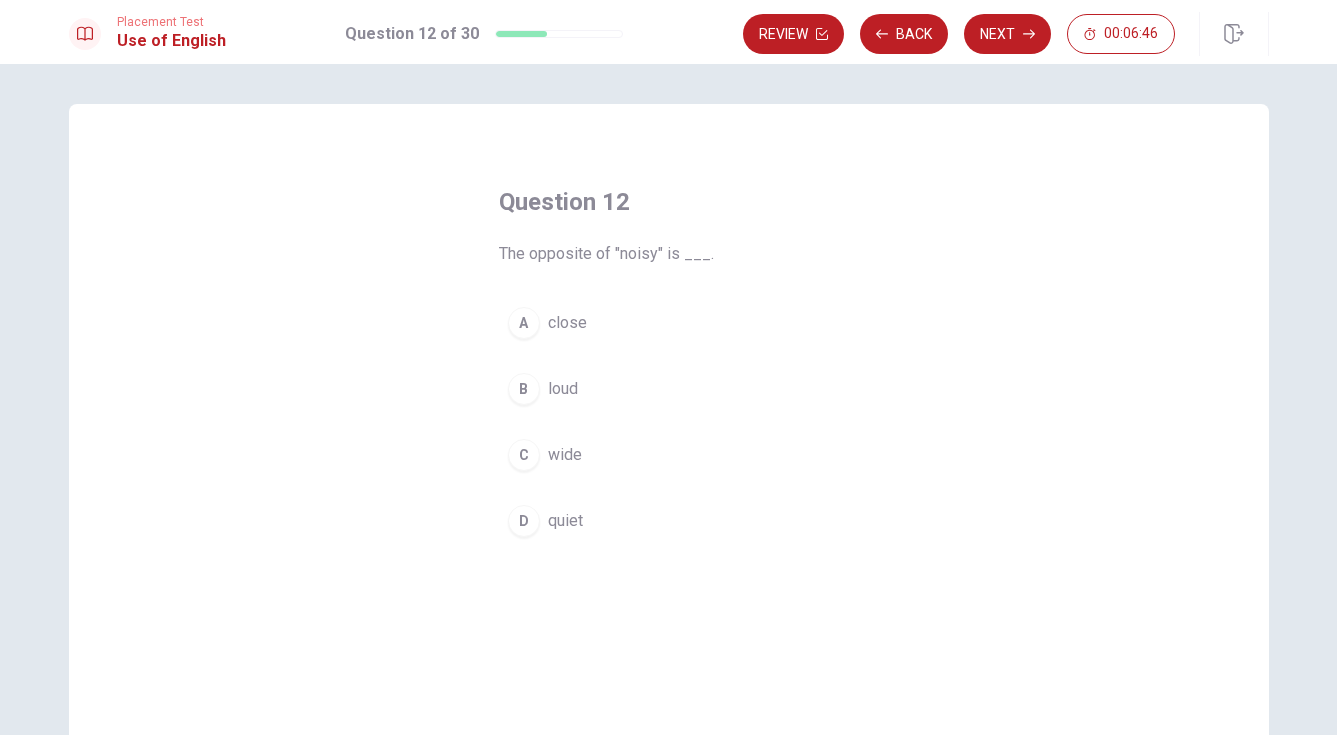 click on "A close B loud C wide D quiet" at bounding box center [669, 422] 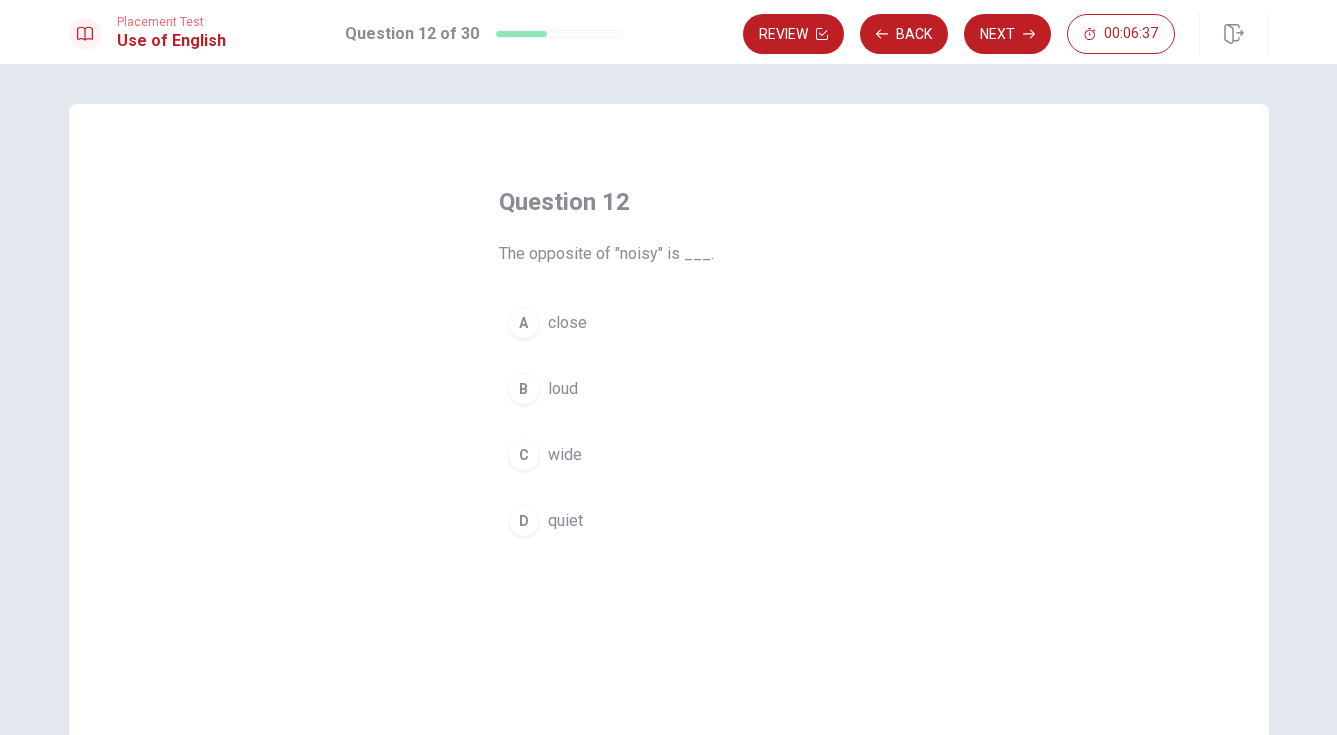 click on "A close B loud C wide D quiet" at bounding box center [669, 422] 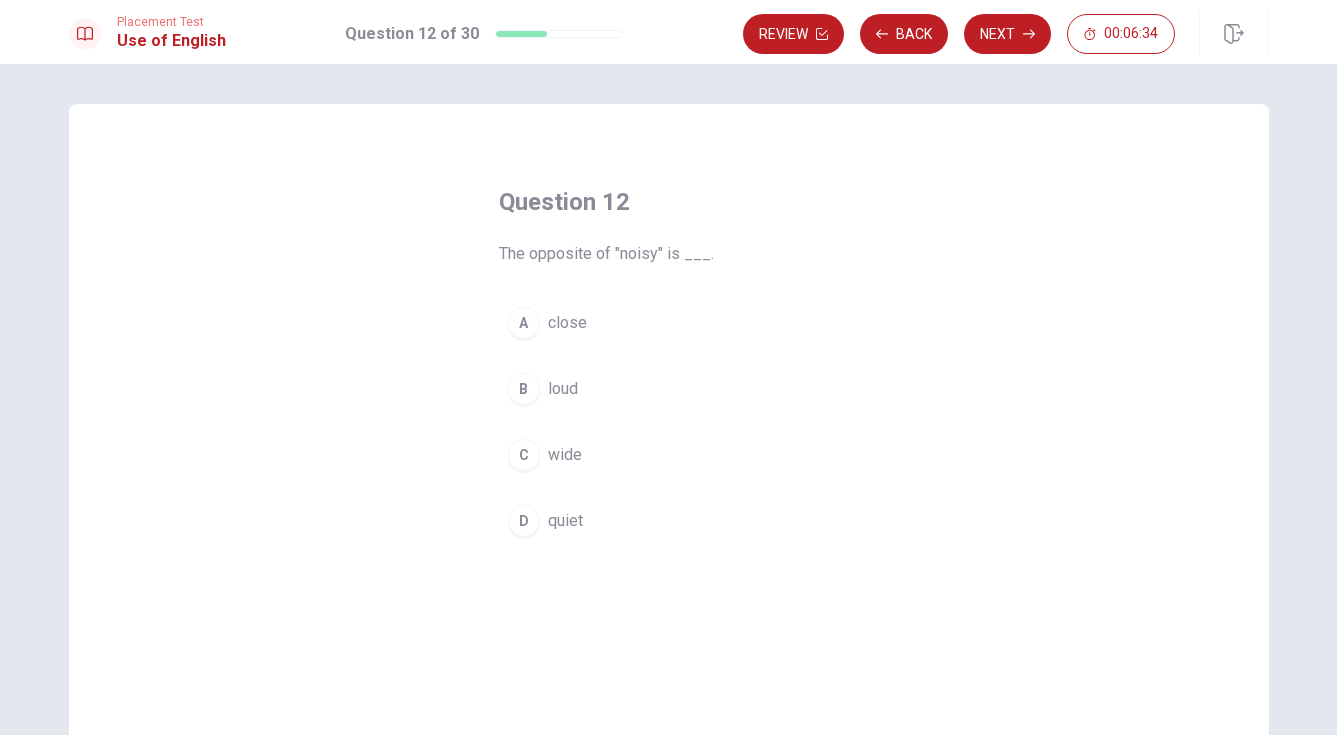 click on "wide" at bounding box center (565, 455) 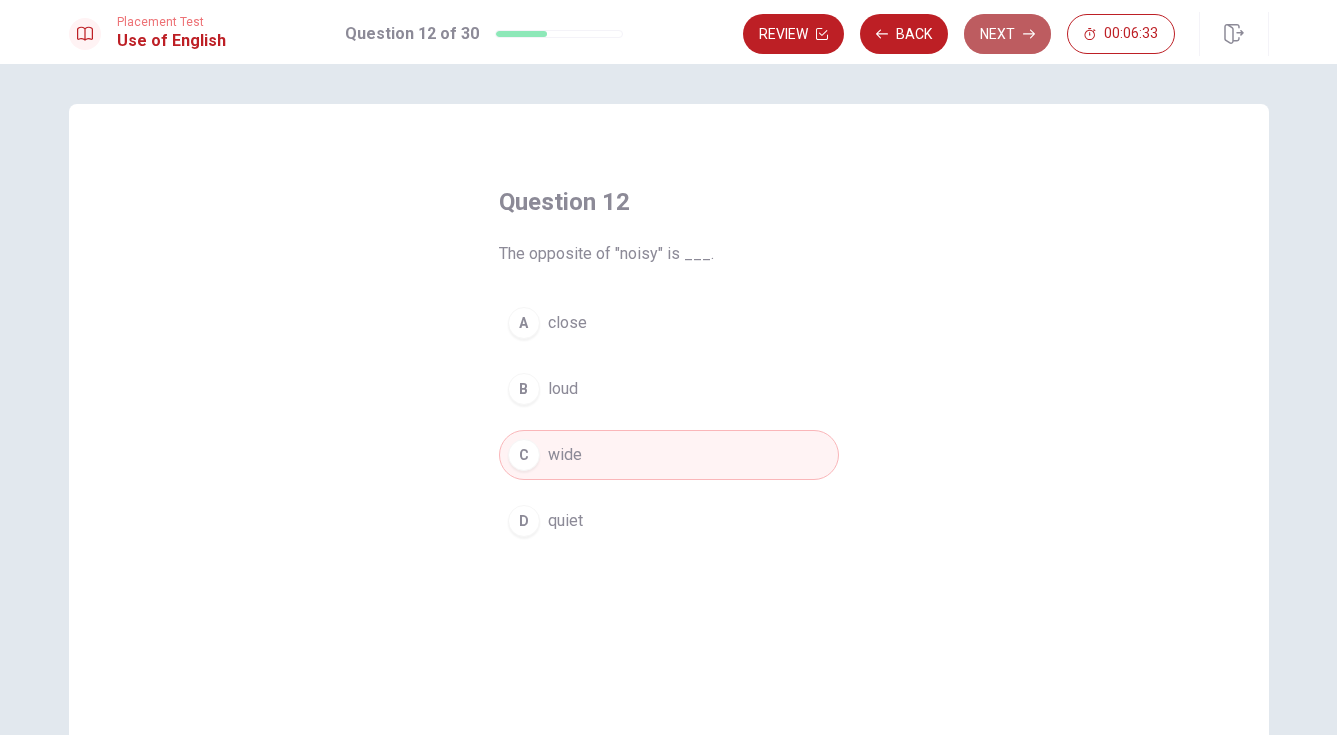 click on "Next" at bounding box center [1007, 34] 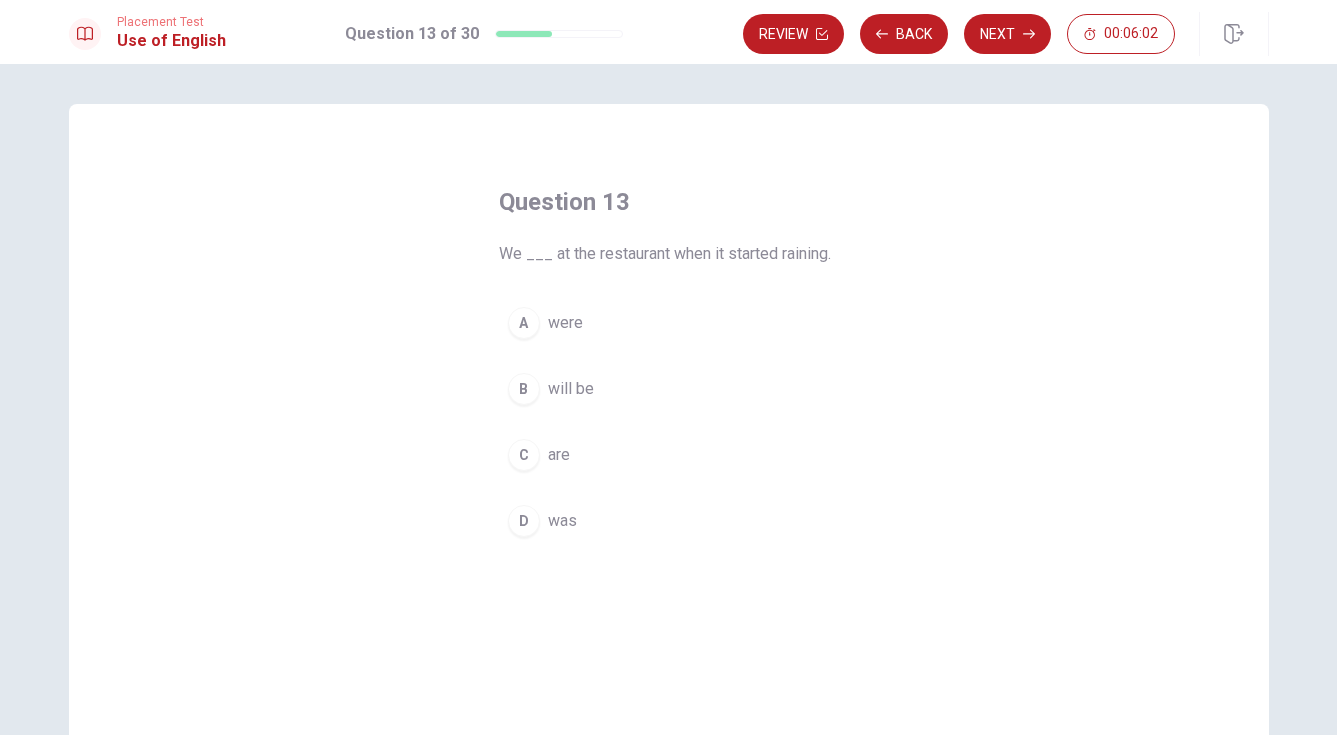 click on "were" at bounding box center [565, 323] 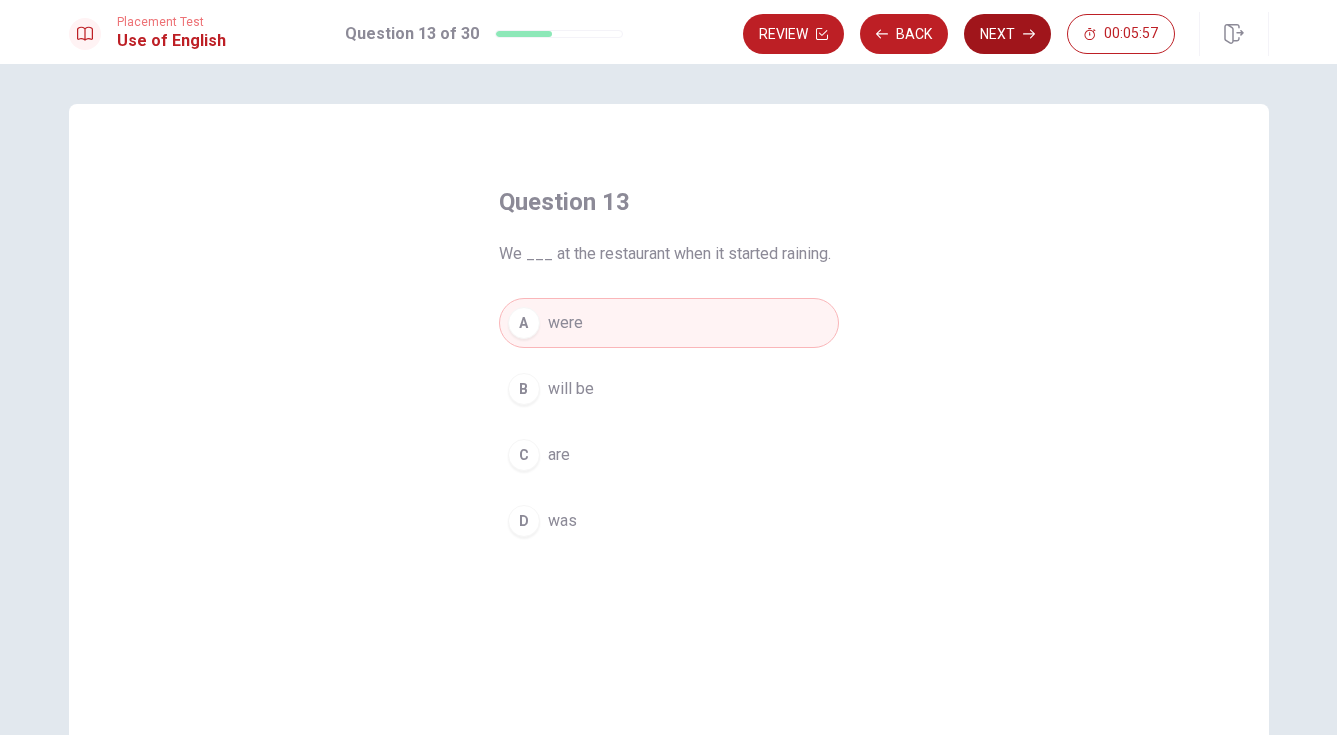 click on "Next" at bounding box center (1007, 34) 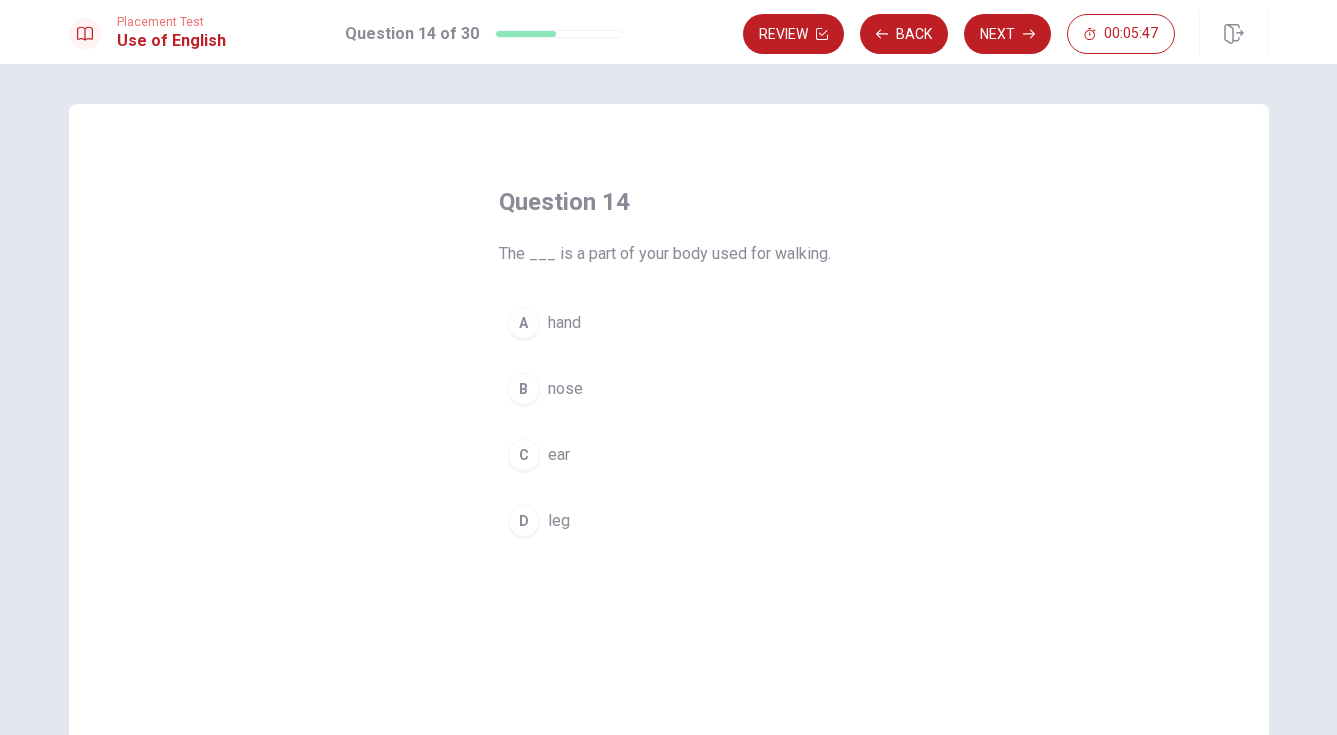 click on "leg" at bounding box center (559, 521) 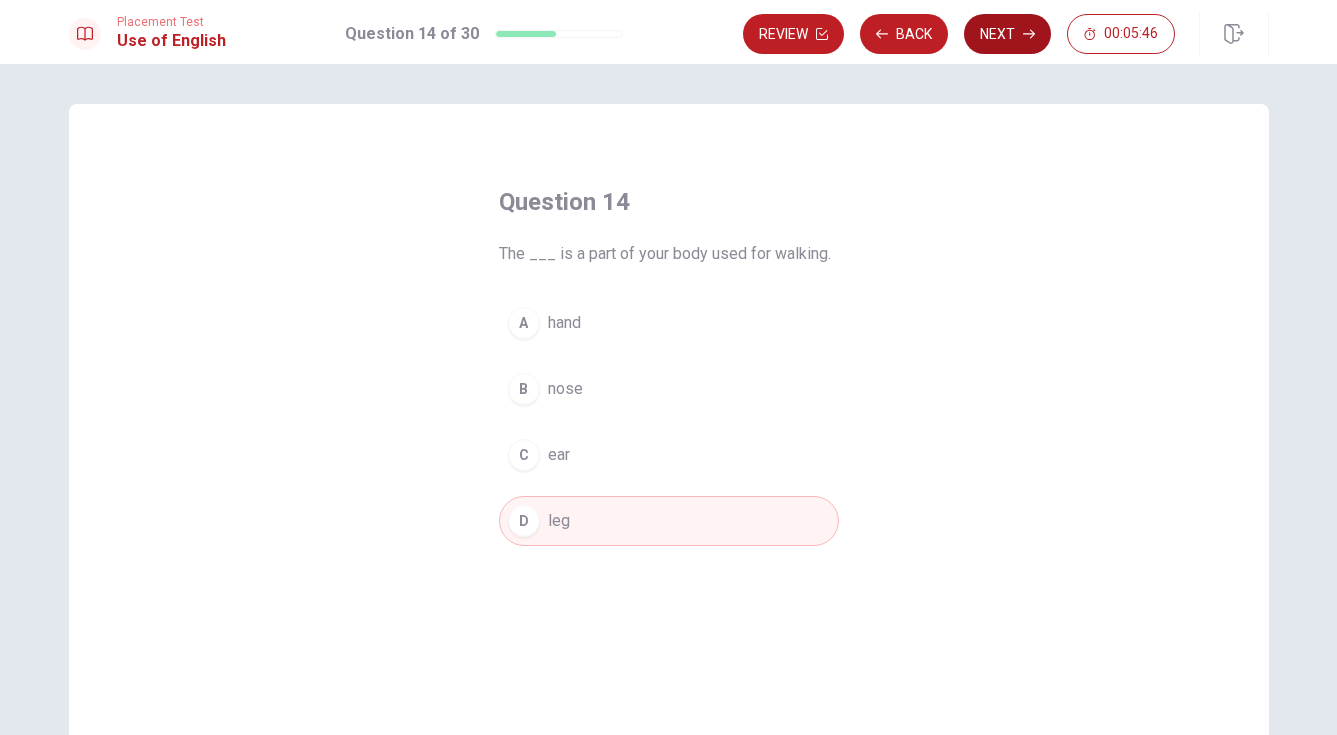 click on "Next" at bounding box center (1007, 34) 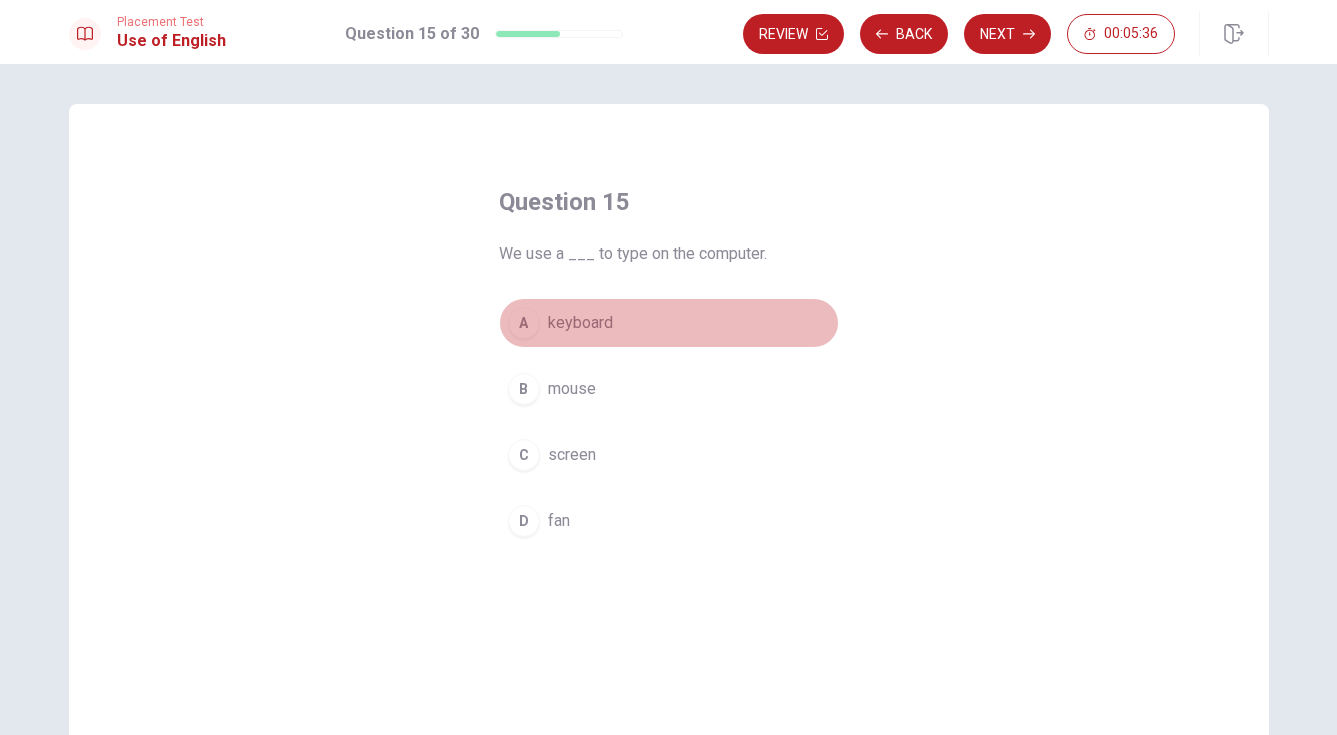 click on "keyboard" at bounding box center (580, 323) 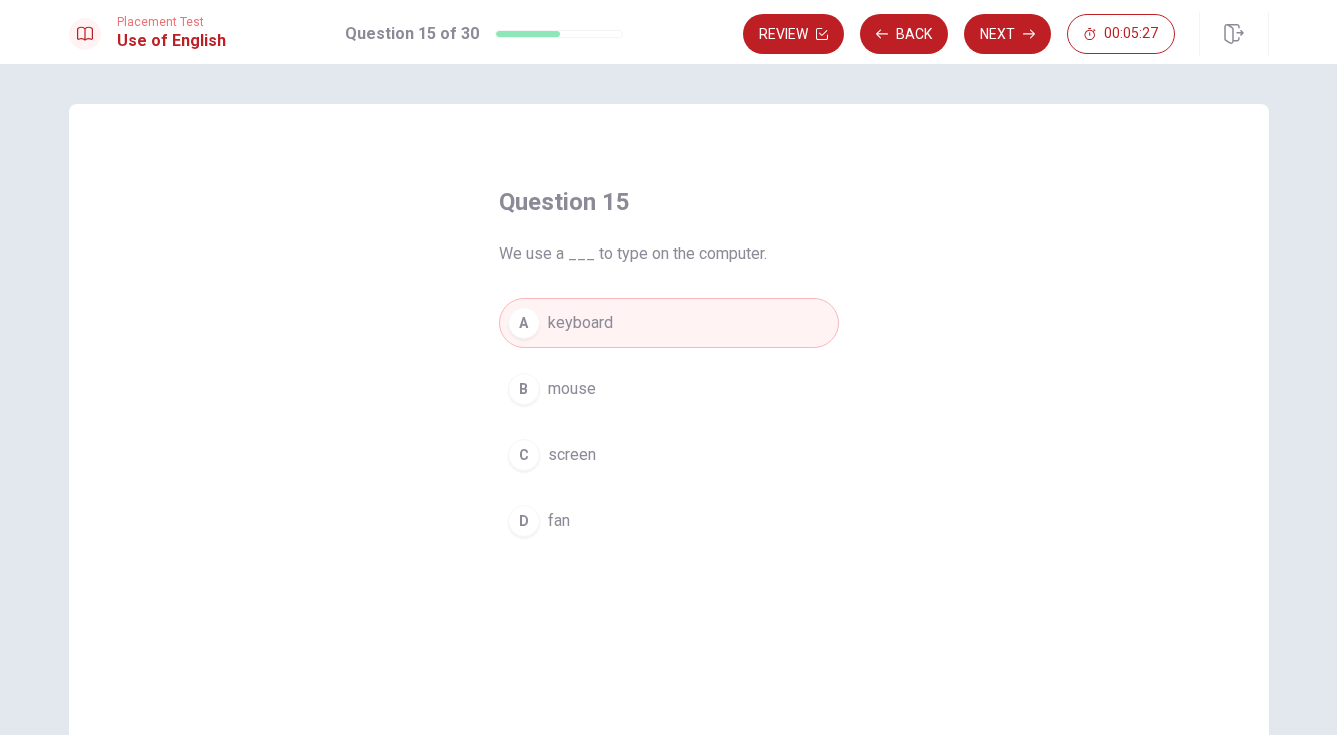 click on "mouse" at bounding box center (572, 389) 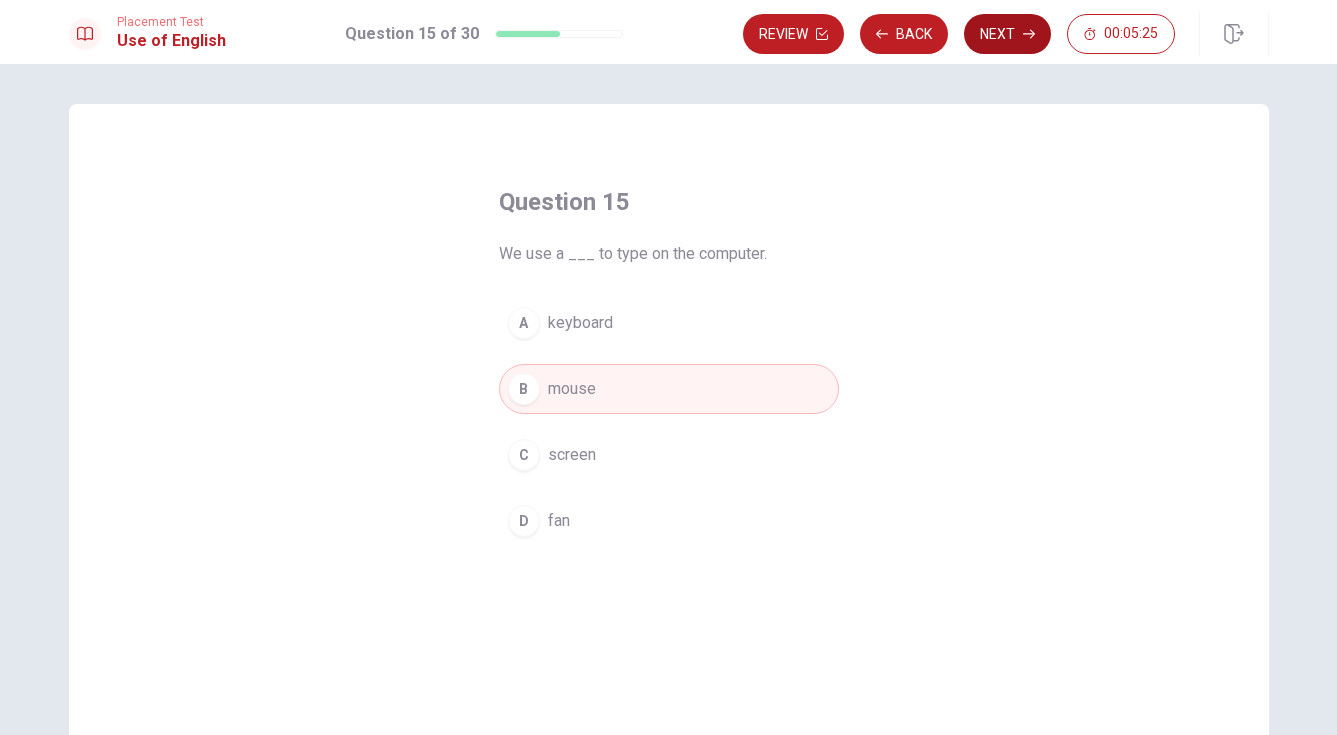 click on "Next" at bounding box center [1007, 34] 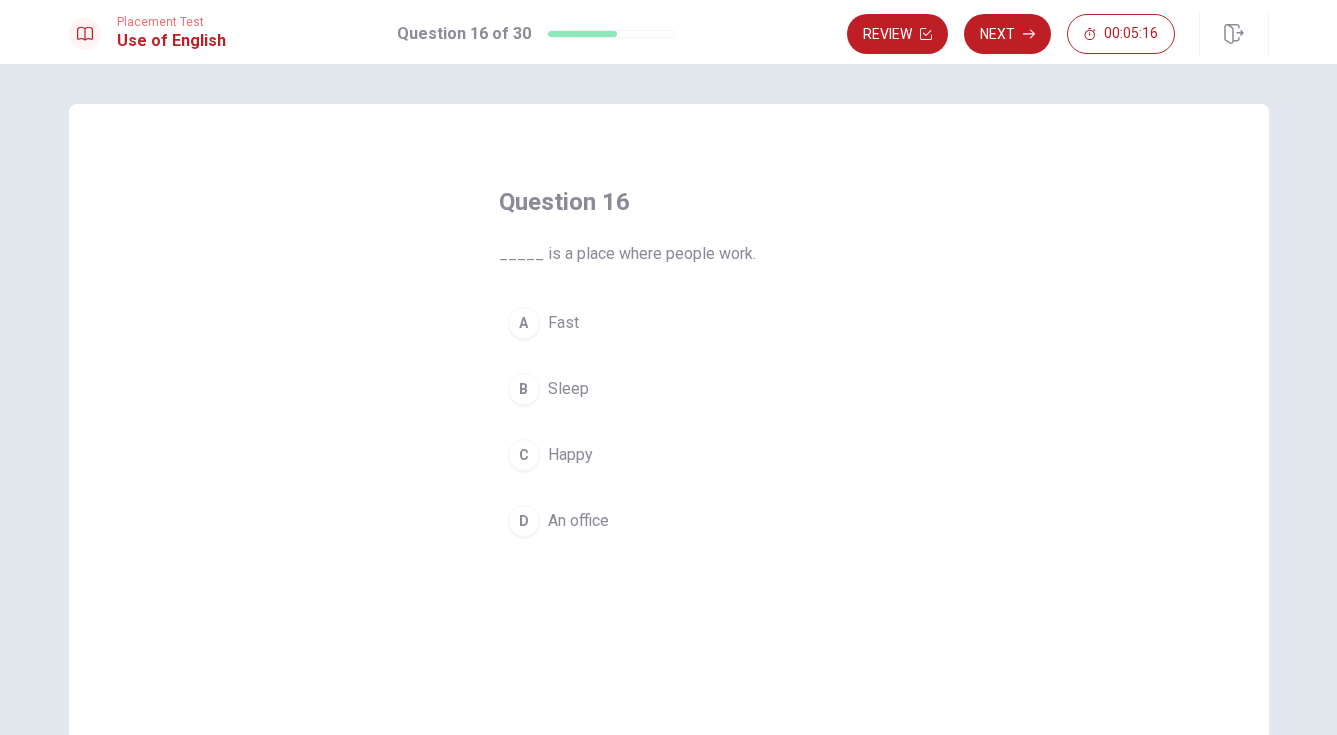 click on "D An office" at bounding box center [669, 521] 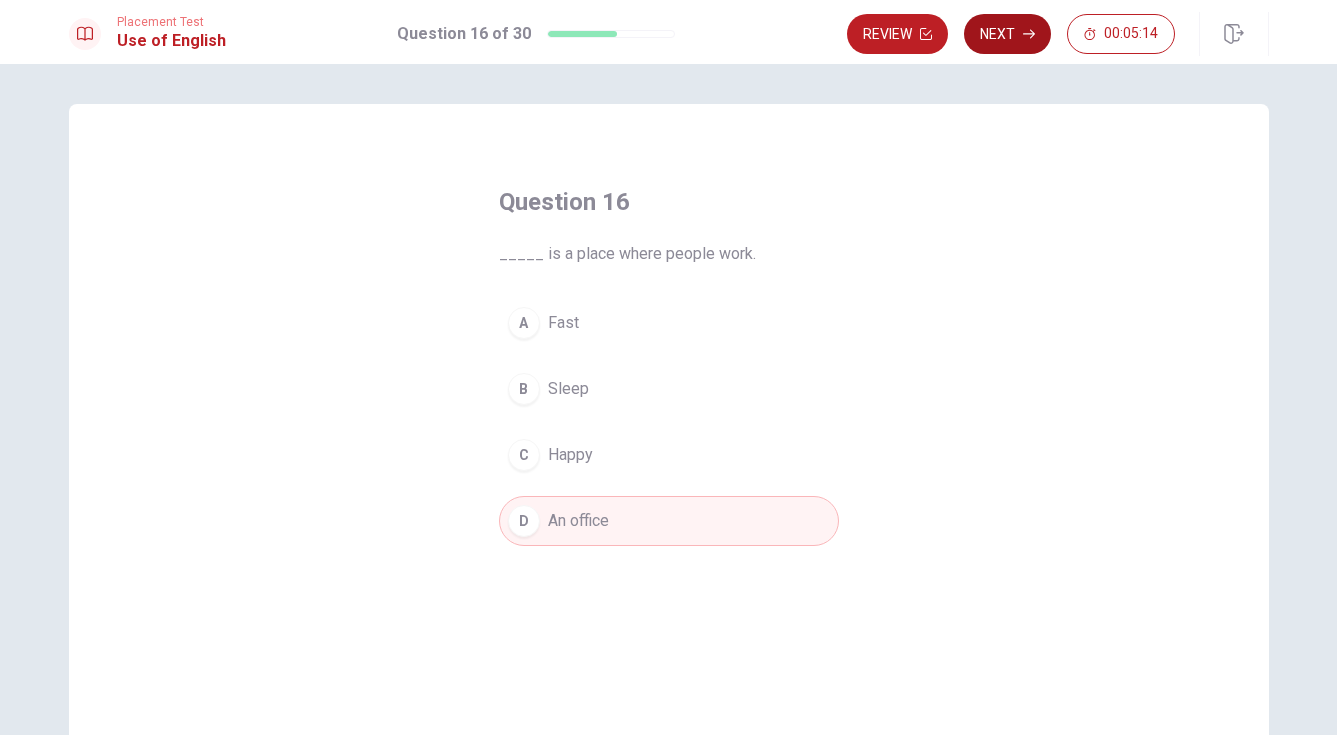 click on "Next" at bounding box center (1007, 34) 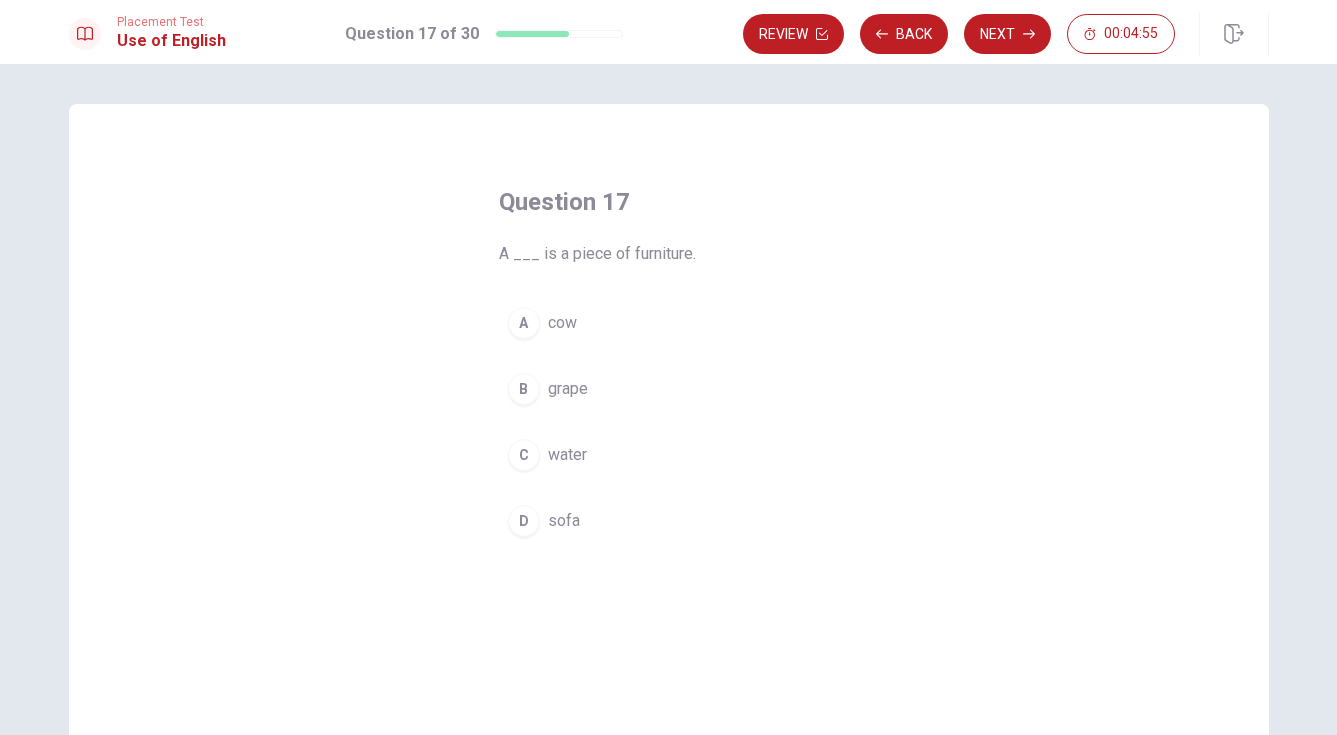 click on "grape" at bounding box center [568, 389] 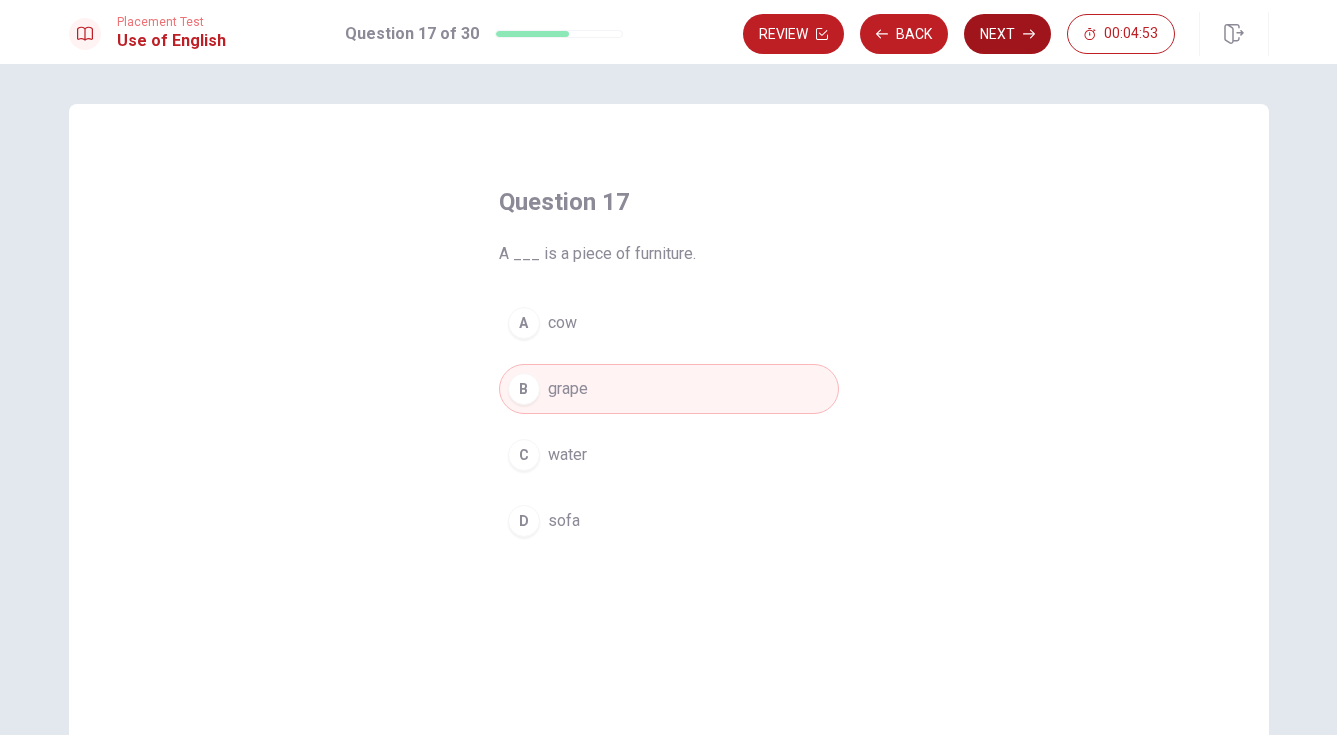 click on "Next" at bounding box center [1007, 34] 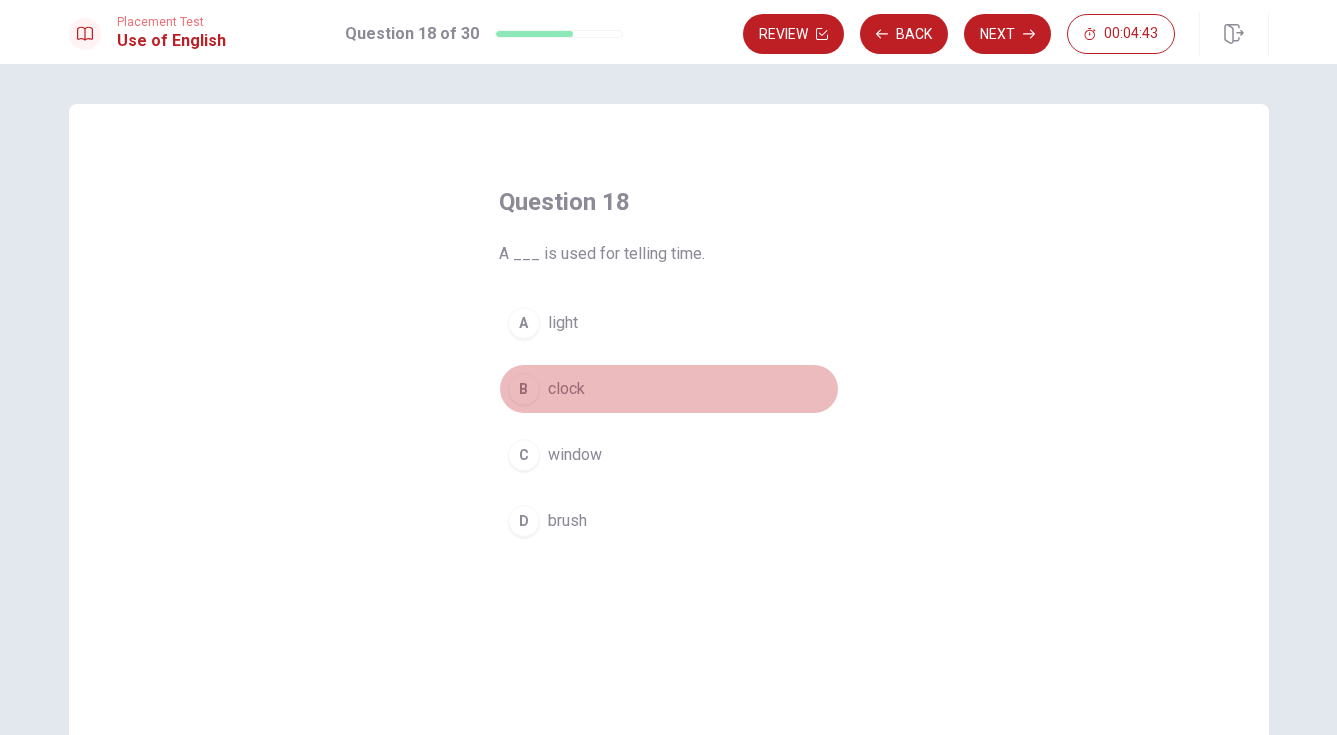 click on "clock" at bounding box center [566, 389] 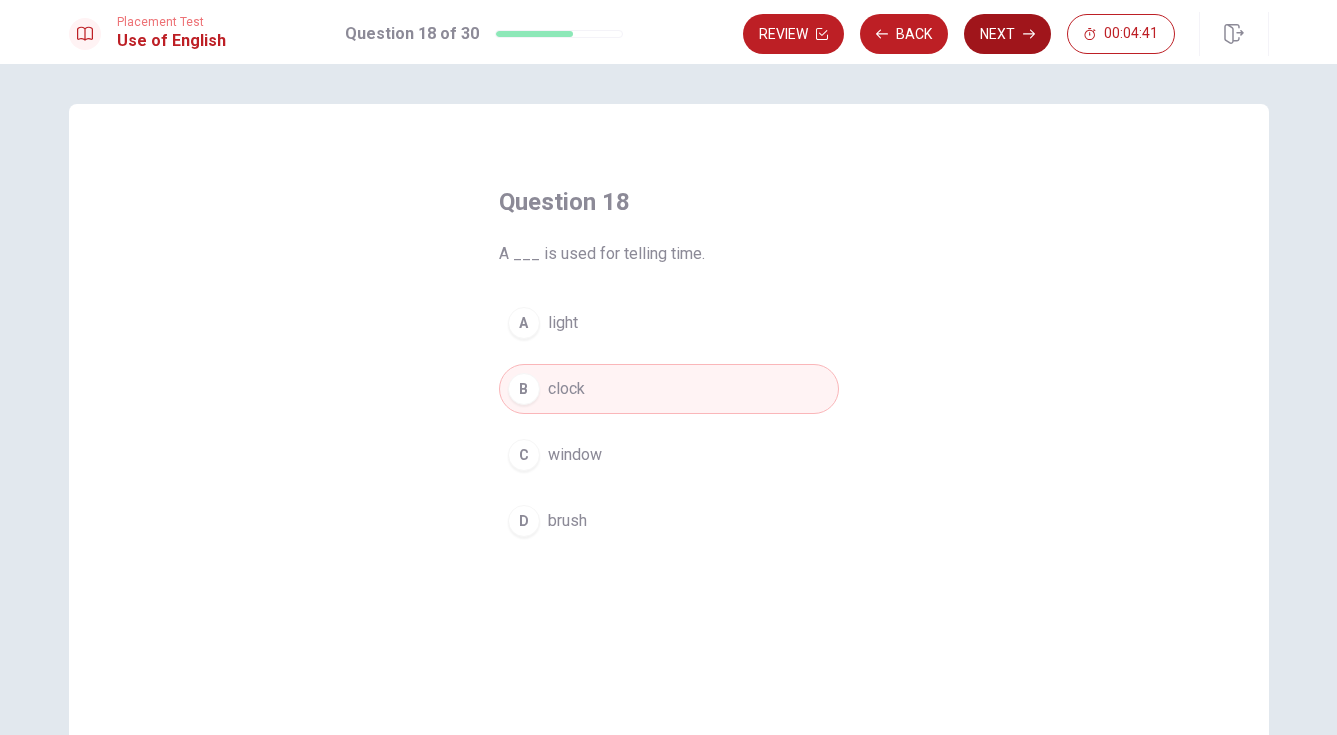 click on "Next" at bounding box center (1007, 34) 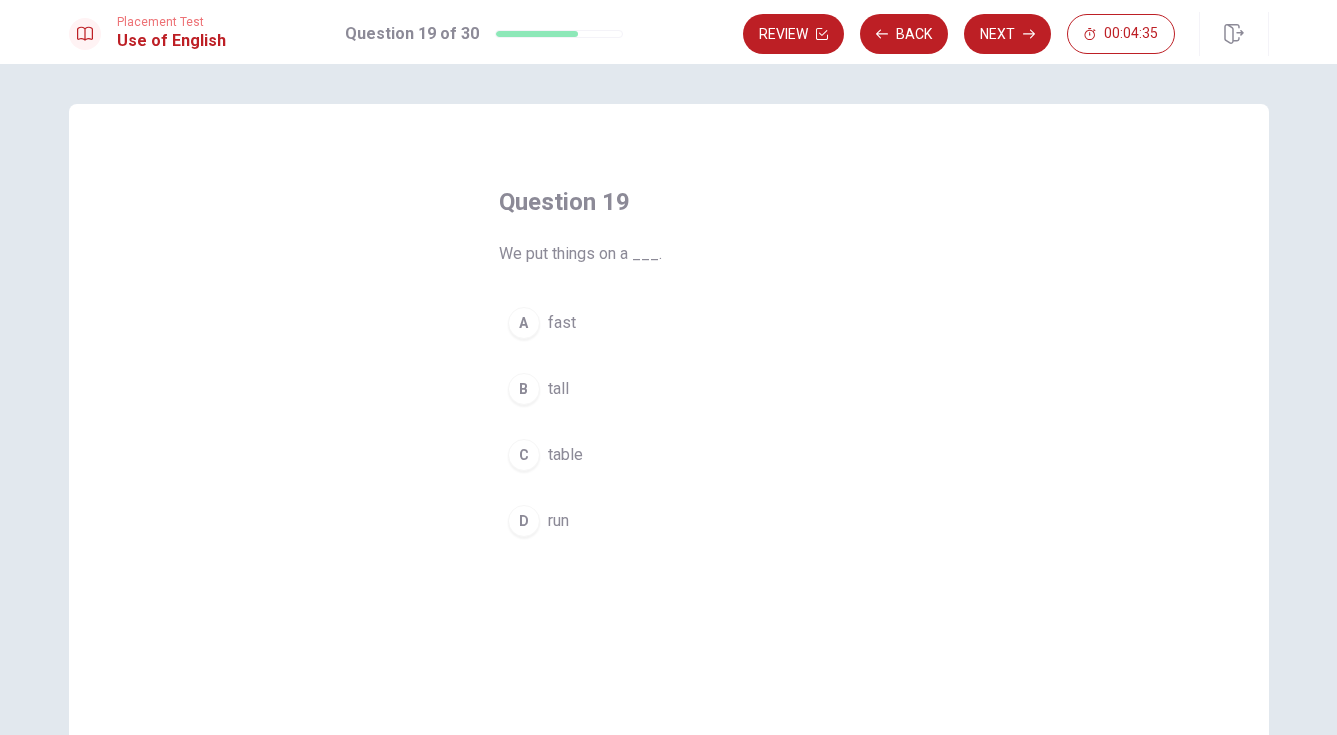 click on "table" at bounding box center (565, 455) 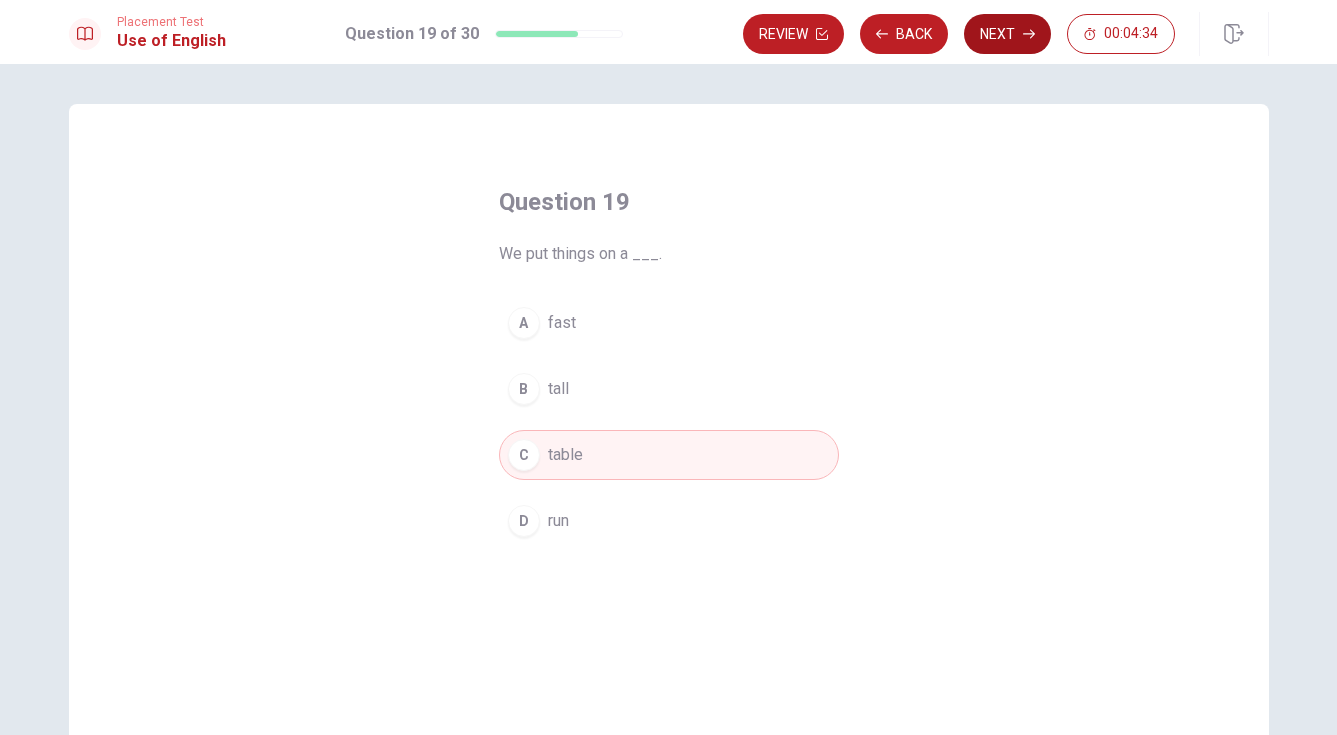 click on "Next" at bounding box center [1007, 34] 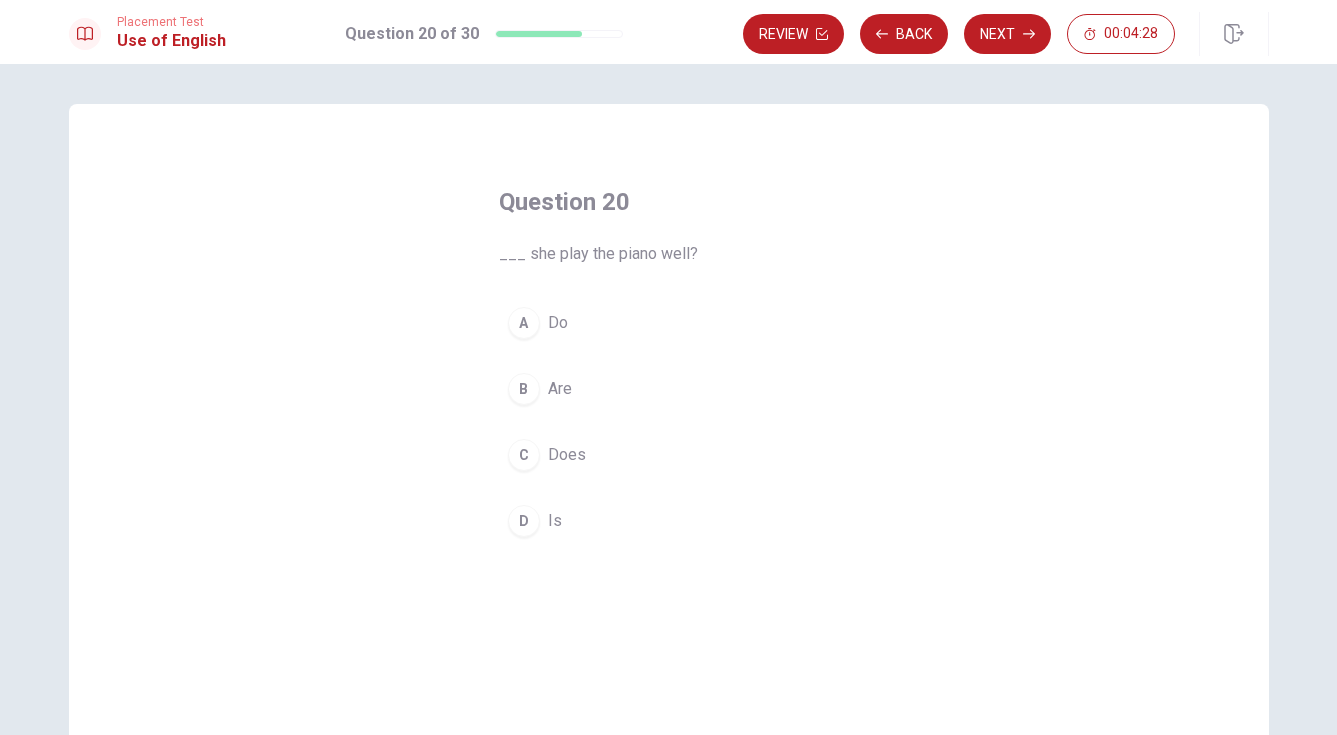 click on "Does" at bounding box center [567, 455] 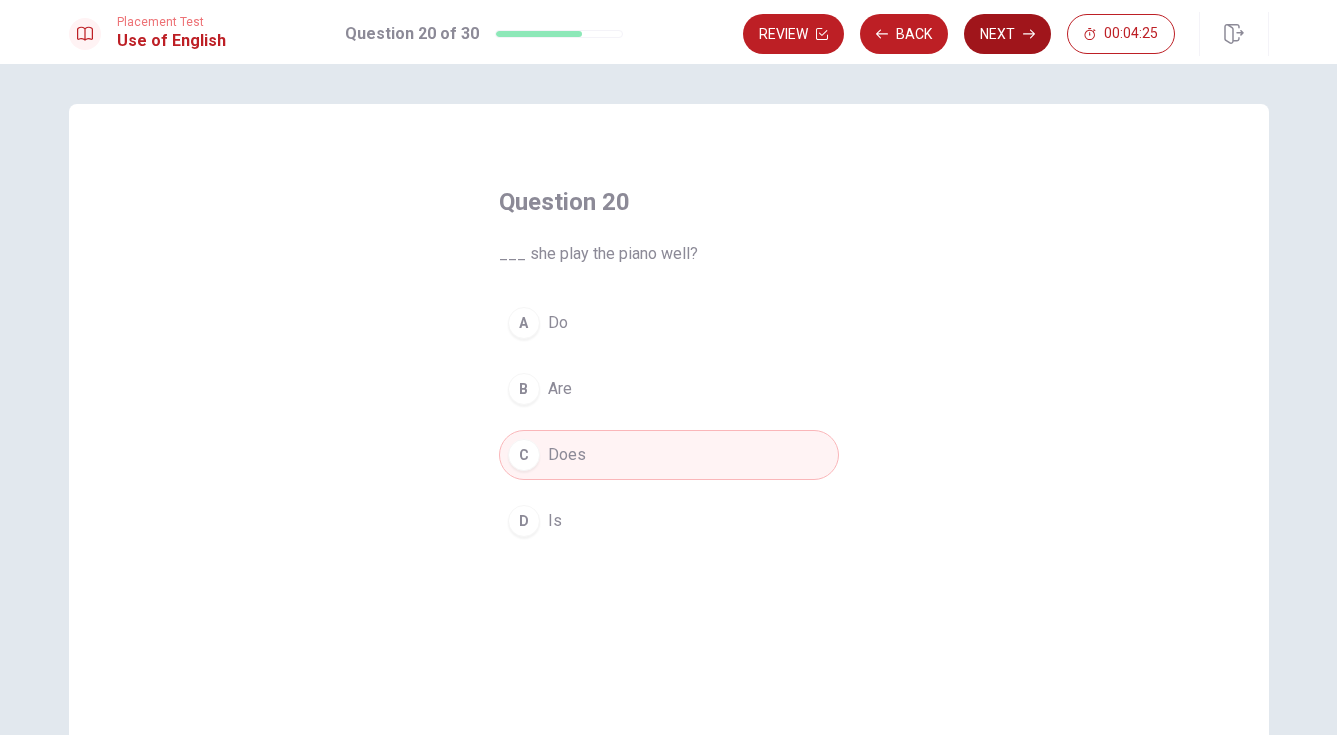 click on "Next" at bounding box center (1007, 34) 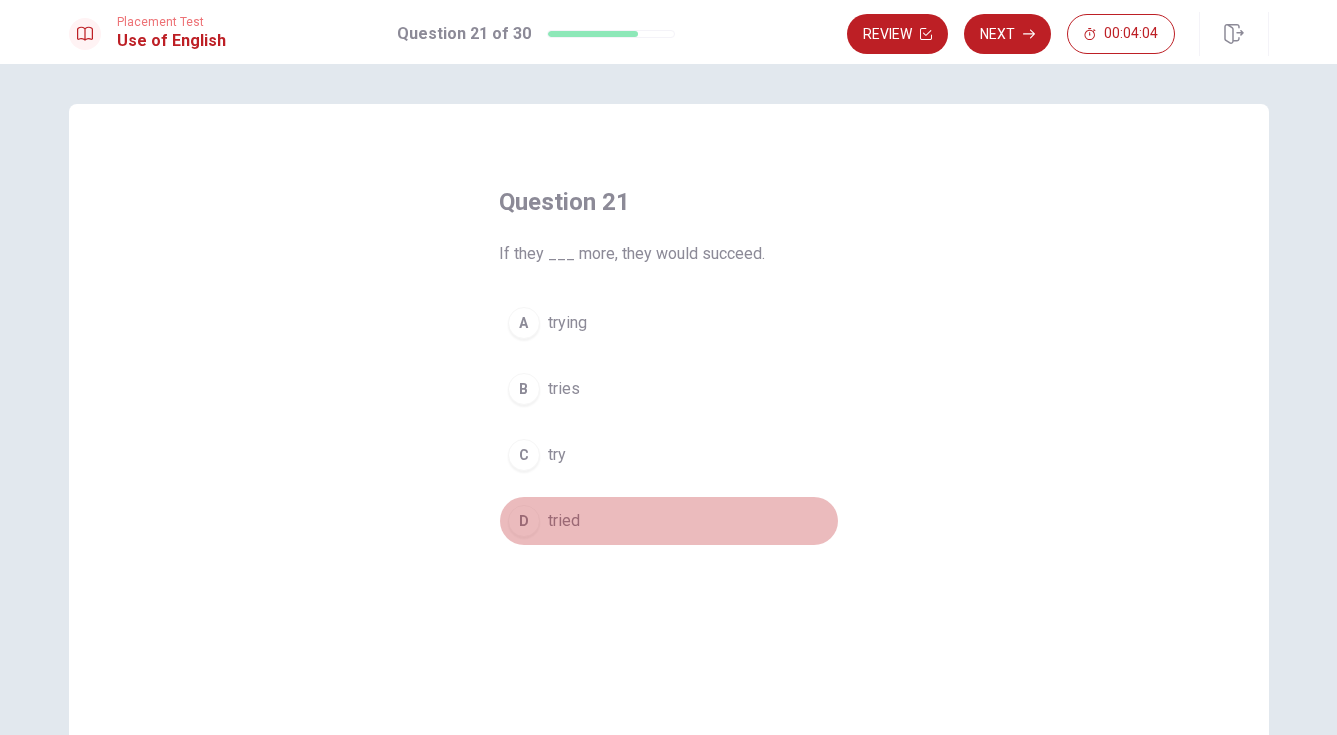 click on "tried" at bounding box center (564, 521) 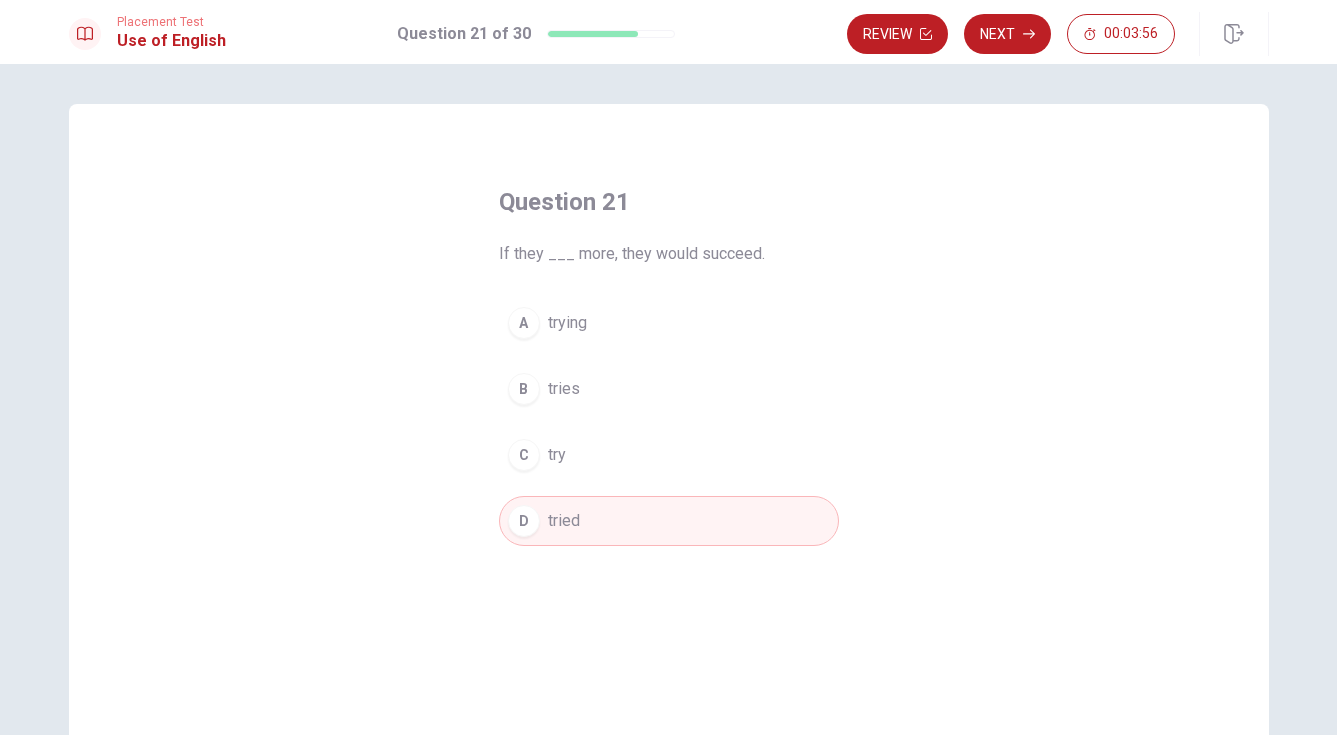 click on "C try" at bounding box center [669, 455] 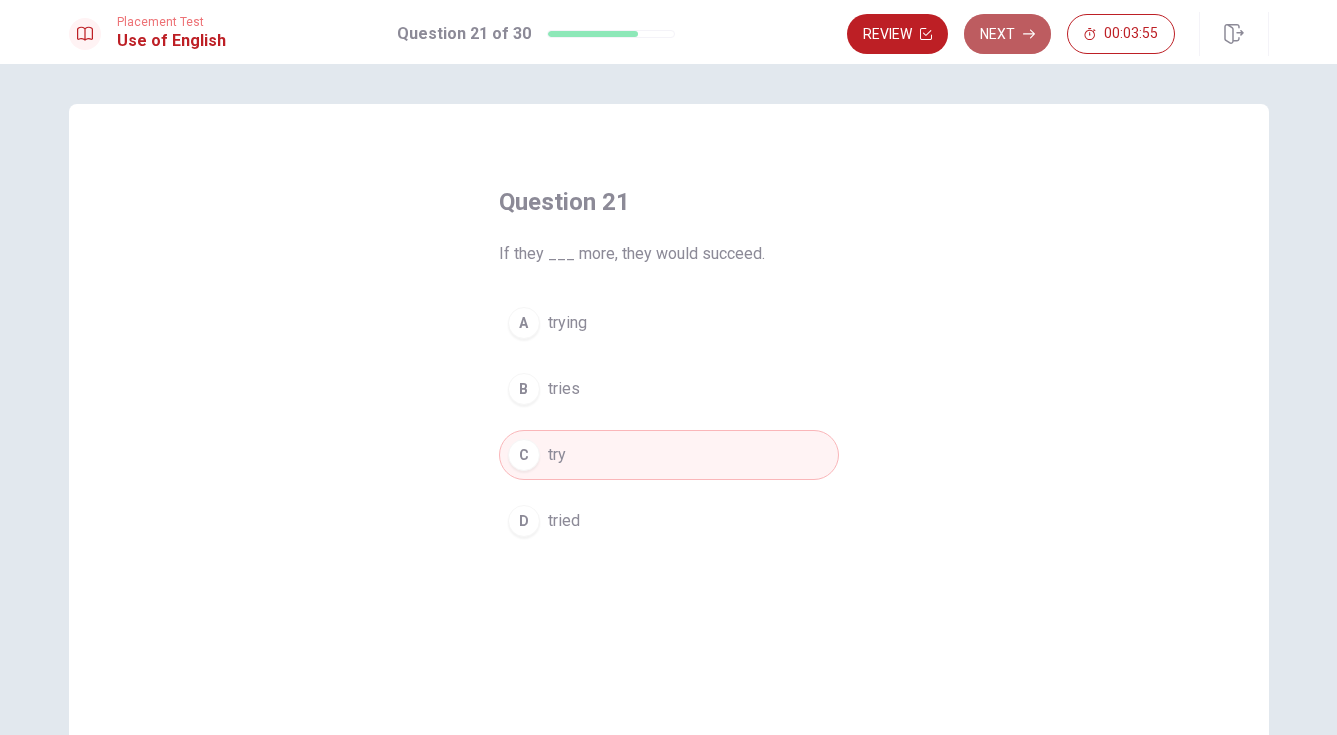 click on "Next" at bounding box center [1007, 34] 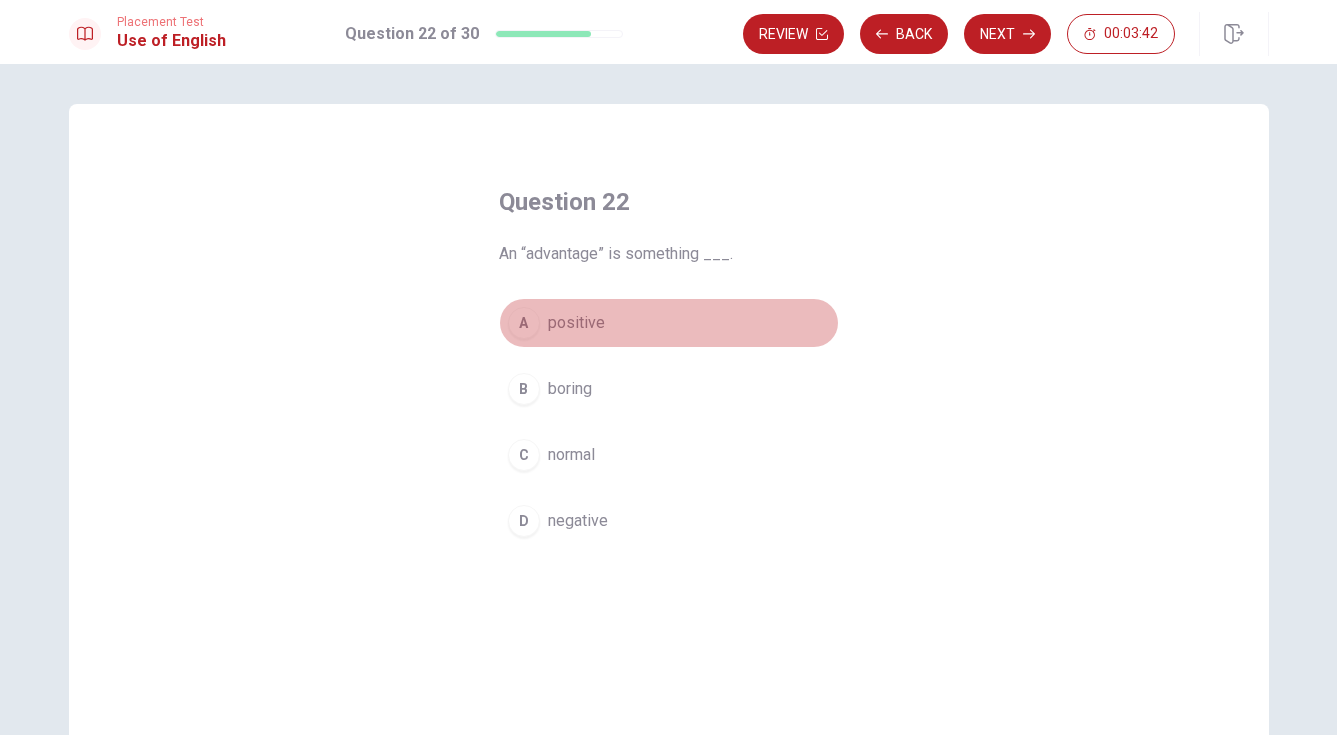 click on "positive" at bounding box center (576, 323) 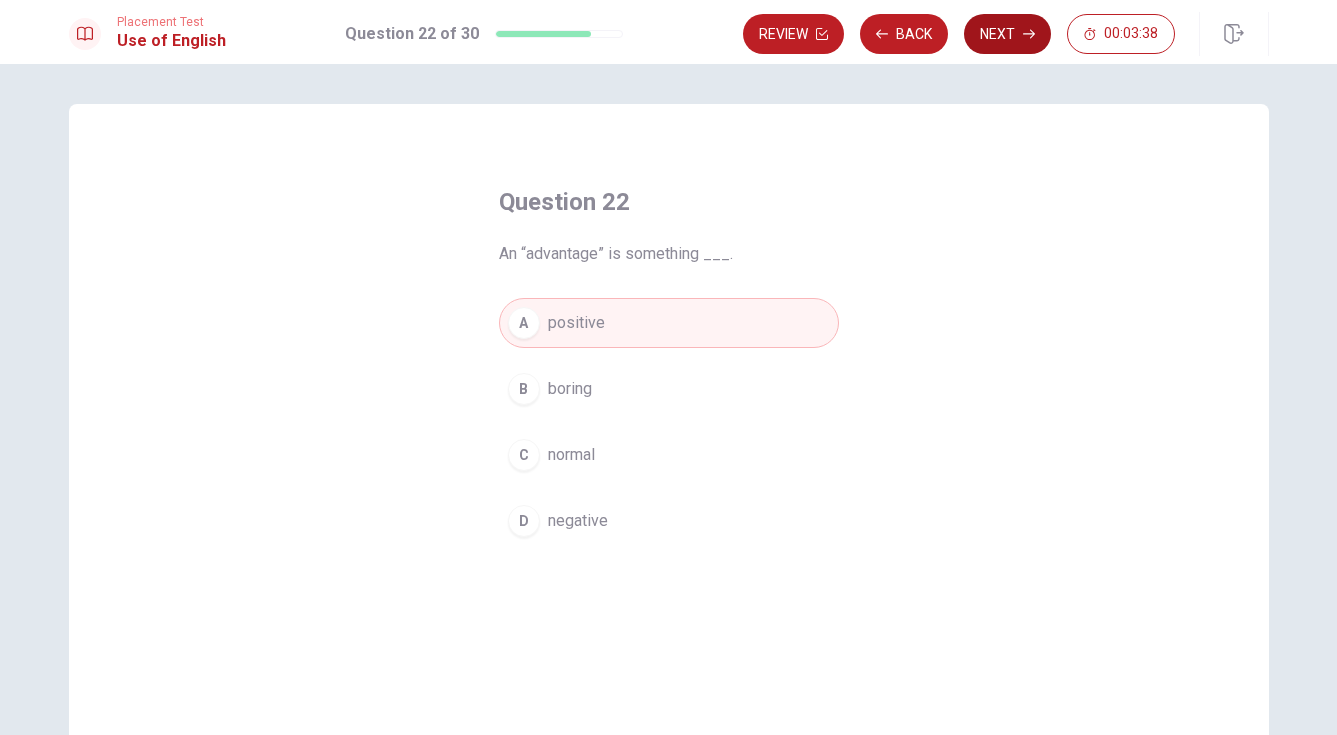 click on "Next" at bounding box center [1007, 34] 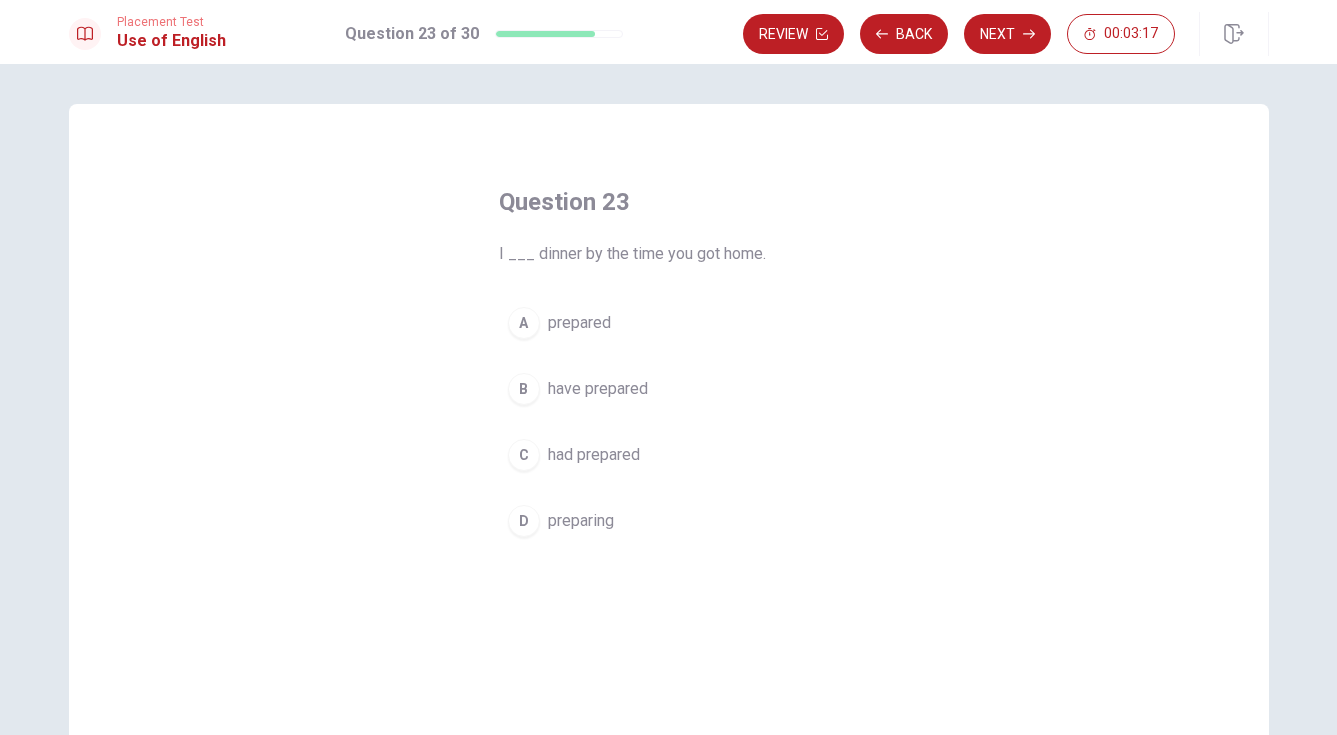 click on "have prepared" at bounding box center [598, 389] 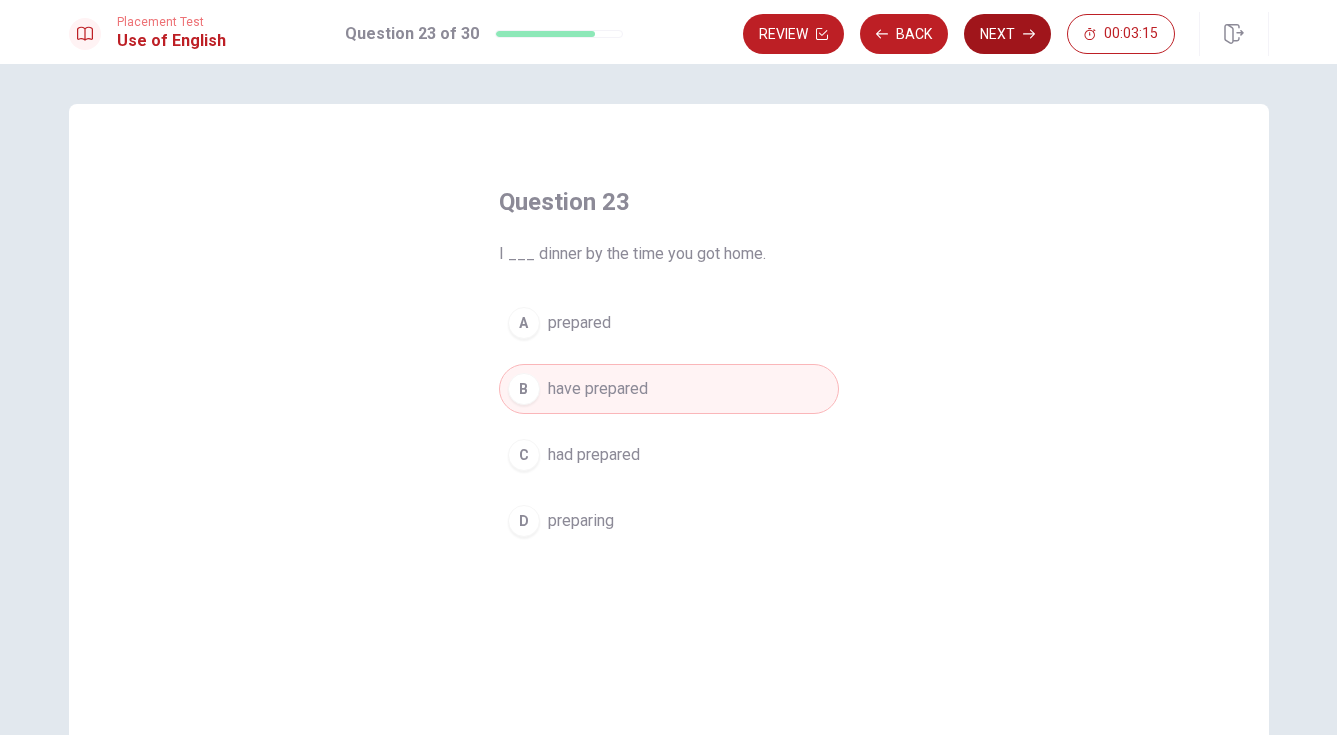 click on "Next" at bounding box center (1007, 34) 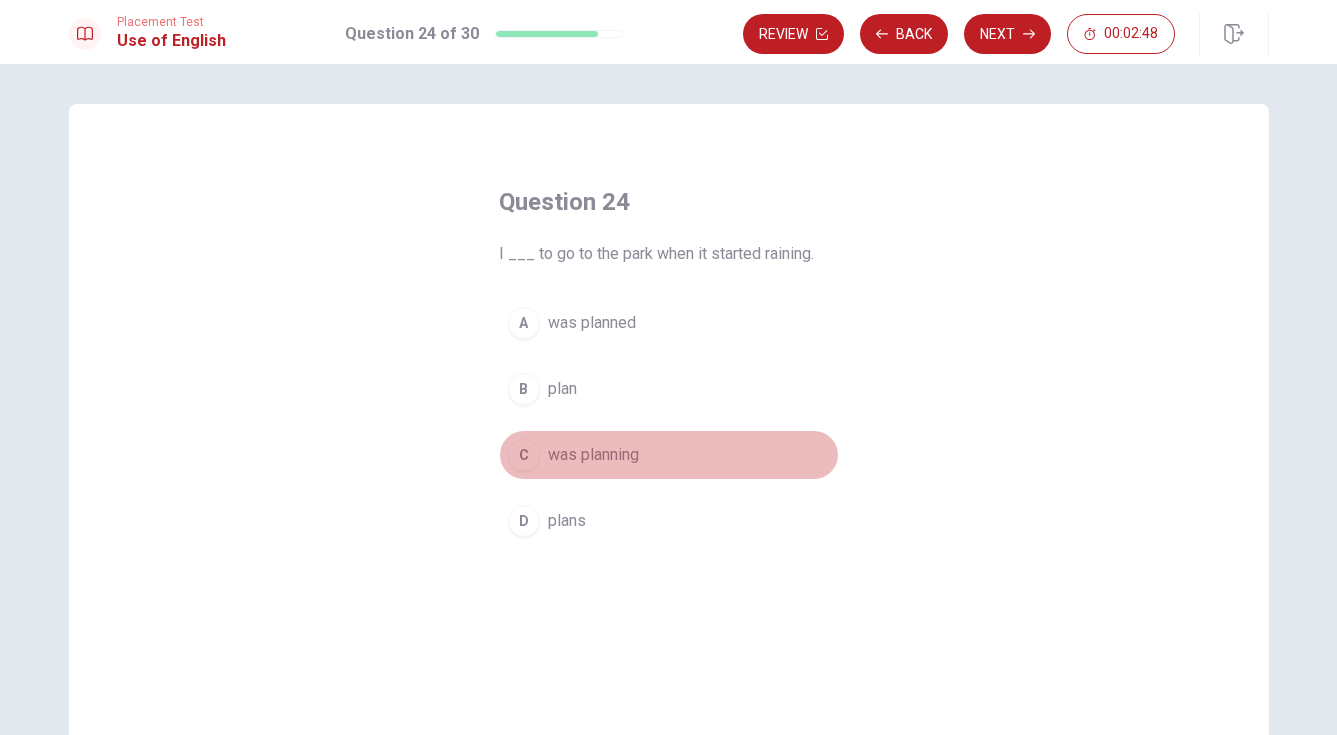 click on "C was planning" at bounding box center [669, 455] 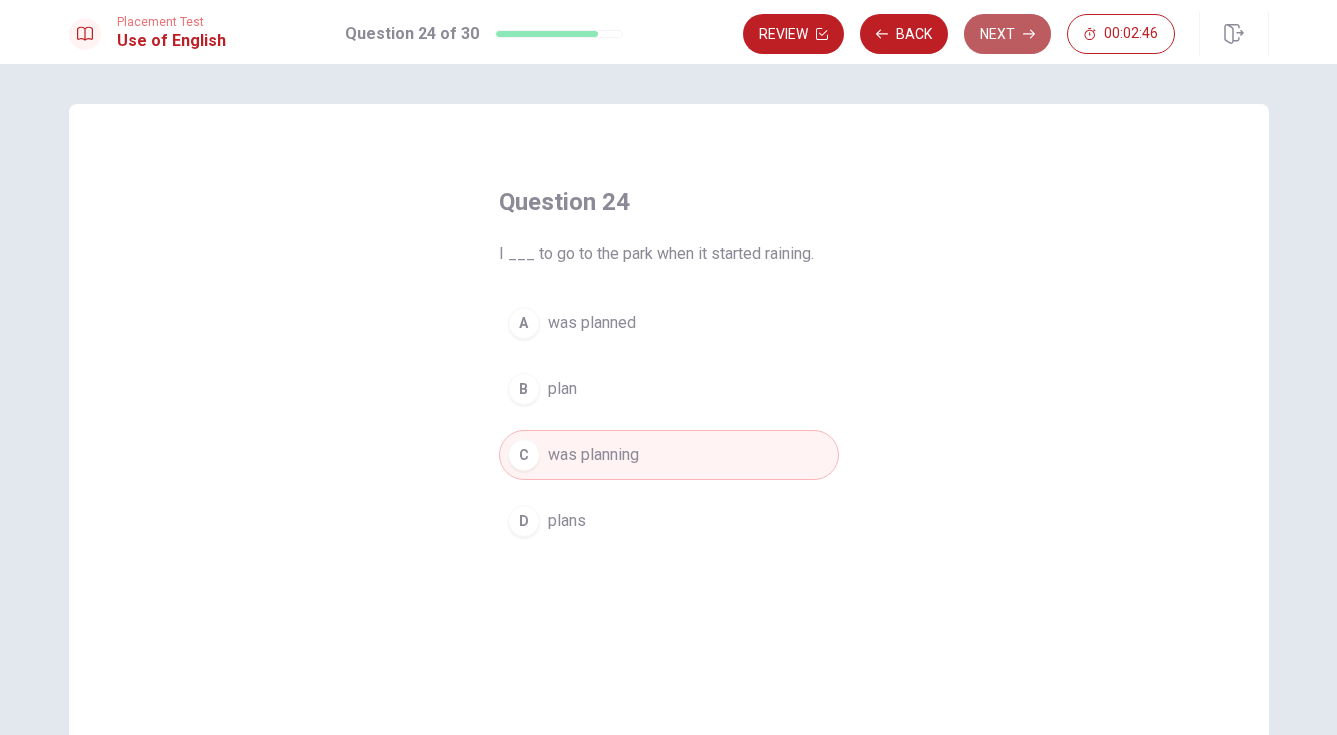 click on "Next" at bounding box center (1007, 34) 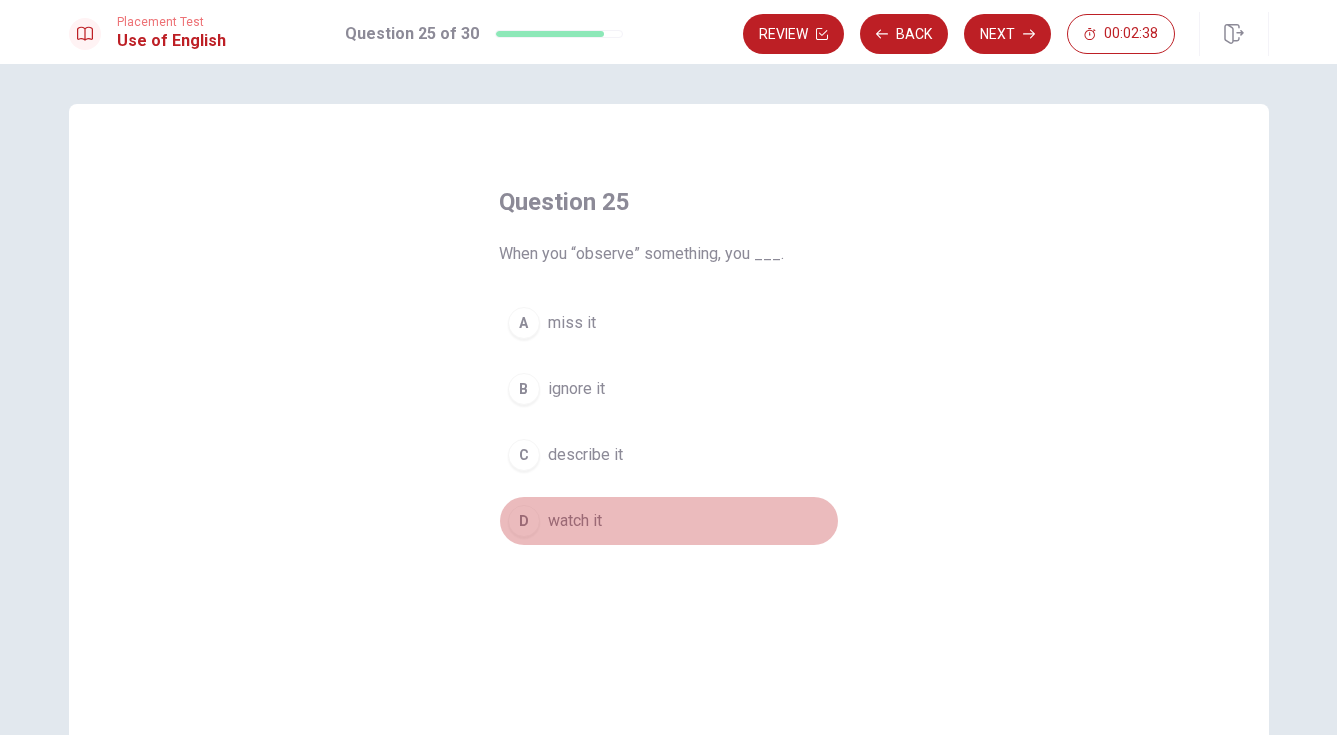 click on "watch it" at bounding box center (575, 521) 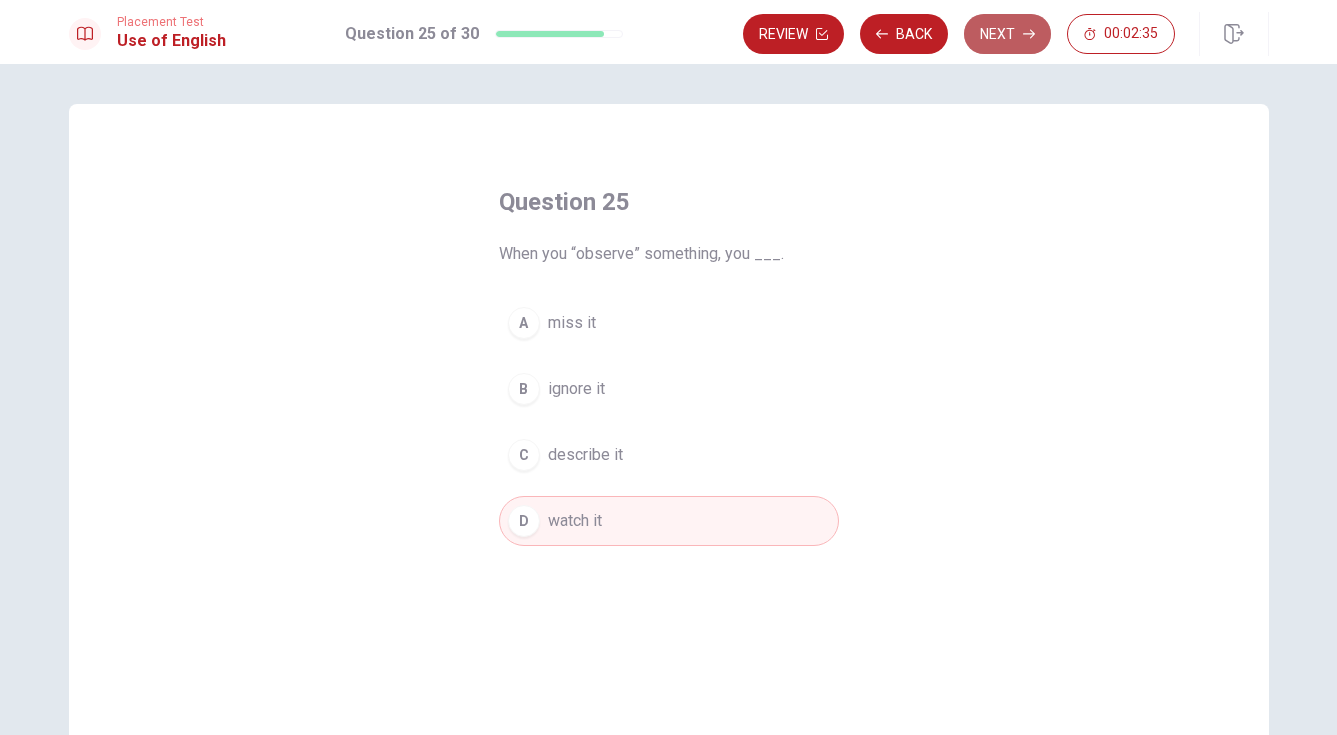 click on "Next" at bounding box center (1007, 34) 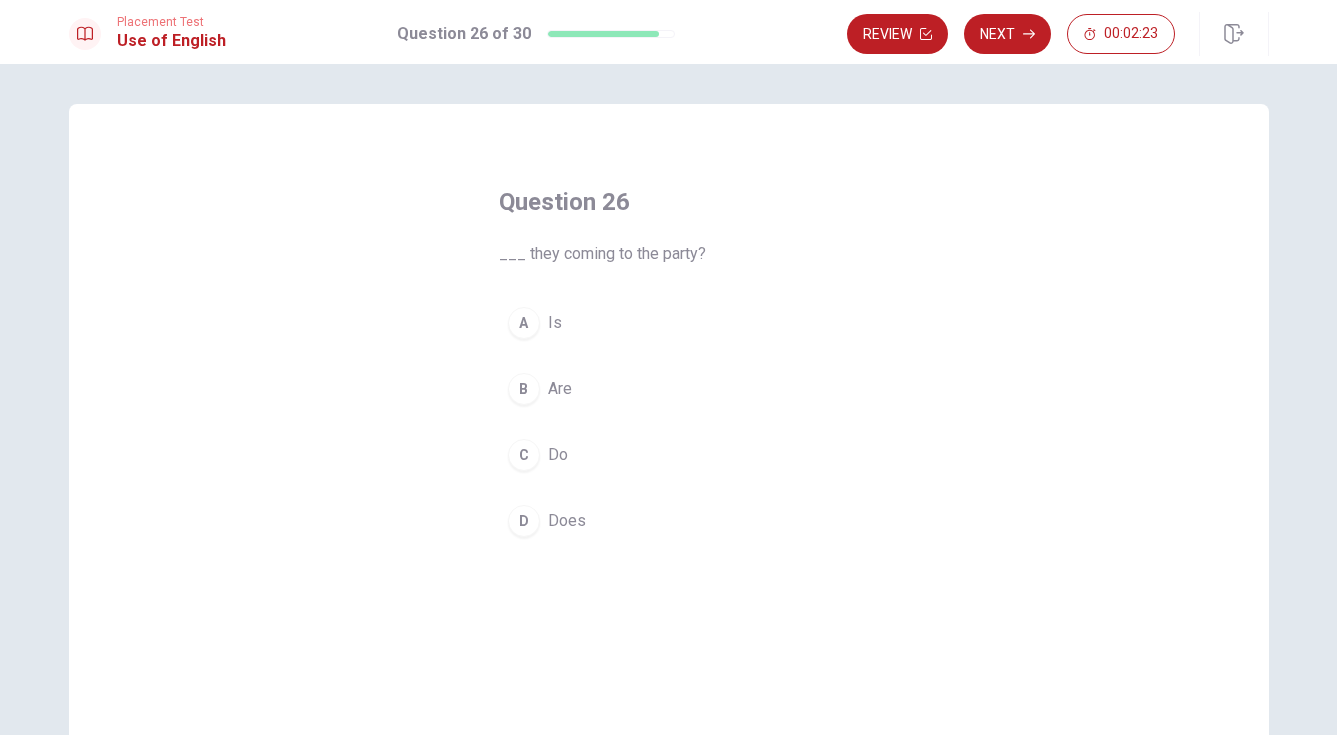 click on "Are" at bounding box center (560, 389) 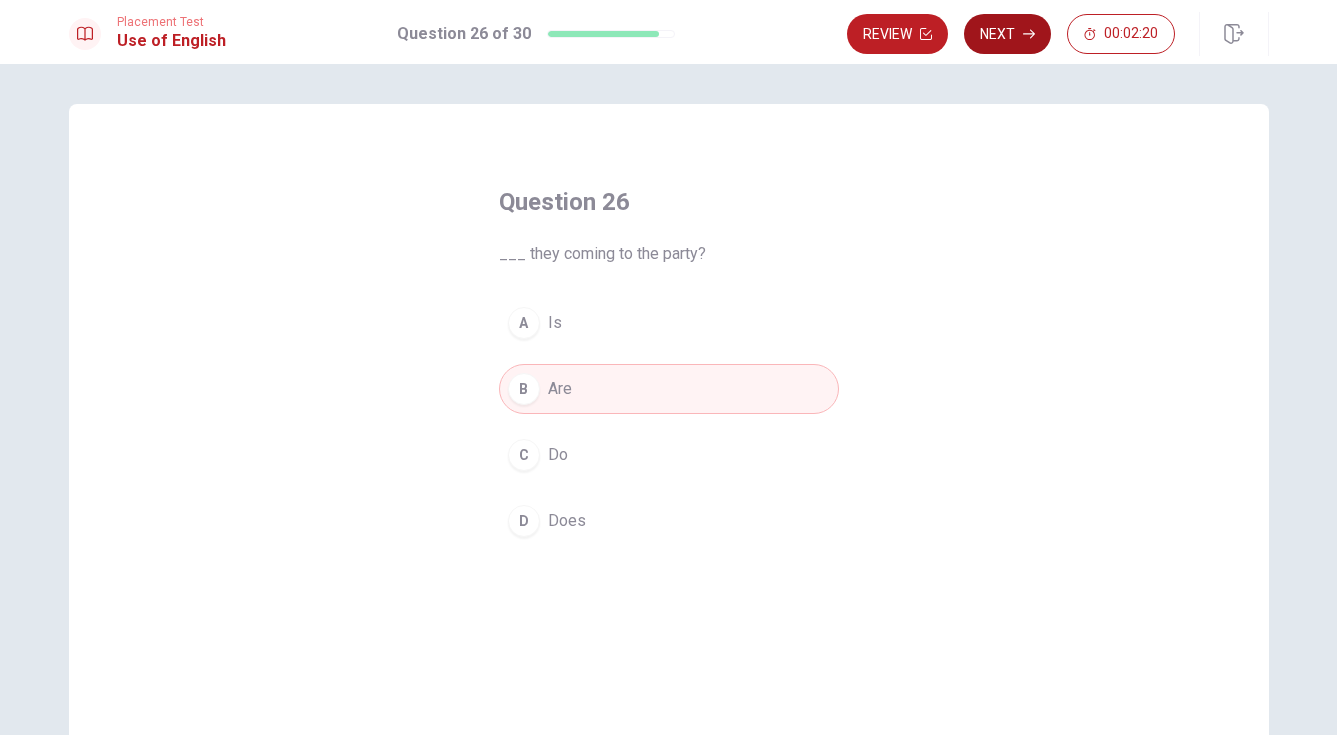 click on "Next" at bounding box center [1007, 34] 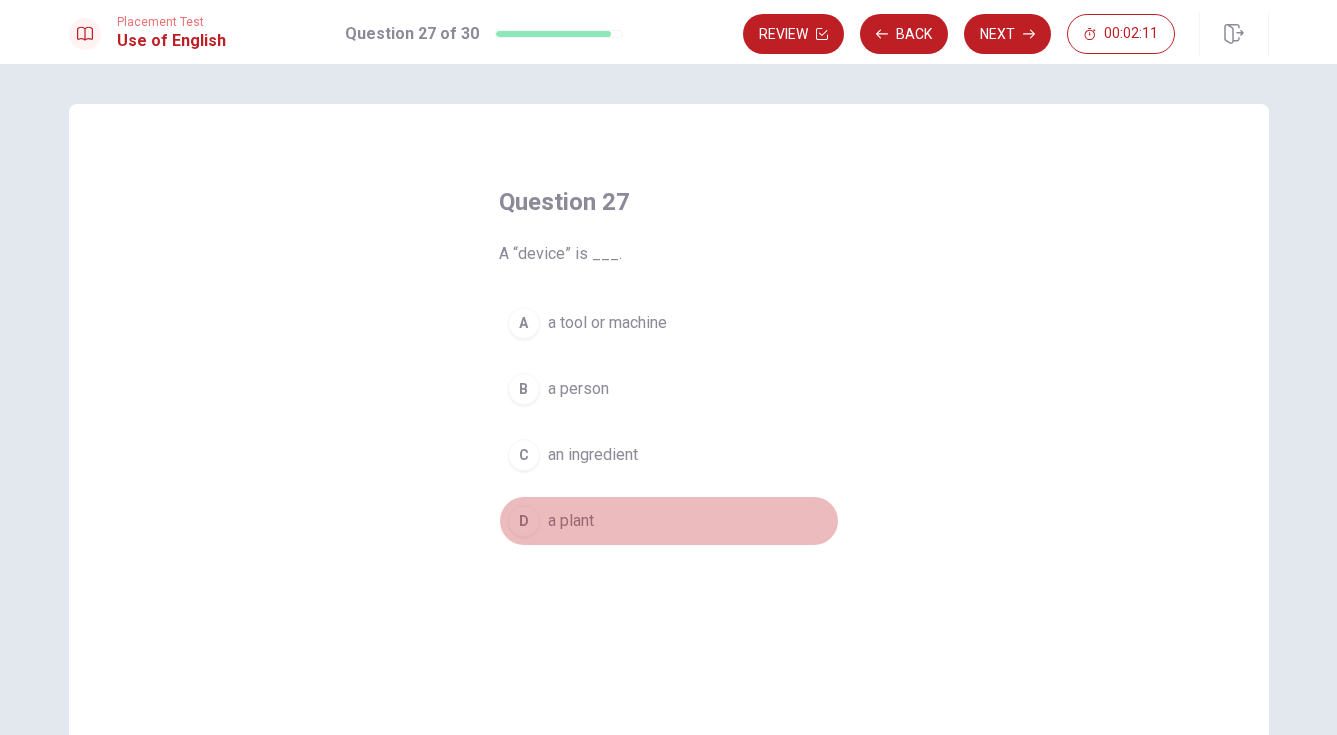 click on "a plant" at bounding box center [571, 521] 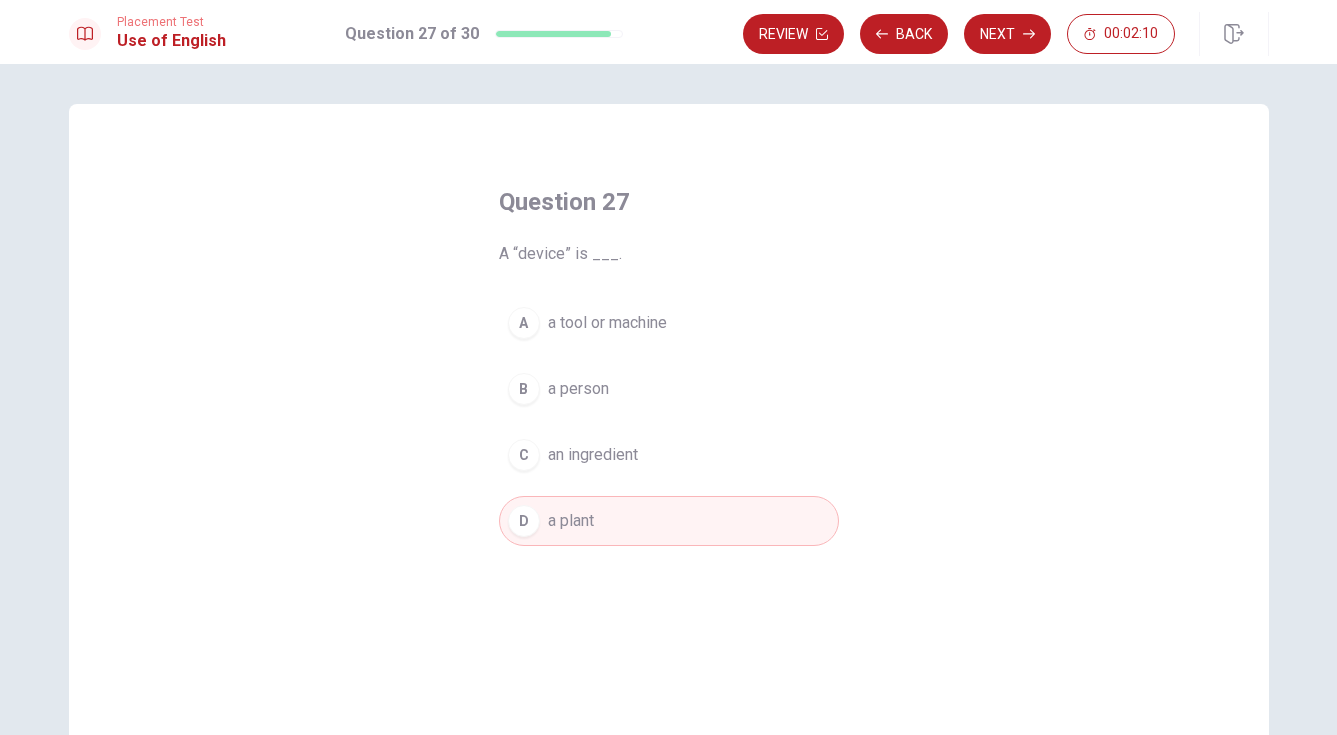 click on "an ingredient" at bounding box center [593, 455] 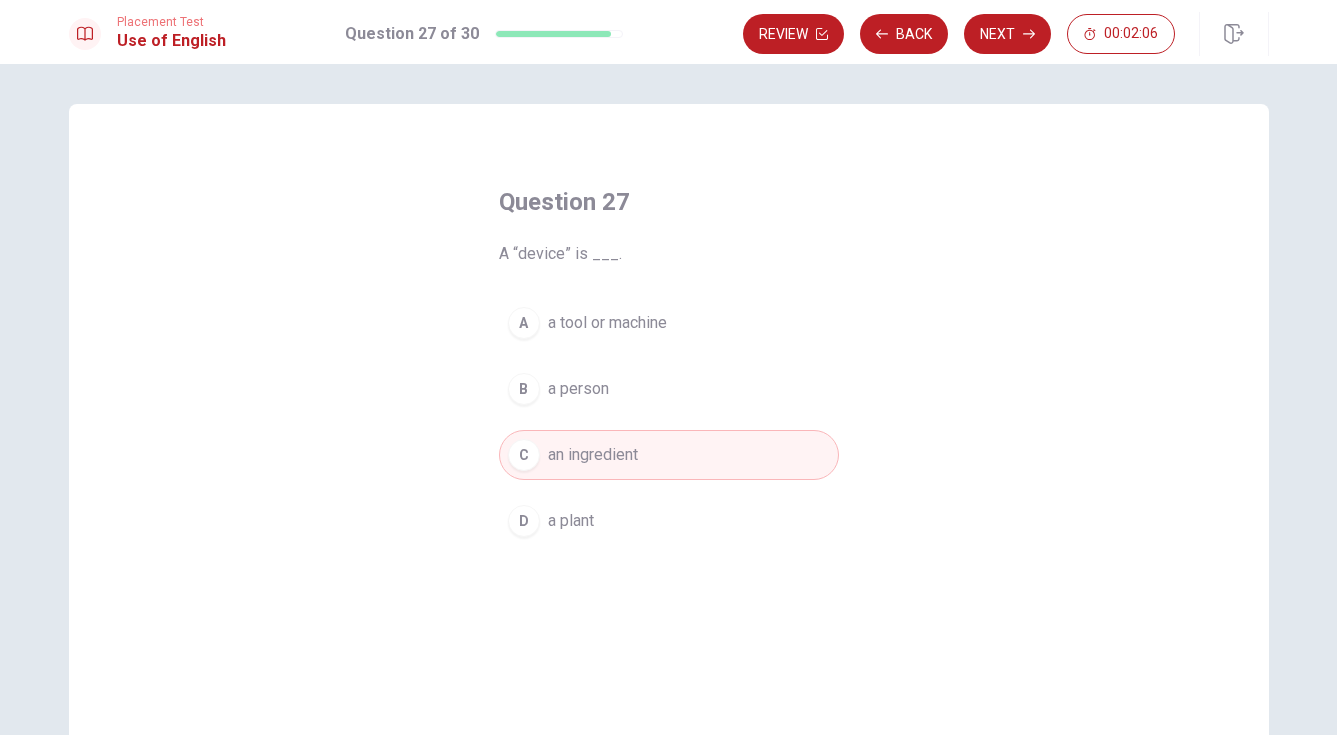click on "a tool or machine" at bounding box center [607, 323] 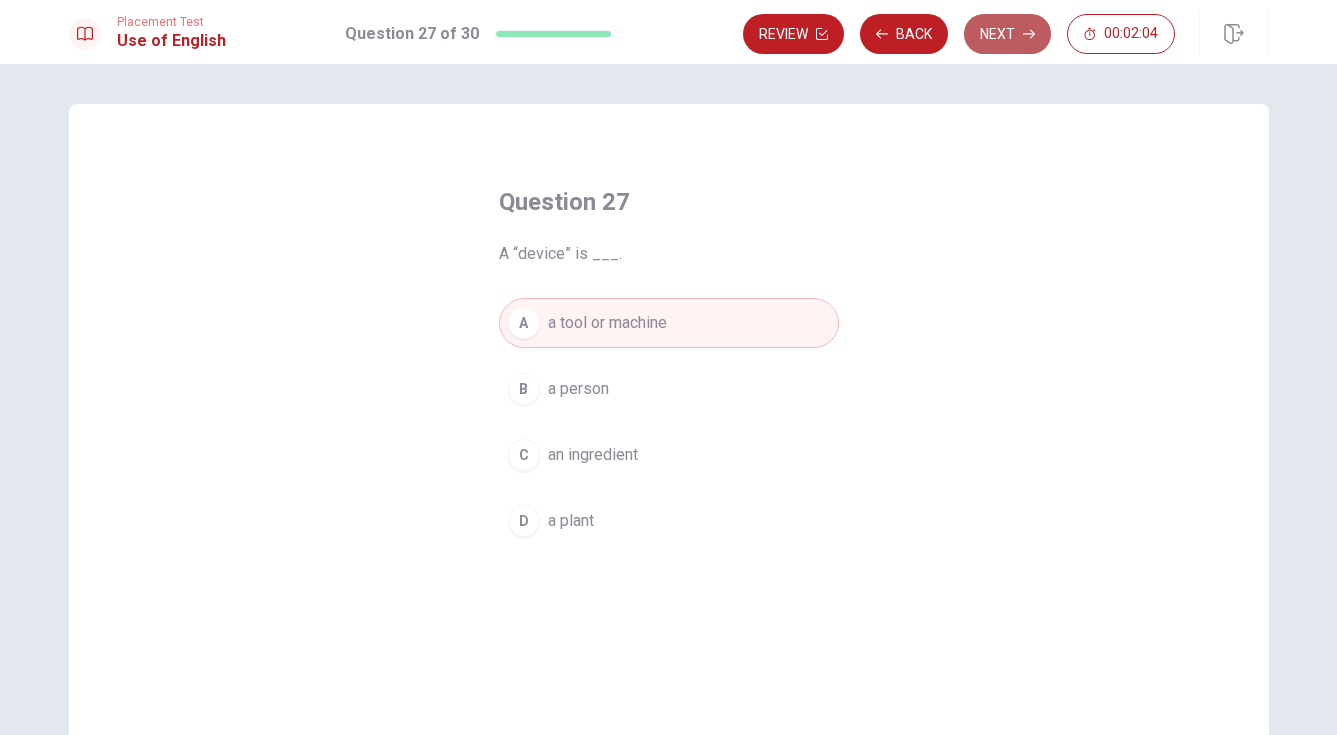 click on "Next" at bounding box center (1007, 34) 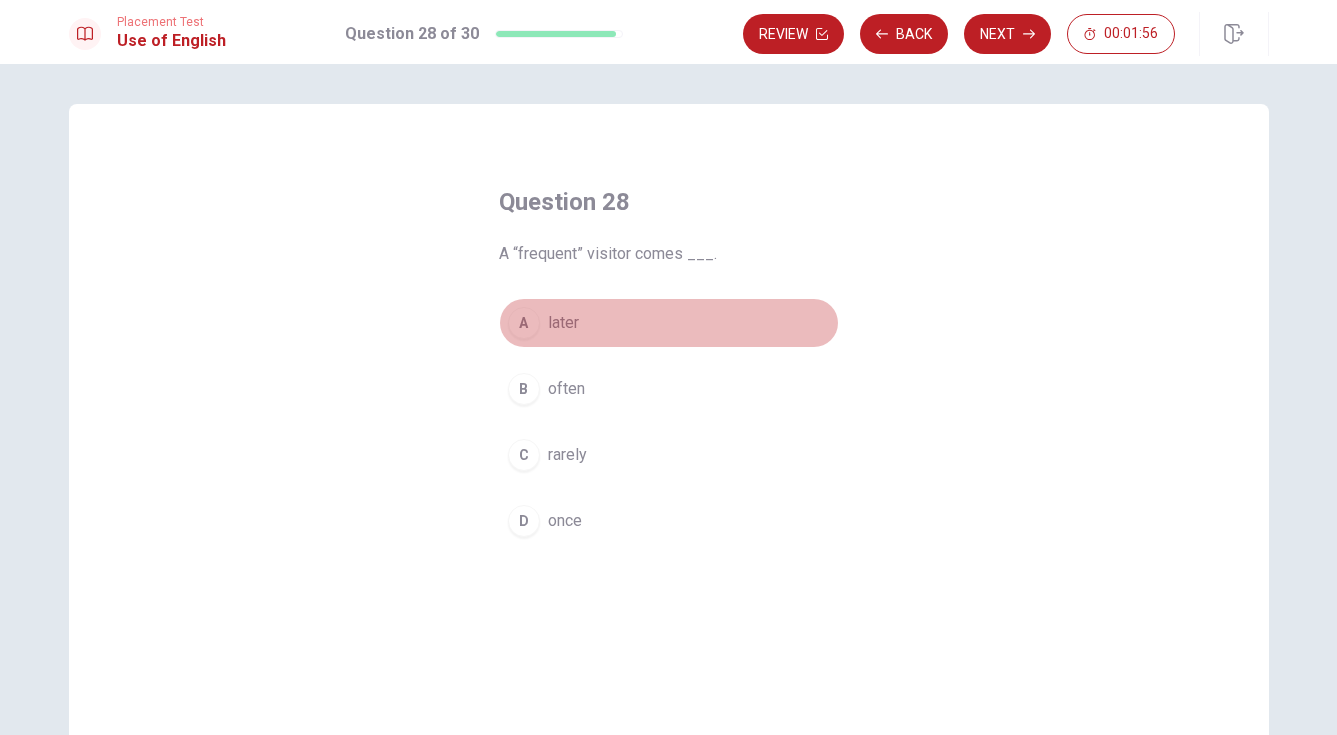 click on "A later" at bounding box center [669, 323] 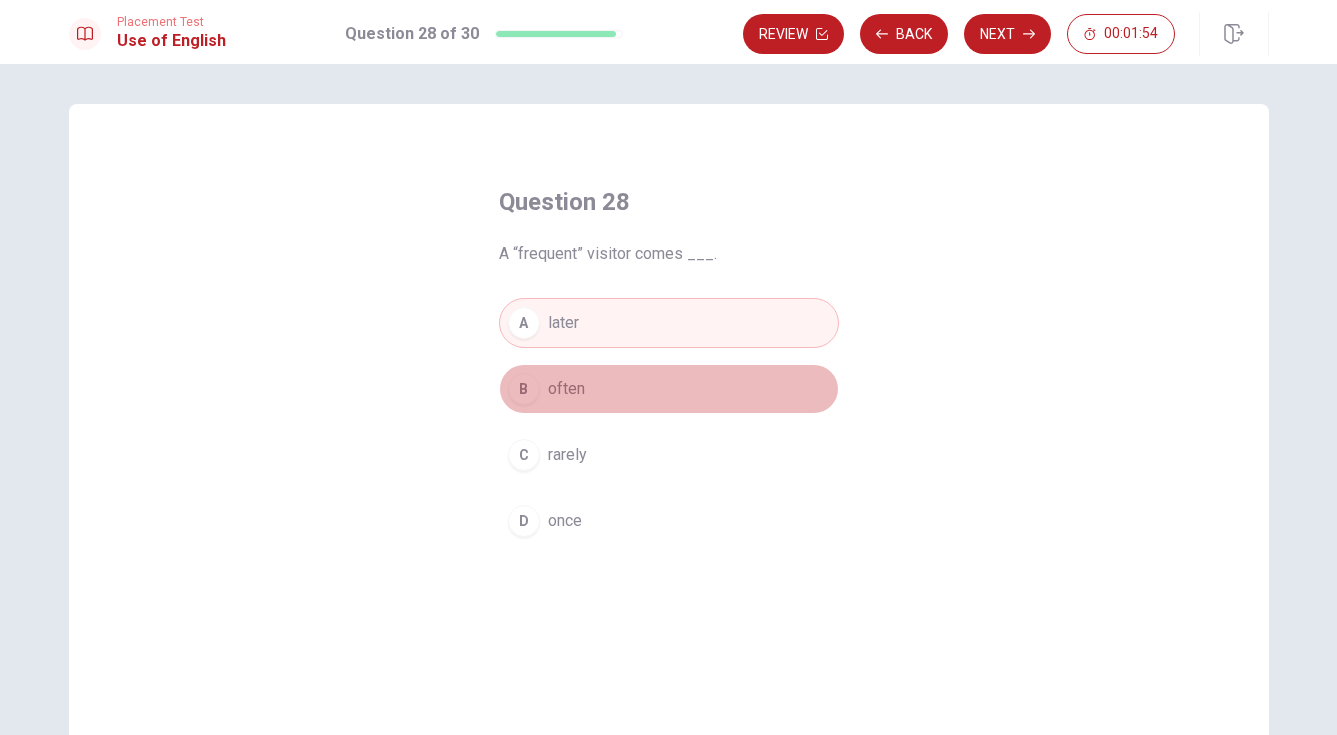 click on "often" at bounding box center (566, 389) 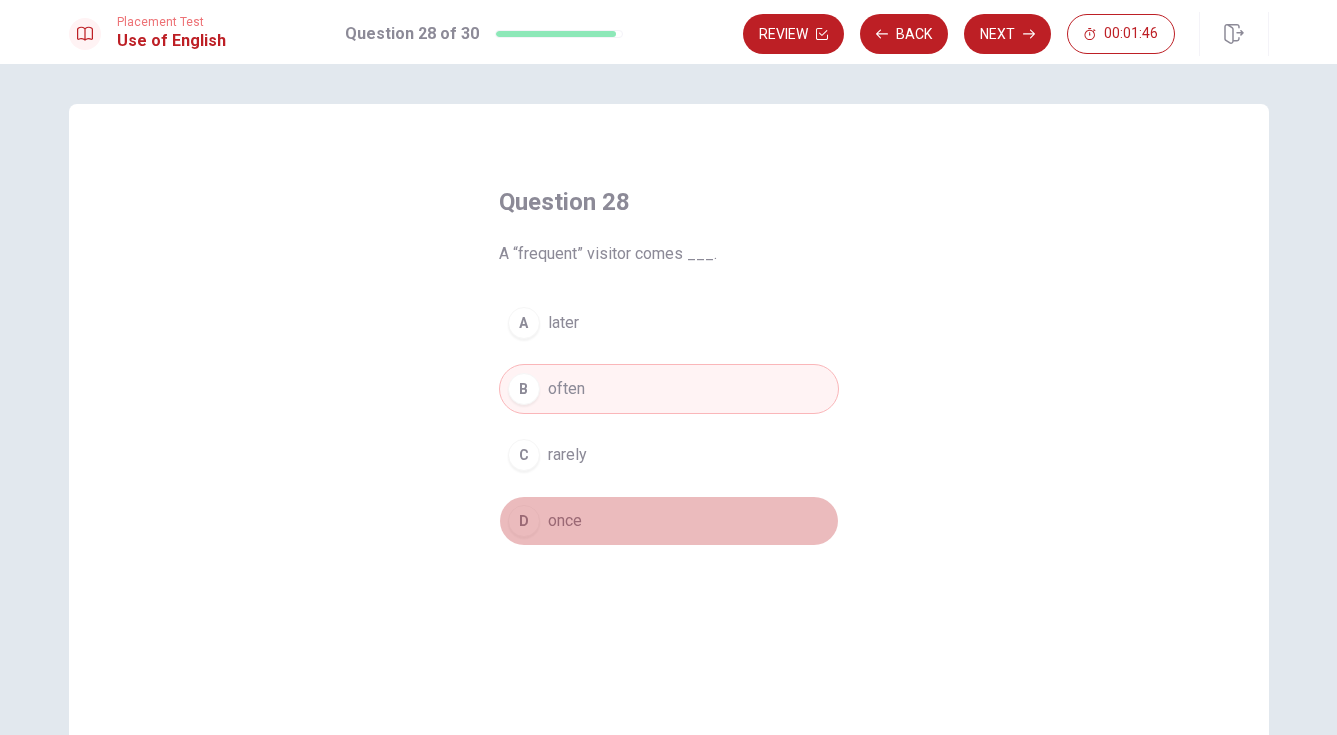 click on "D once" at bounding box center [669, 521] 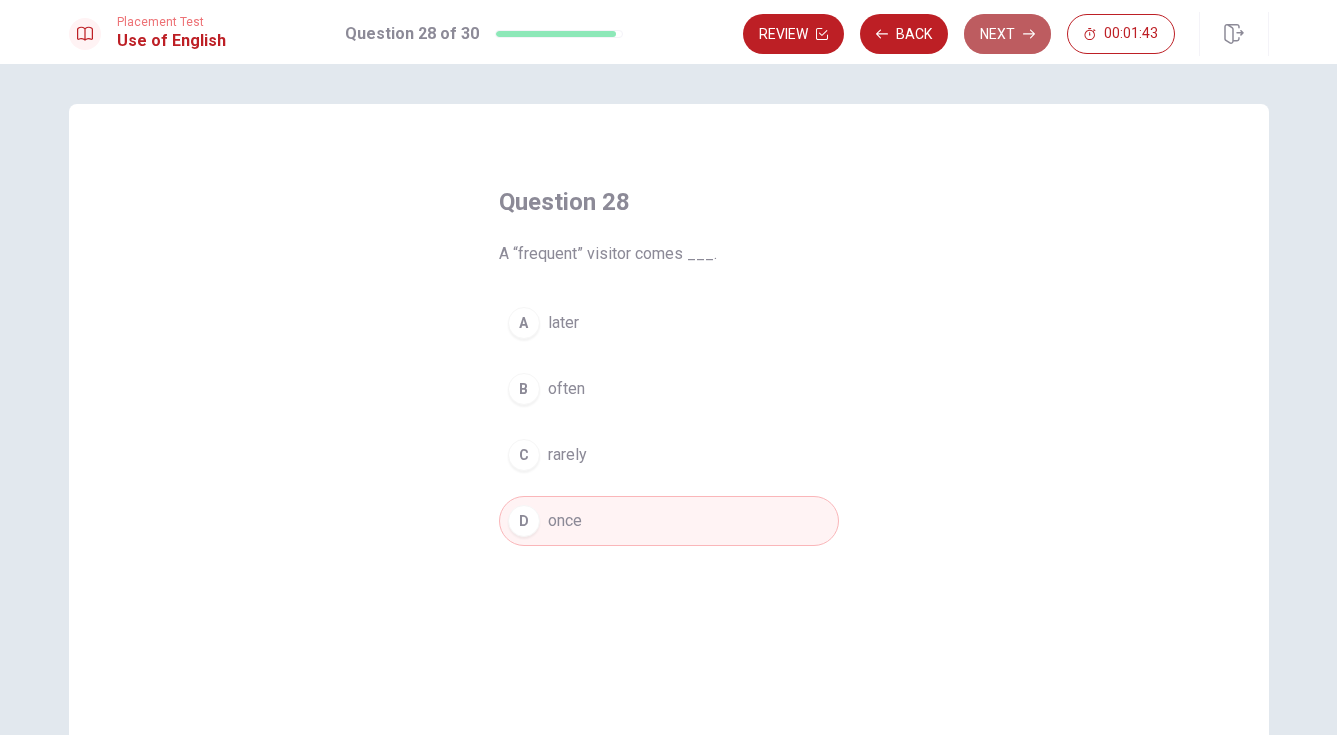click on "Next" at bounding box center (1007, 34) 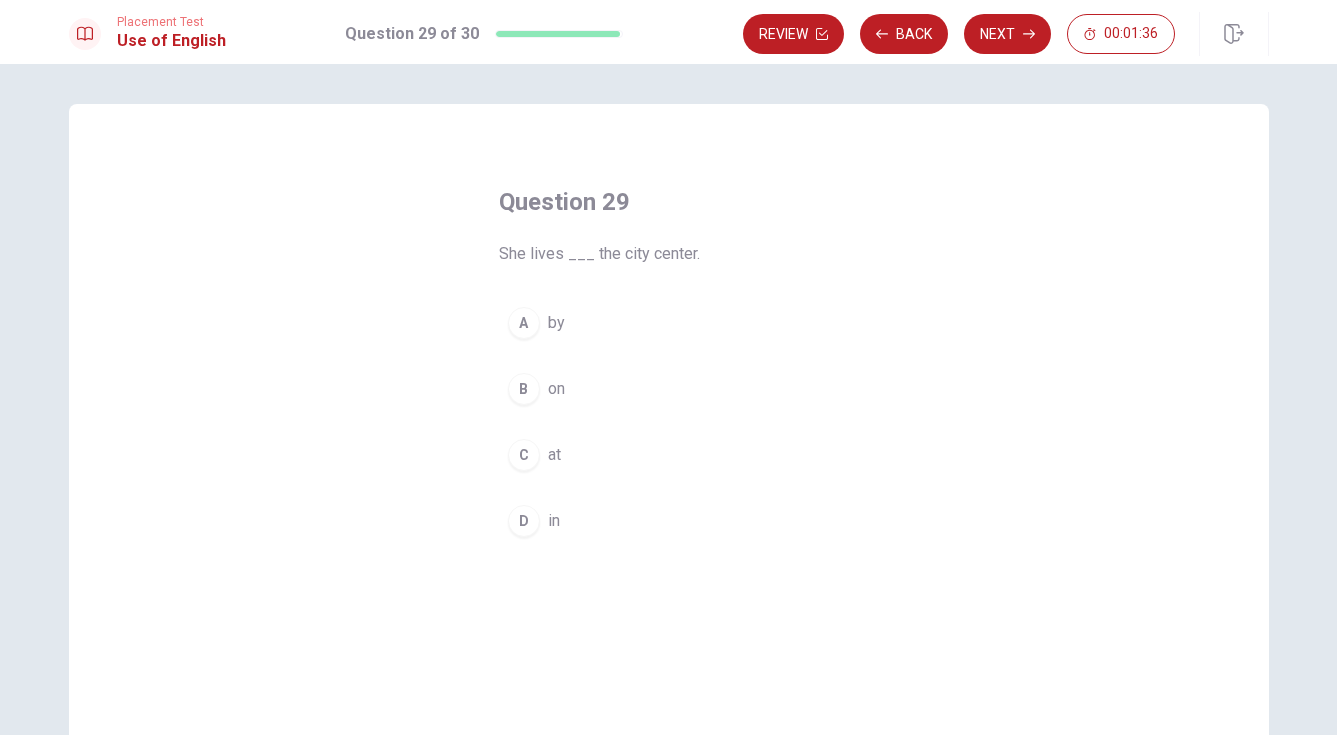 click on "D" at bounding box center [524, 521] 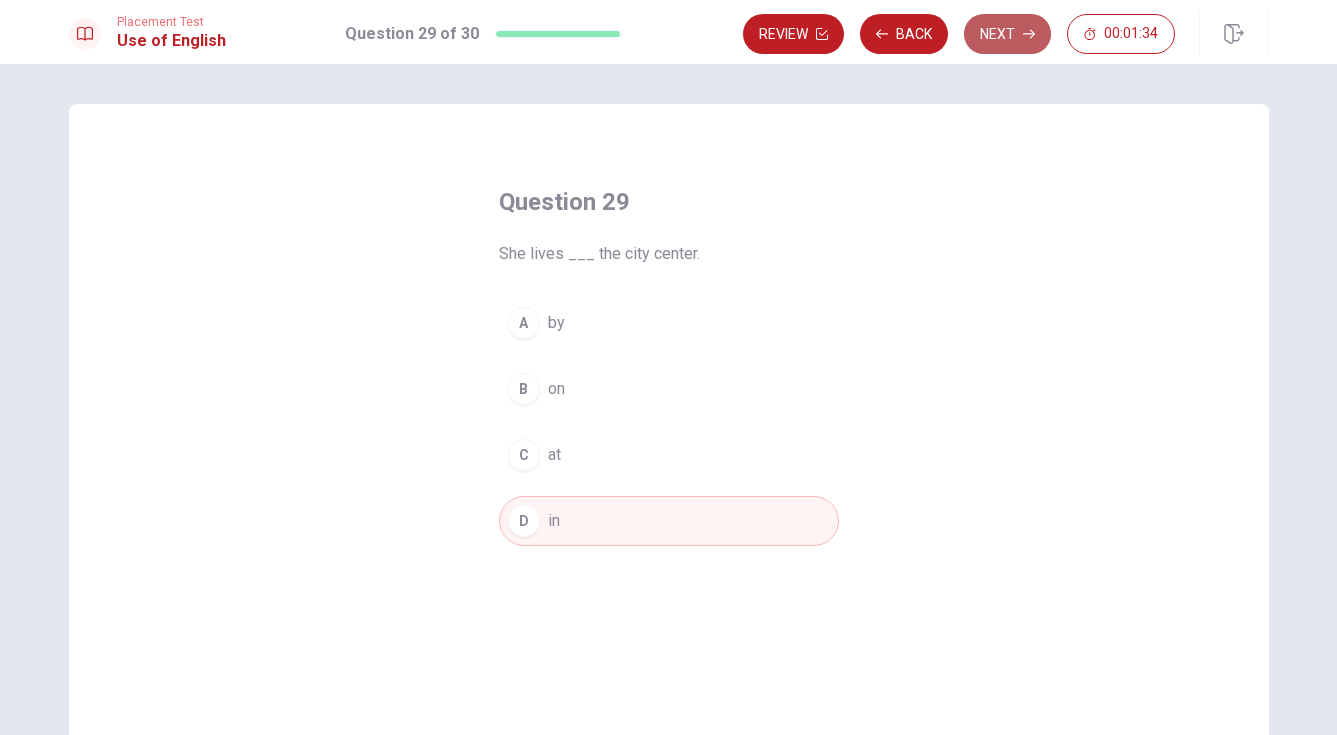 click on "Next" at bounding box center (1007, 34) 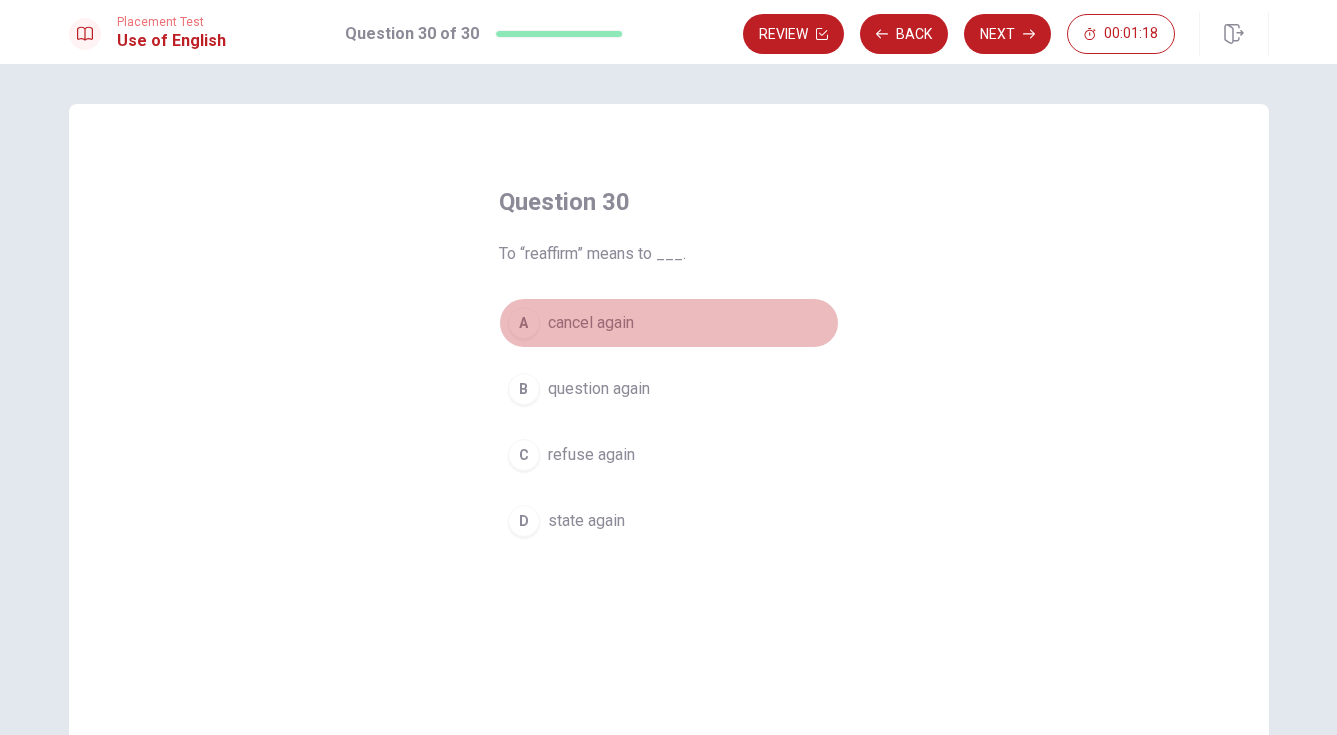 click on "cancel again" at bounding box center [591, 323] 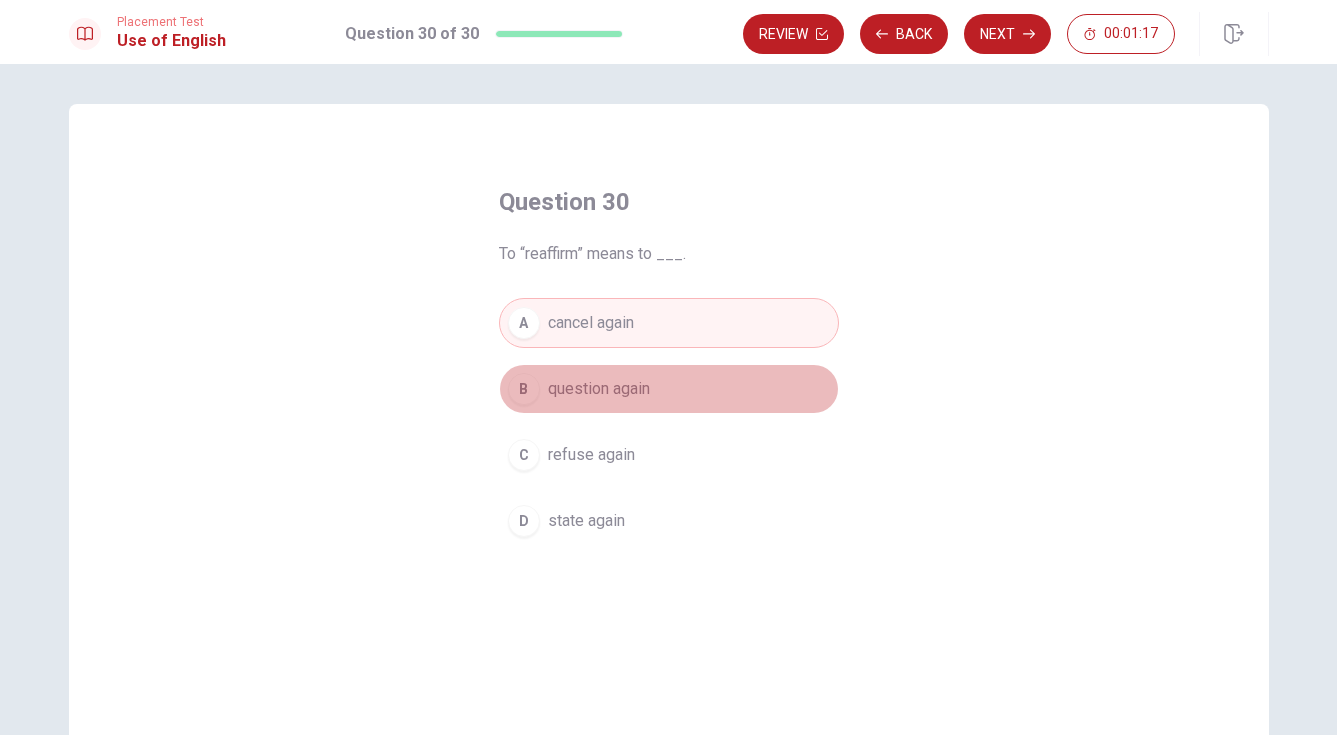 click on "question again" at bounding box center (599, 389) 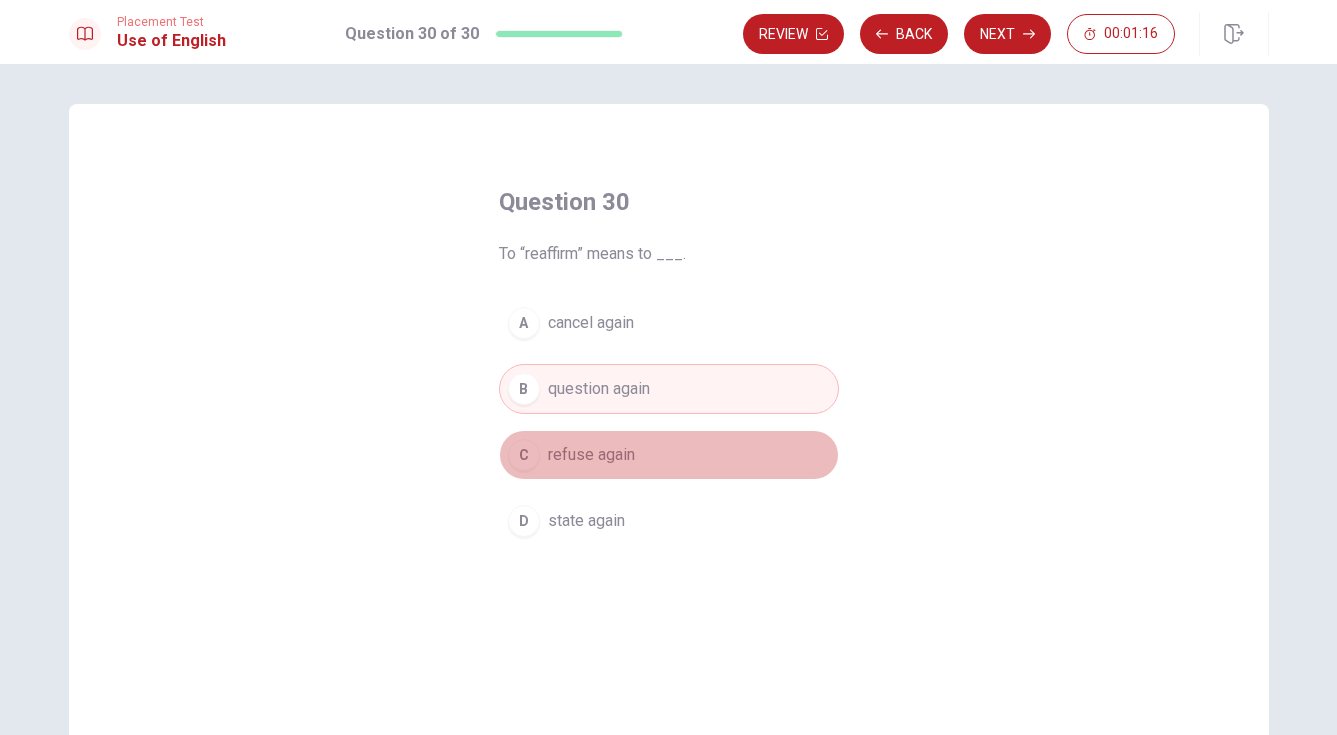 click on "refuse again" at bounding box center (591, 455) 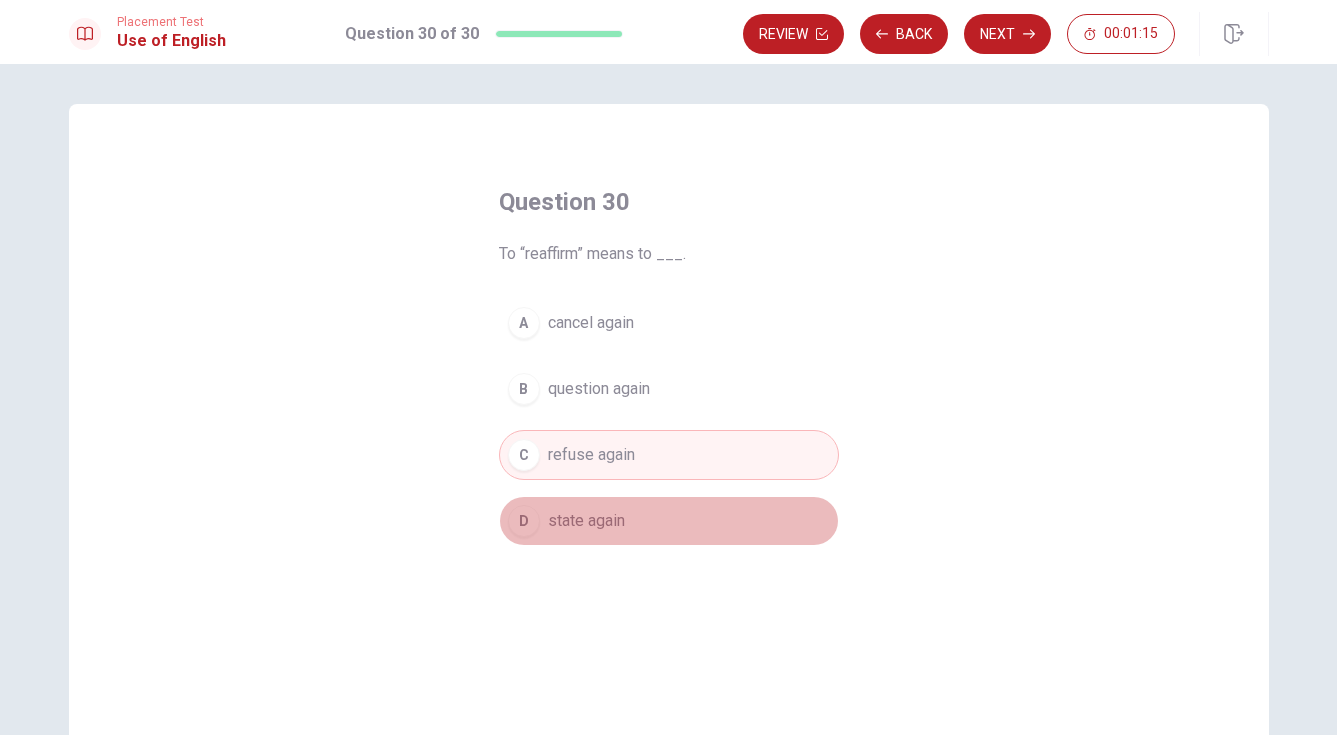 click on "D state again" at bounding box center [669, 521] 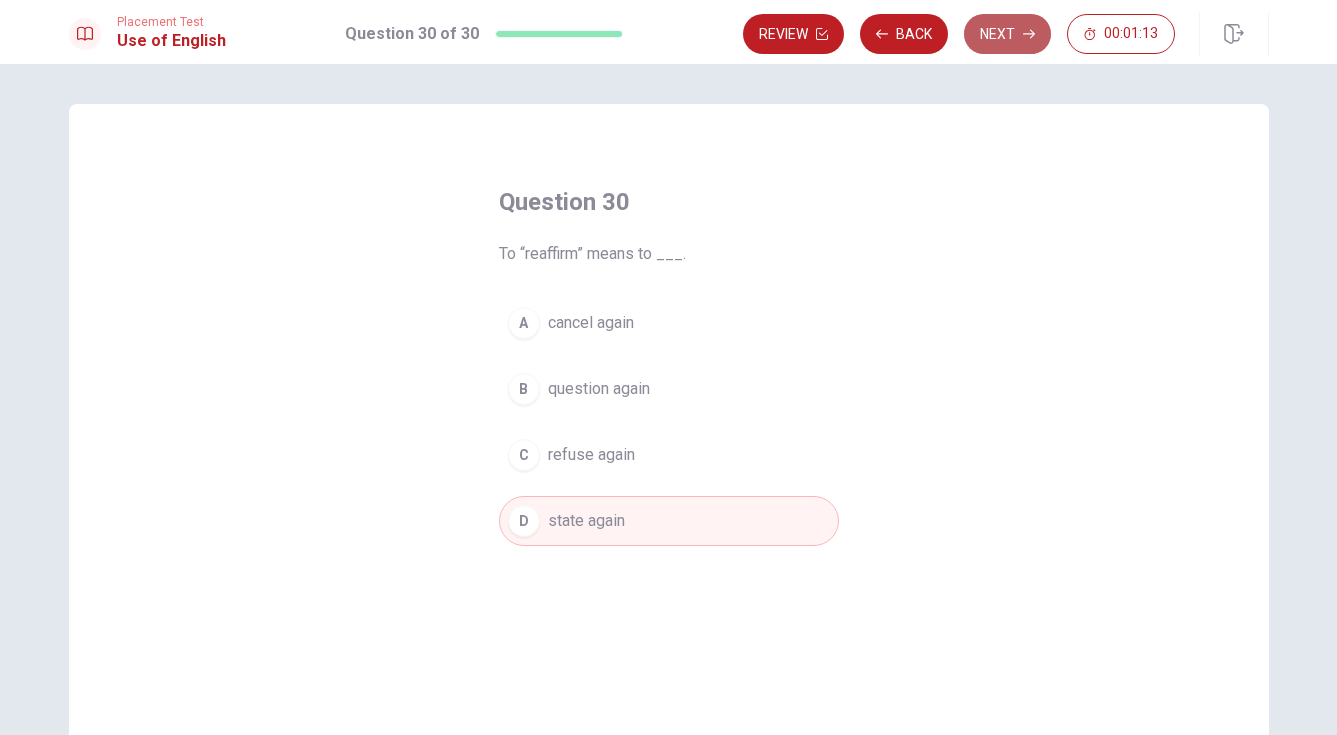 click on "Next" at bounding box center (1007, 34) 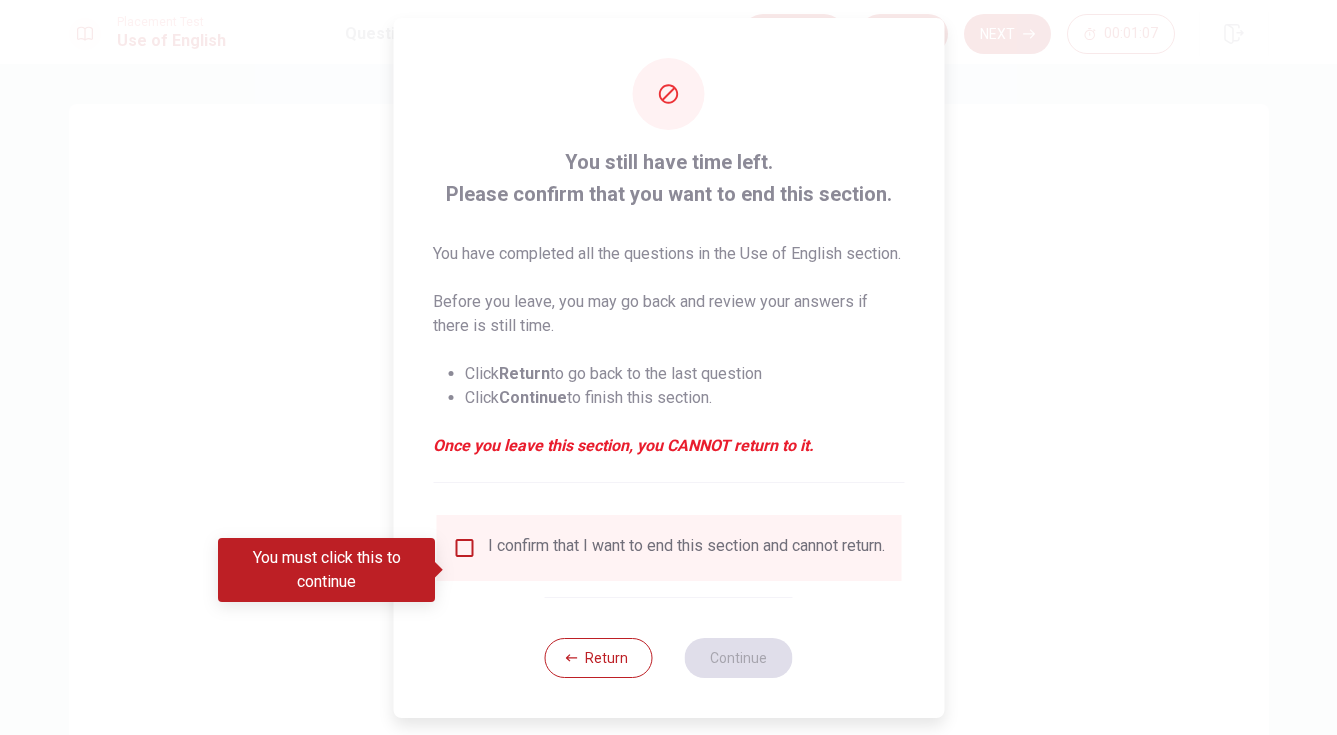 click at bounding box center [464, 548] 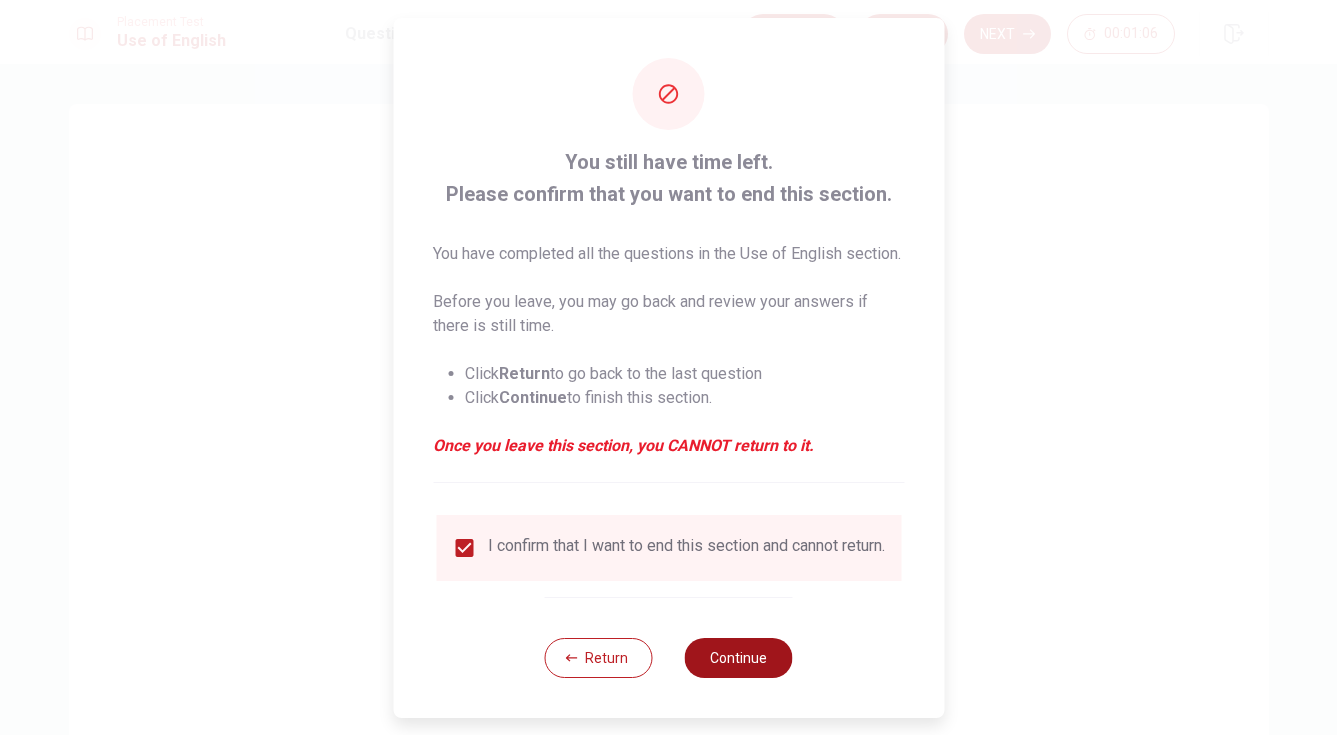 click on "Continue" at bounding box center (739, 658) 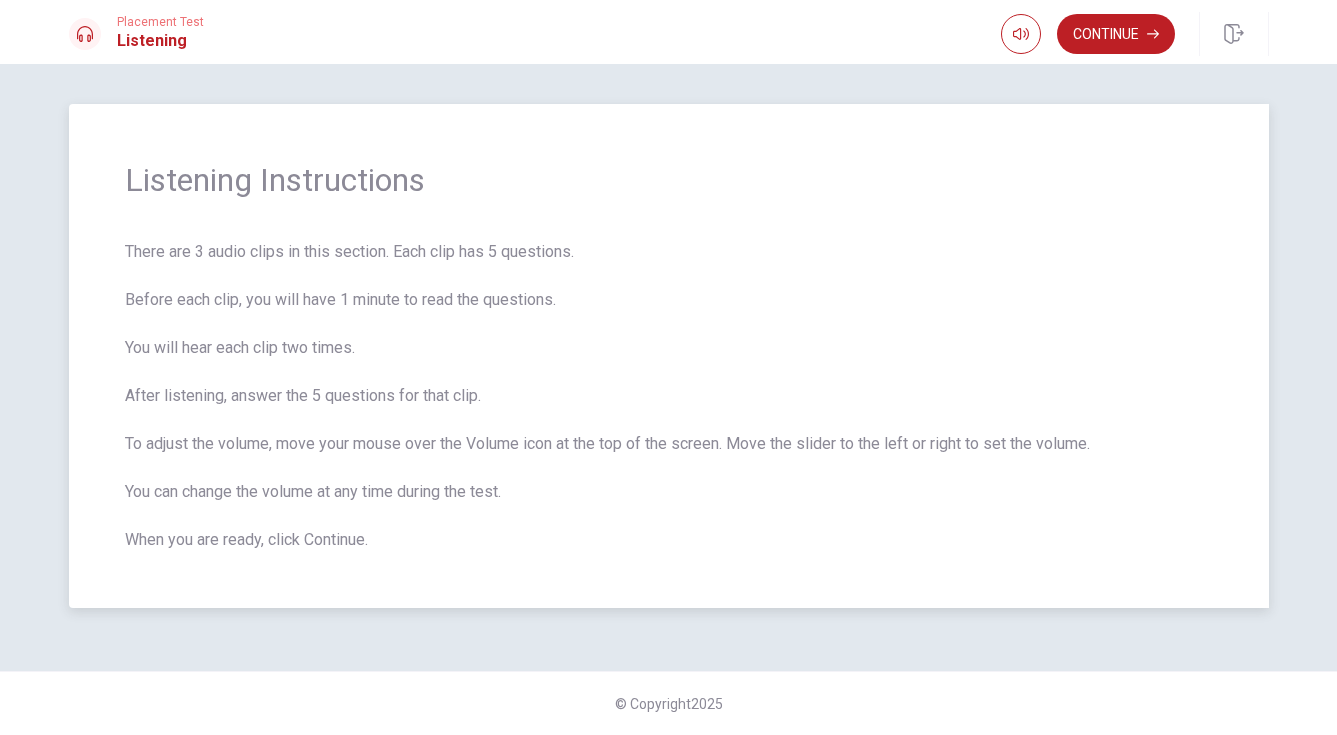 scroll, scrollTop: 0, scrollLeft: 0, axis: both 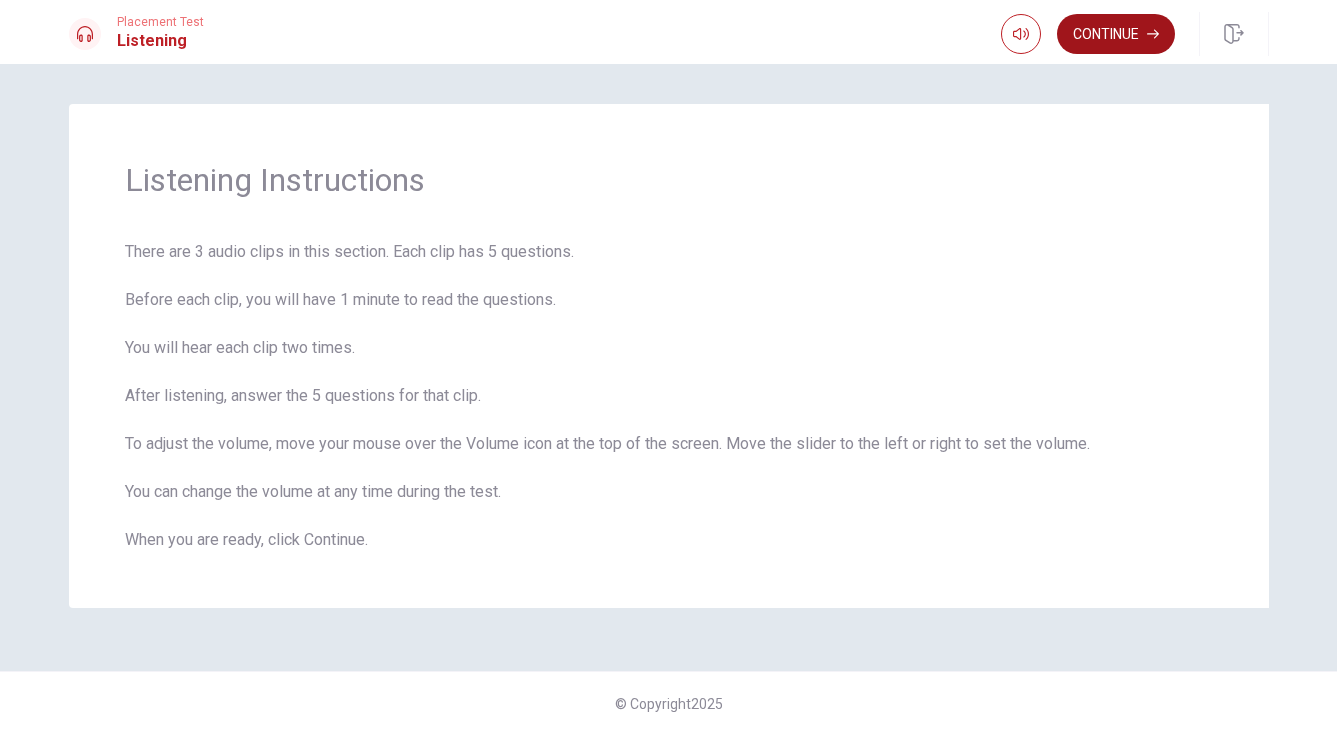 click on "Continue" at bounding box center (1116, 34) 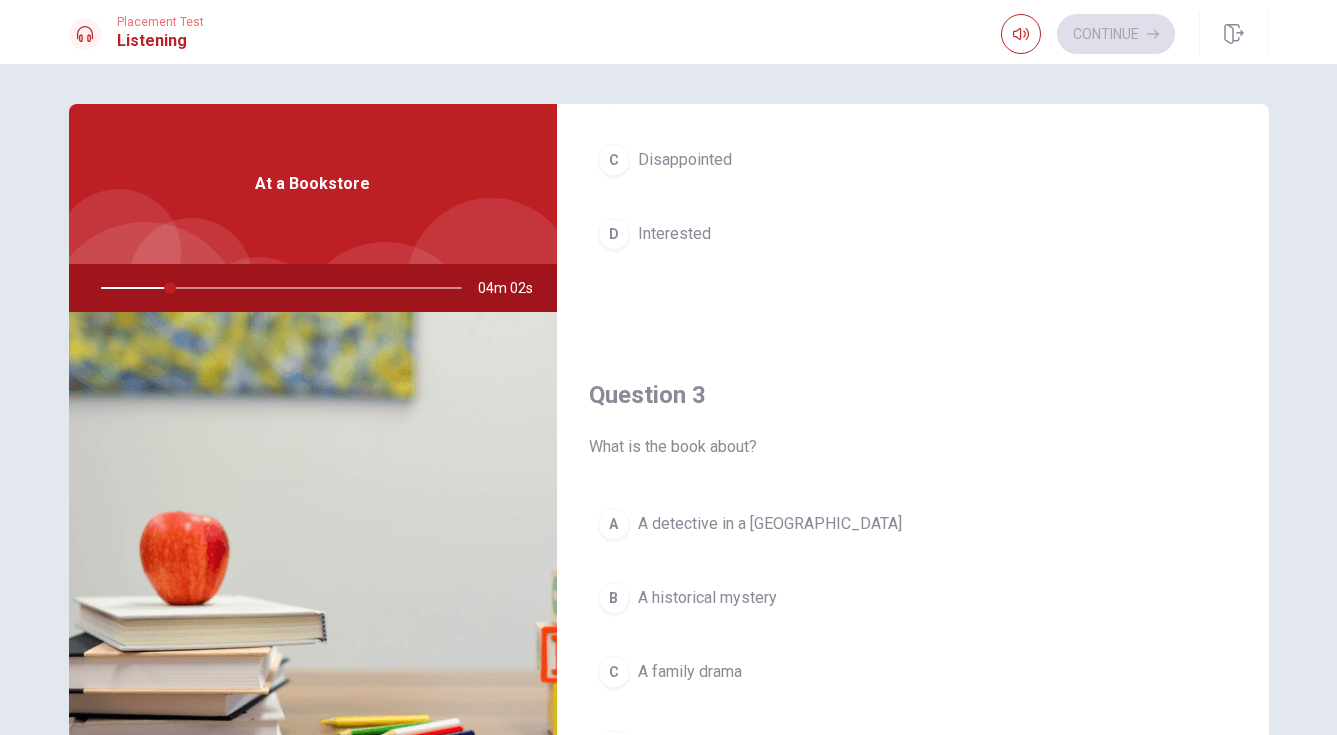 scroll, scrollTop: 793, scrollLeft: 0, axis: vertical 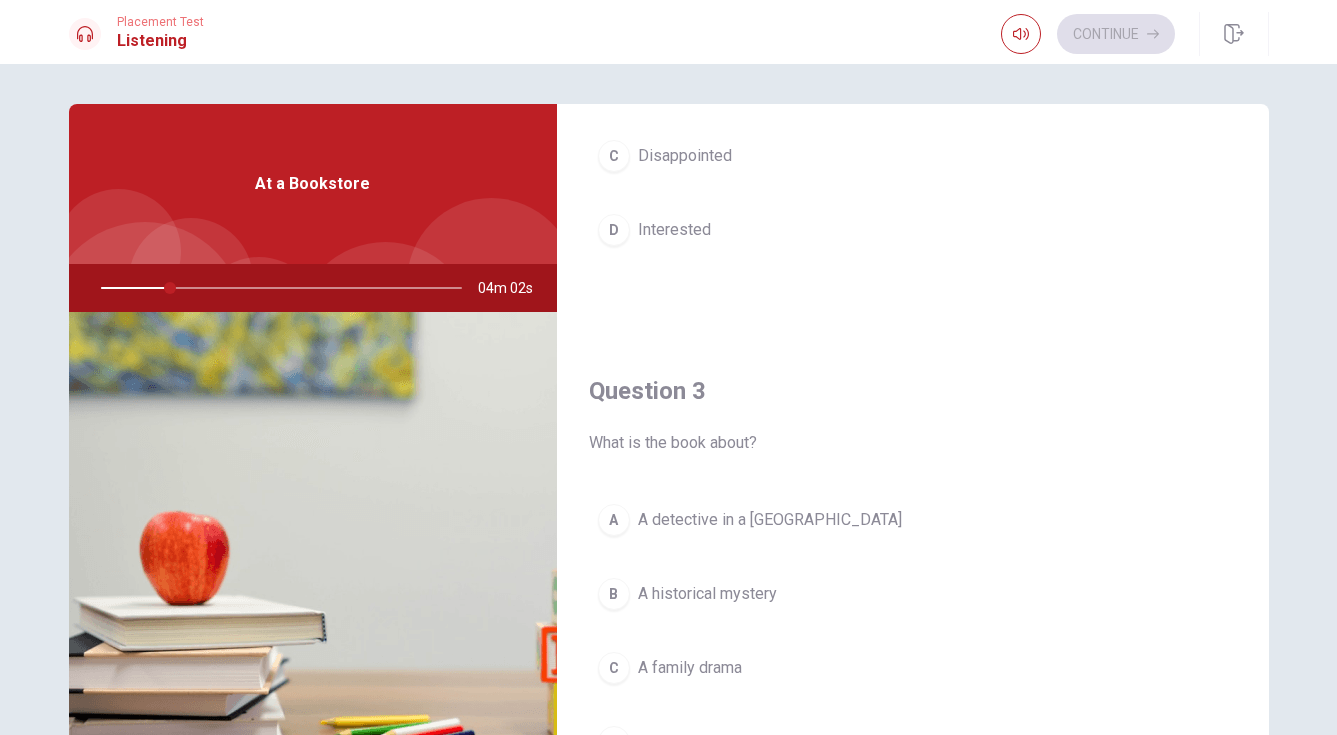 click on "At a Bookstore" at bounding box center [313, 184] 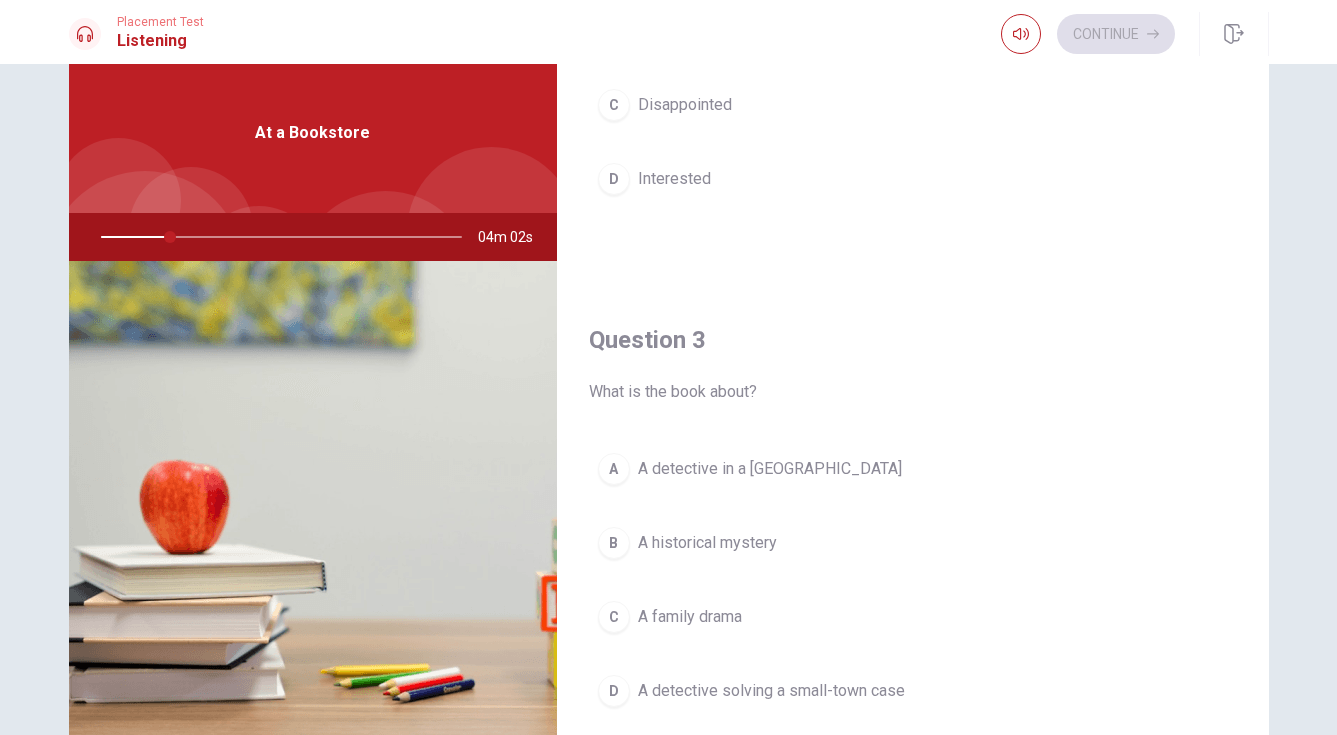 scroll, scrollTop: 68, scrollLeft: 0, axis: vertical 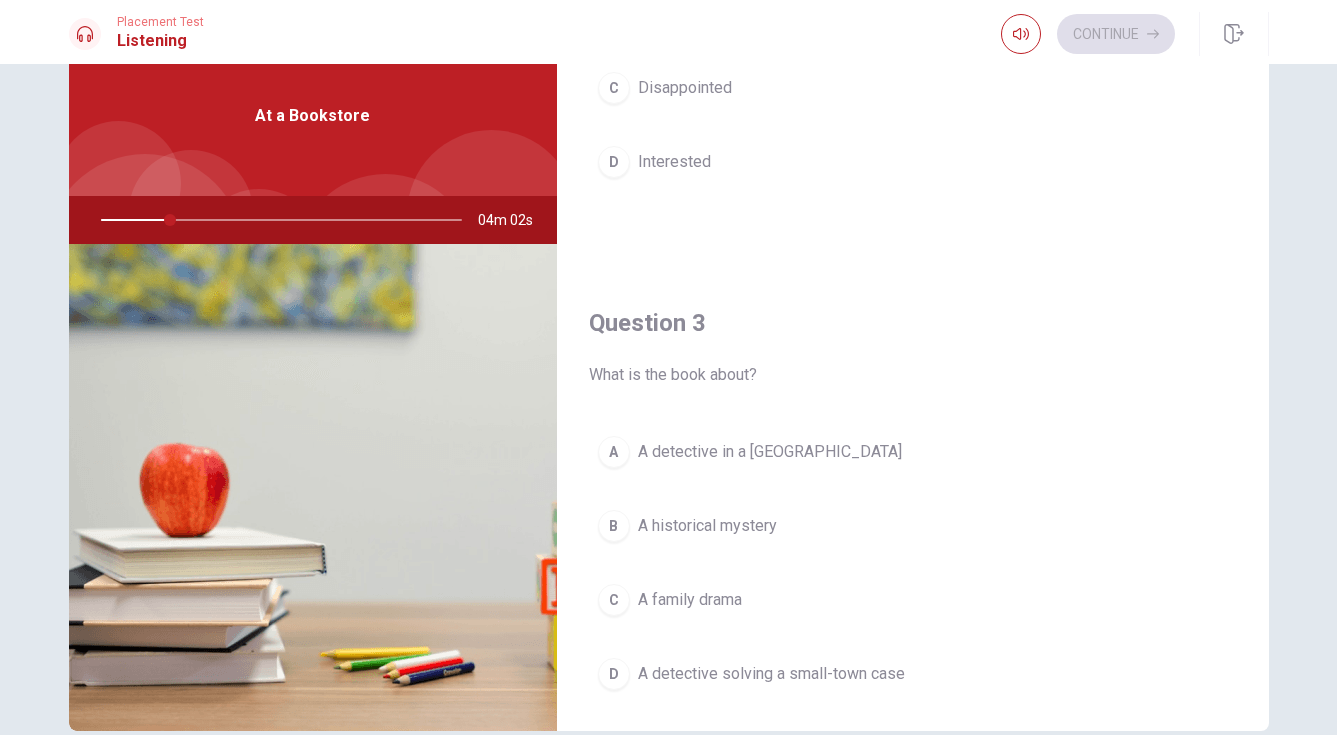 drag, startPoint x: 167, startPoint y: 222, endPoint x: 184, endPoint y: 226, distance: 17.464249 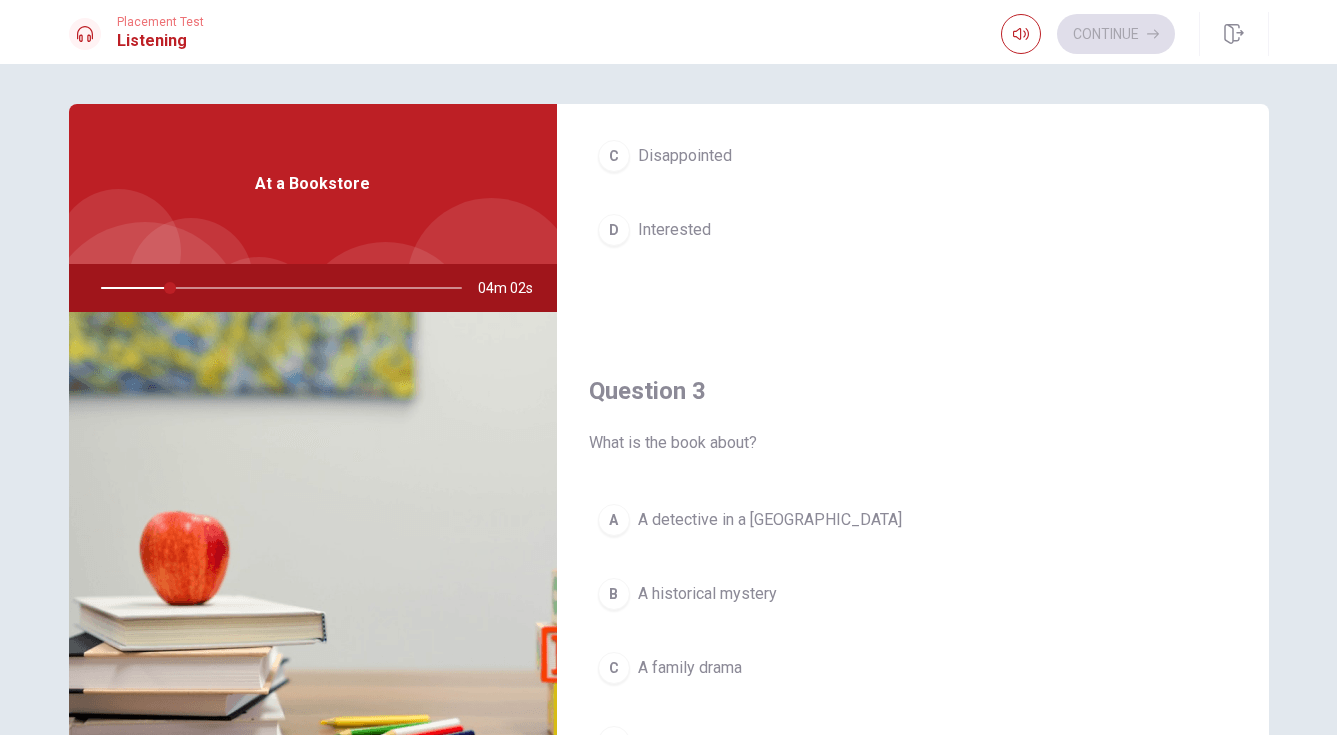 scroll, scrollTop: 1, scrollLeft: 0, axis: vertical 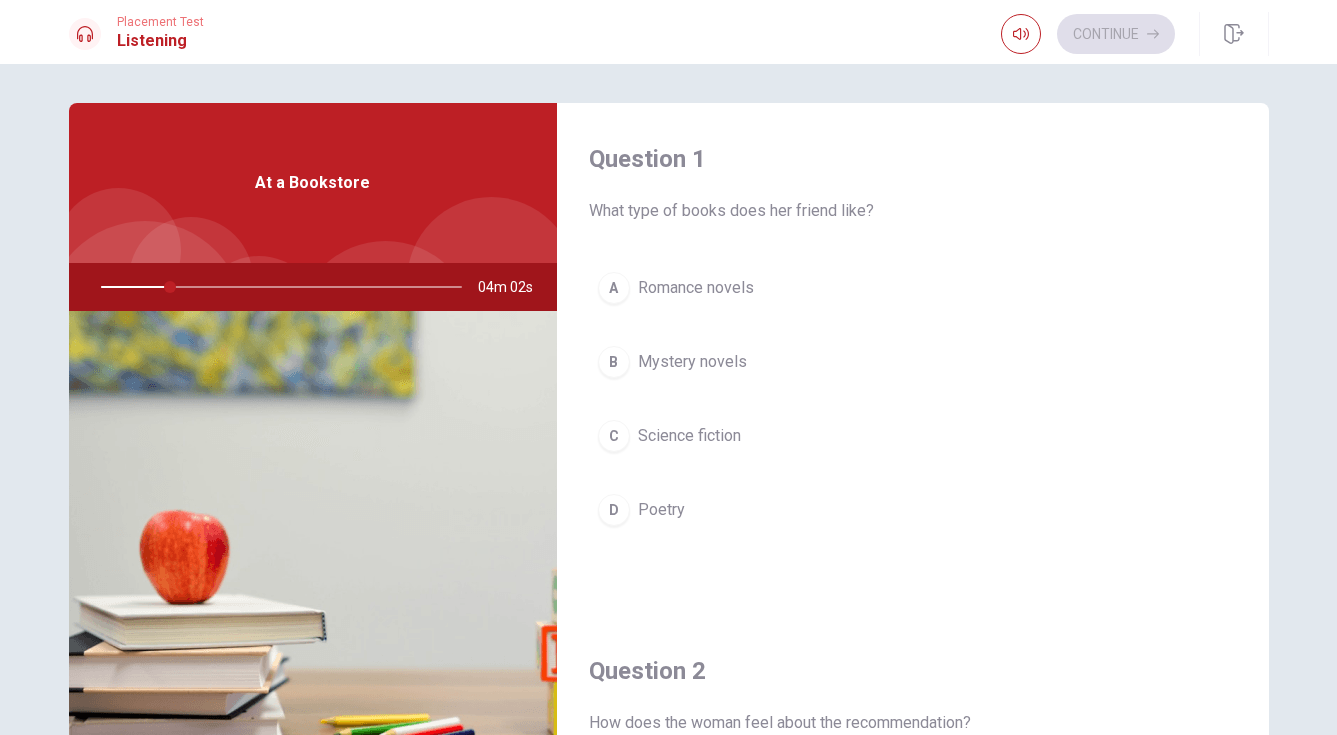 click on "Romance novels" at bounding box center (696, 288) 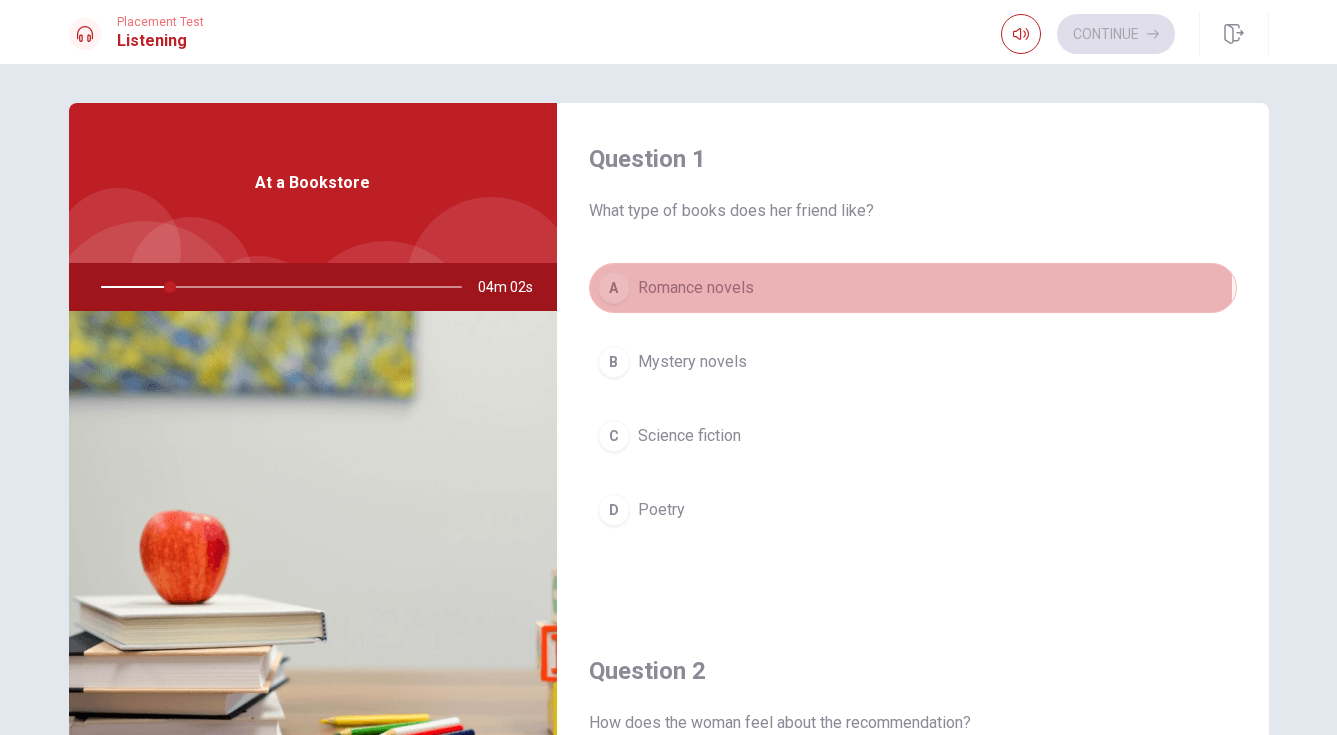 click on "Romance novels" at bounding box center [696, 288] 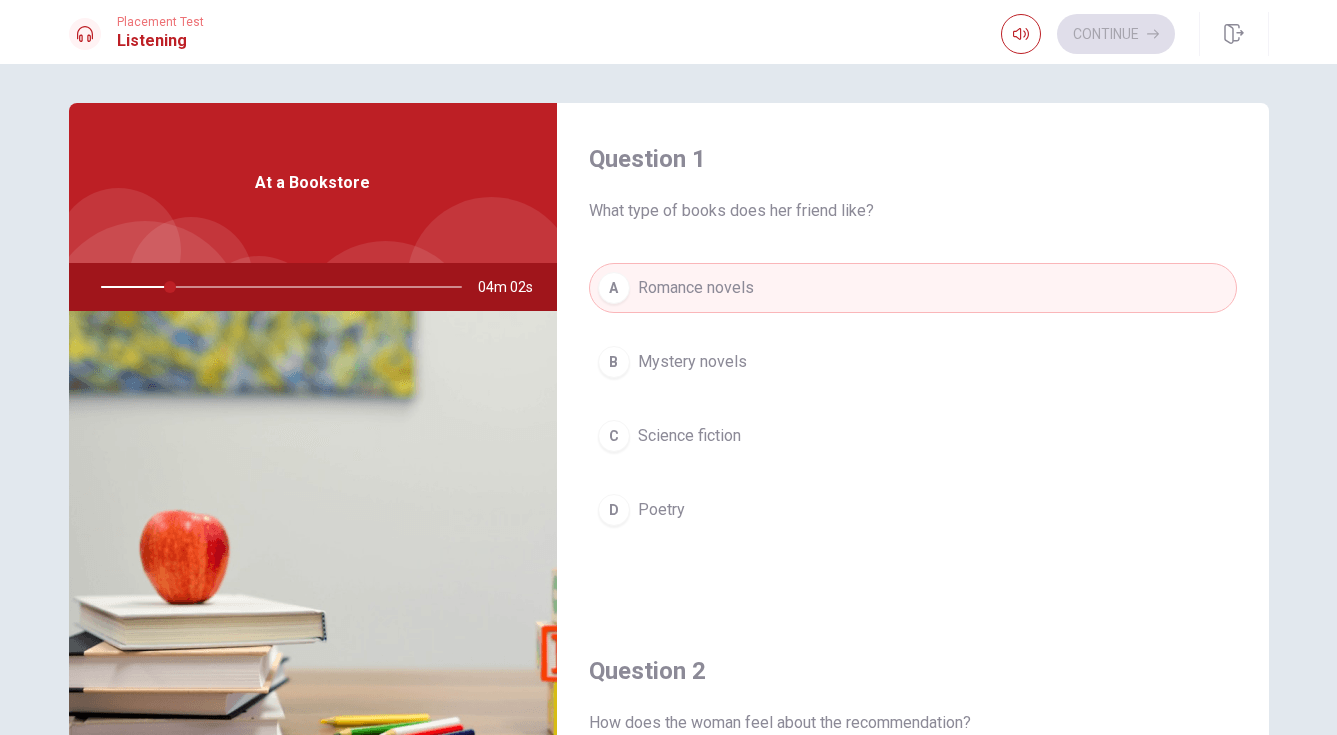 click on "A Romance novels B Mystery novels C Science fiction D Poetry" at bounding box center [913, 419] 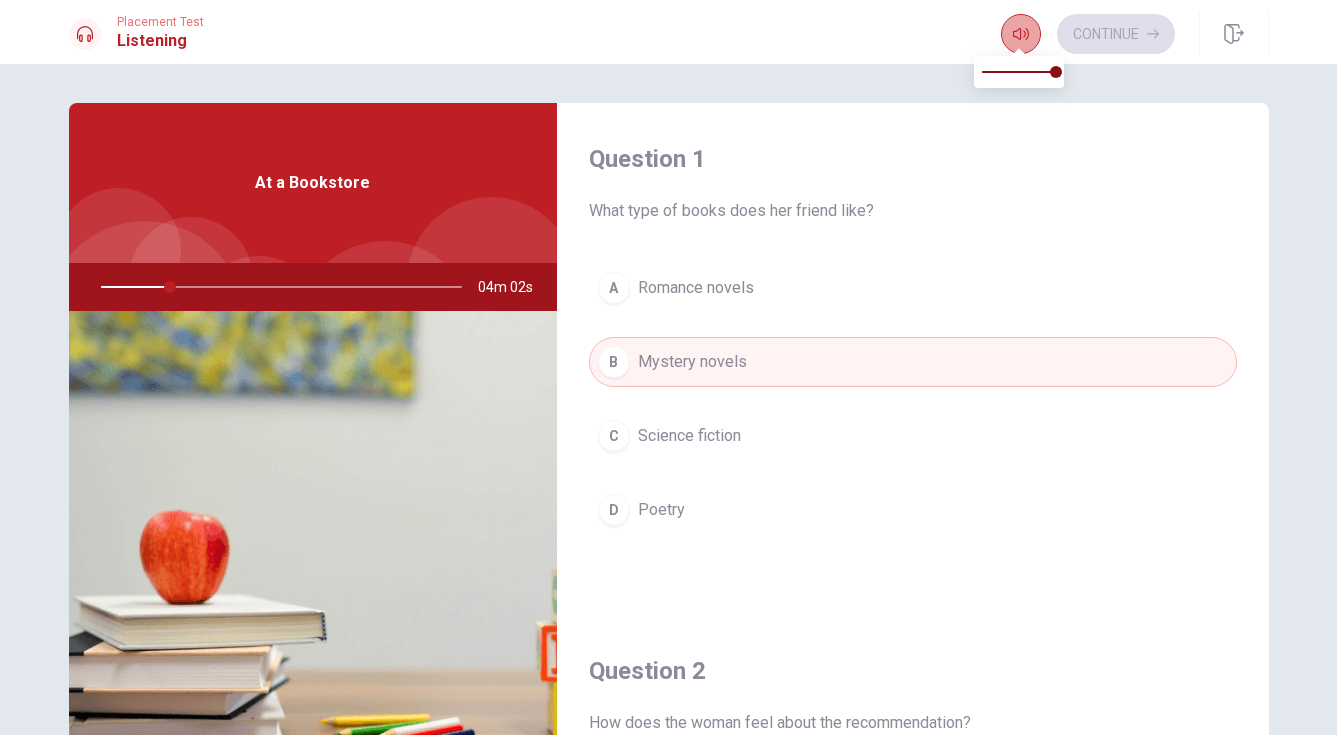 click 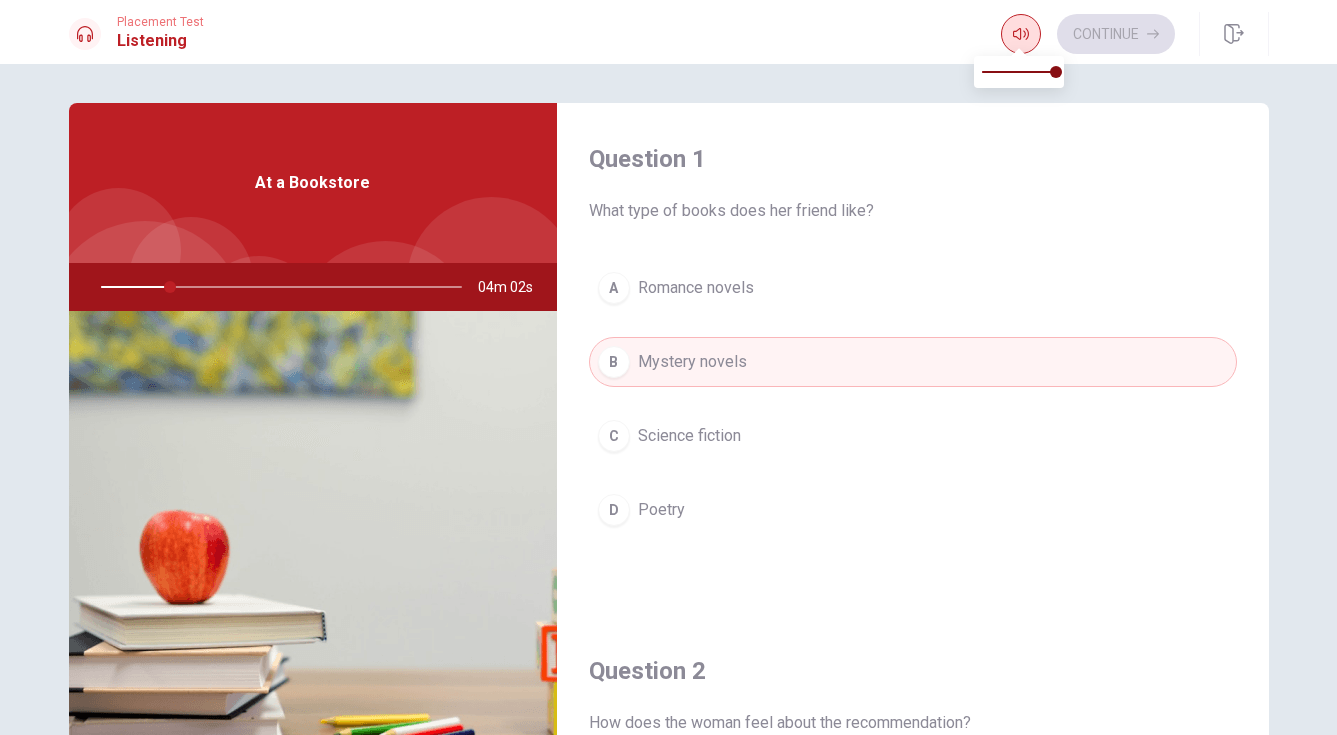 click 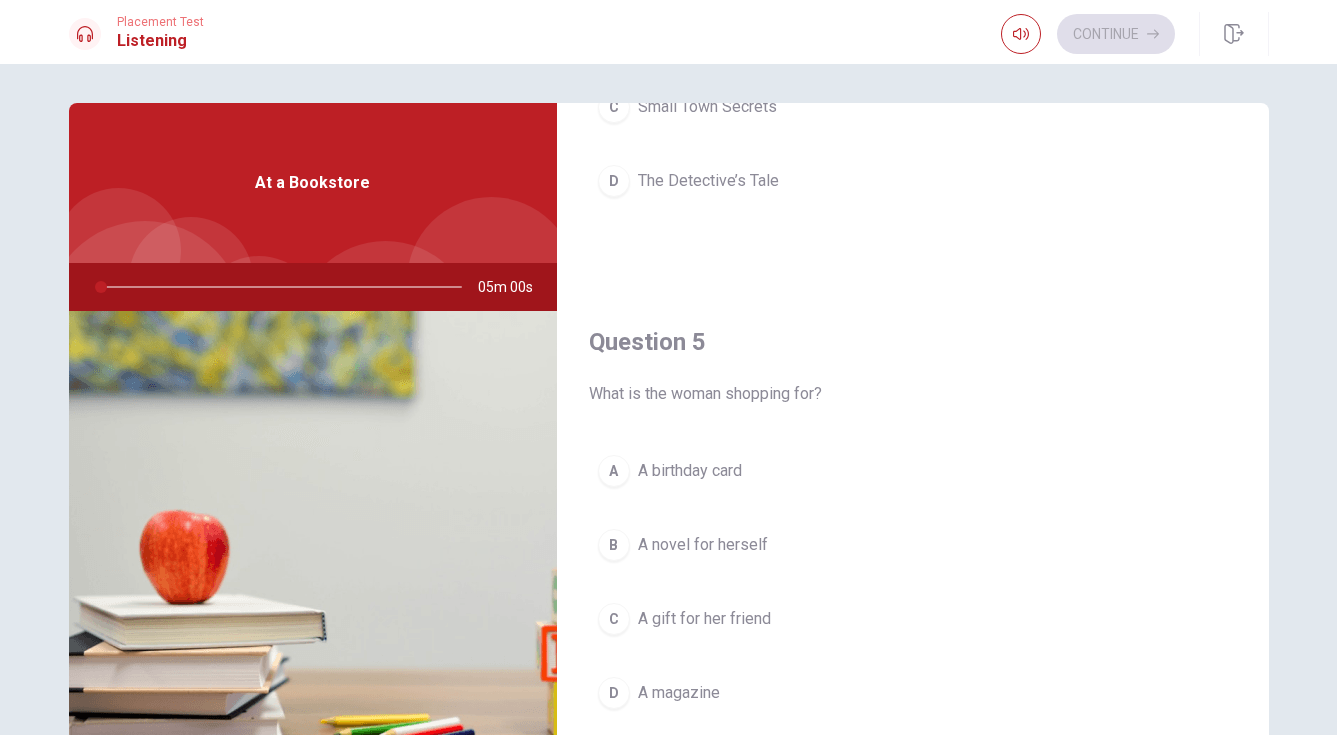 scroll, scrollTop: 1865, scrollLeft: 0, axis: vertical 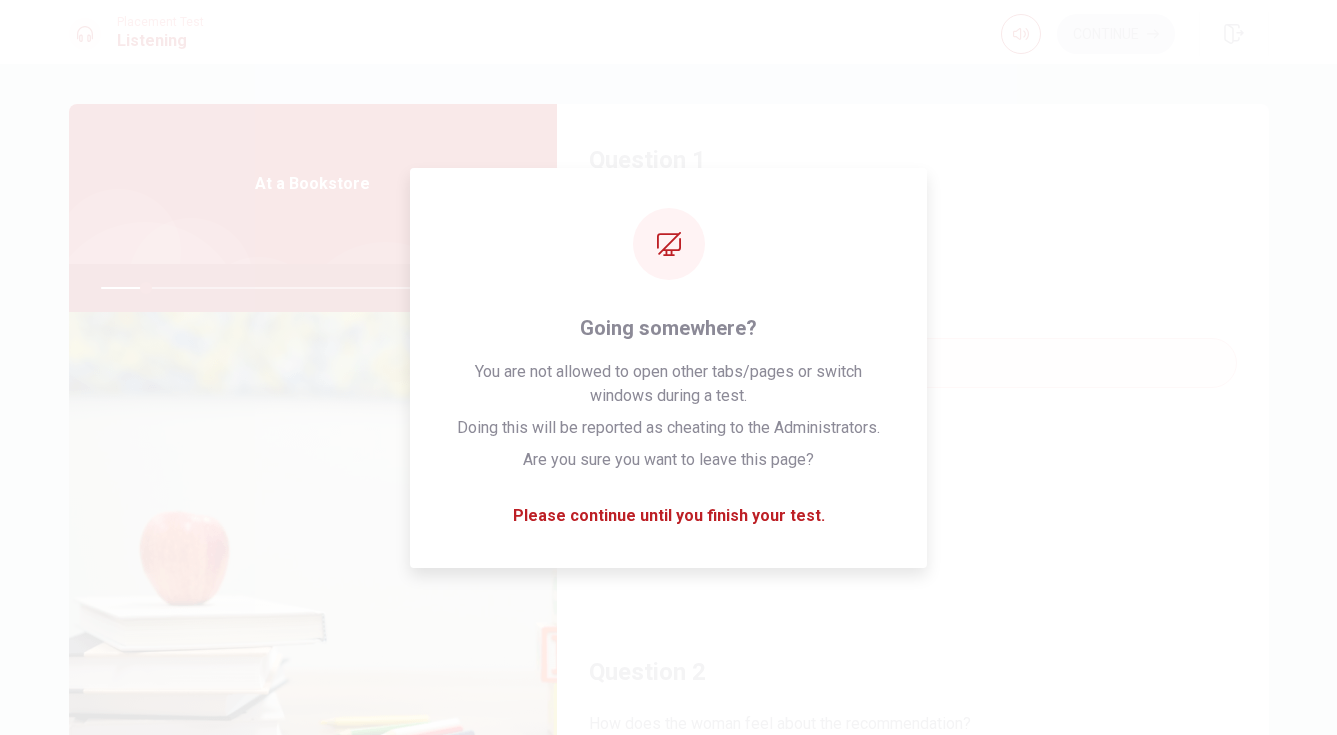 click on "What type of books does her friend like?" at bounding box center (913, 212) 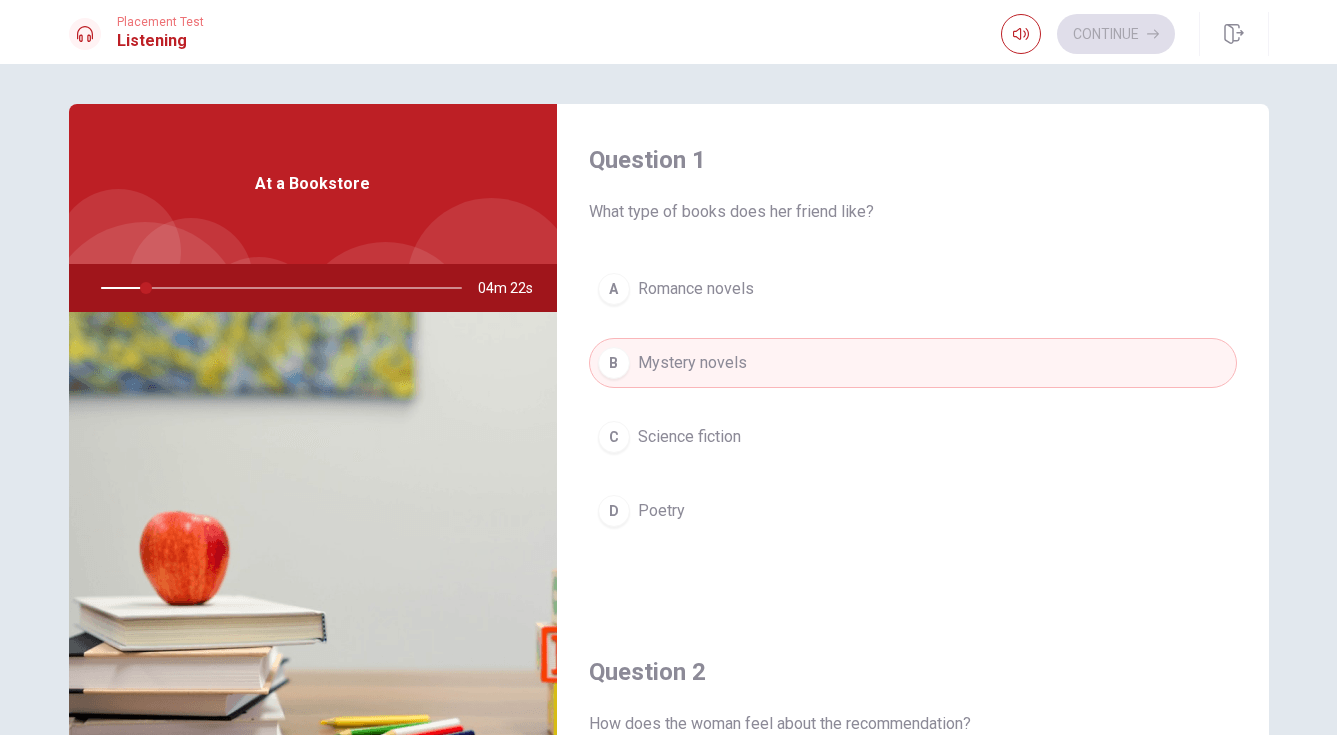 click at bounding box center [277, 288] 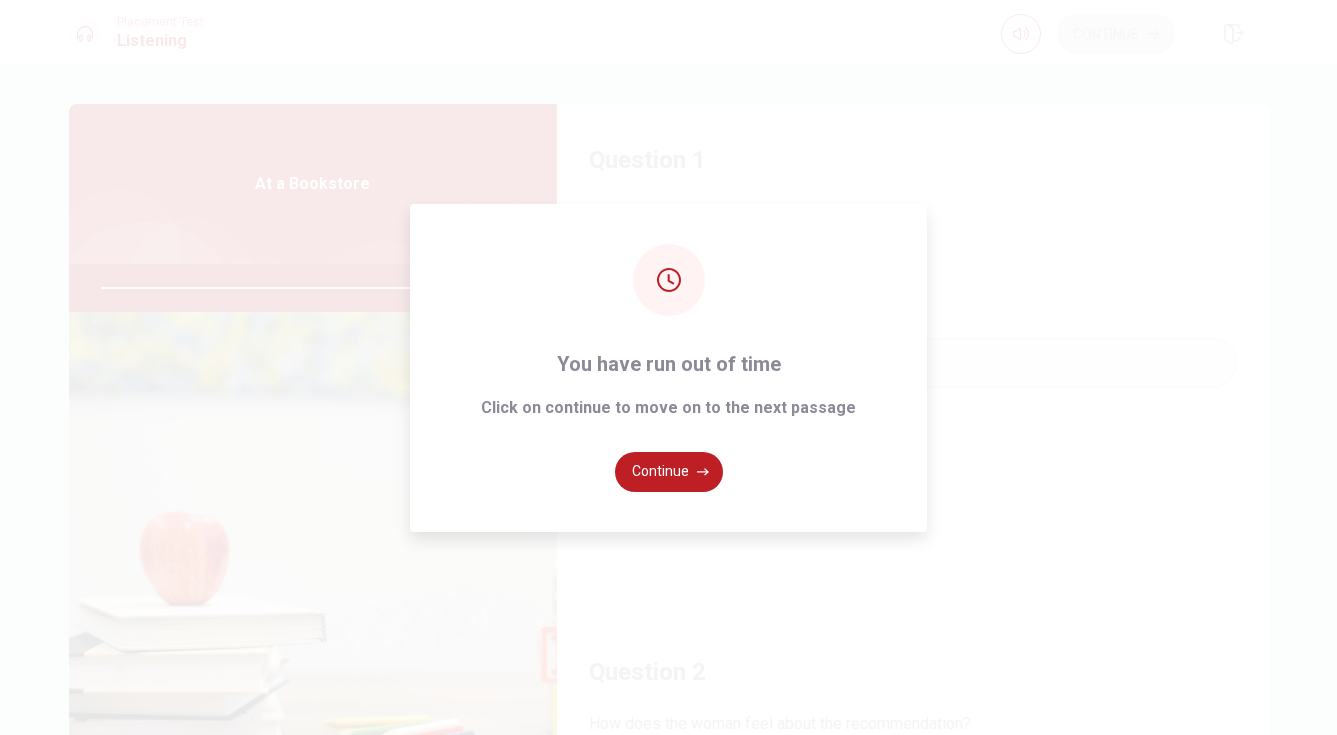 click on "You have run out of time Click on continue to move on to the next passage Continue" at bounding box center [668, 367] 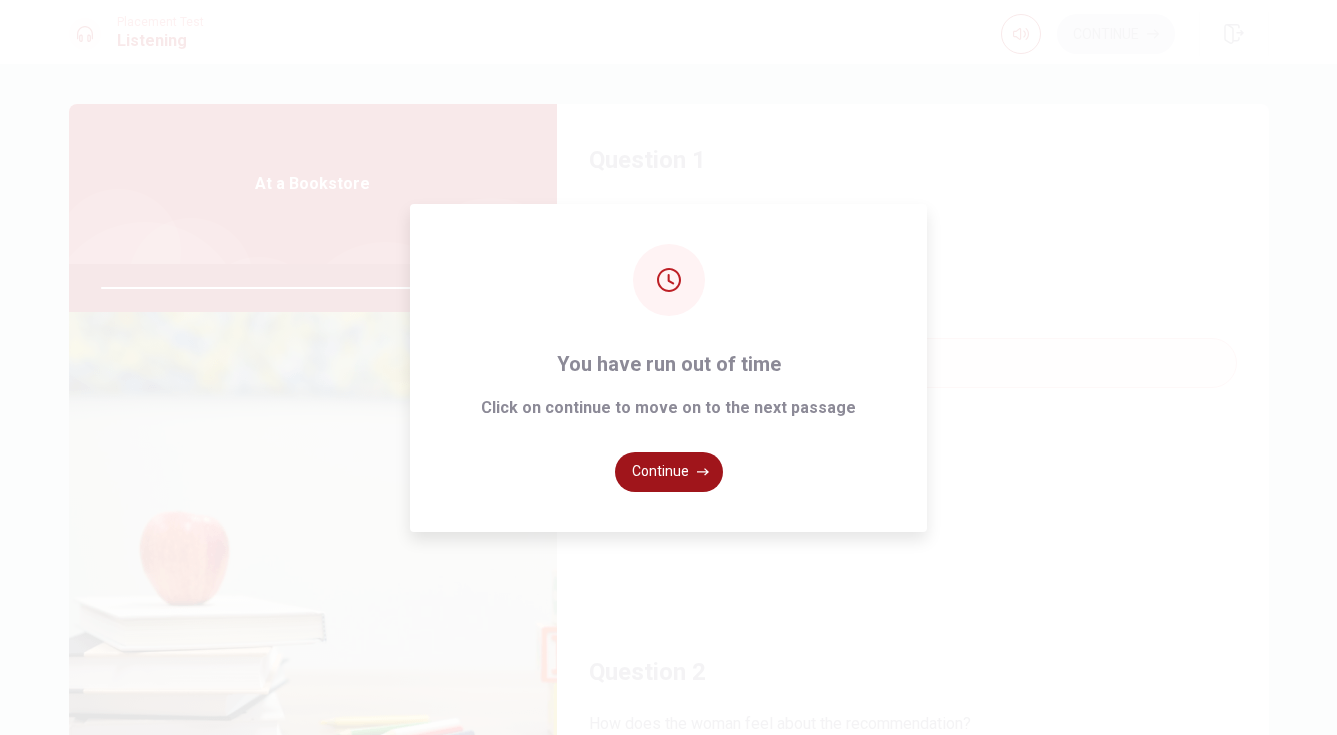 click on "Continue" at bounding box center [669, 472] 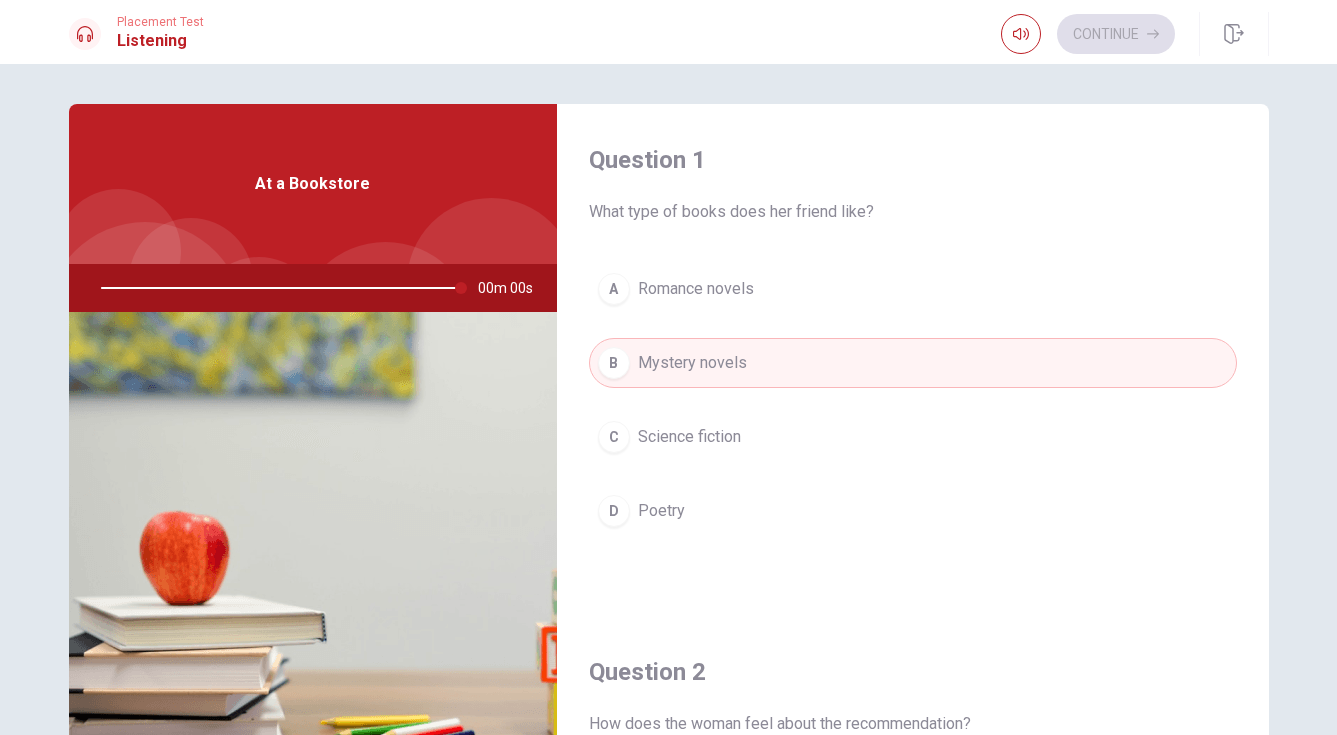 type on "100" 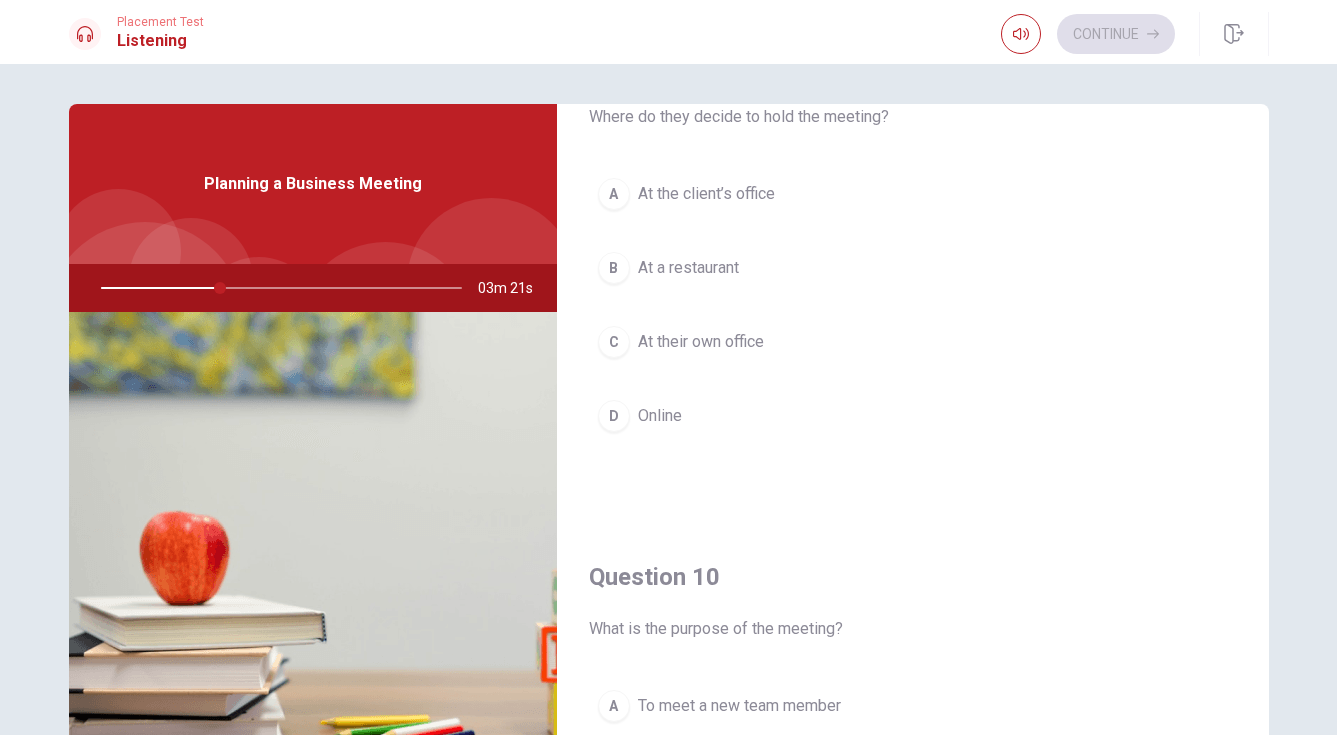 scroll, scrollTop: 1632, scrollLeft: 0, axis: vertical 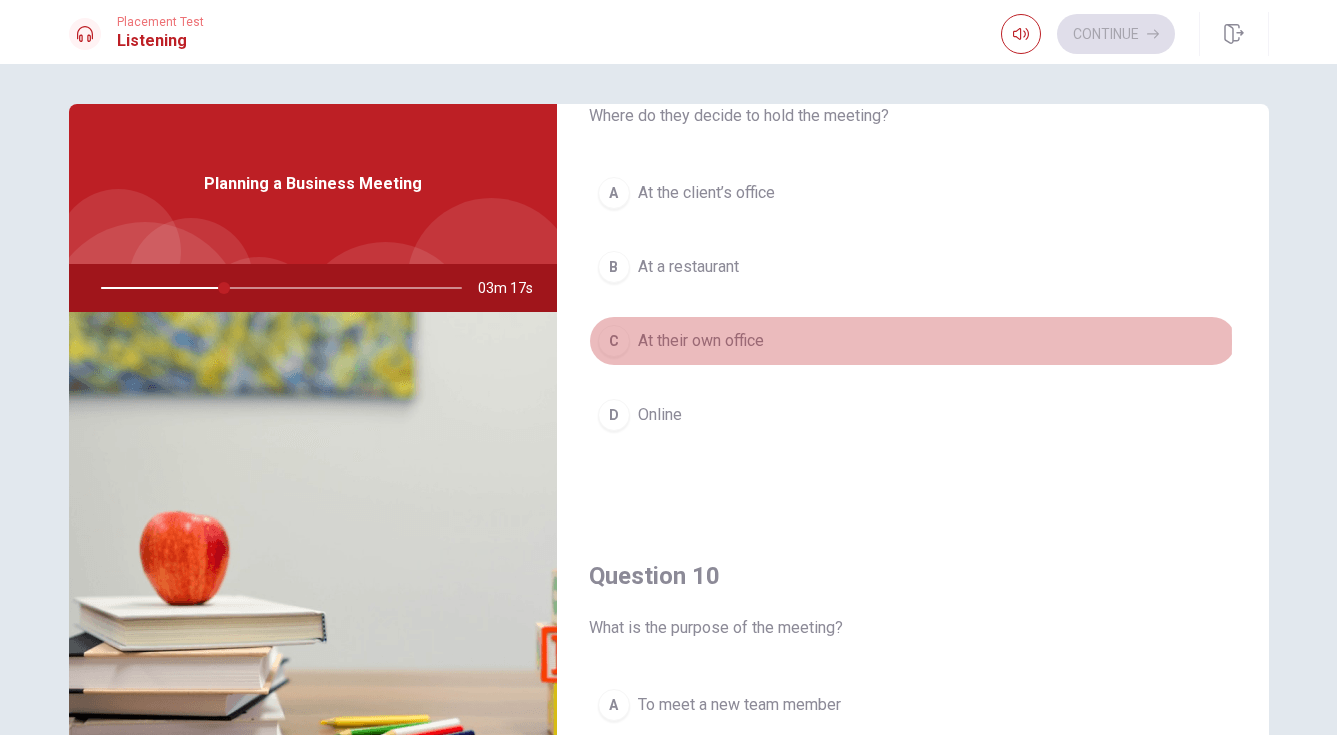 click on "At their own office" at bounding box center (701, 341) 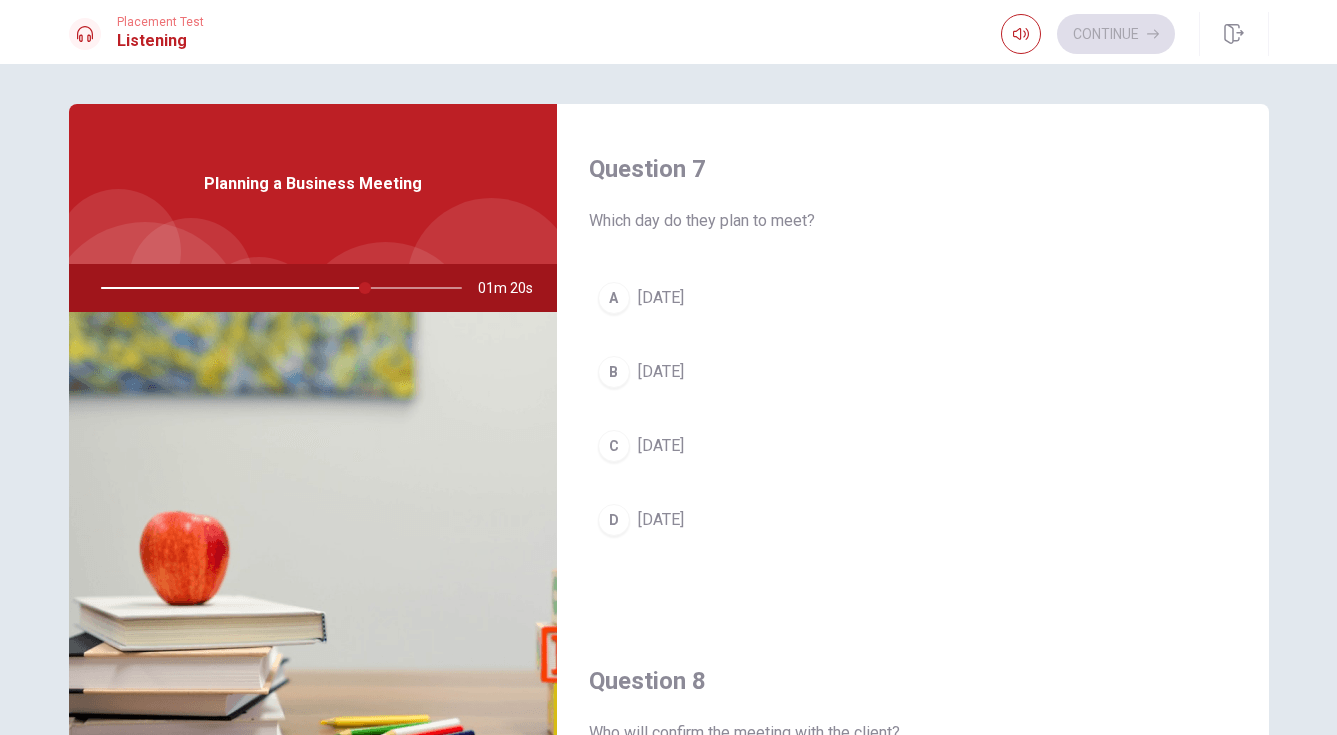 scroll, scrollTop: 501, scrollLeft: 0, axis: vertical 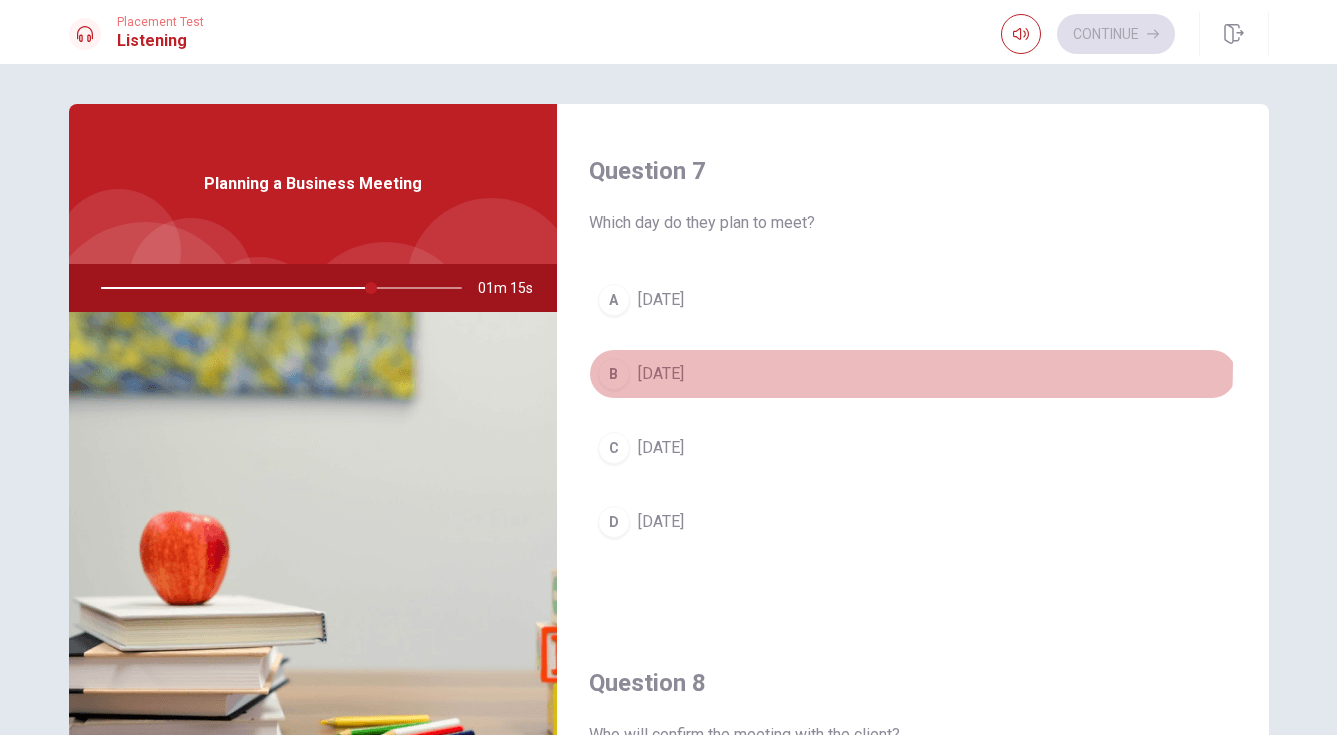 click on "[DATE]" at bounding box center [661, 374] 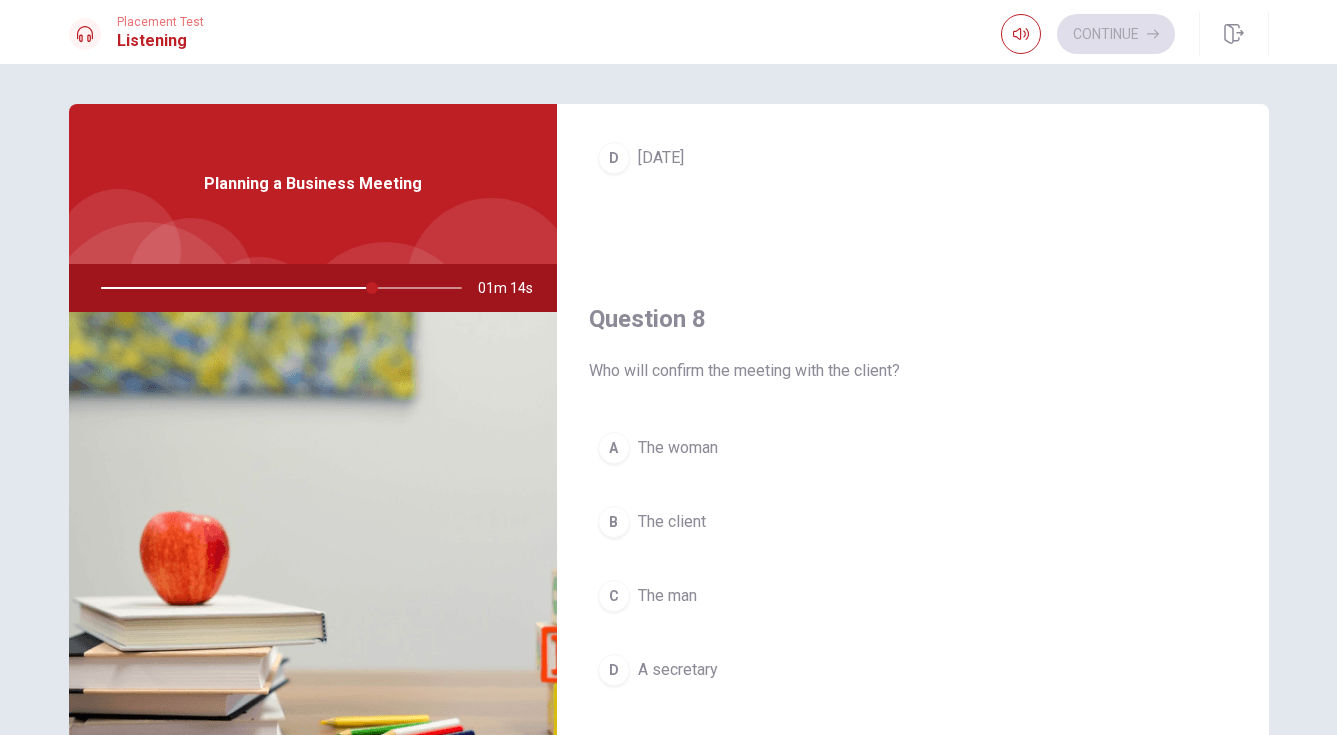 scroll, scrollTop: 1045, scrollLeft: 0, axis: vertical 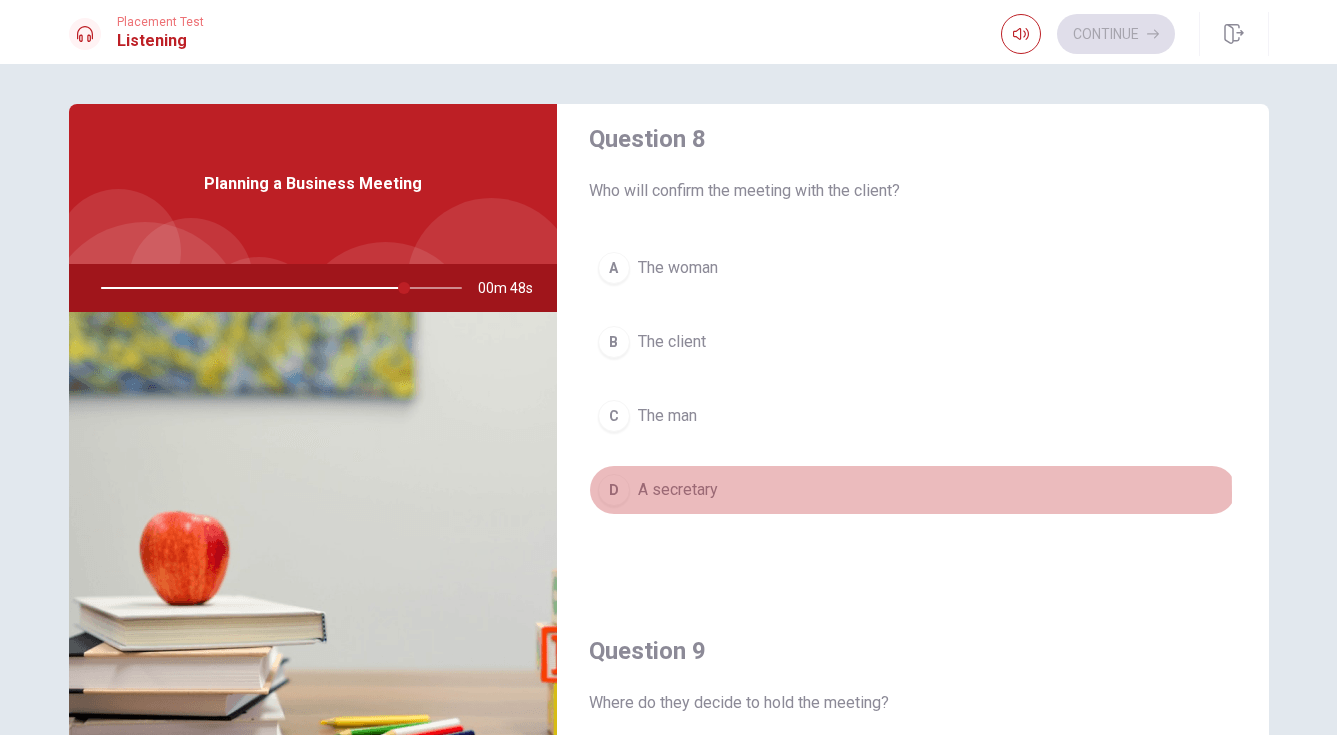 click on "A secretary" at bounding box center (678, 490) 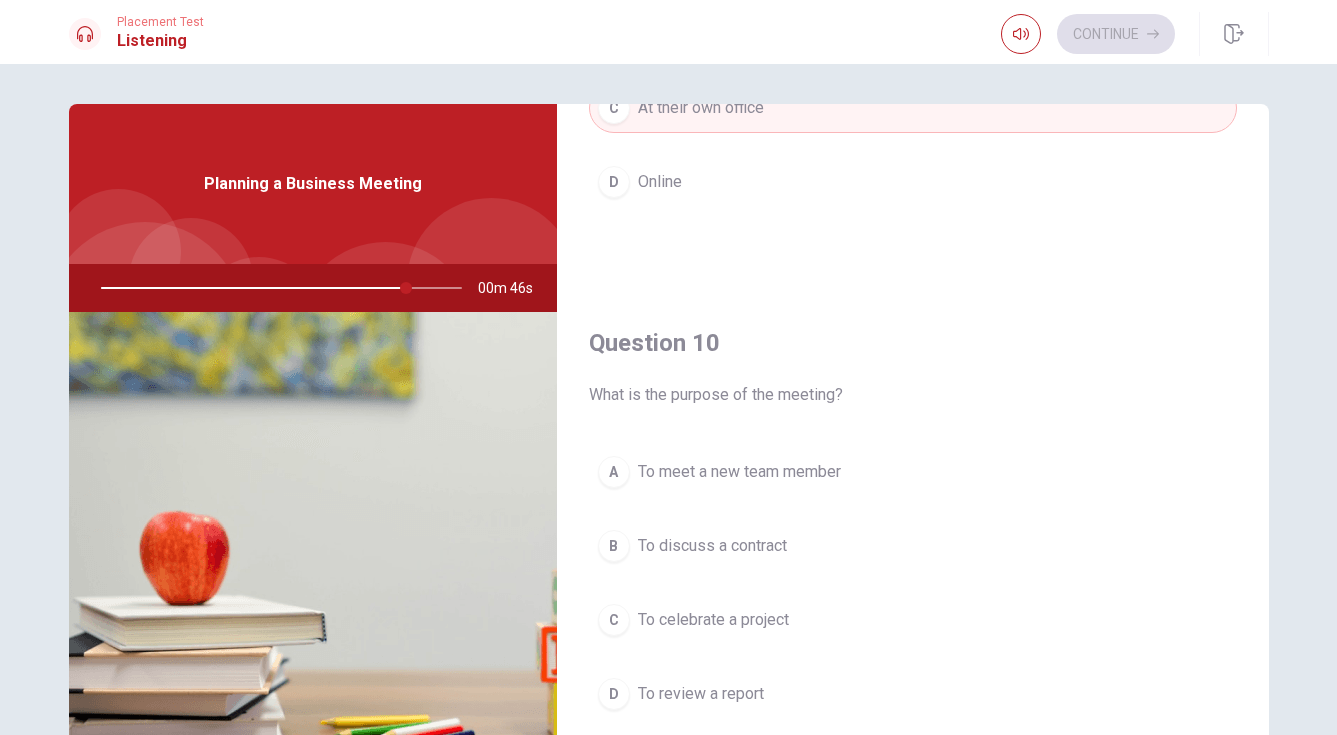 scroll, scrollTop: 1865, scrollLeft: 0, axis: vertical 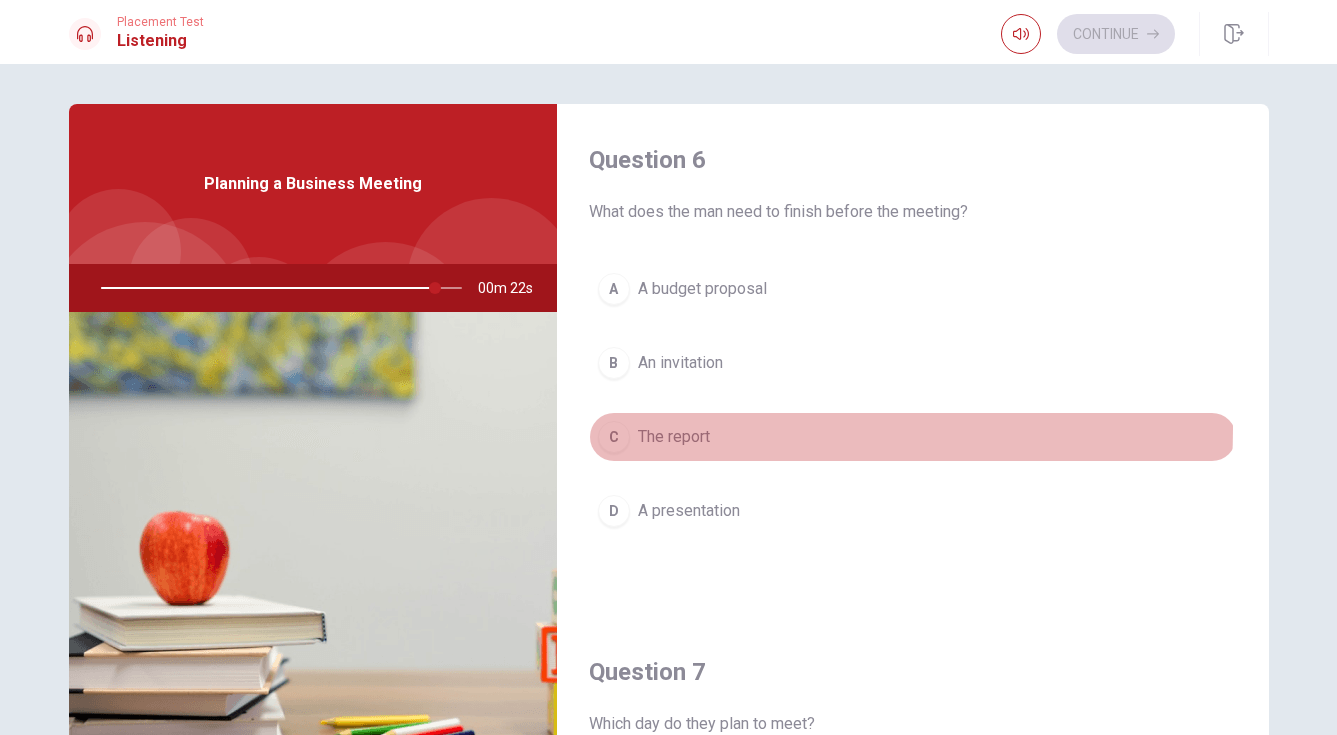 click on "The report" at bounding box center (674, 437) 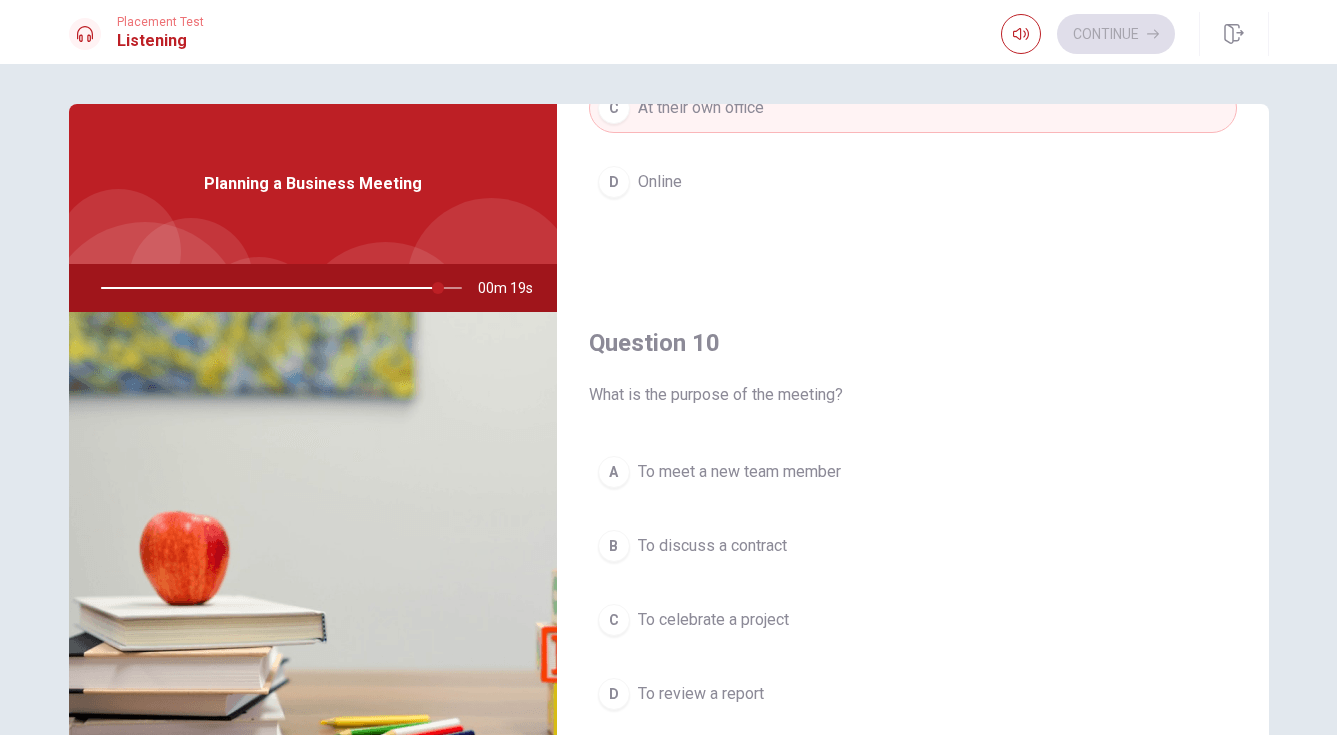 scroll, scrollTop: 1865, scrollLeft: 0, axis: vertical 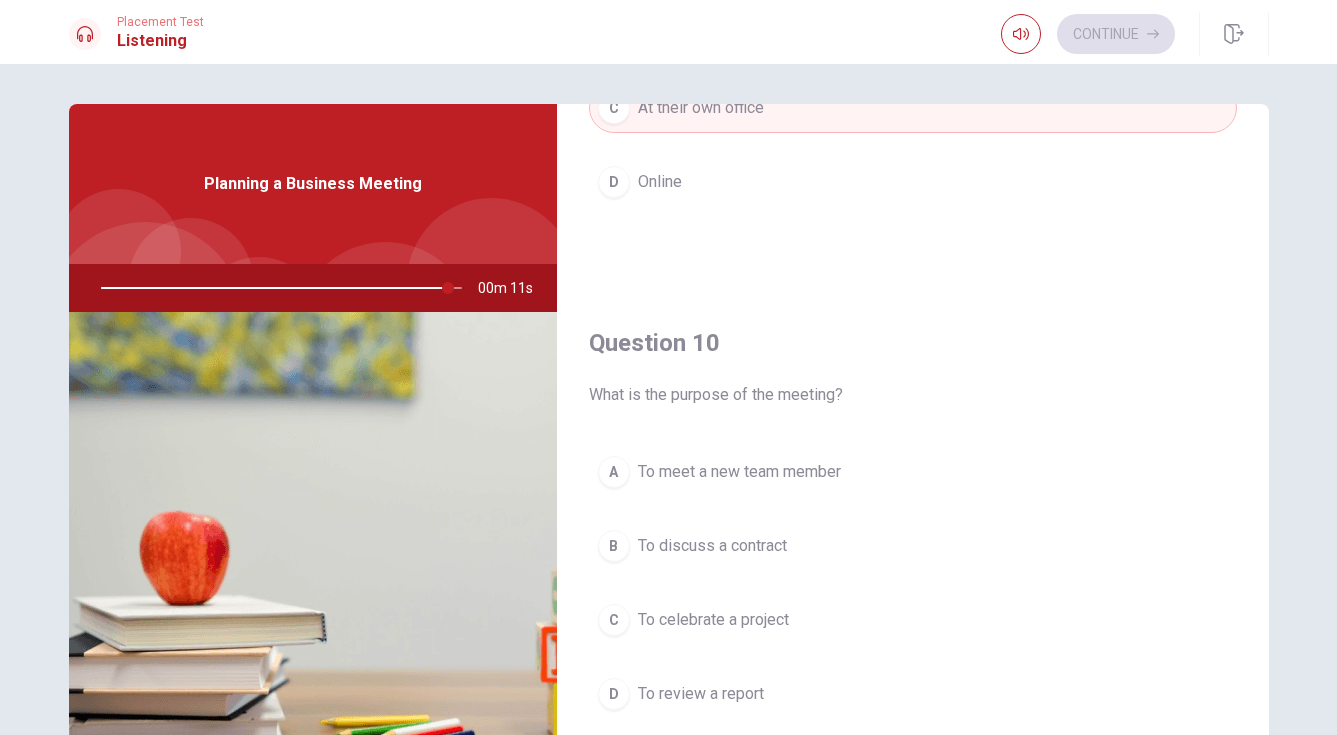 click on "B" at bounding box center (614, 546) 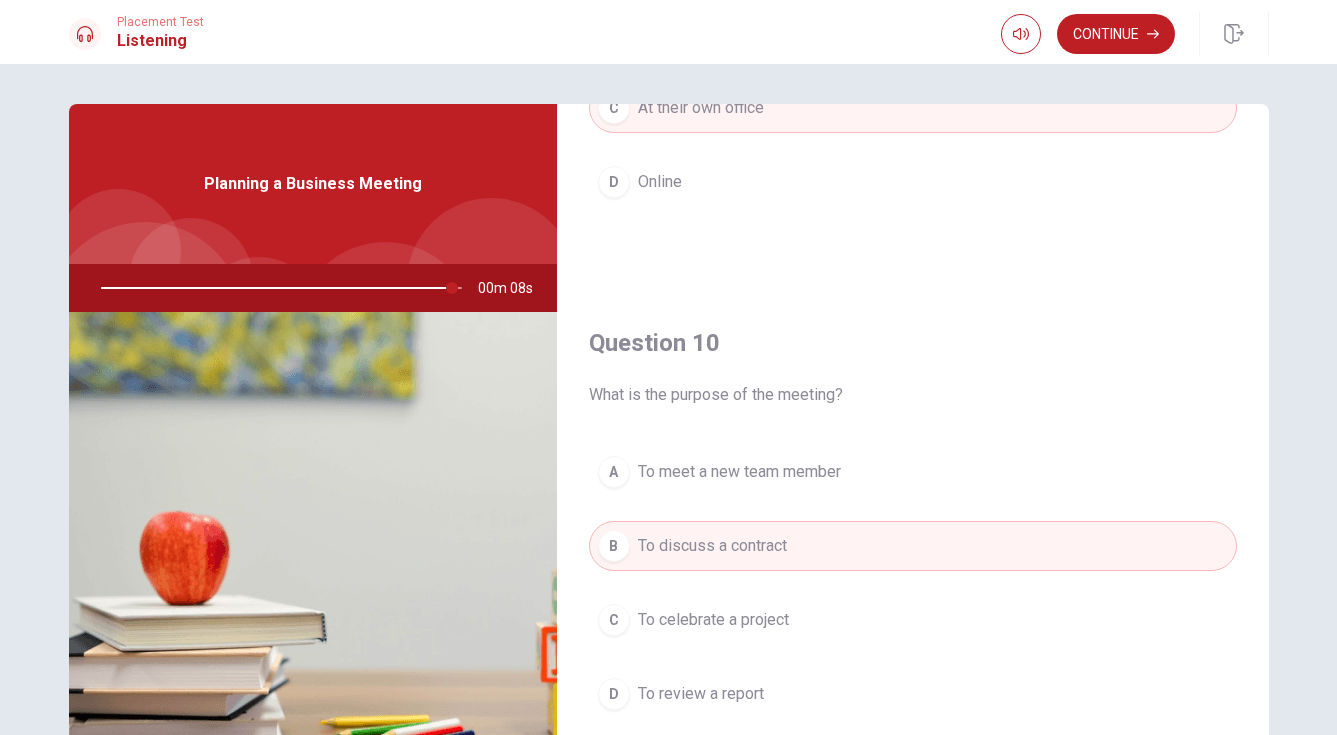 click on "To celebrate a project" at bounding box center [713, 620] 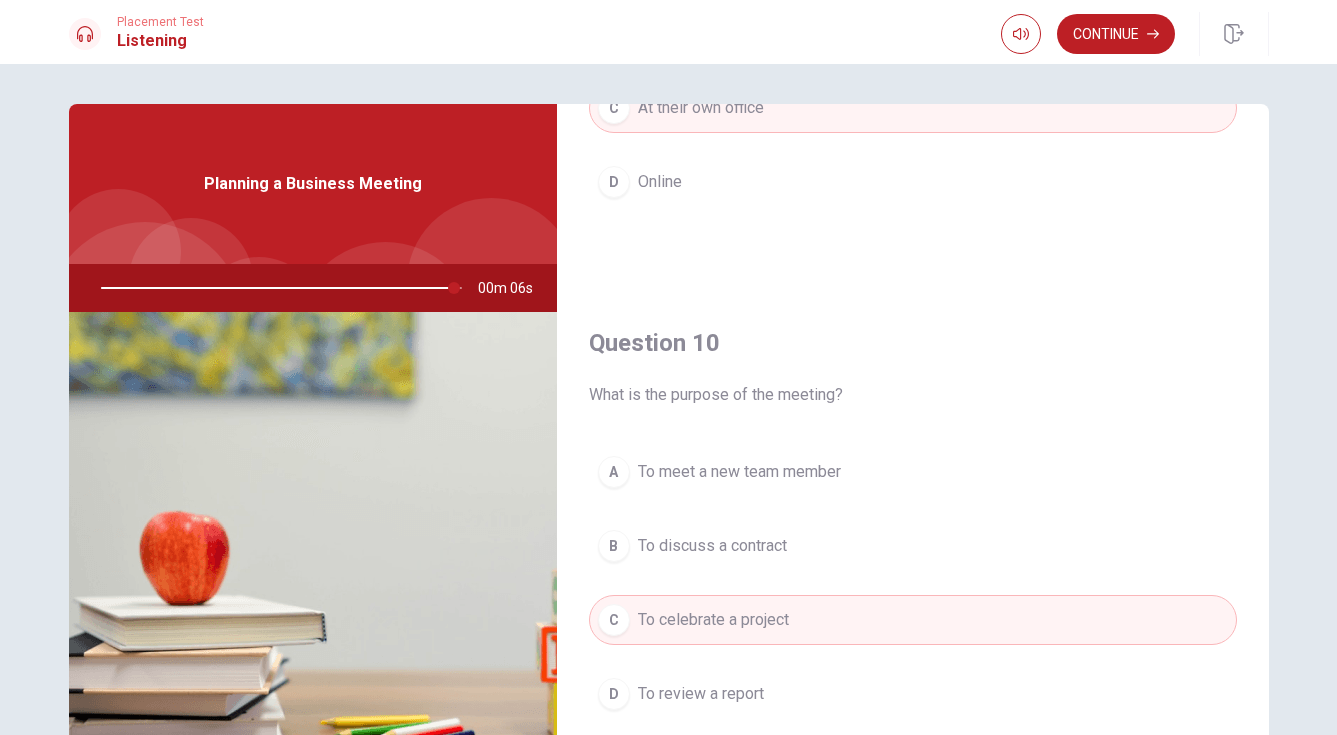 click on "To discuss a contract" at bounding box center [712, 546] 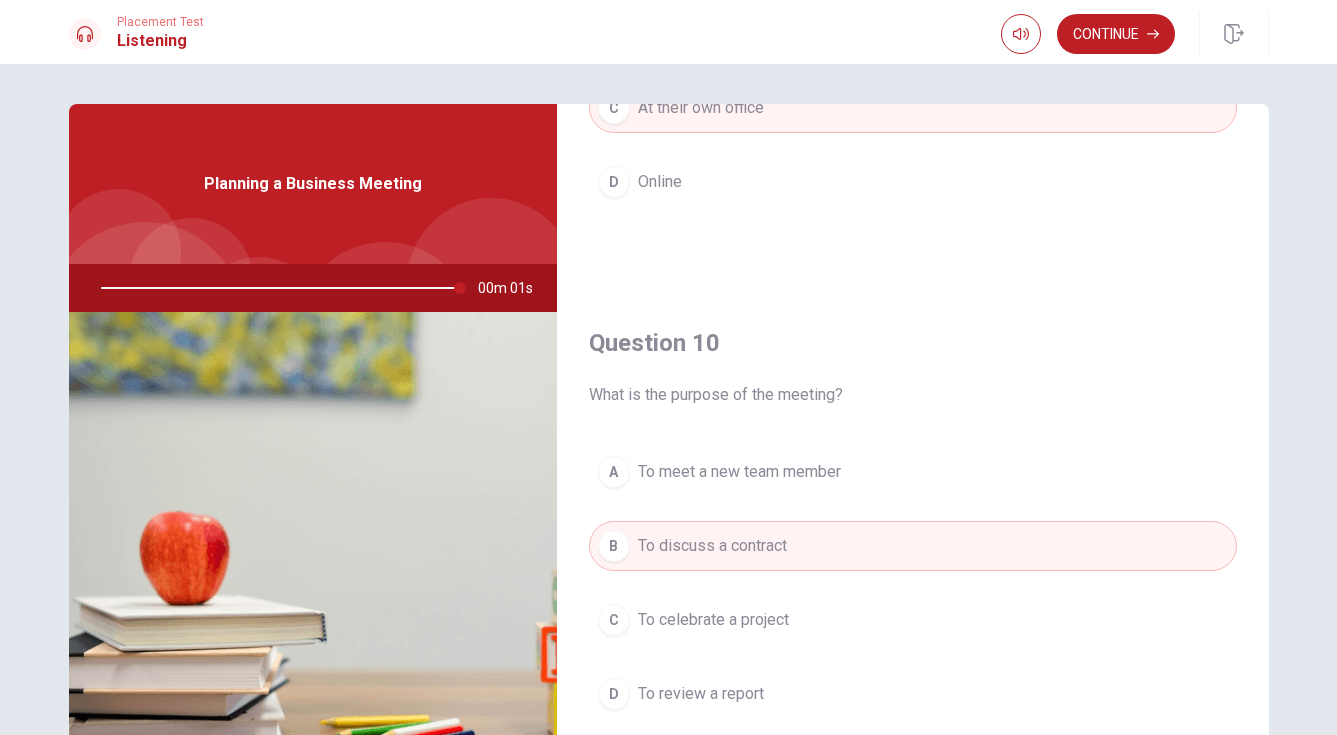 type on "0" 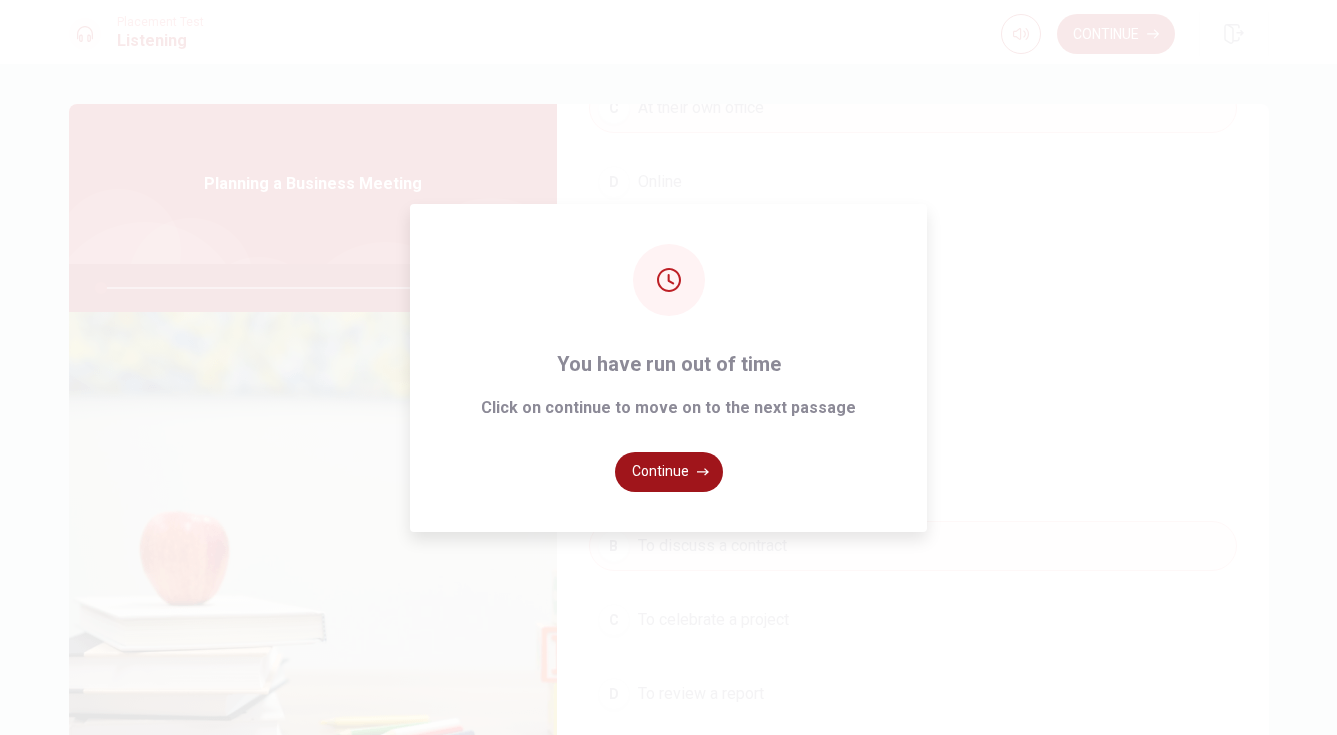 click on "Continue" at bounding box center [669, 472] 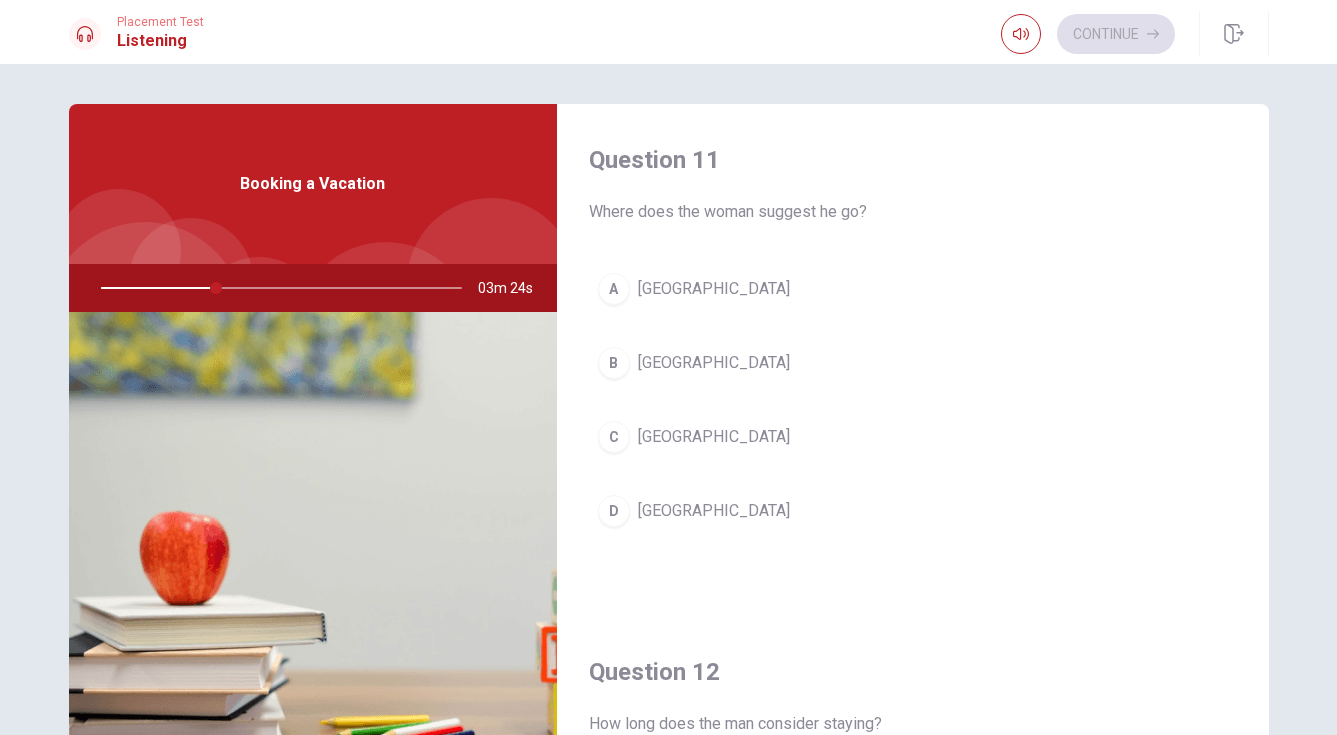 scroll, scrollTop: 0, scrollLeft: 0, axis: both 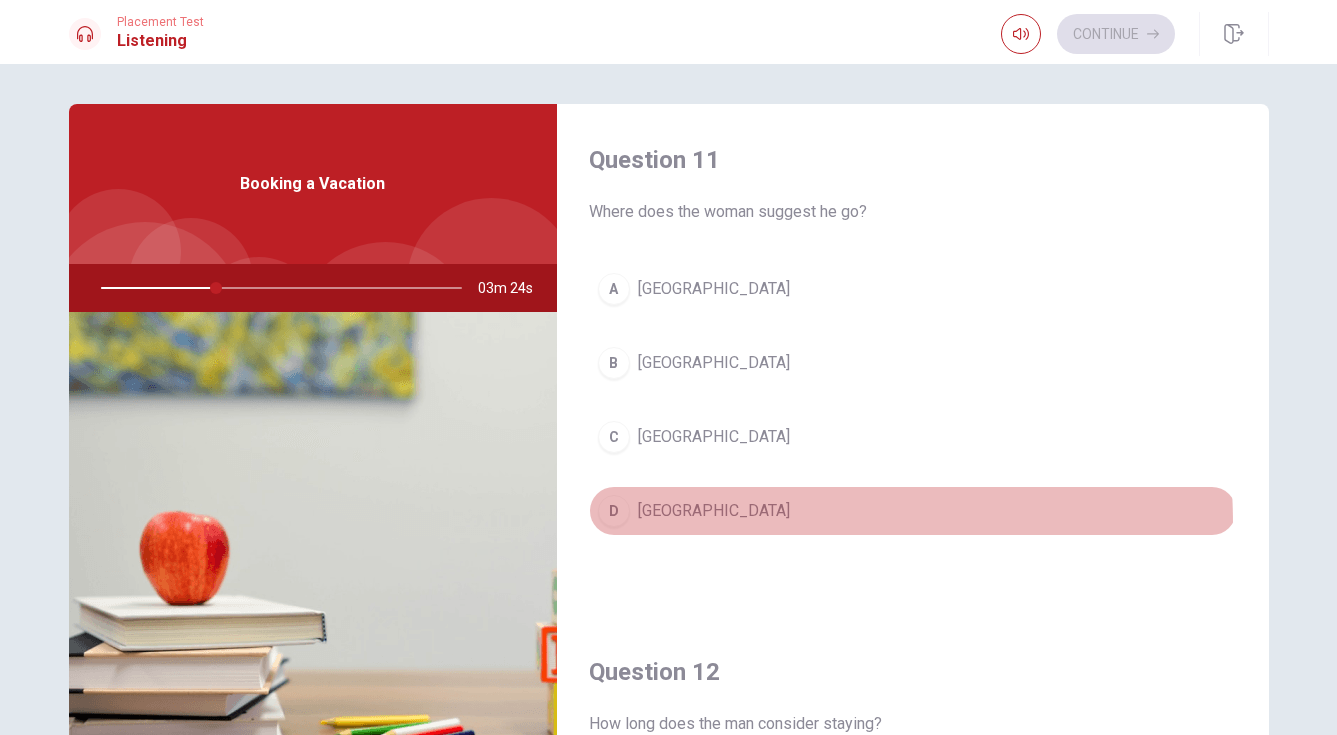 click on "D [GEOGRAPHIC_DATA]" at bounding box center (913, 511) 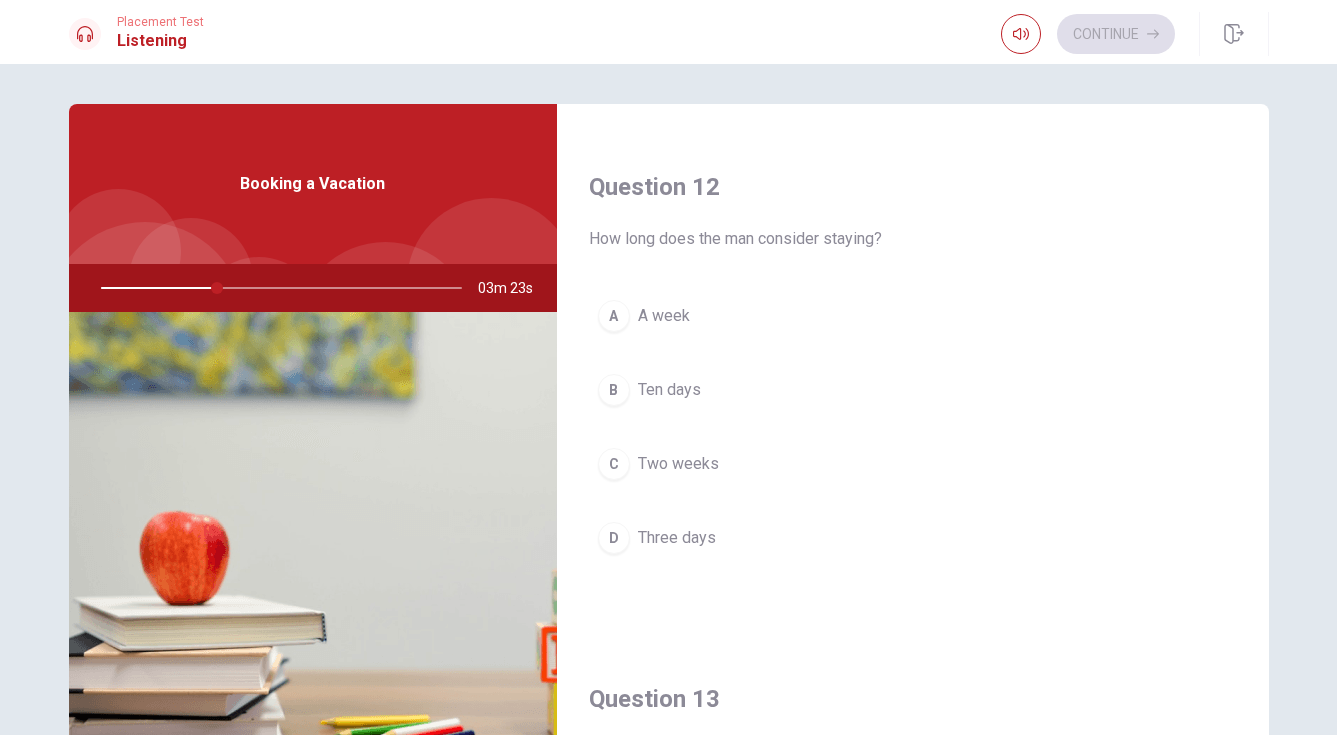 scroll, scrollTop: 506, scrollLeft: 0, axis: vertical 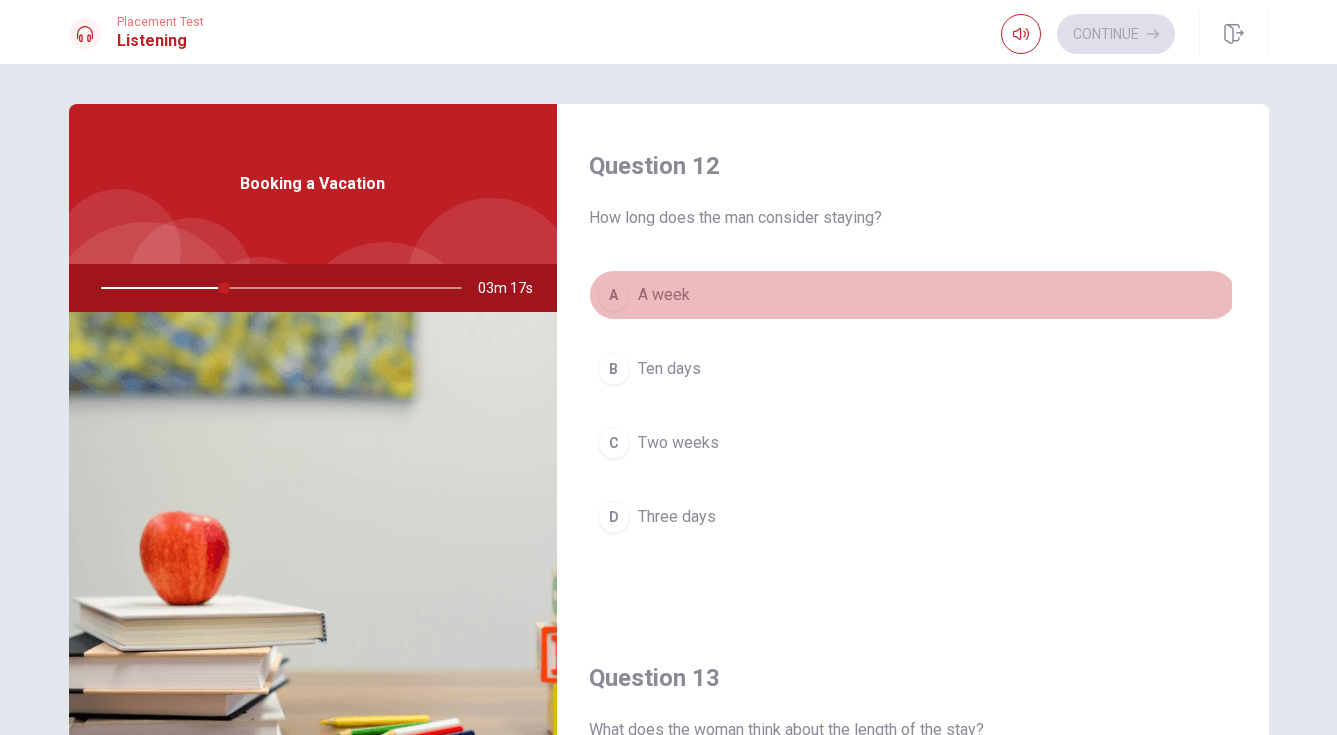 click on "A week" at bounding box center (664, 295) 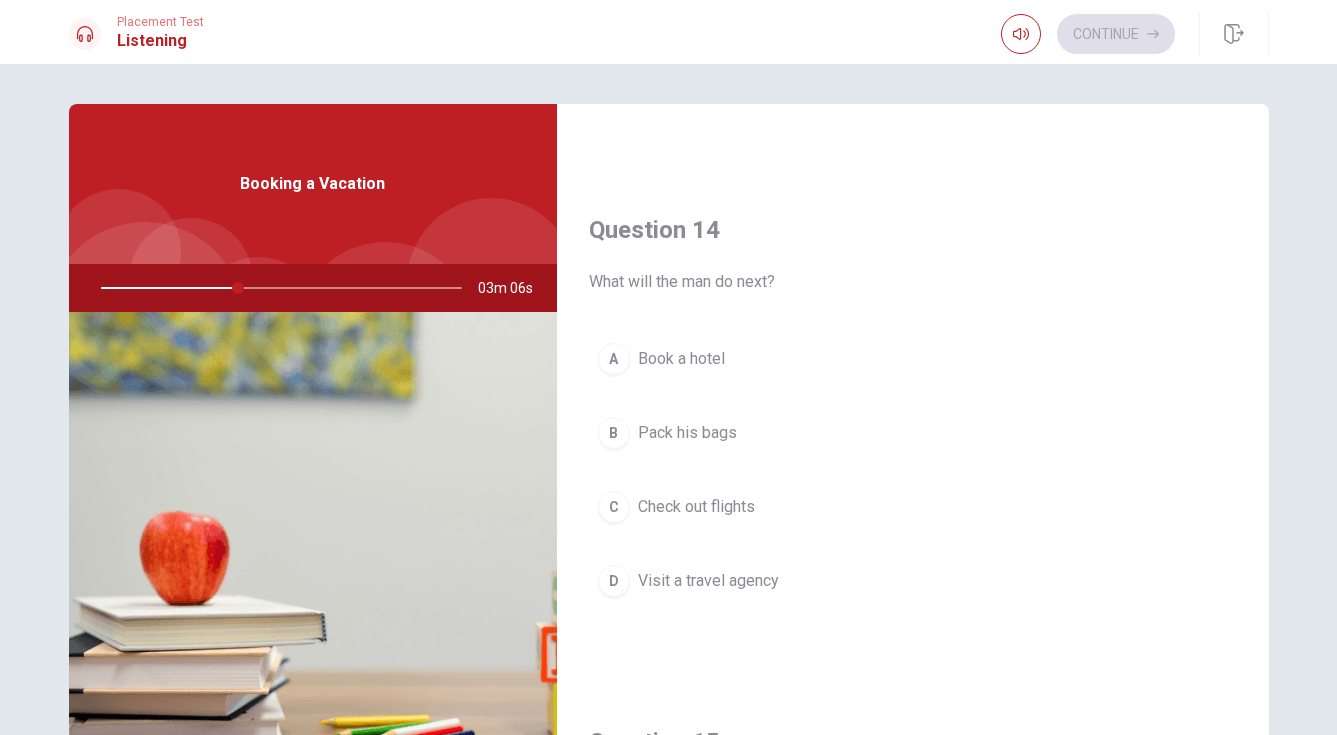 scroll, scrollTop: 1470, scrollLeft: 0, axis: vertical 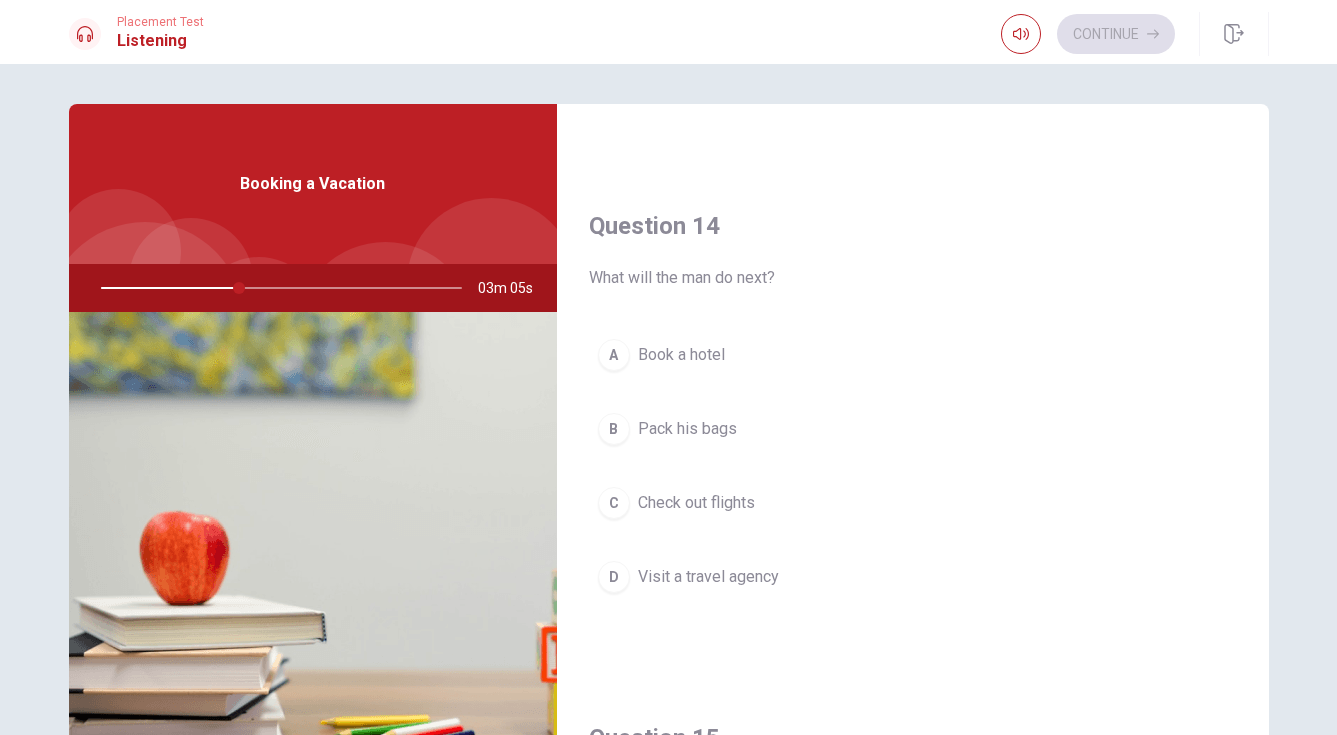 click on "Check out flights" at bounding box center [696, 503] 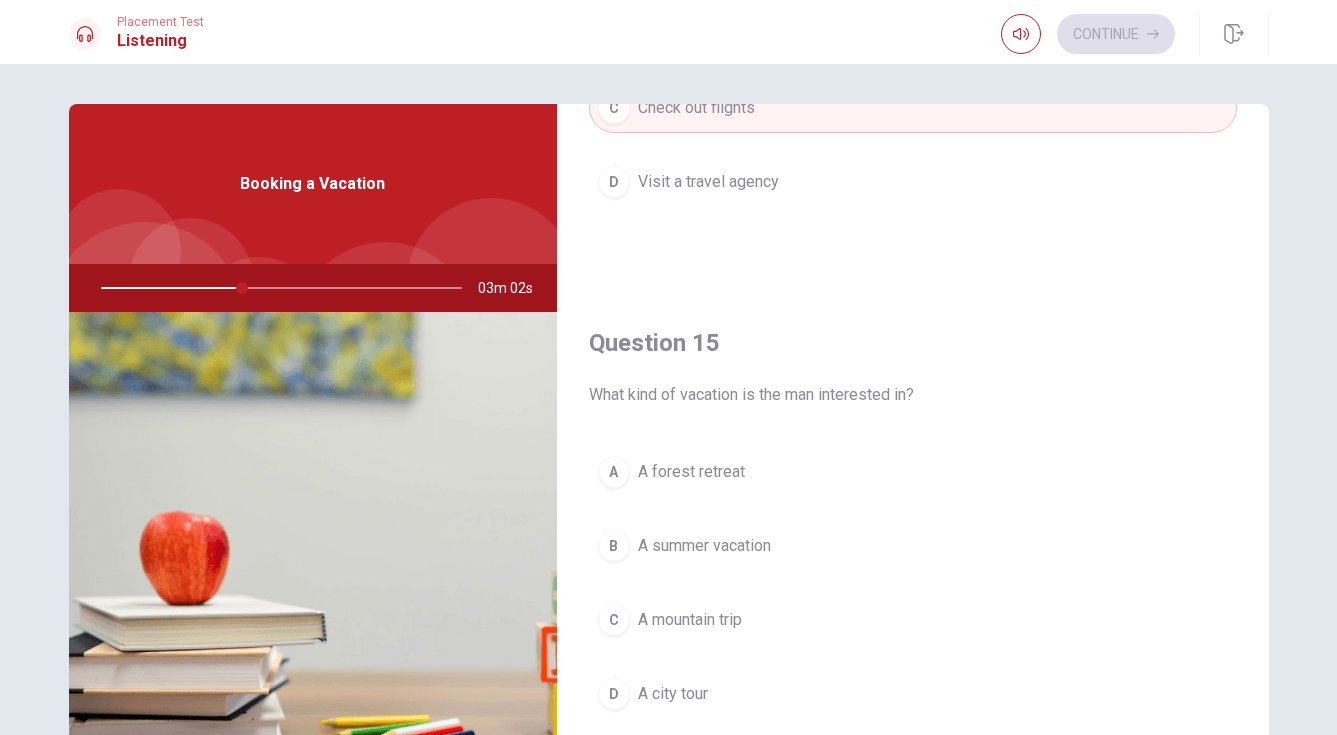 scroll, scrollTop: 1865, scrollLeft: 0, axis: vertical 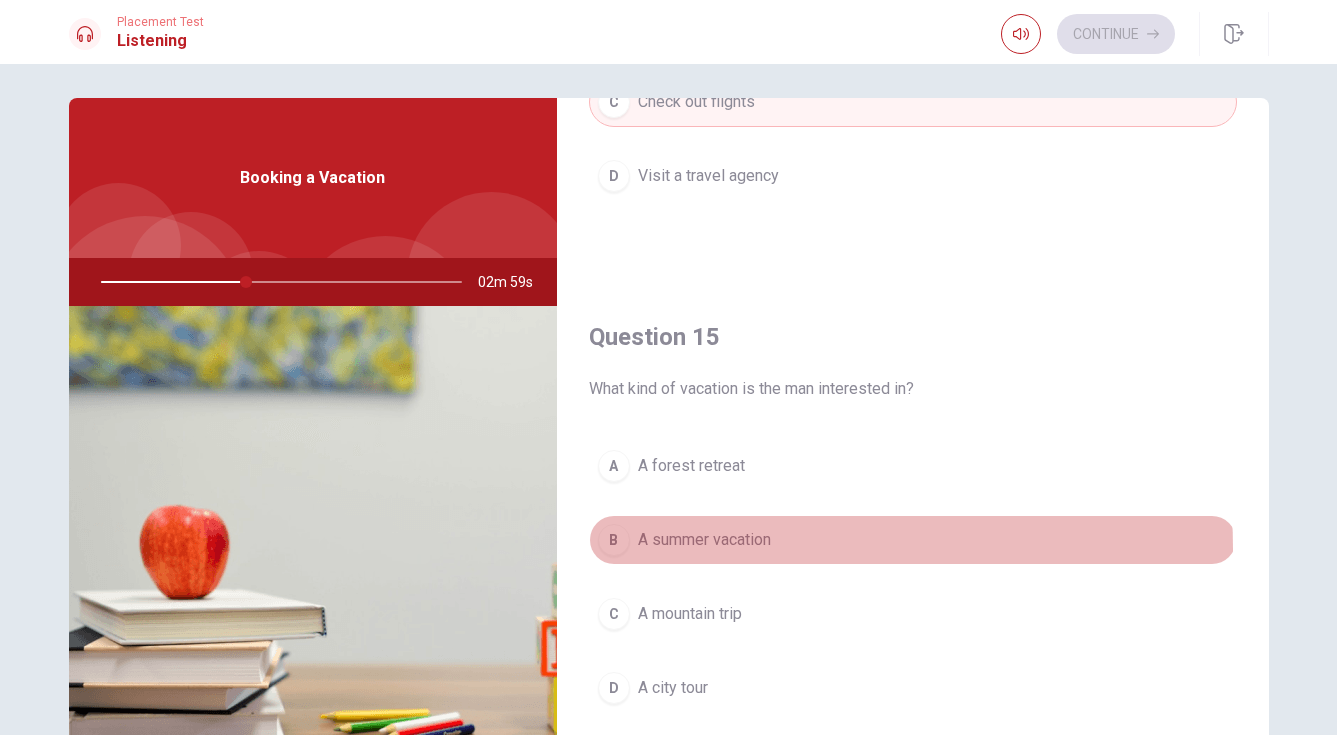 click on "A summer vacation" at bounding box center (704, 540) 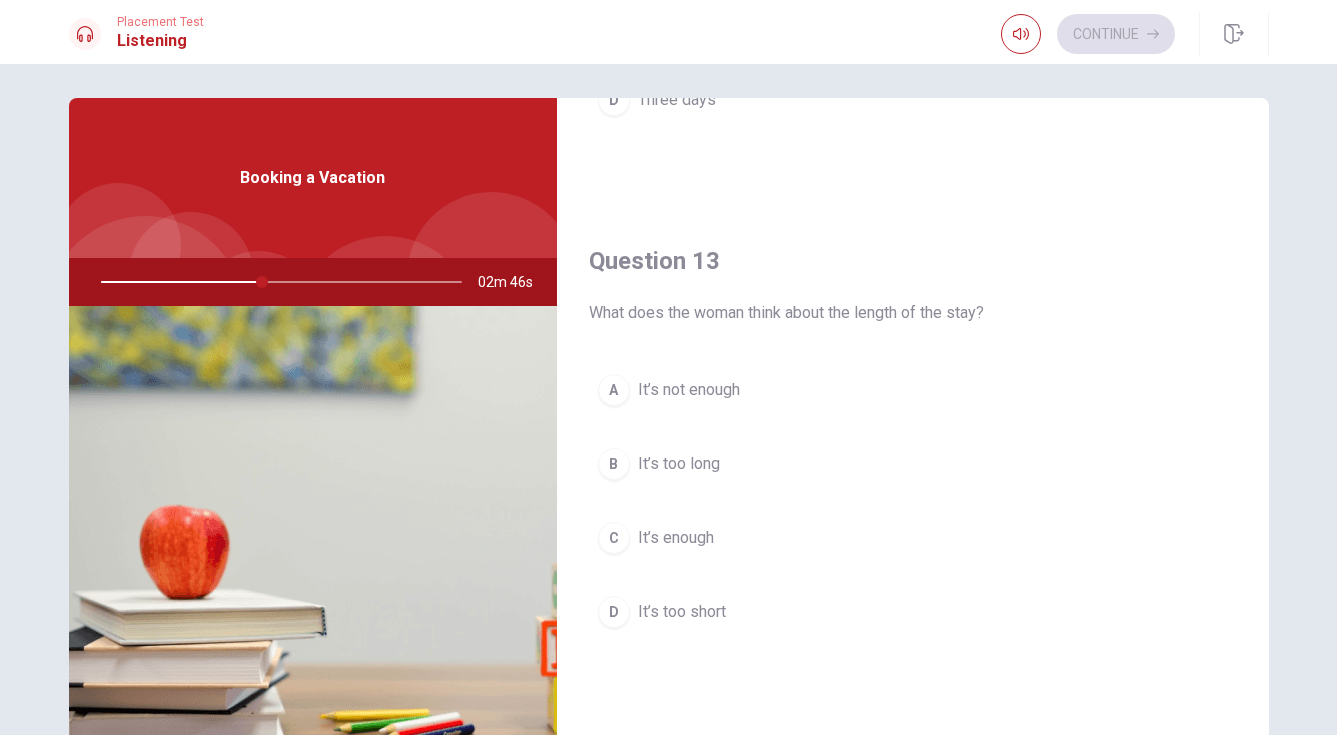 scroll, scrollTop: 926, scrollLeft: 0, axis: vertical 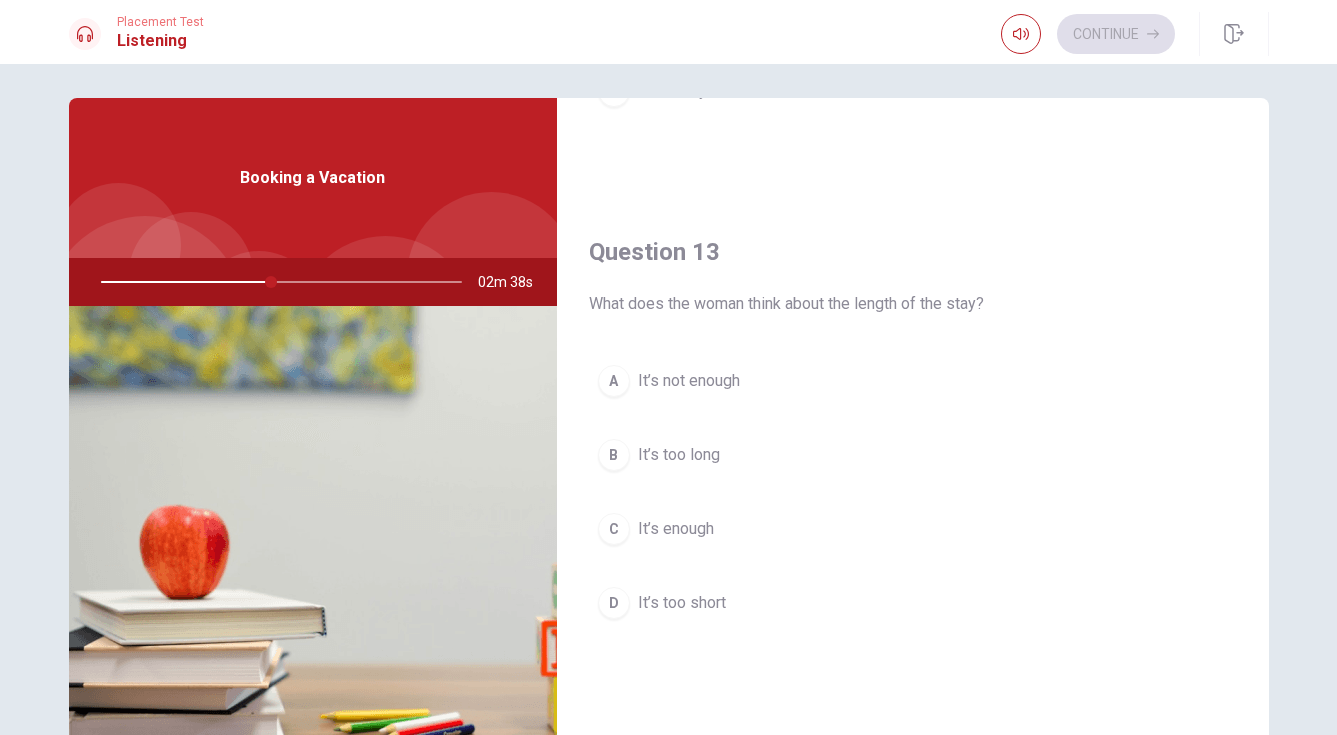 click on "It’s enough" at bounding box center [676, 529] 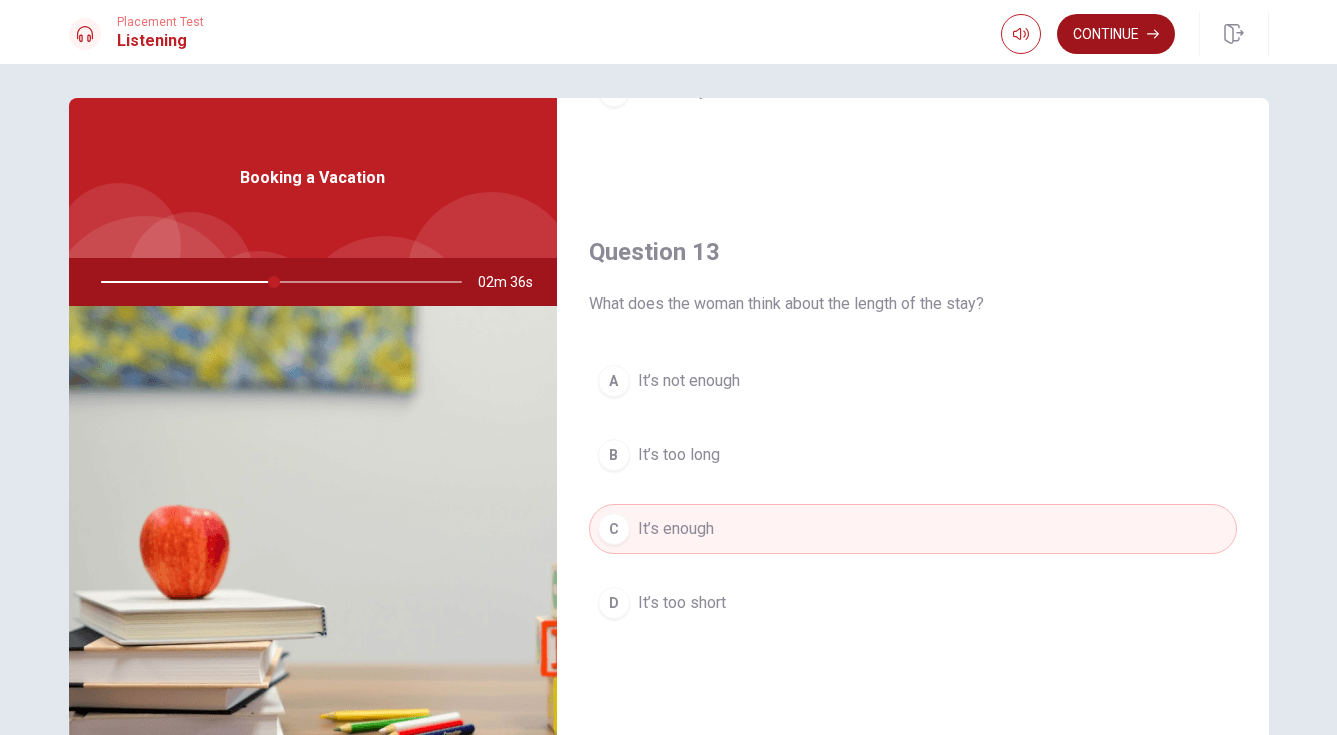click on "Continue" at bounding box center [1116, 34] 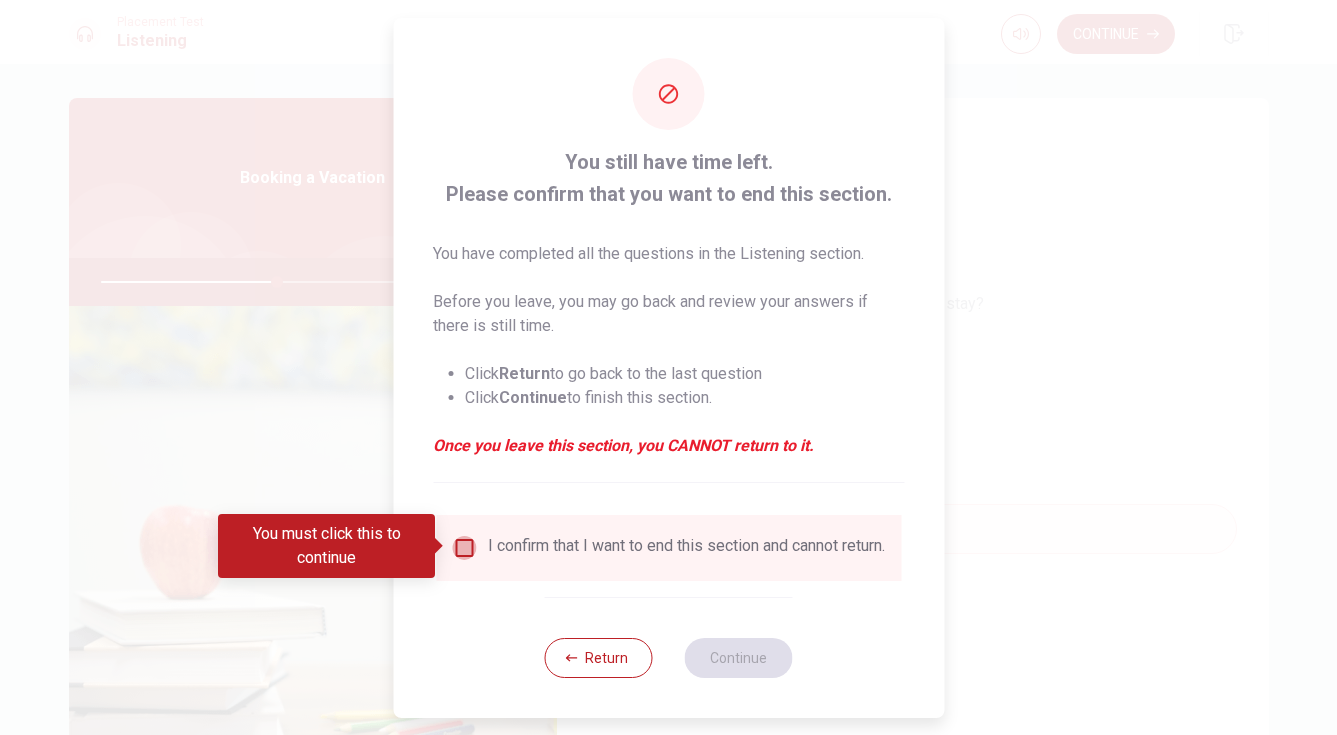 click at bounding box center (464, 548) 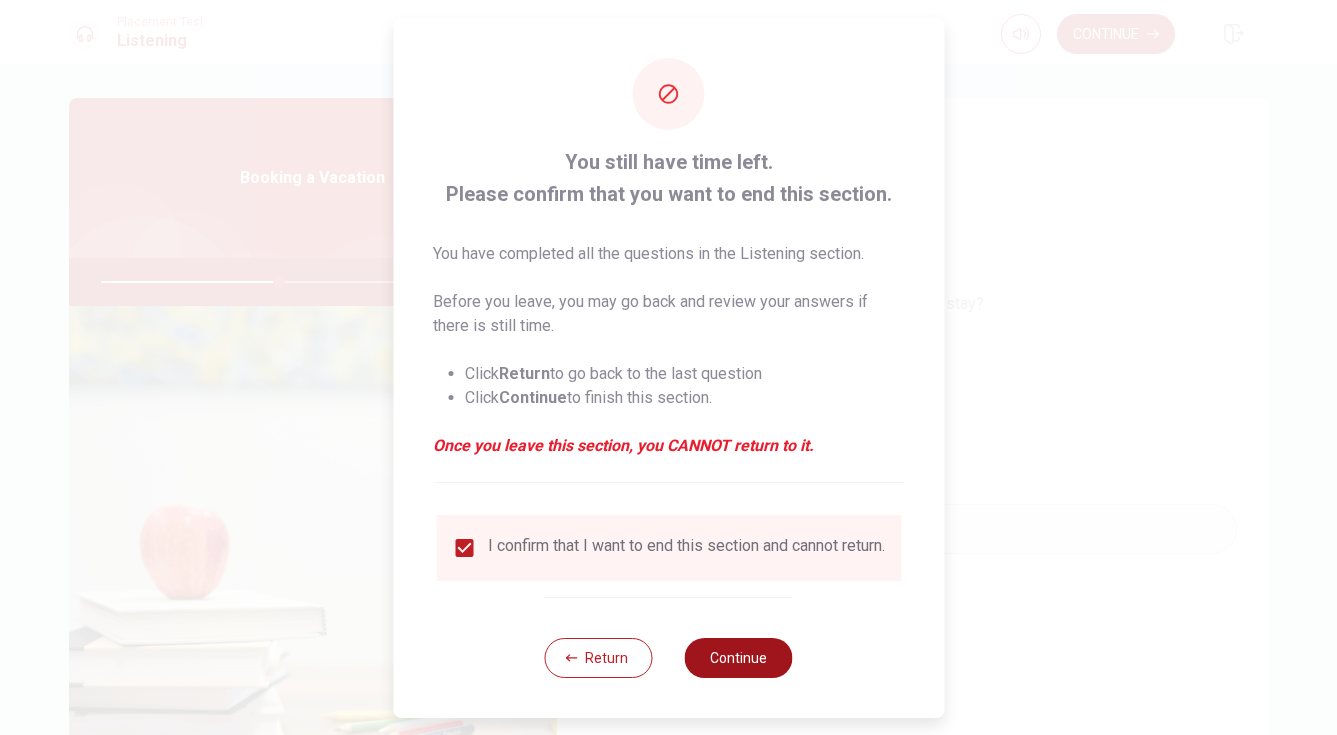 click on "Continue" at bounding box center (739, 658) 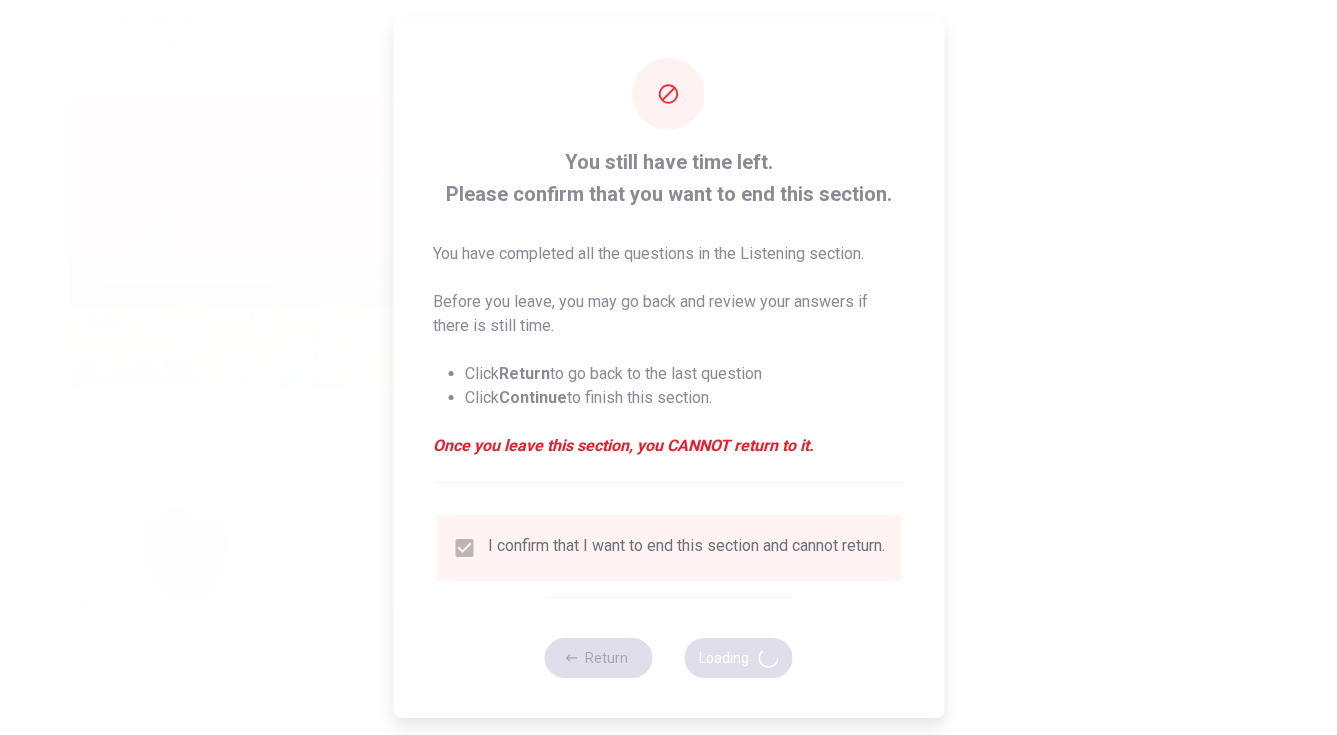 type on "50" 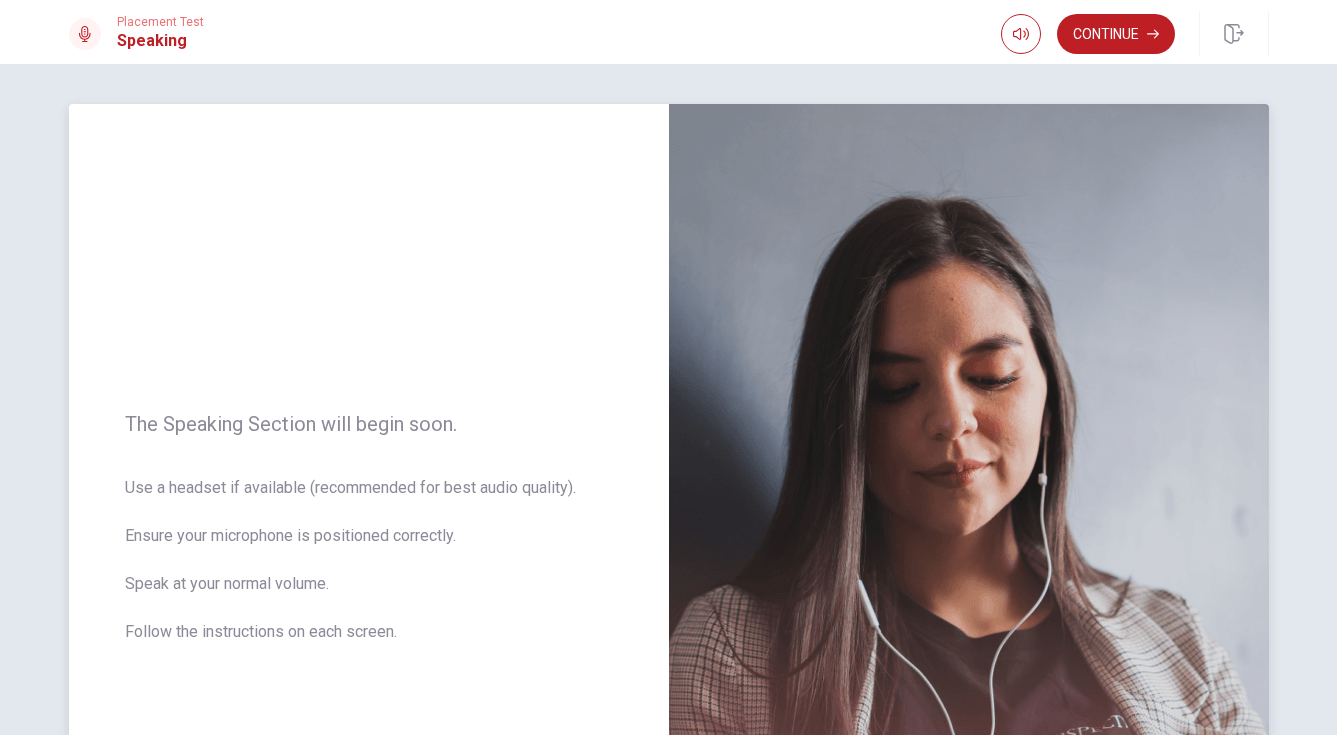 scroll, scrollTop: 0, scrollLeft: 0, axis: both 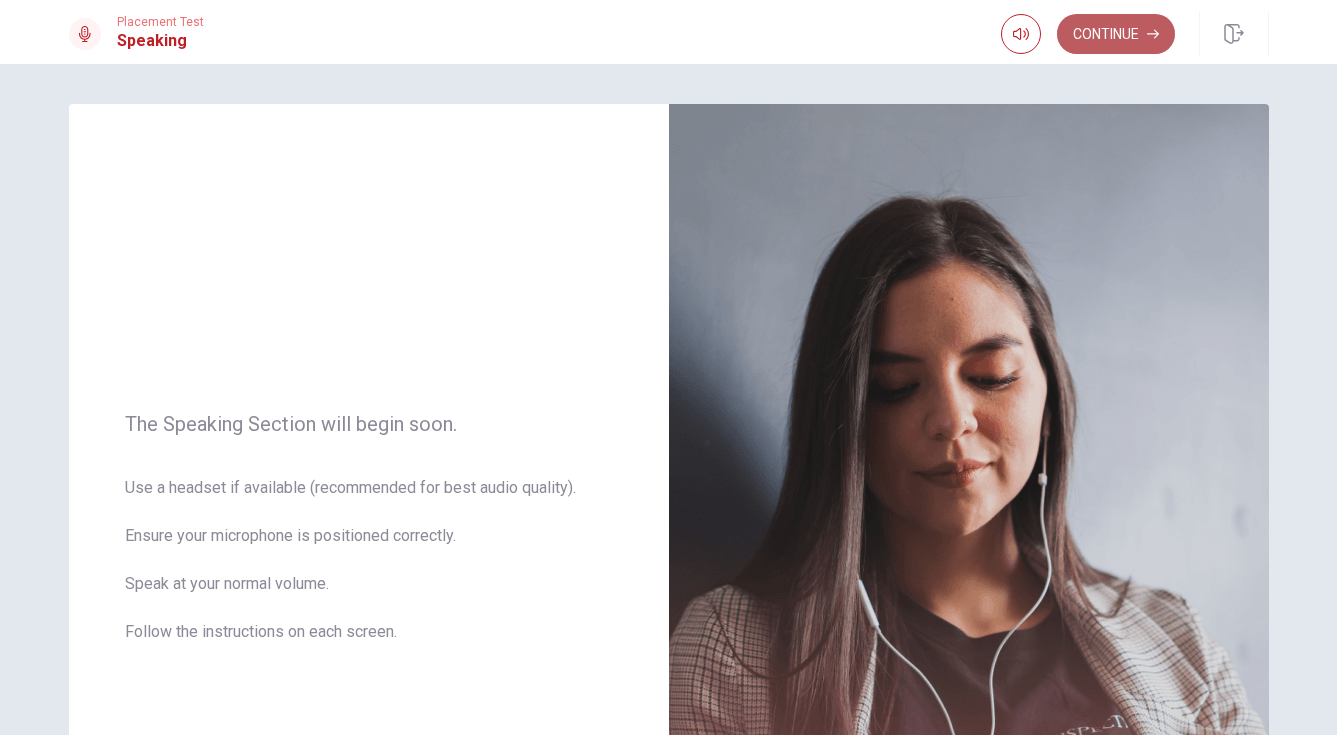 click on "Continue" at bounding box center (1116, 34) 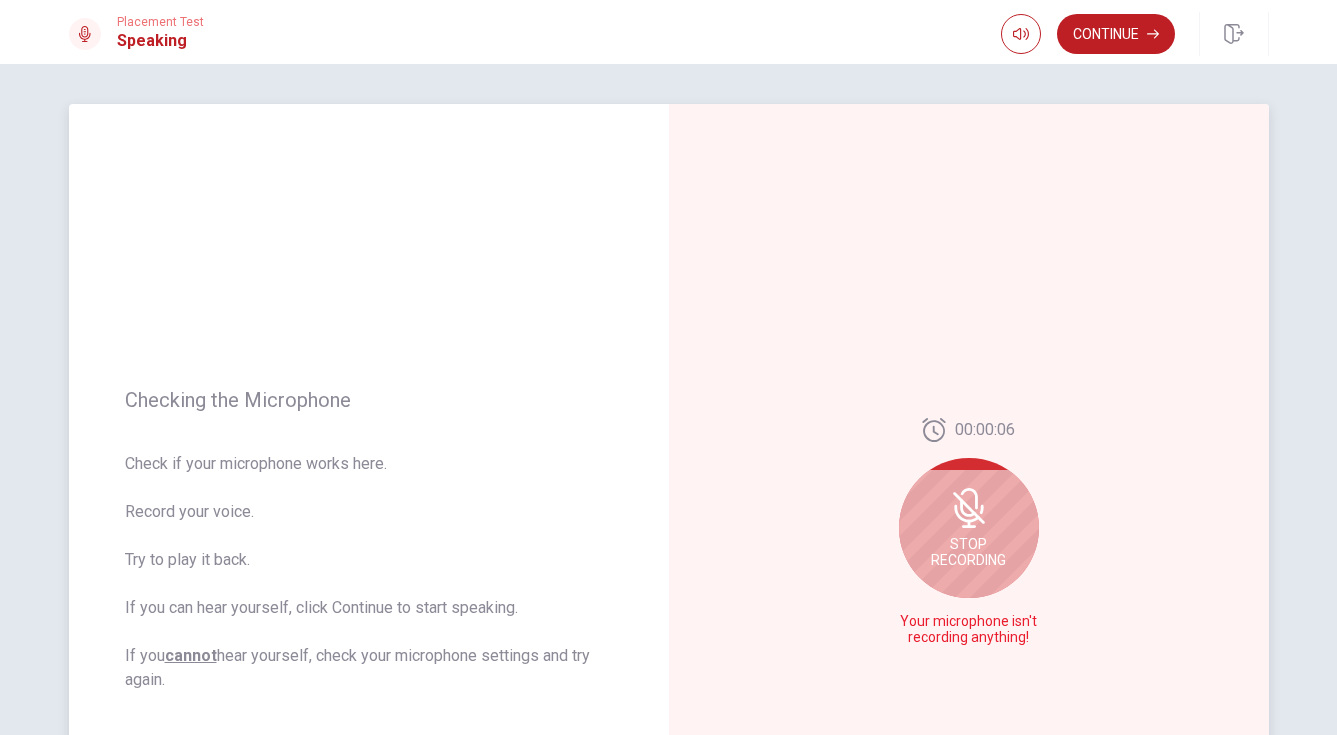 click on "Stop   Recording" at bounding box center [969, 528] 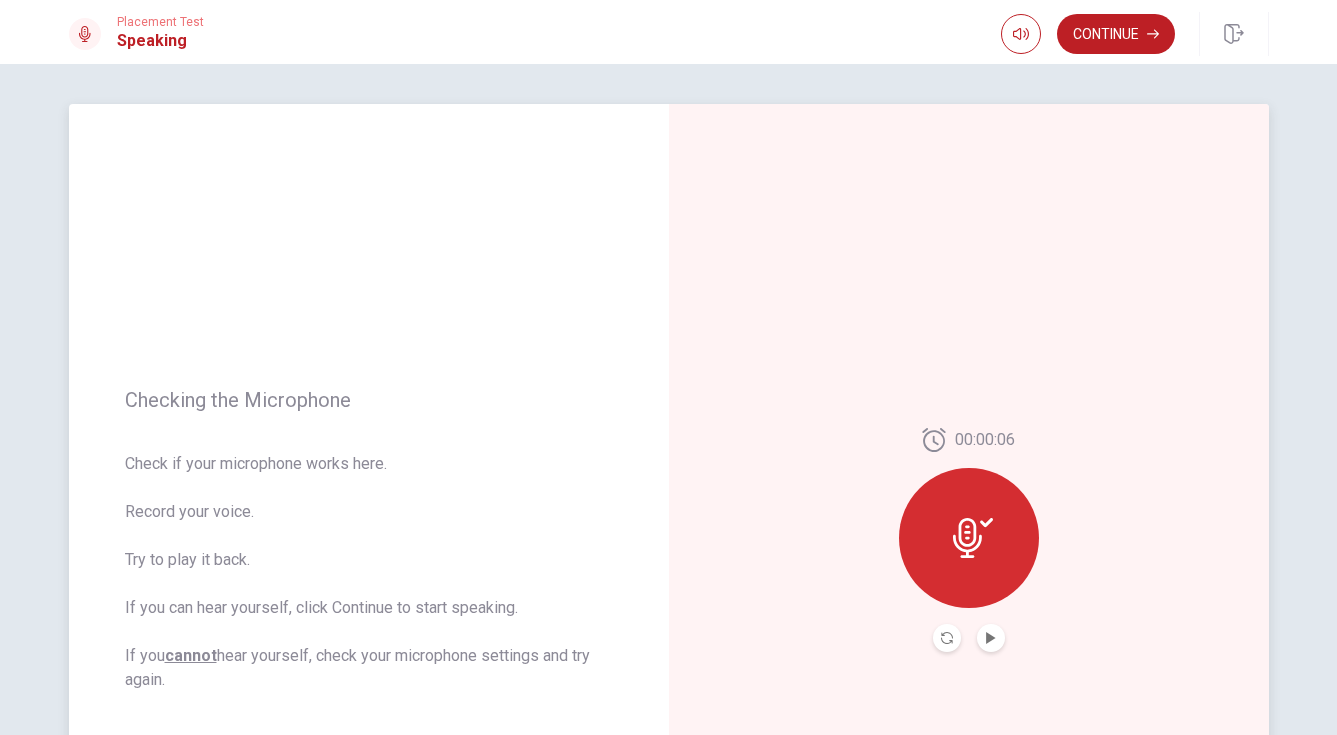 click 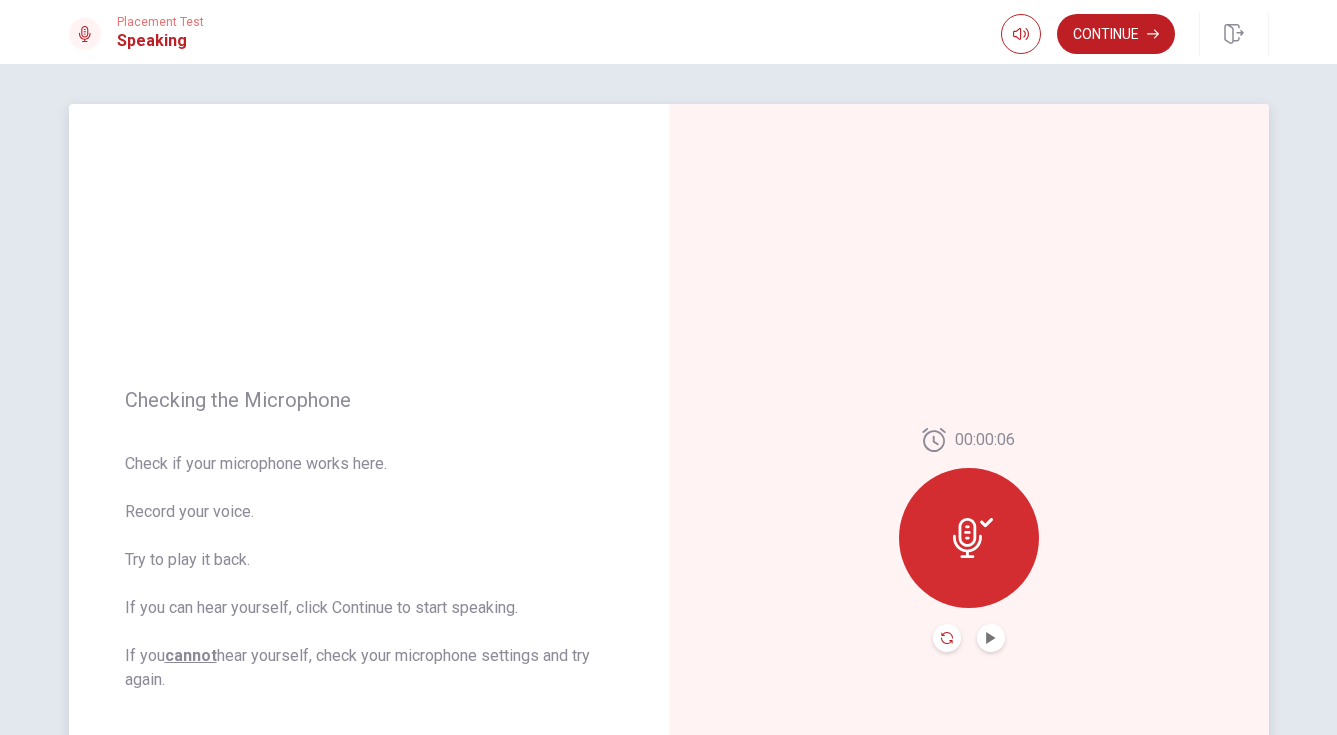 click 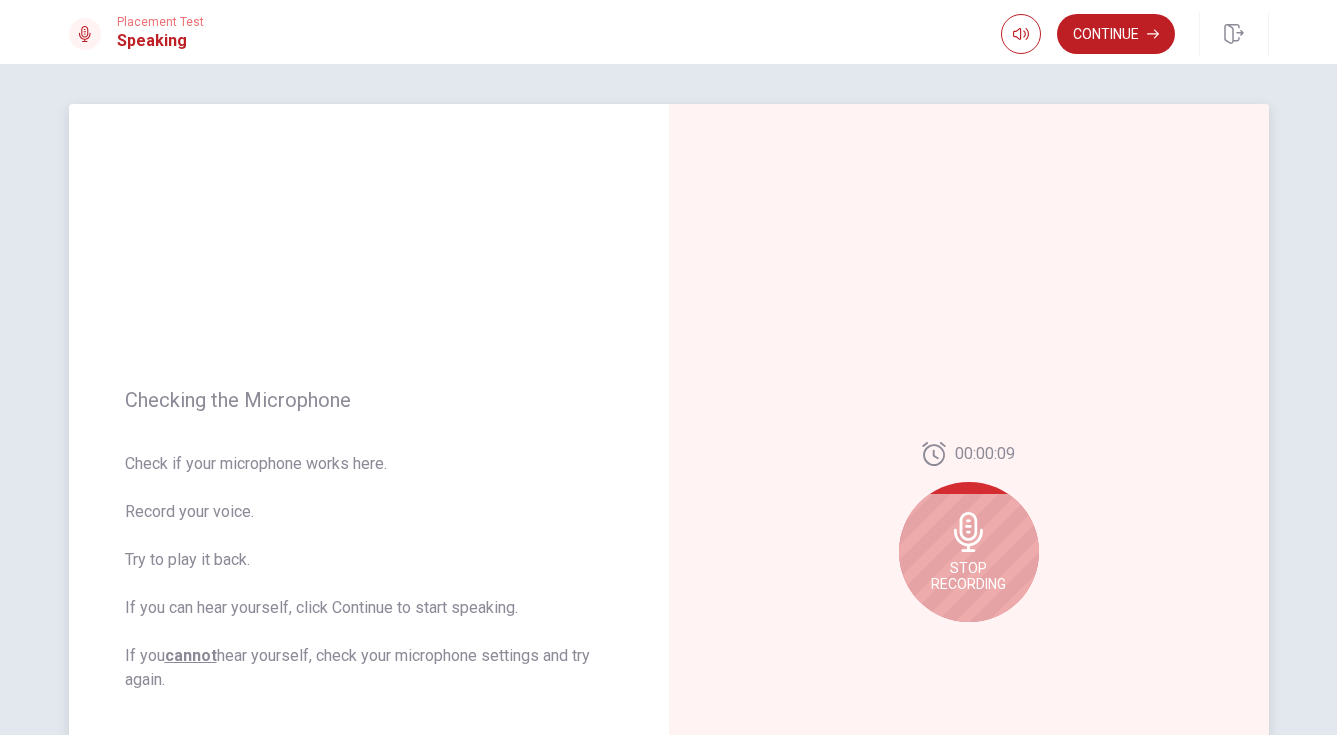 click on "Stop   Recording" at bounding box center [968, 576] 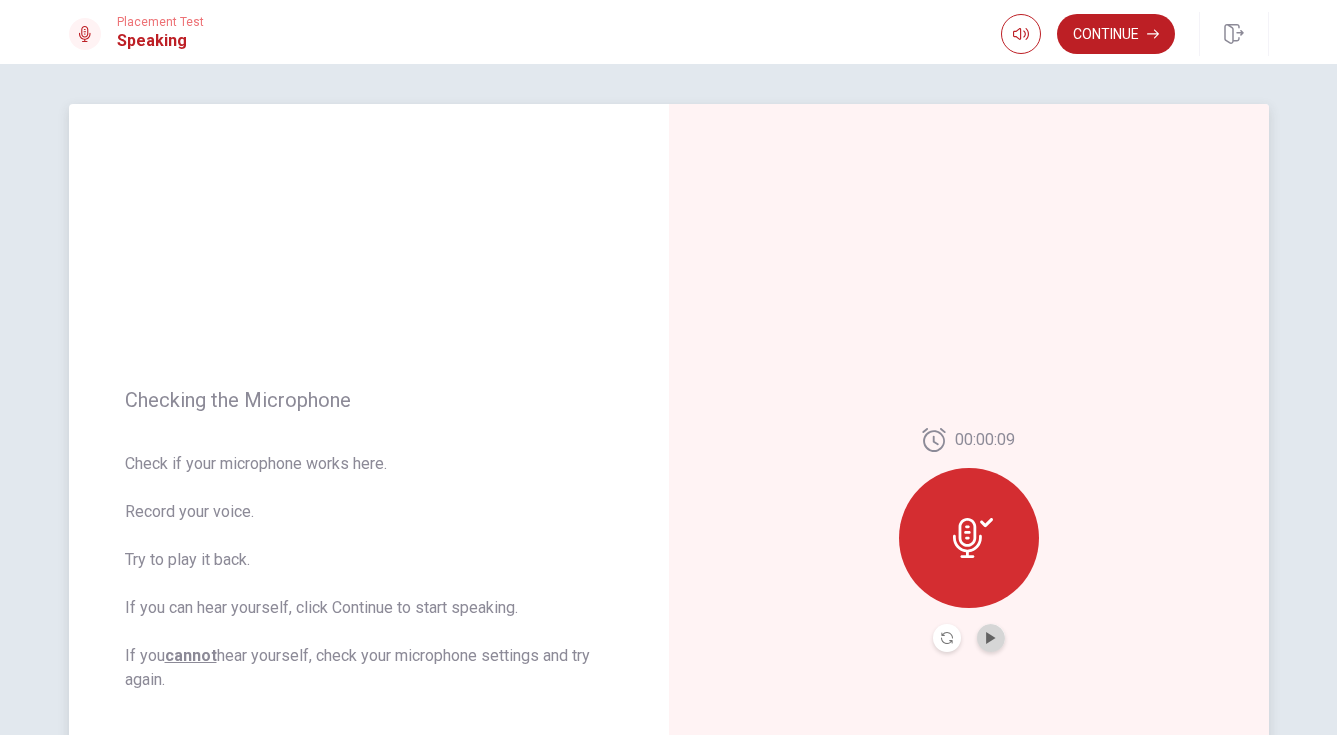 click at bounding box center [991, 638] 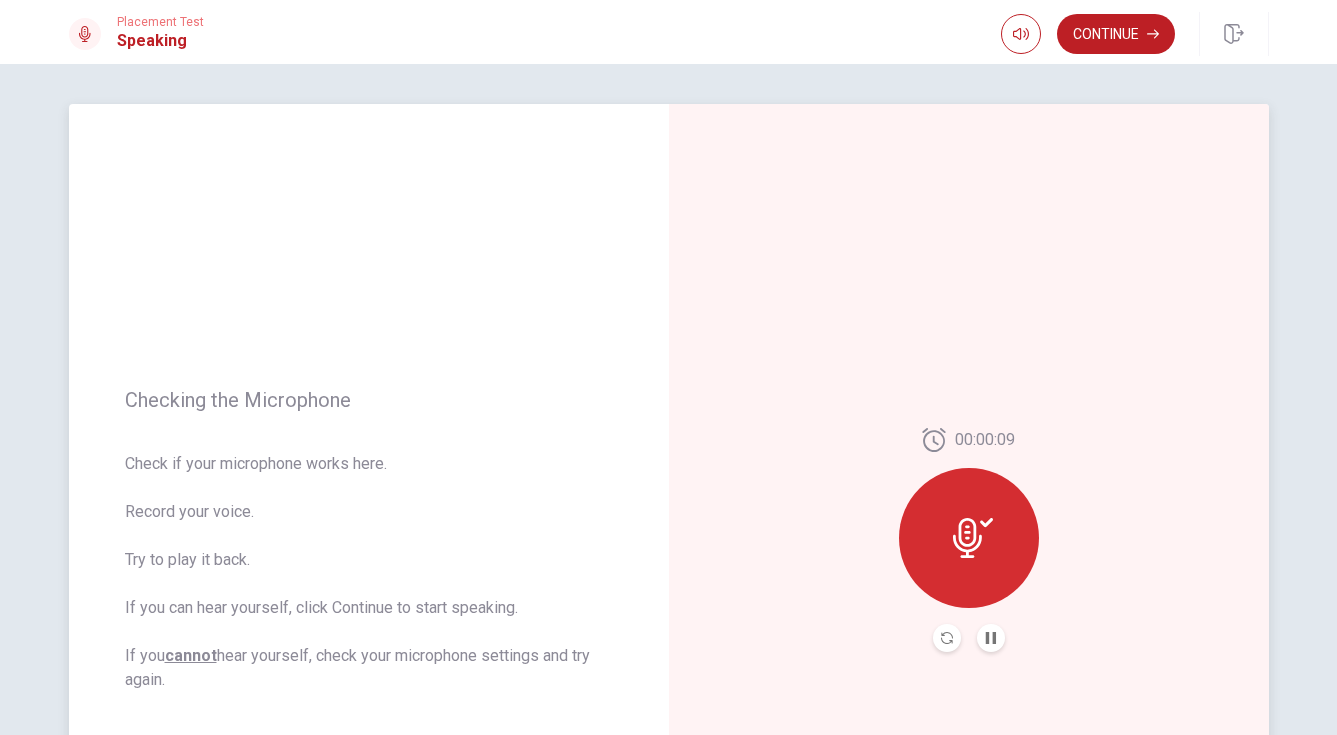 scroll, scrollTop: 0, scrollLeft: 0, axis: both 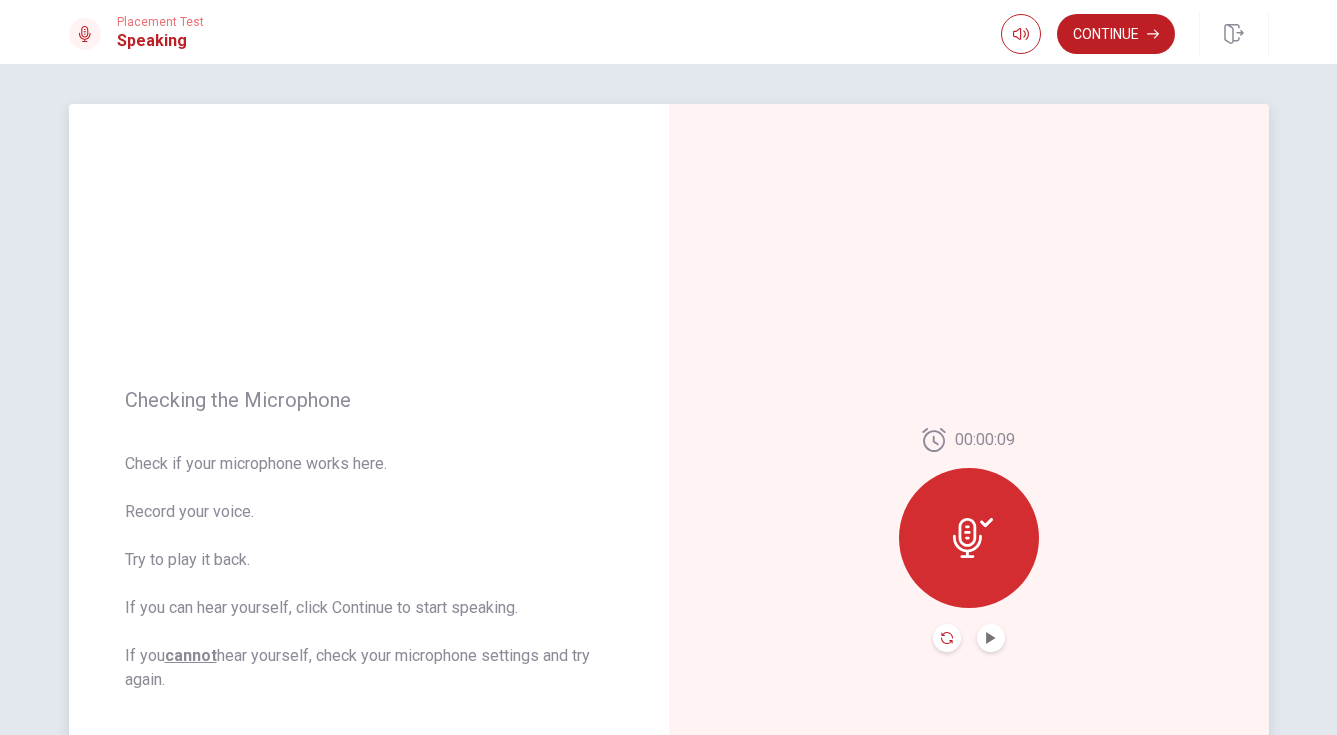 click 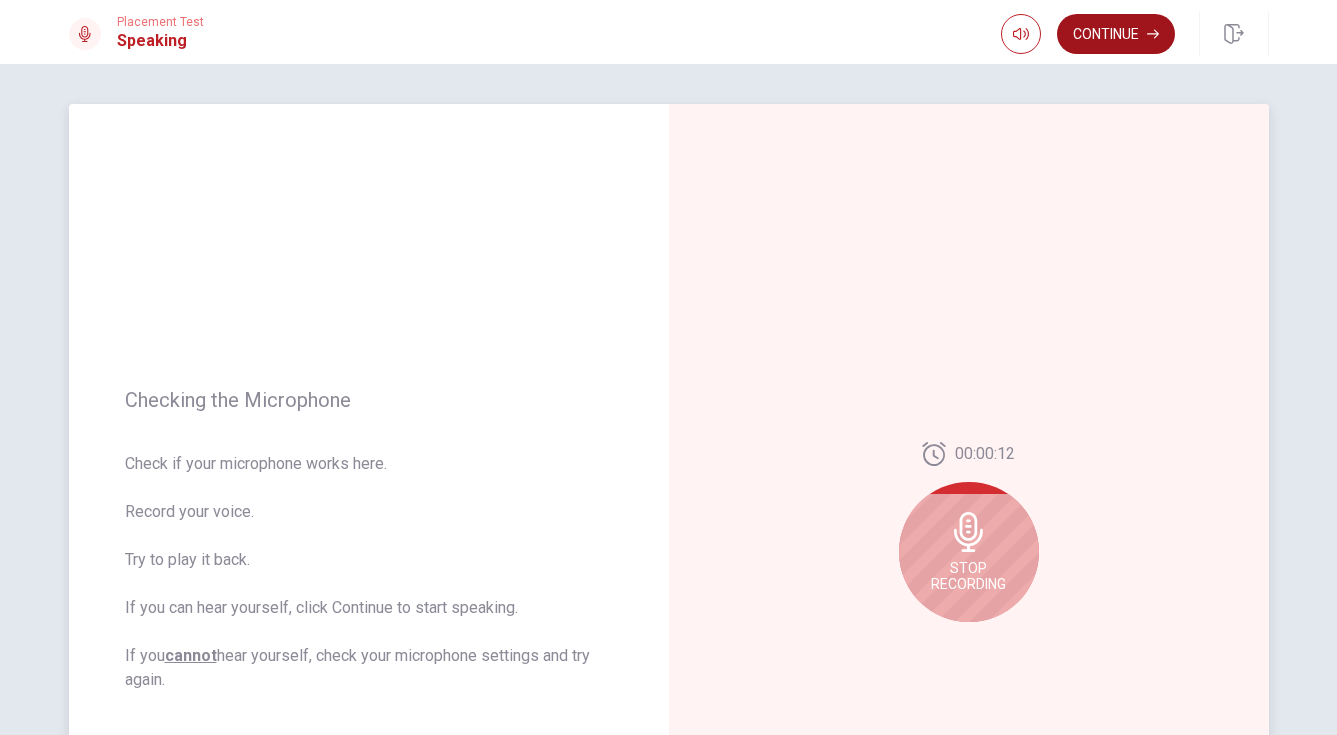click on "Continue" at bounding box center (1116, 34) 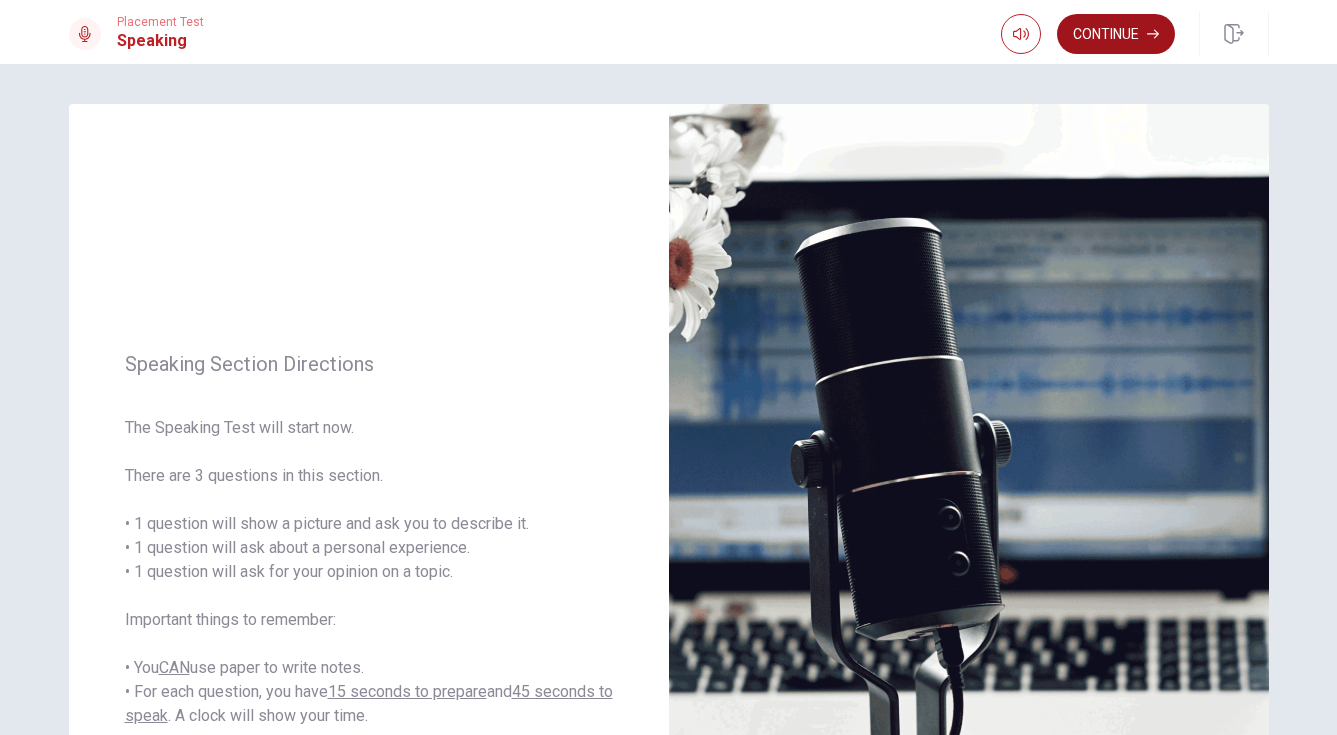 scroll, scrollTop: 0, scrollLeft: 0, axis: both 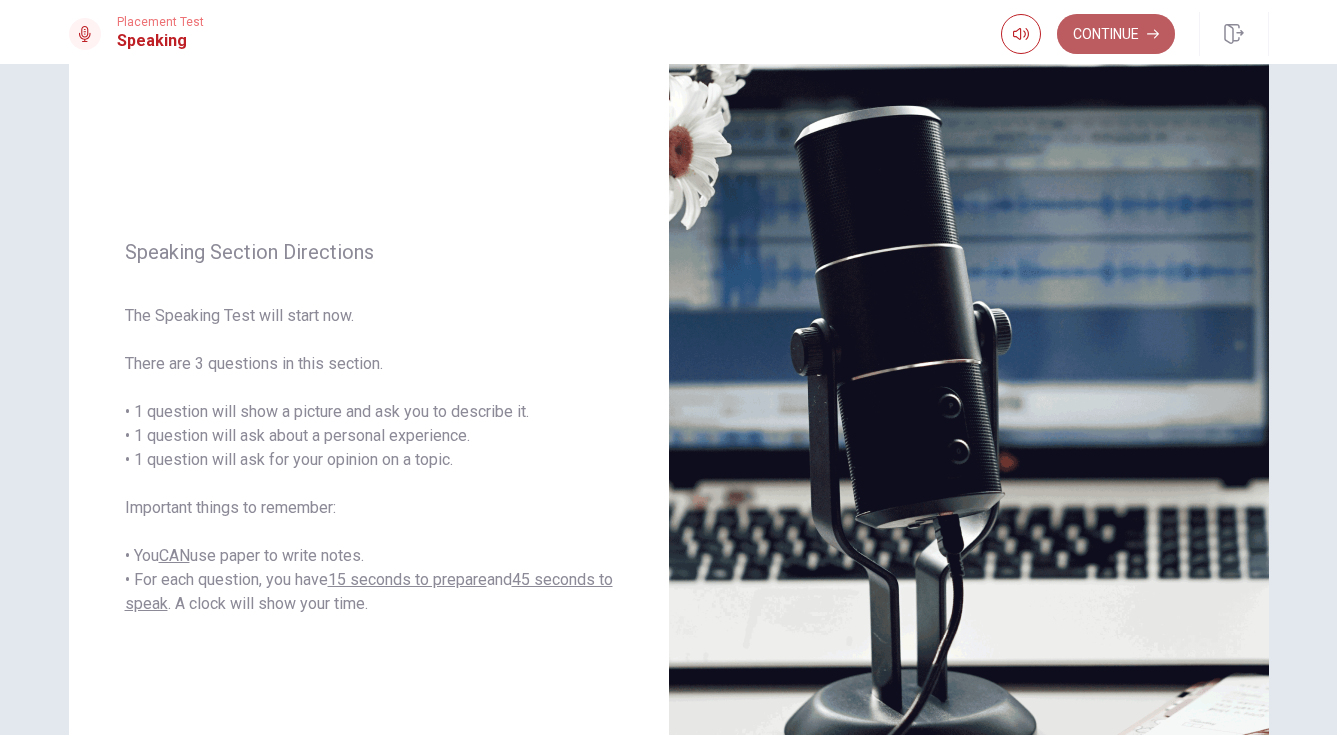 click on "Continue" at bounding box center [1116, 34] 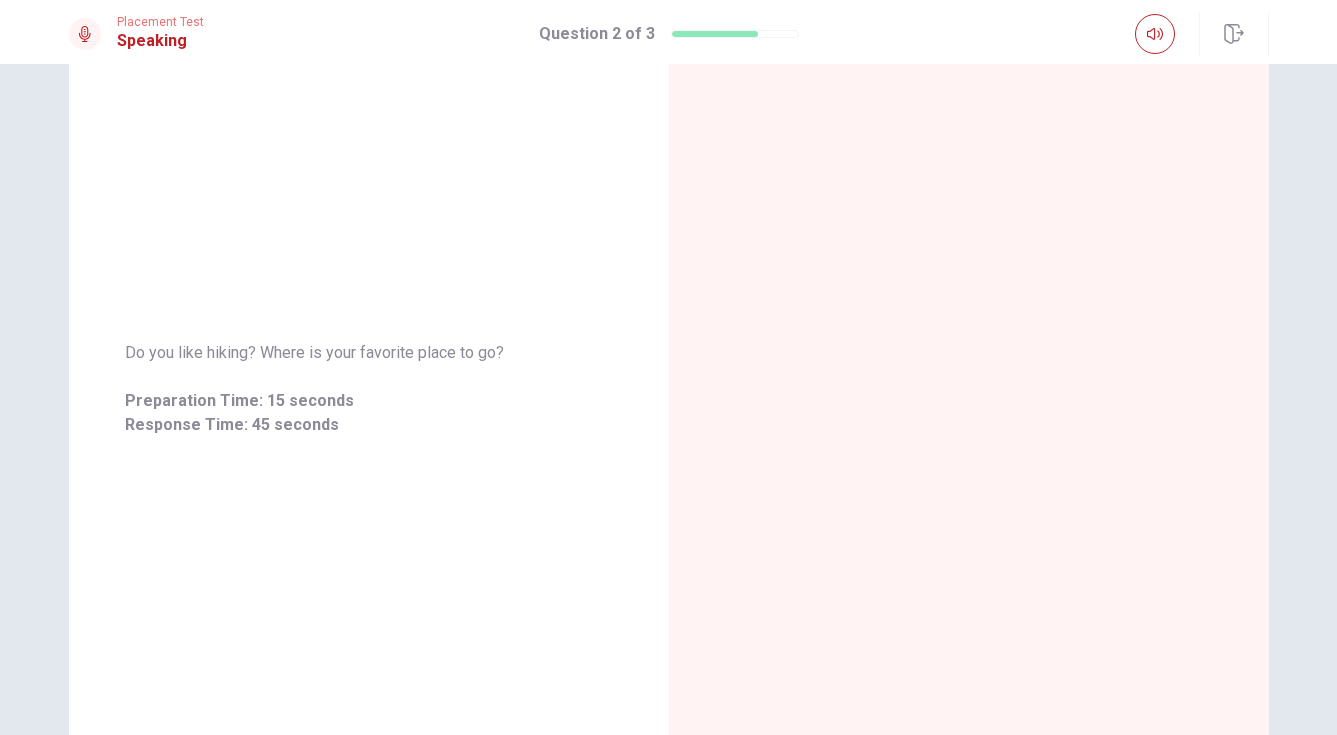 scroll, scrollTop: 150, scrollLeft: 0, axis: vertical 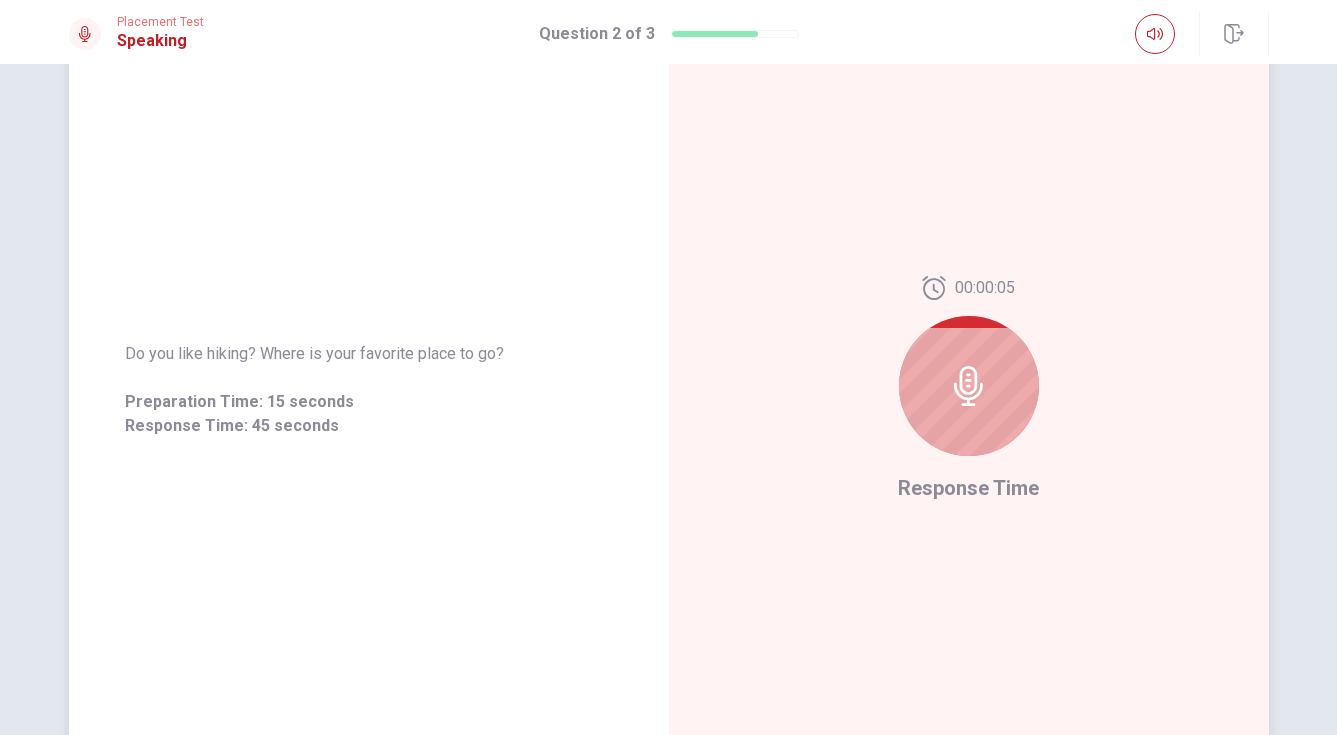 click 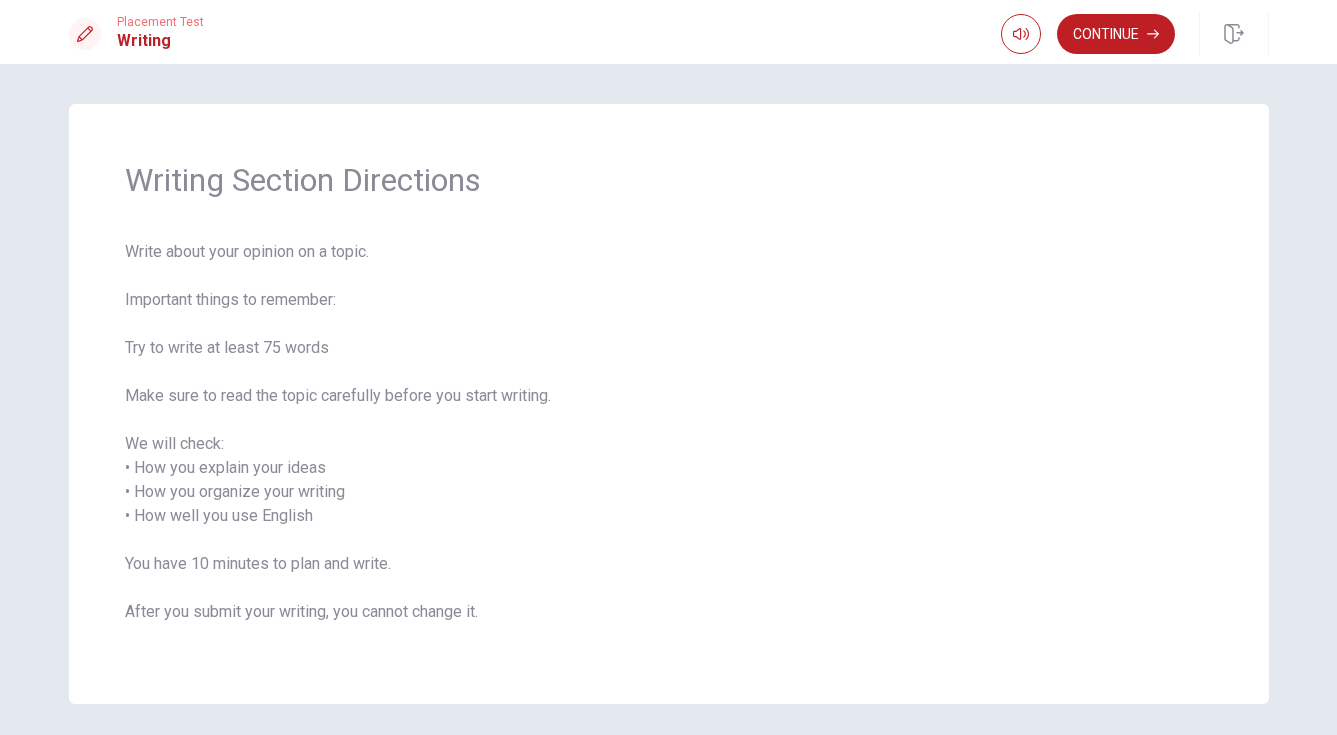 scroll, scrollTop: 0, scrollLeft: 0, axis: both 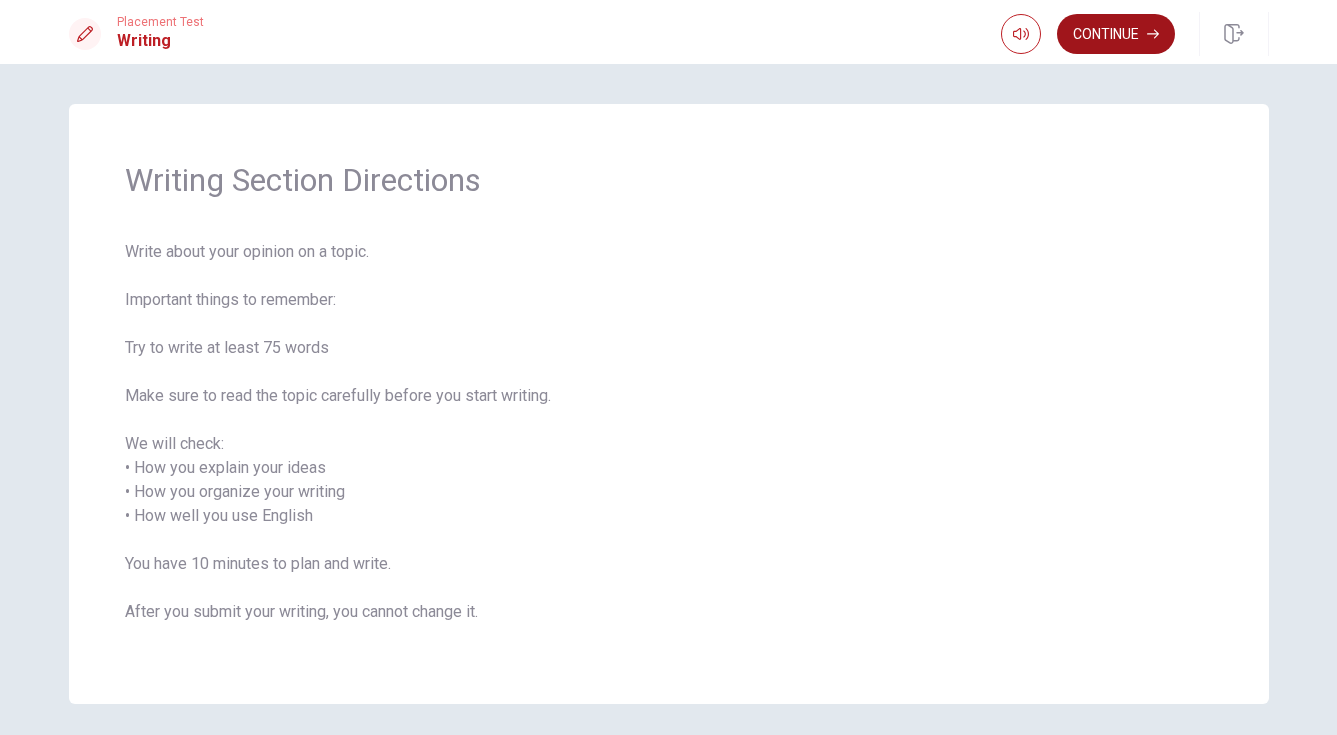 click on "Continue" at bounding box center [1116, 34] 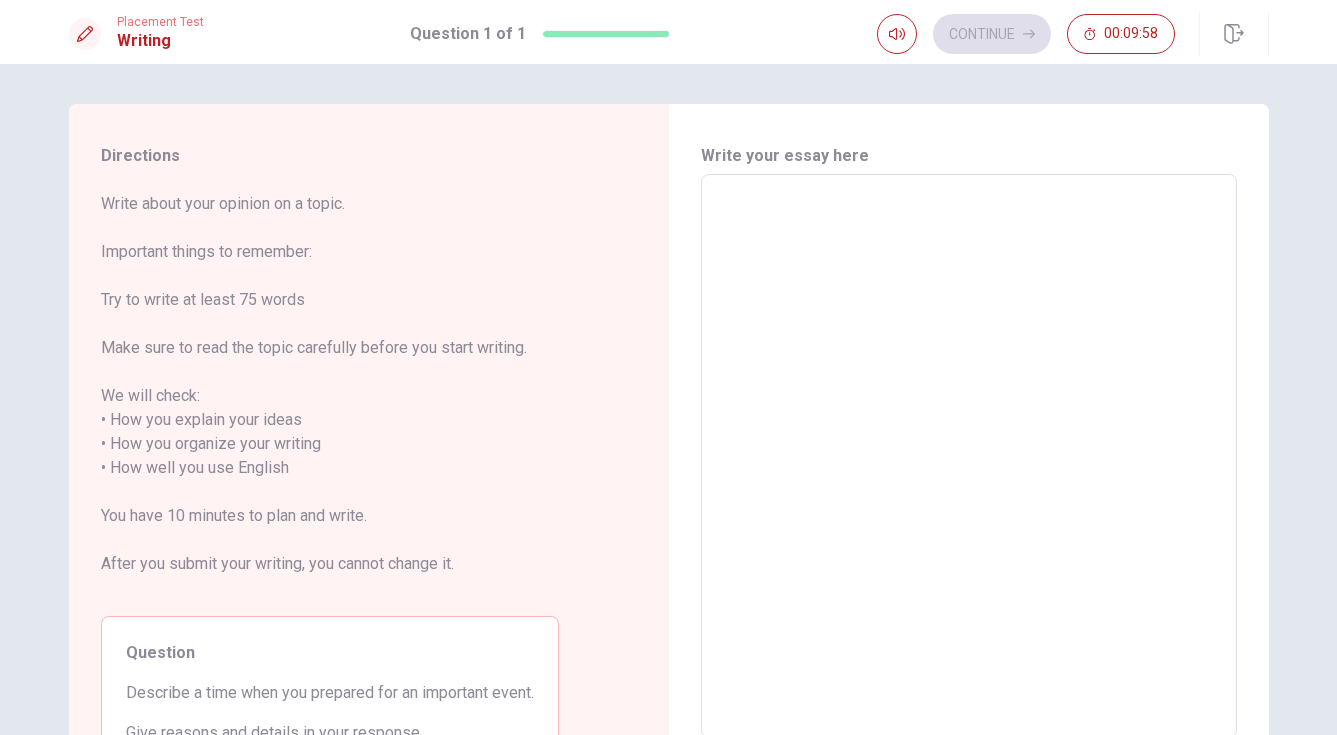 click at bounding box center (969, 456) 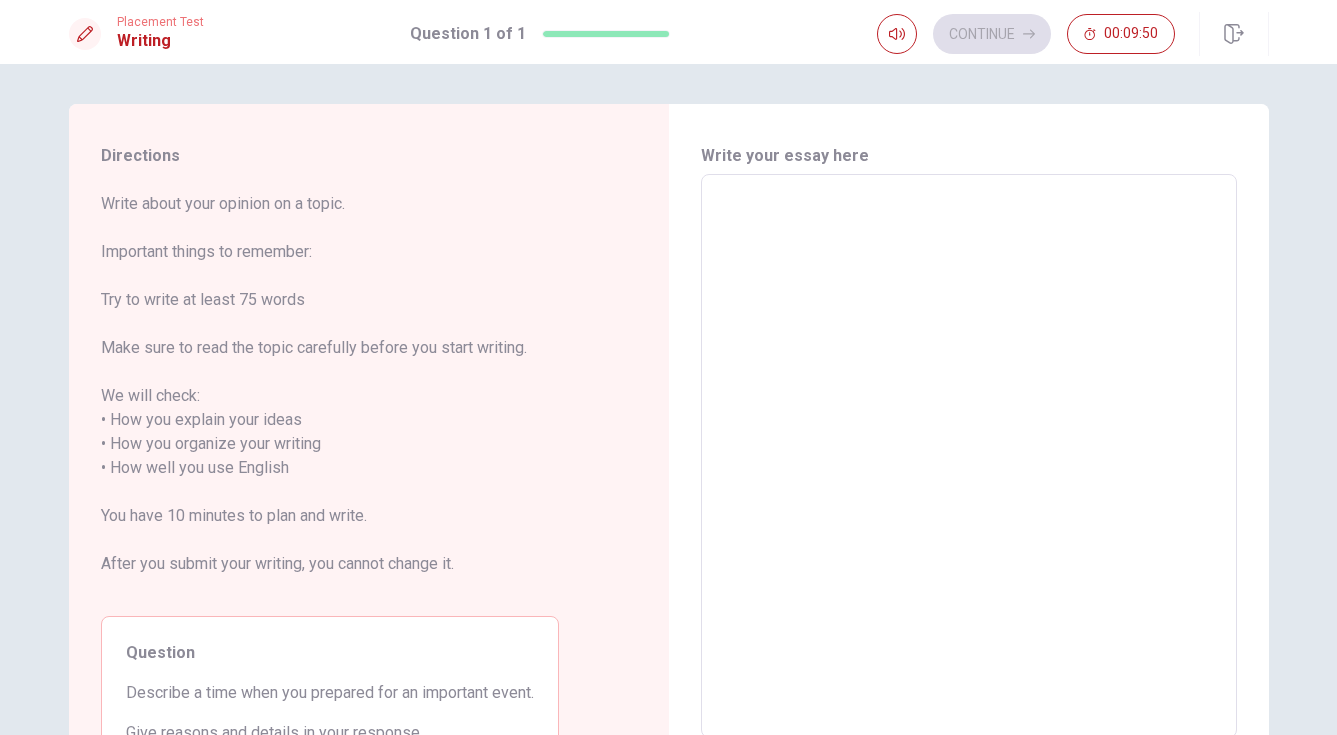 scroll, scrollTop: 0, scrollLeft: 0, axis: both 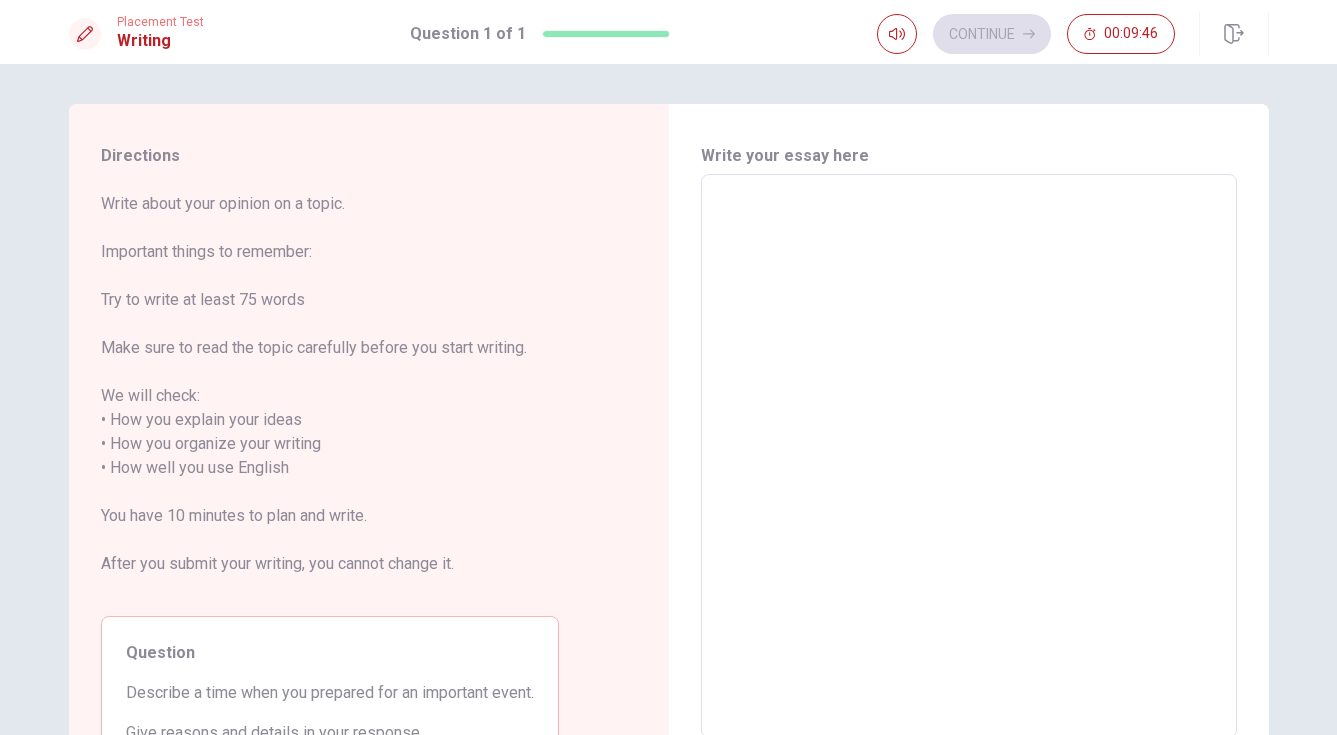 type on "H" 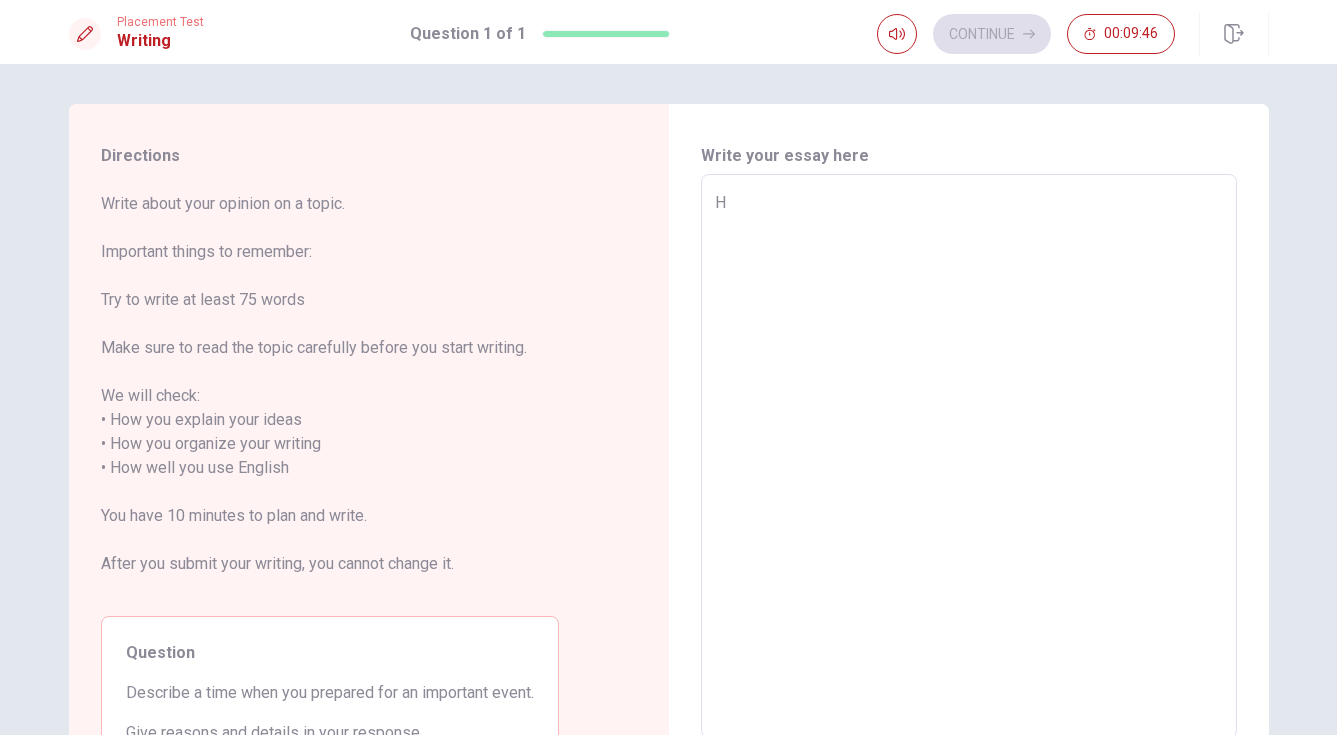 type on "x" 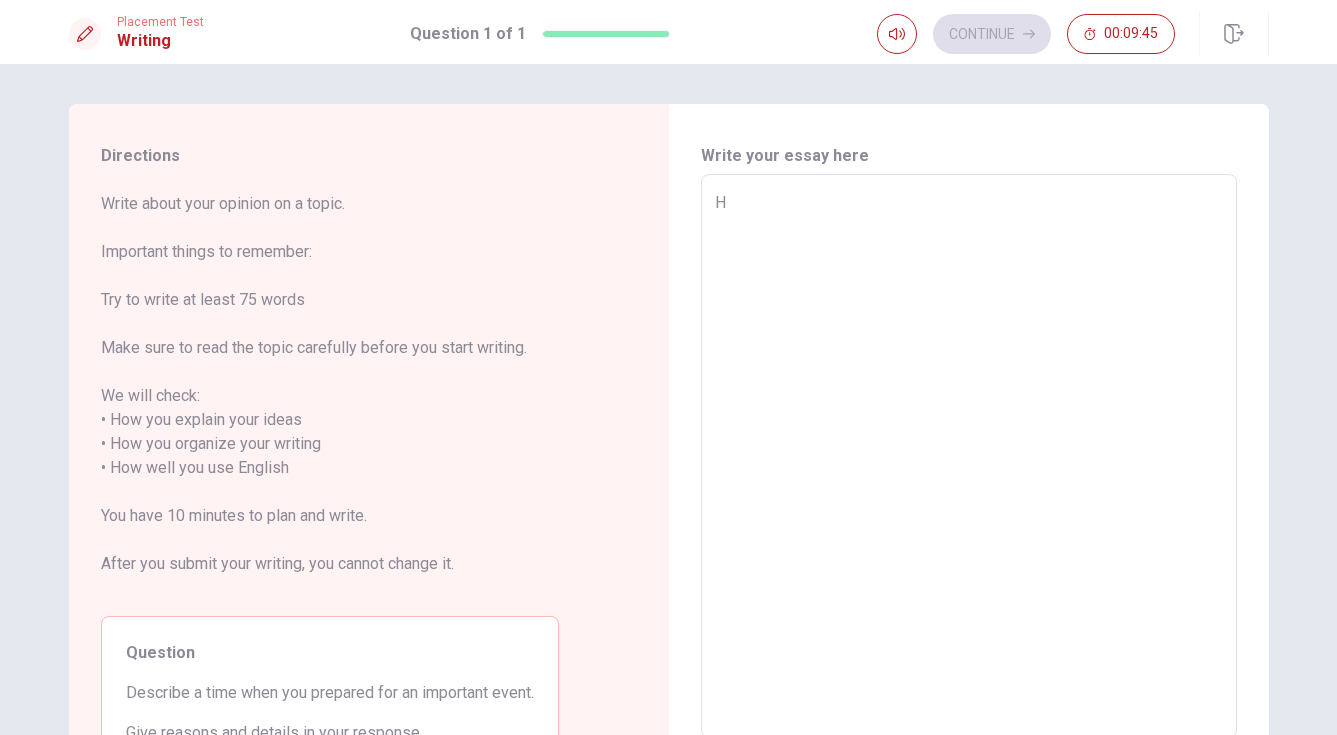 type on "He" 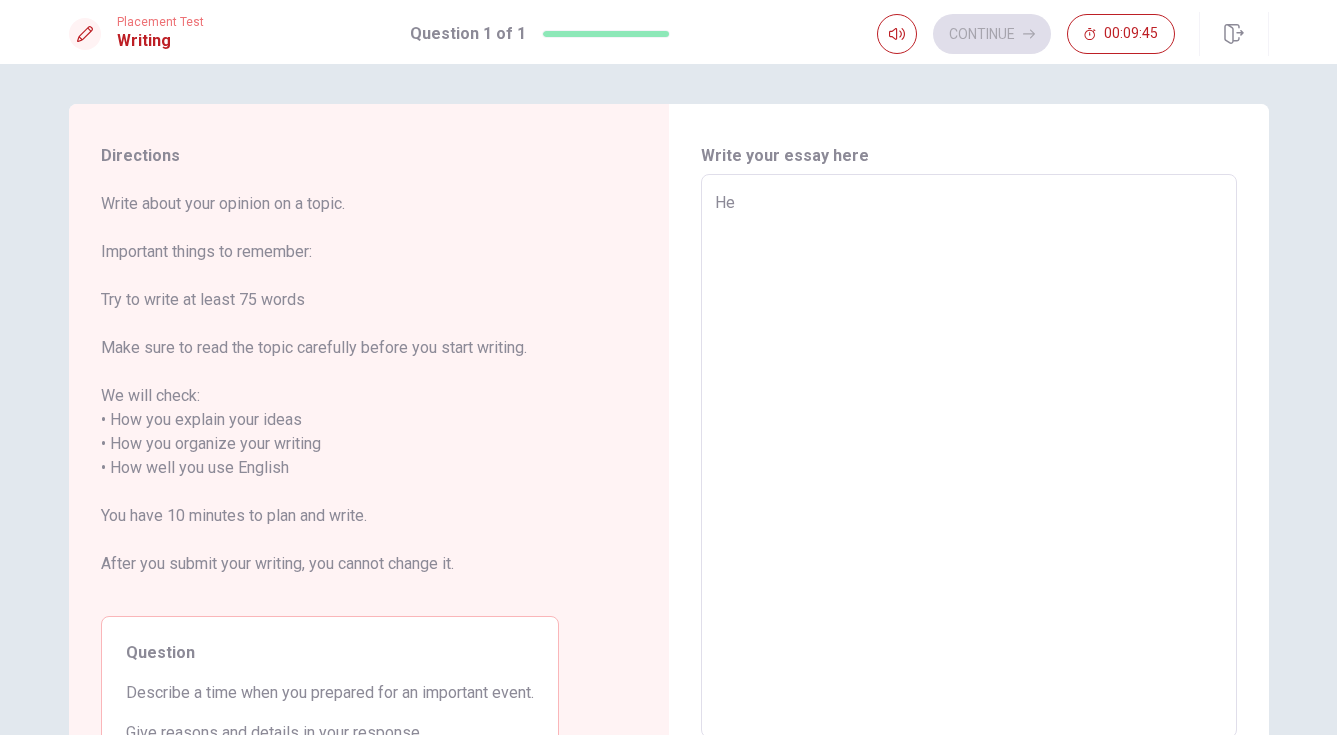 type on "x" 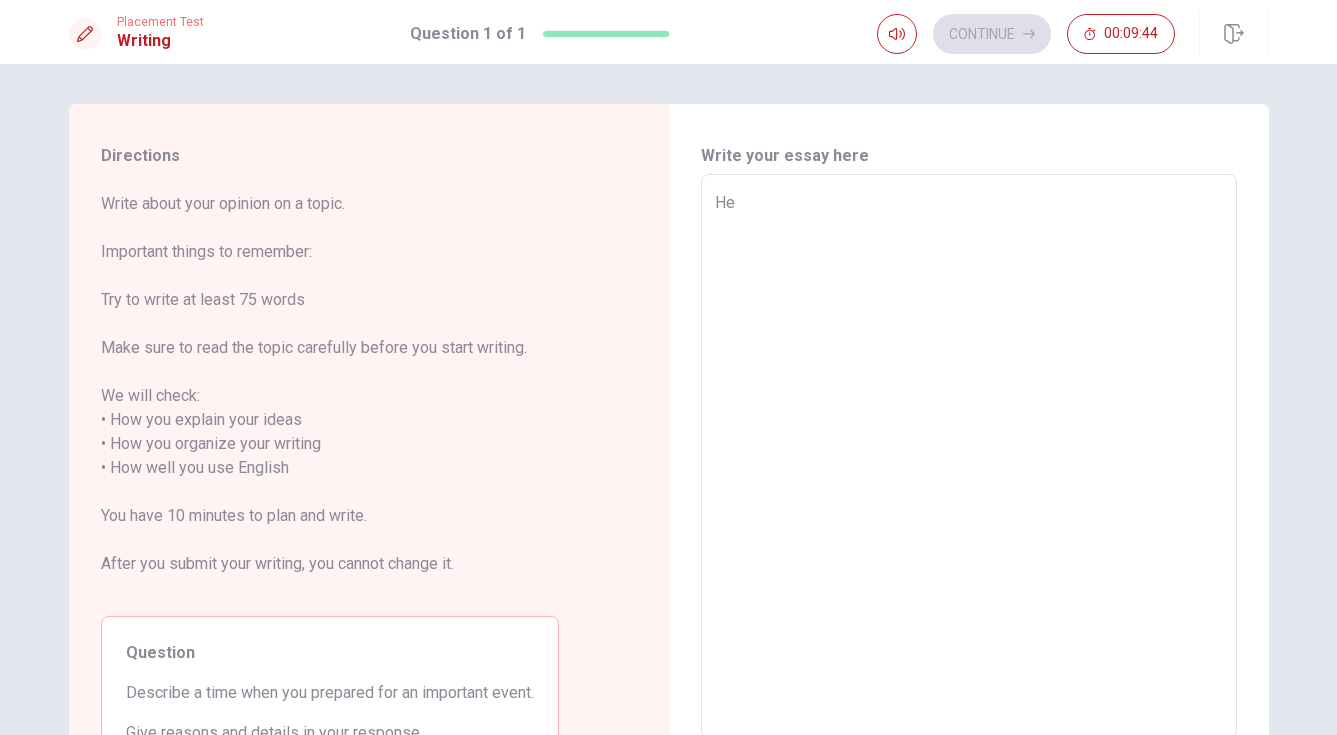 type on "Hel" 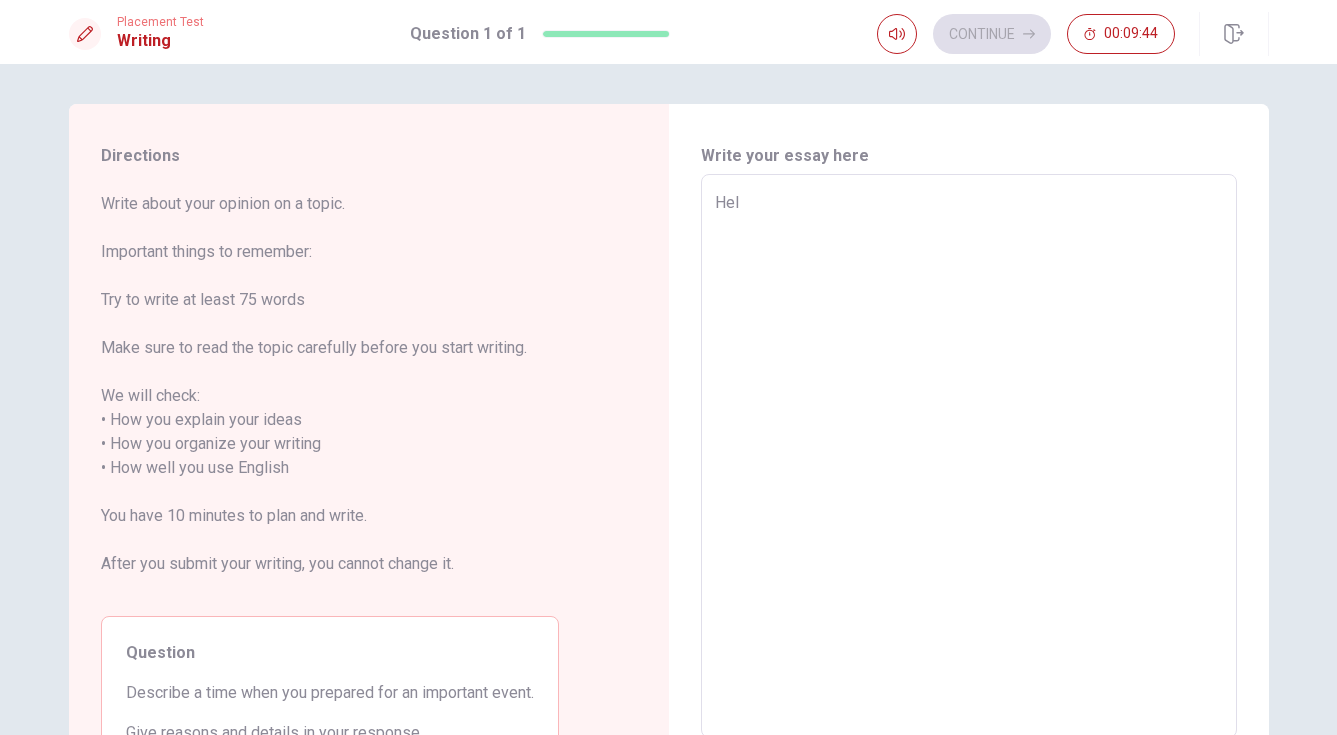 type on "x" 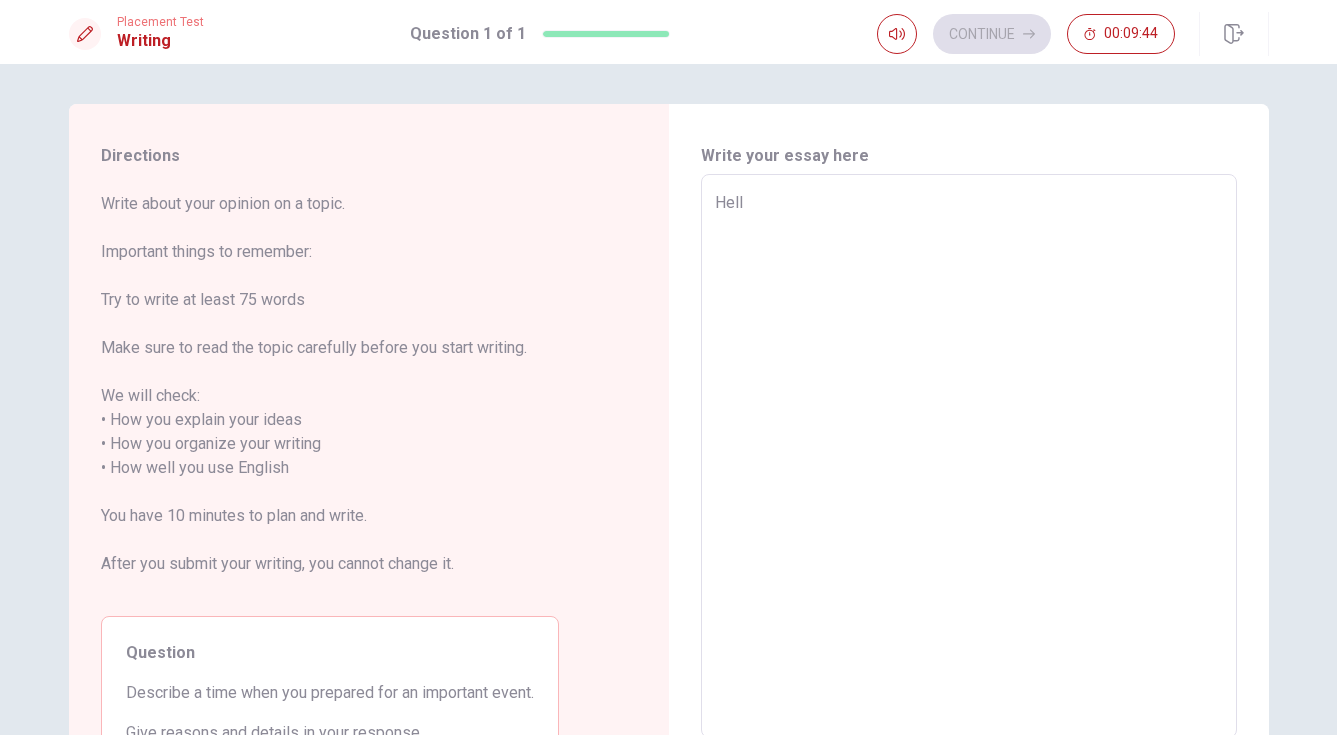 type on "x" 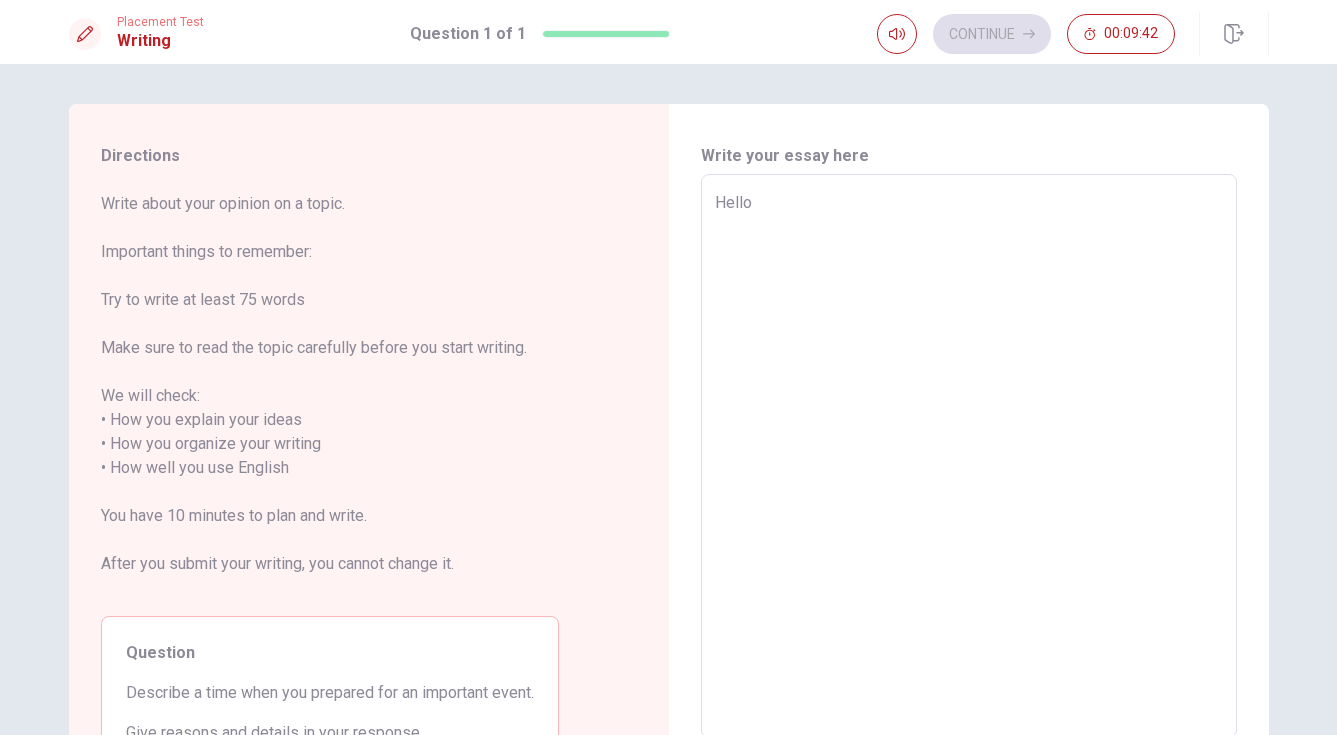 type on "x" 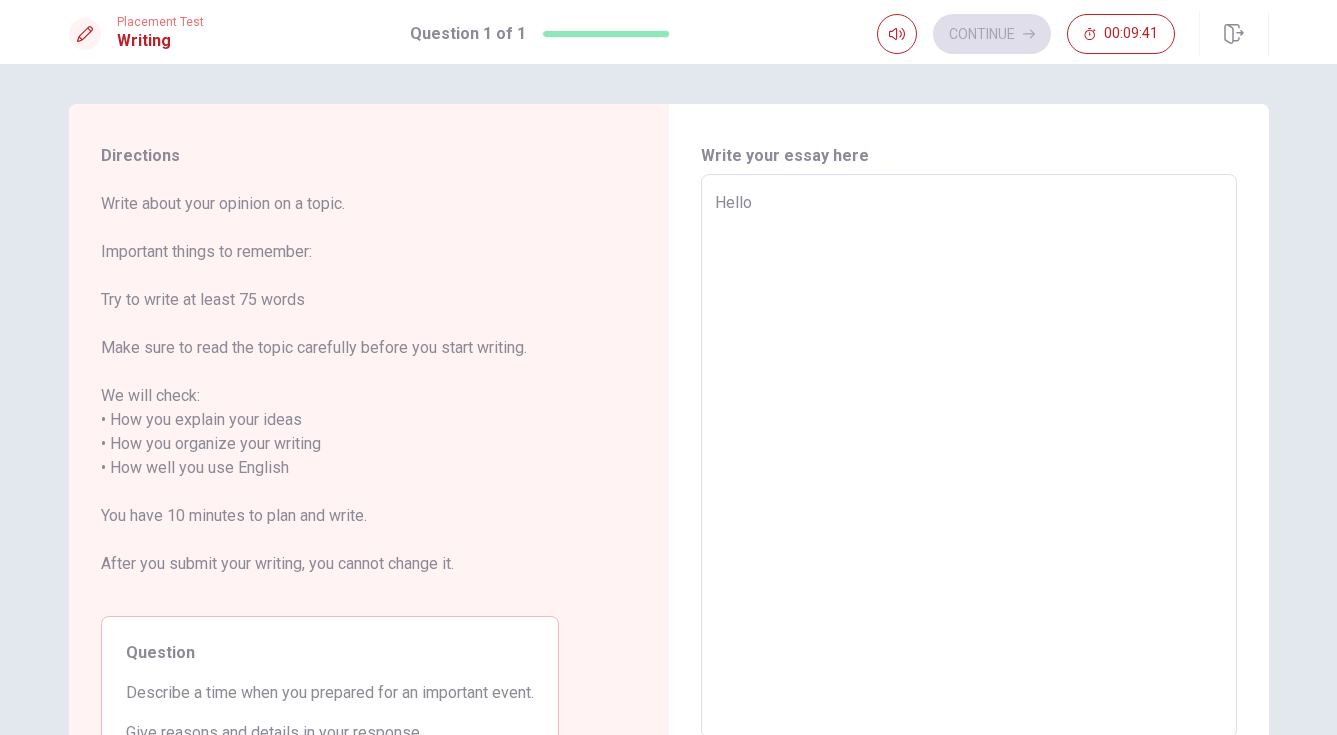 type on "Hello!" 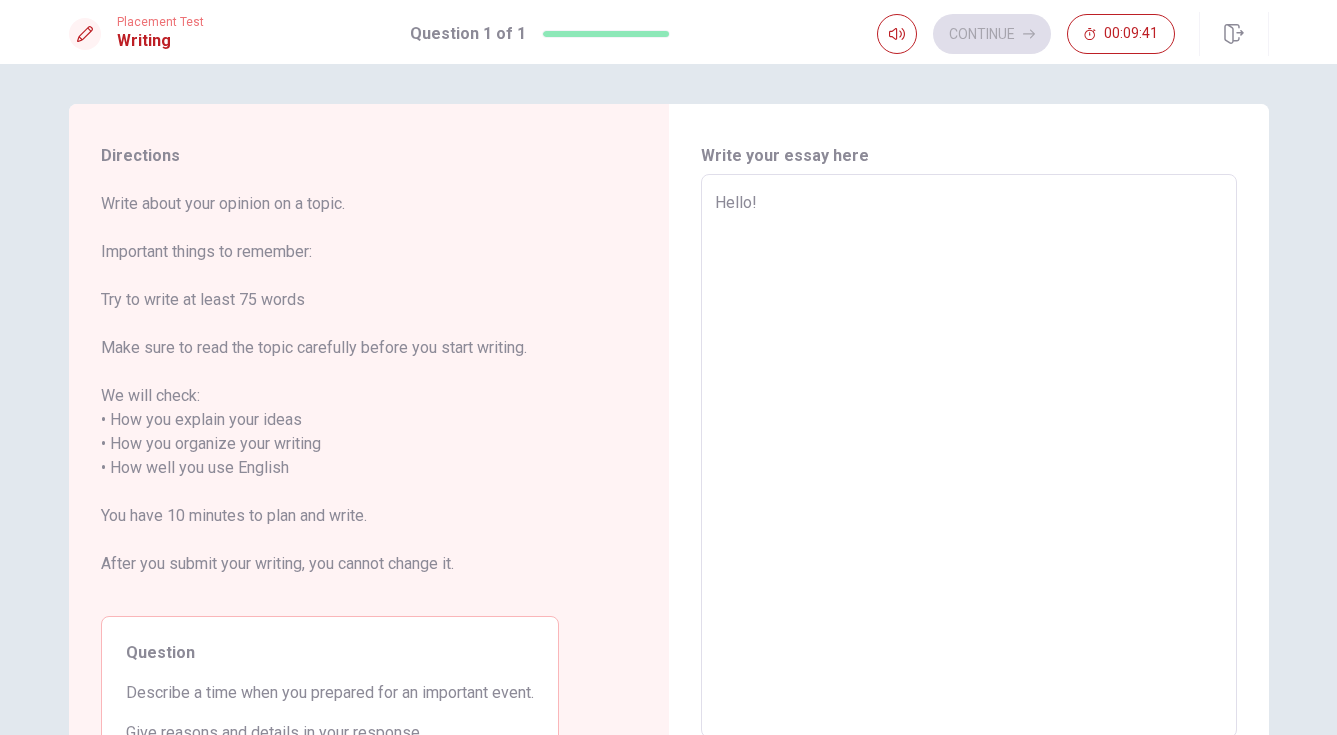 type on "x" 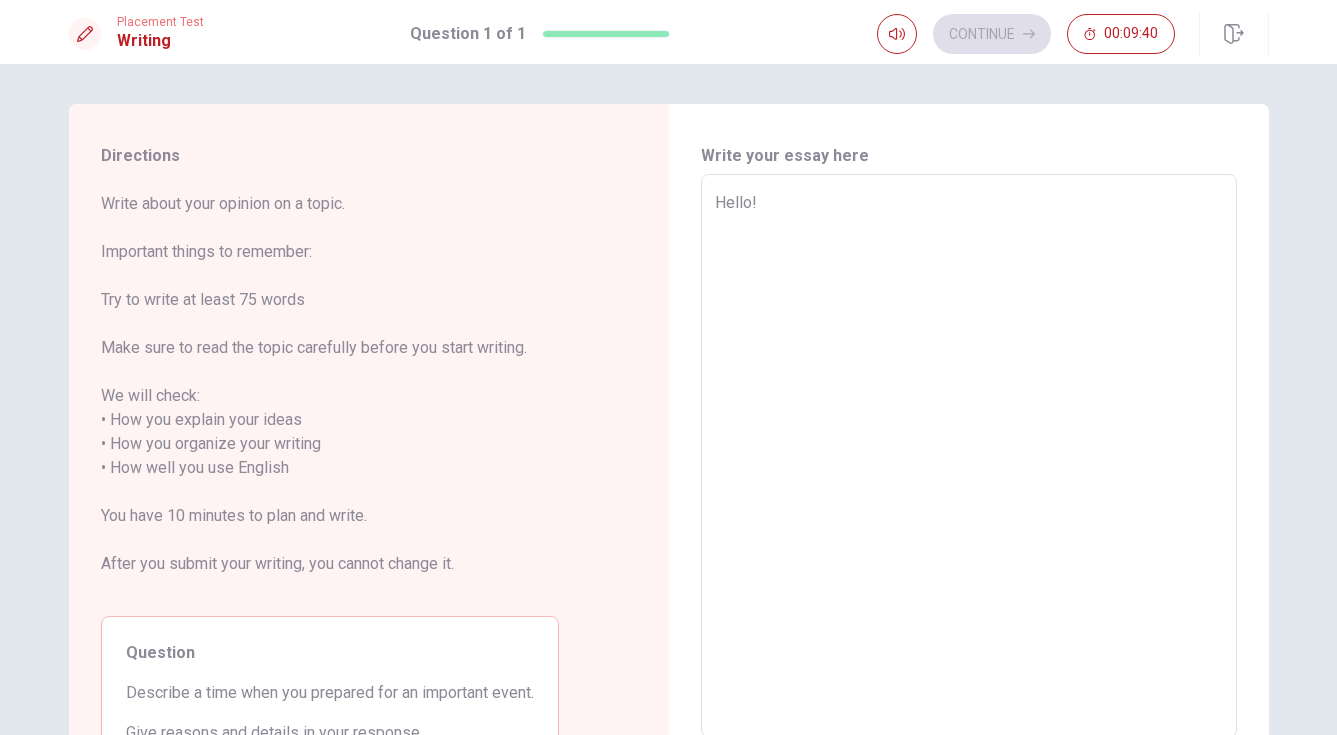 type on "Hello!" 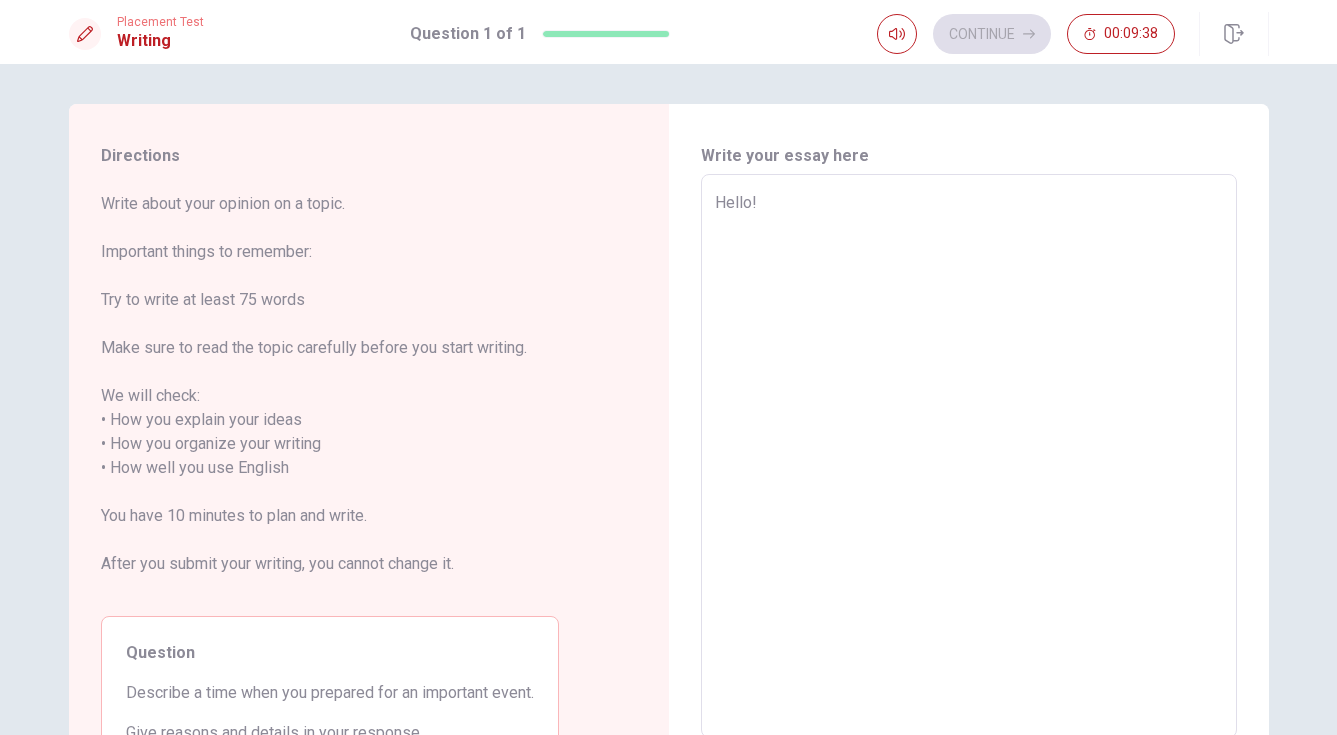 type on "x" 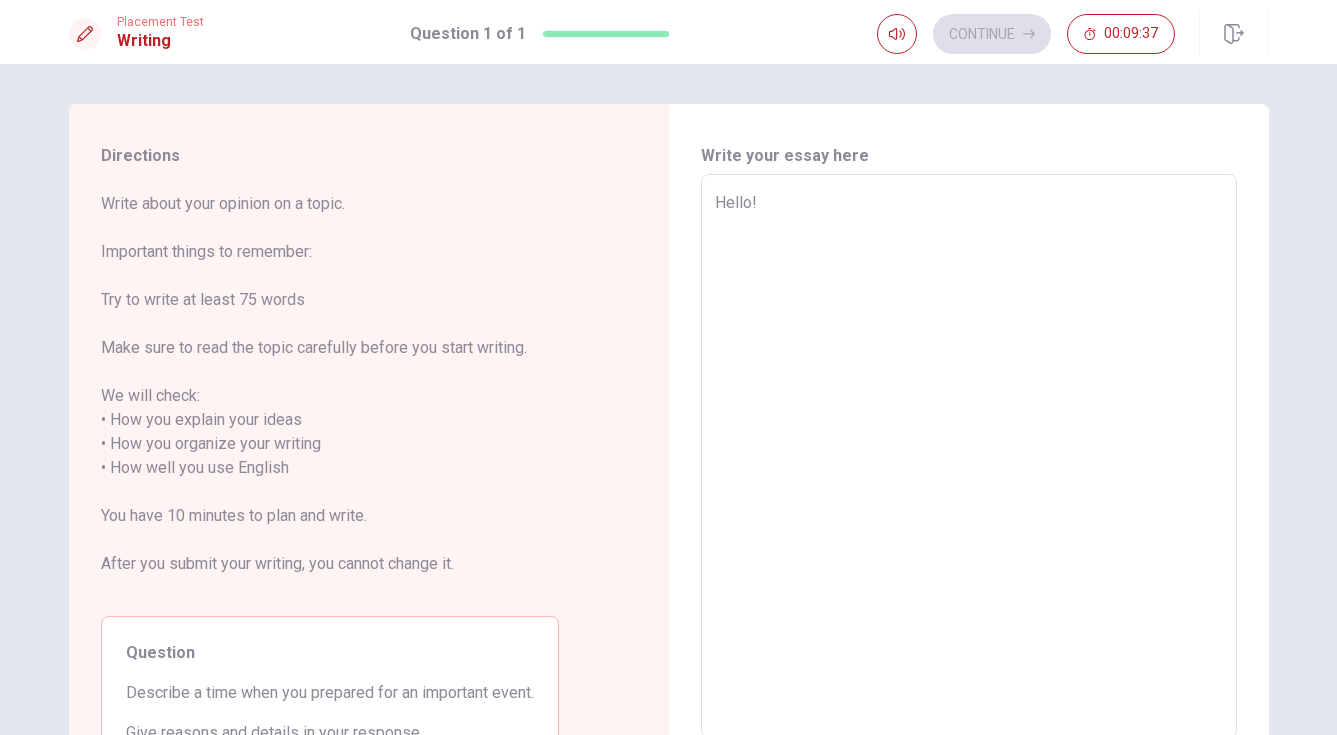 type on "Hello! o" 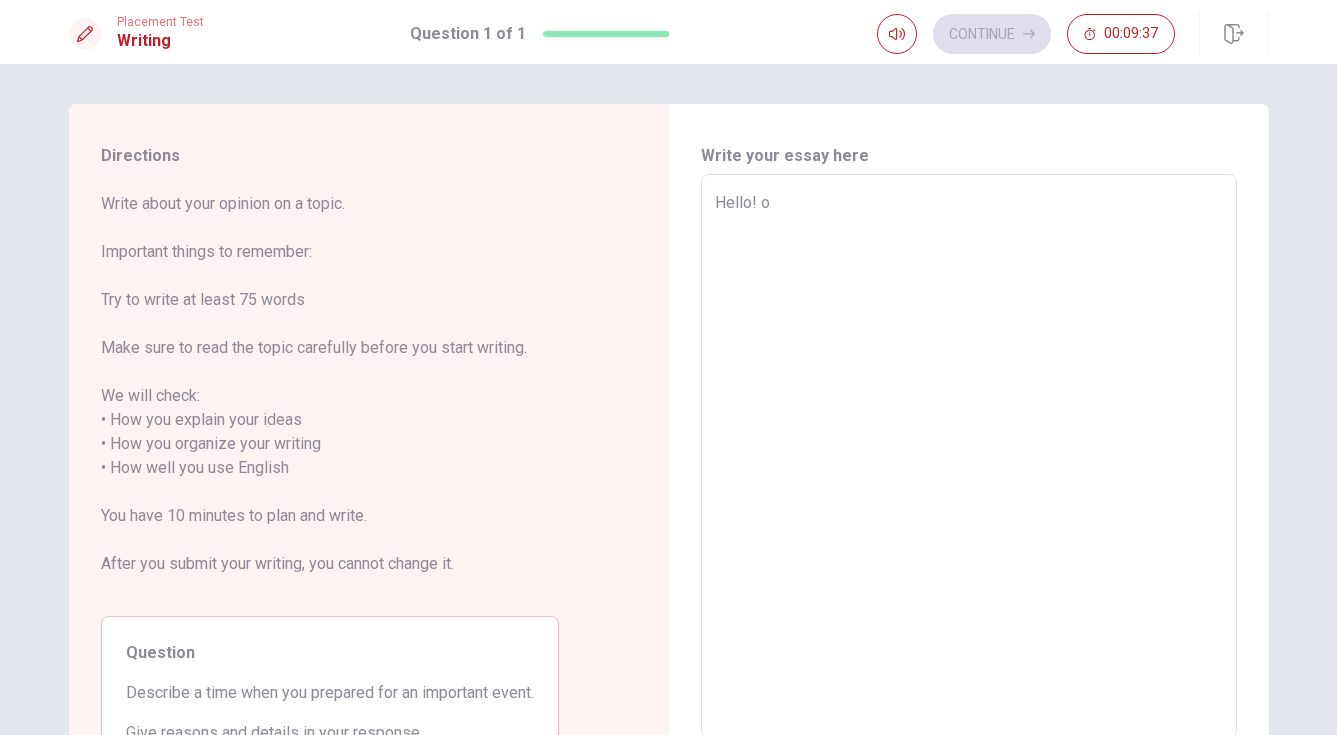 type on "x" 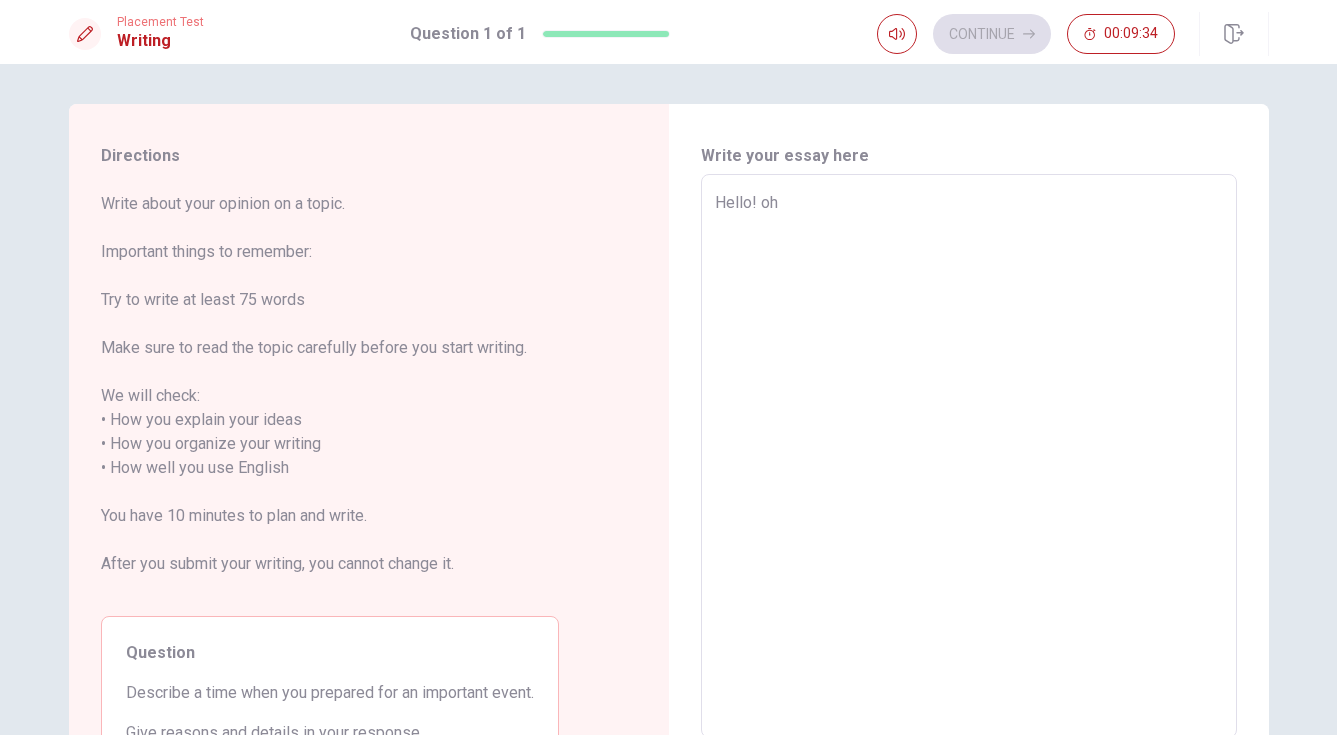 type on "x" 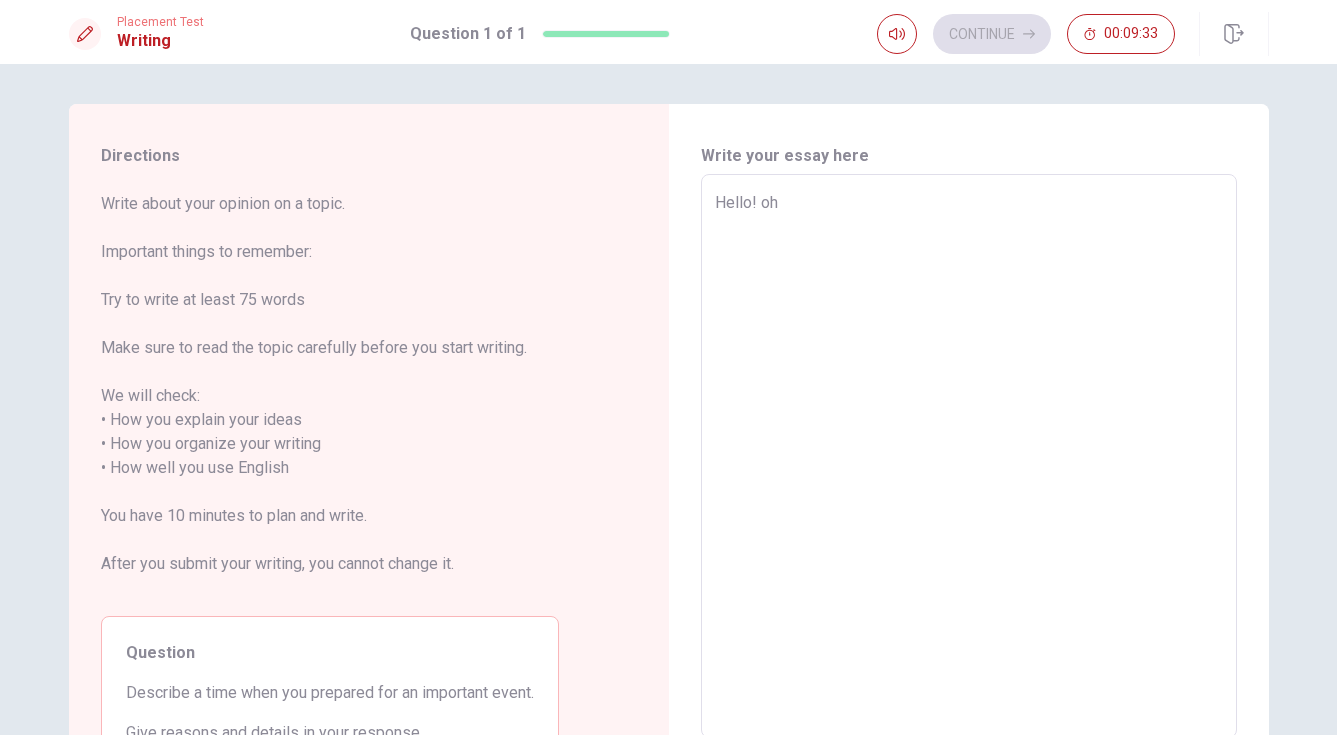 type on "Hello! oh," 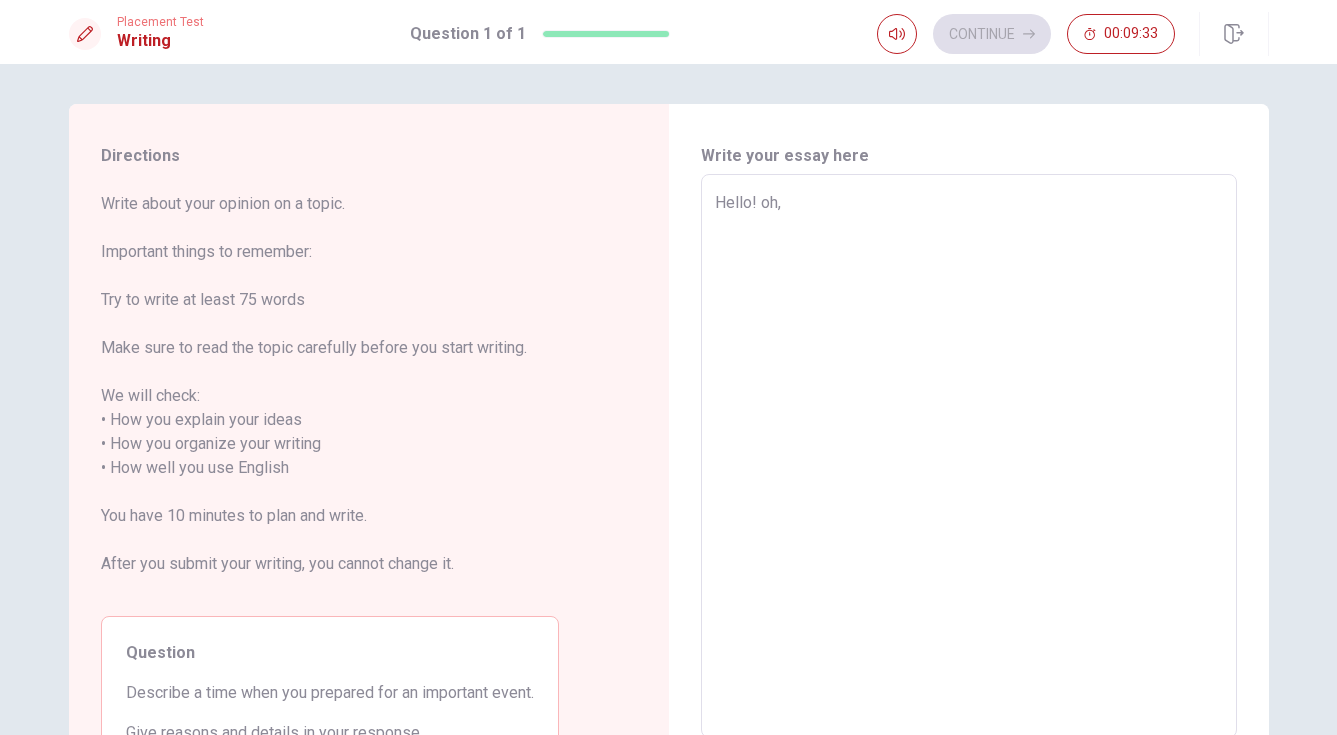 type on "x" 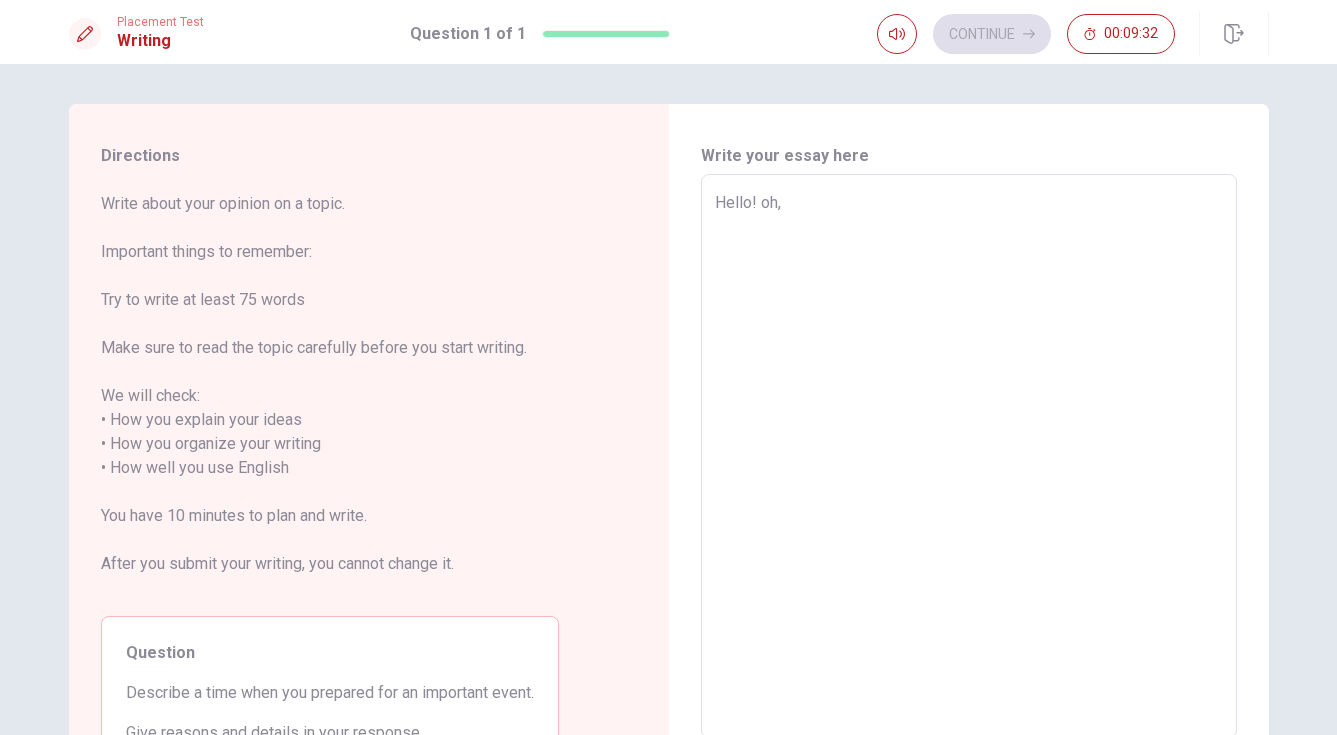 type on "Hello! oh," 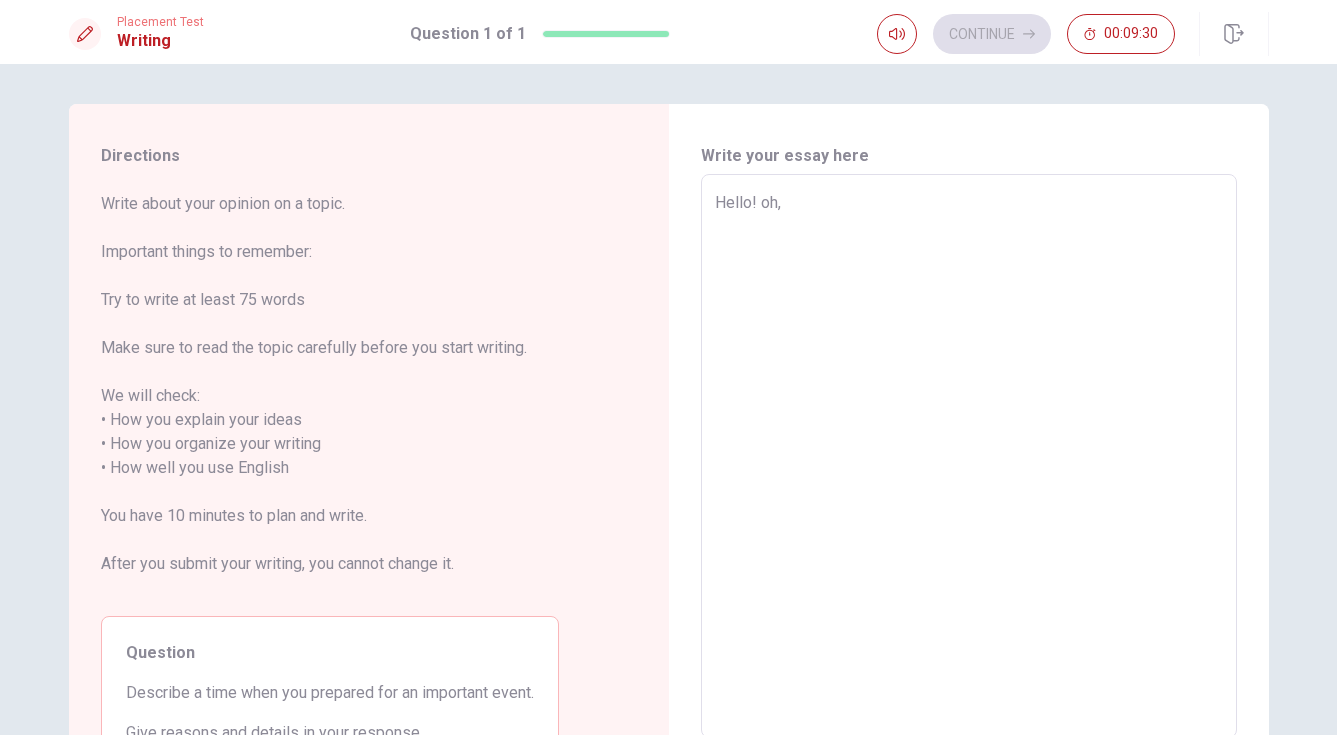 type on "x" 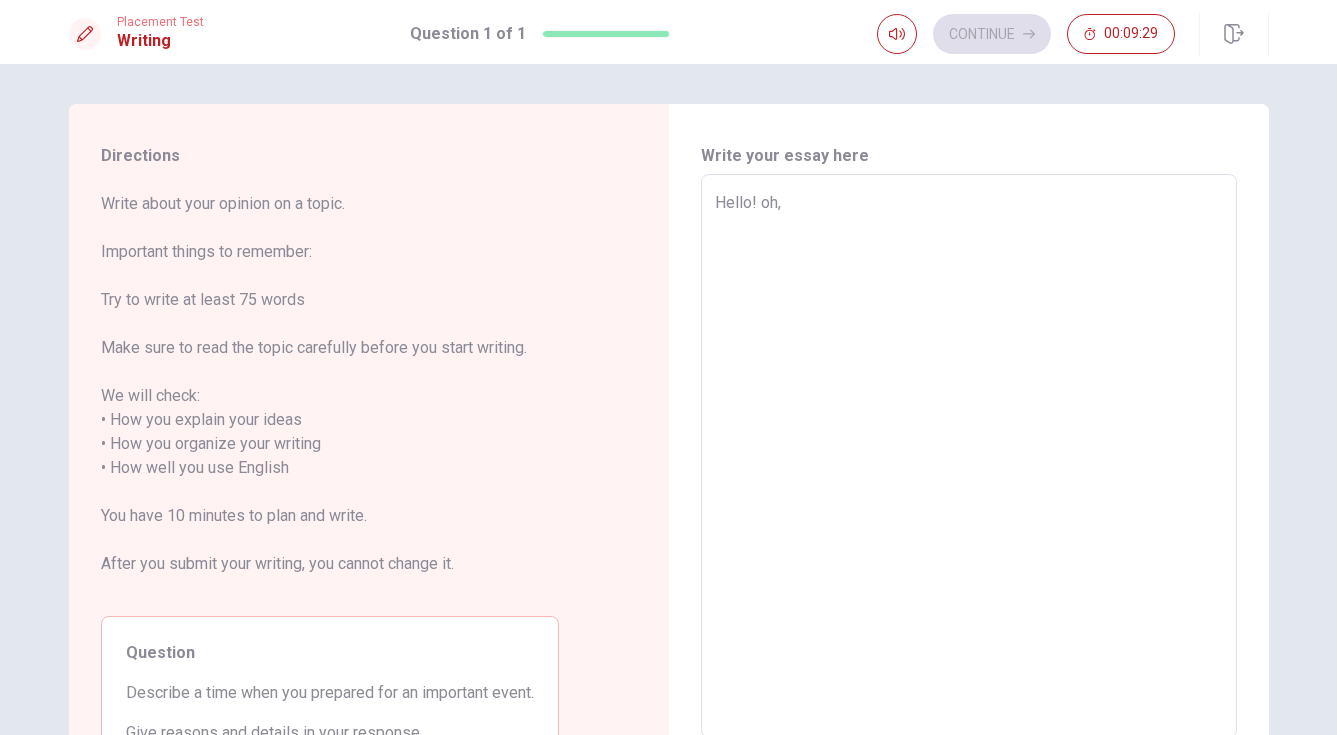type on "Hello! oh, w" 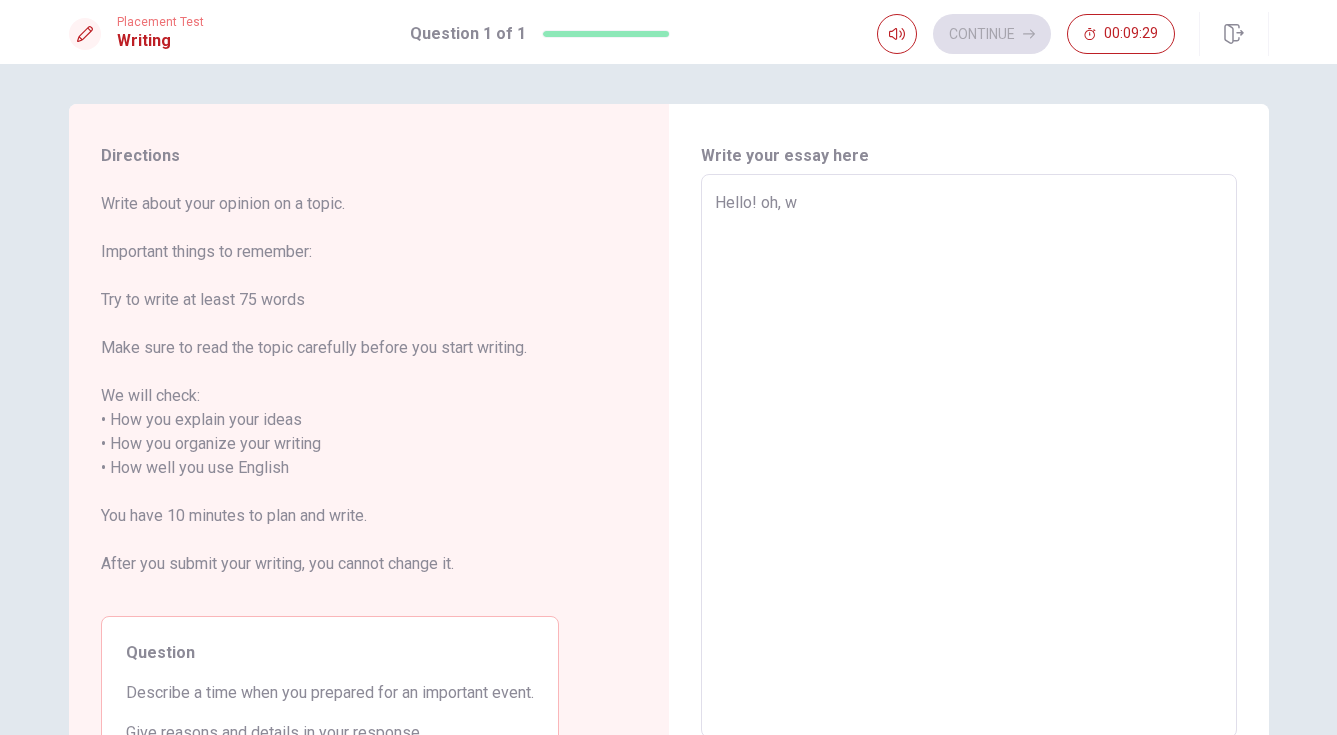 type on "x" 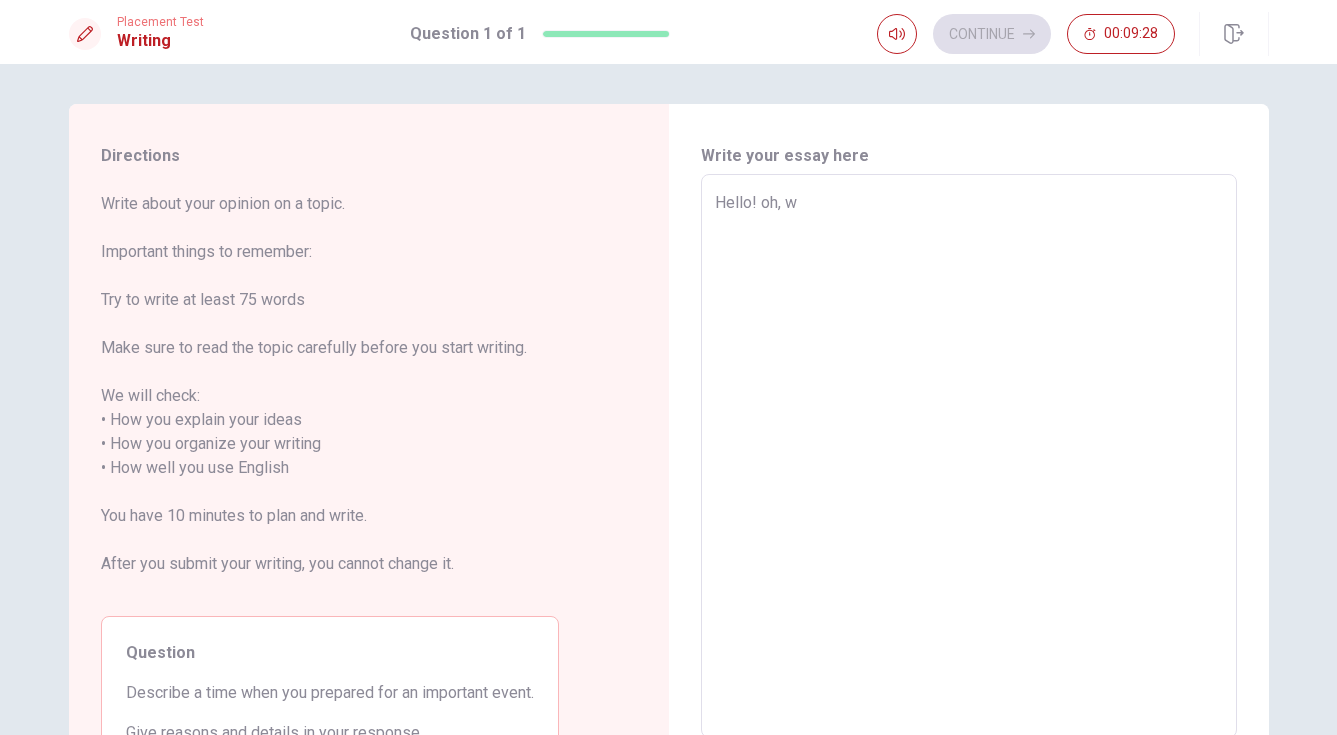 type on "Hello! oh, wh" 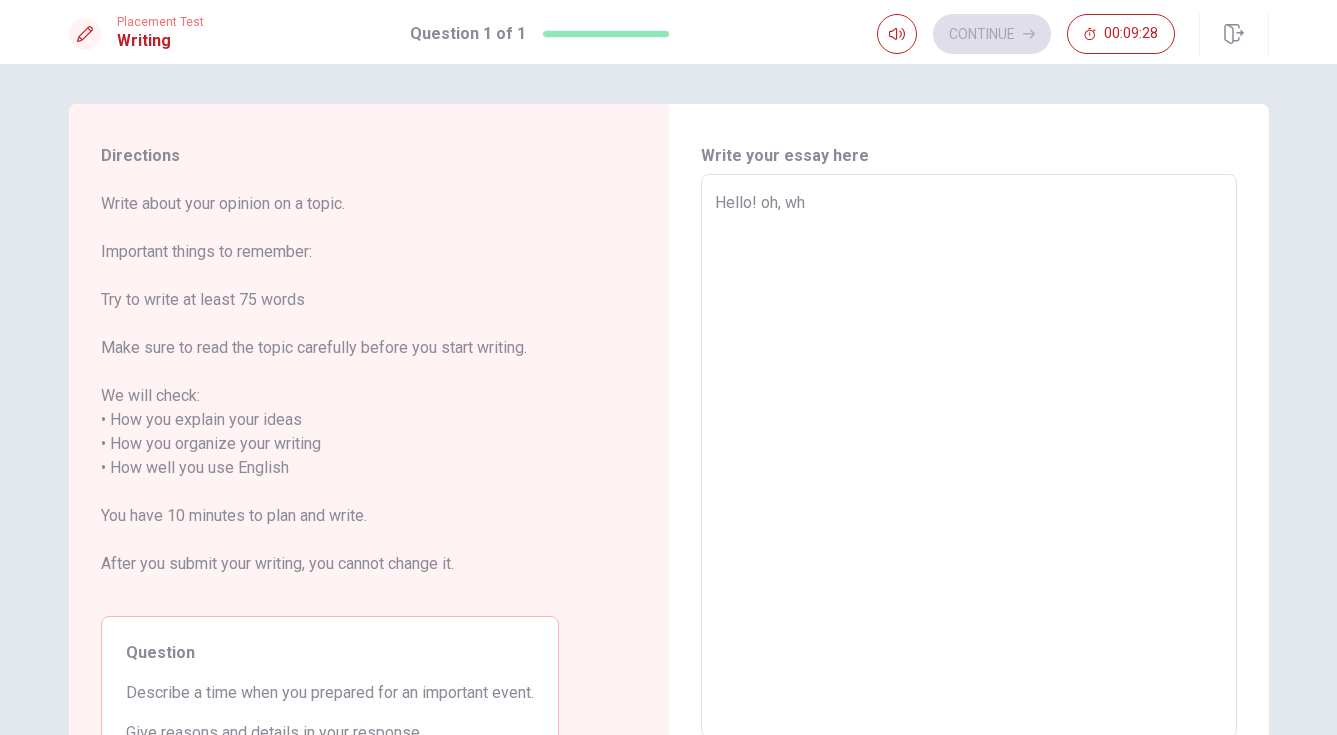 type on "x" 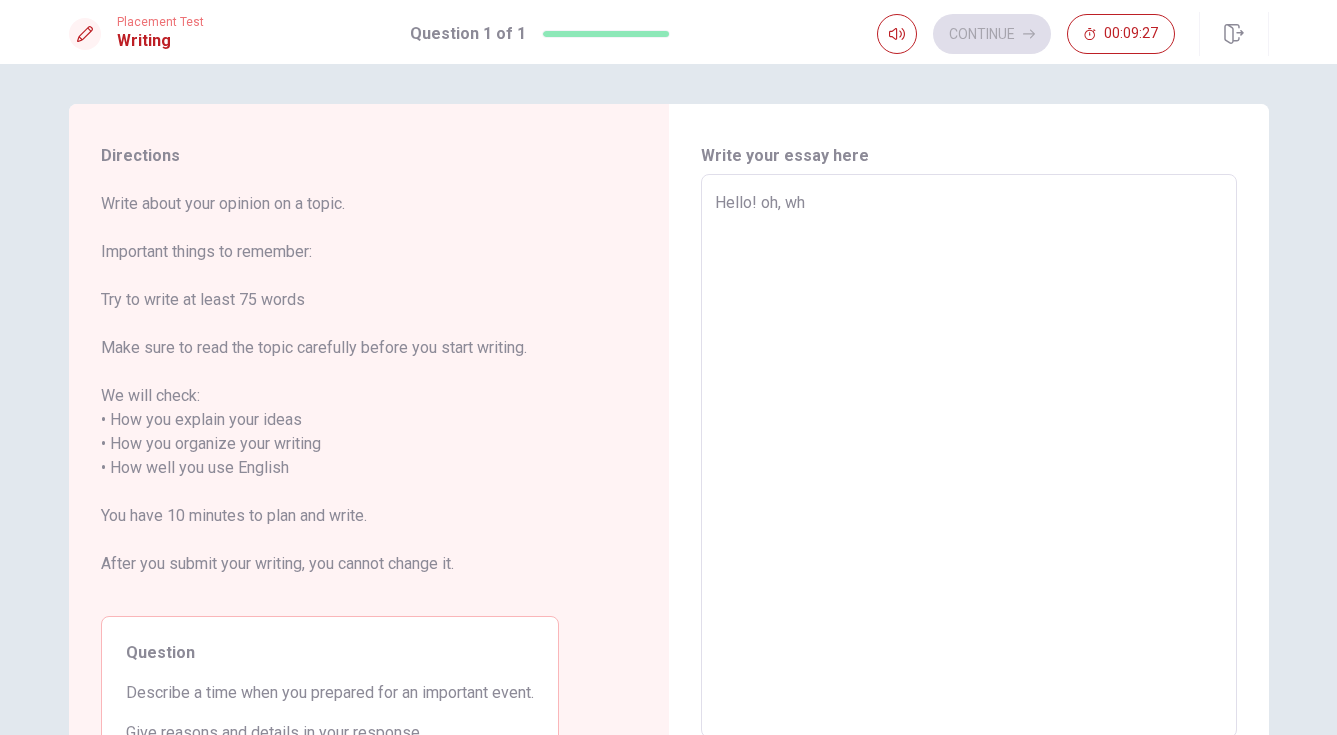 type on "Hello! oh, wha" 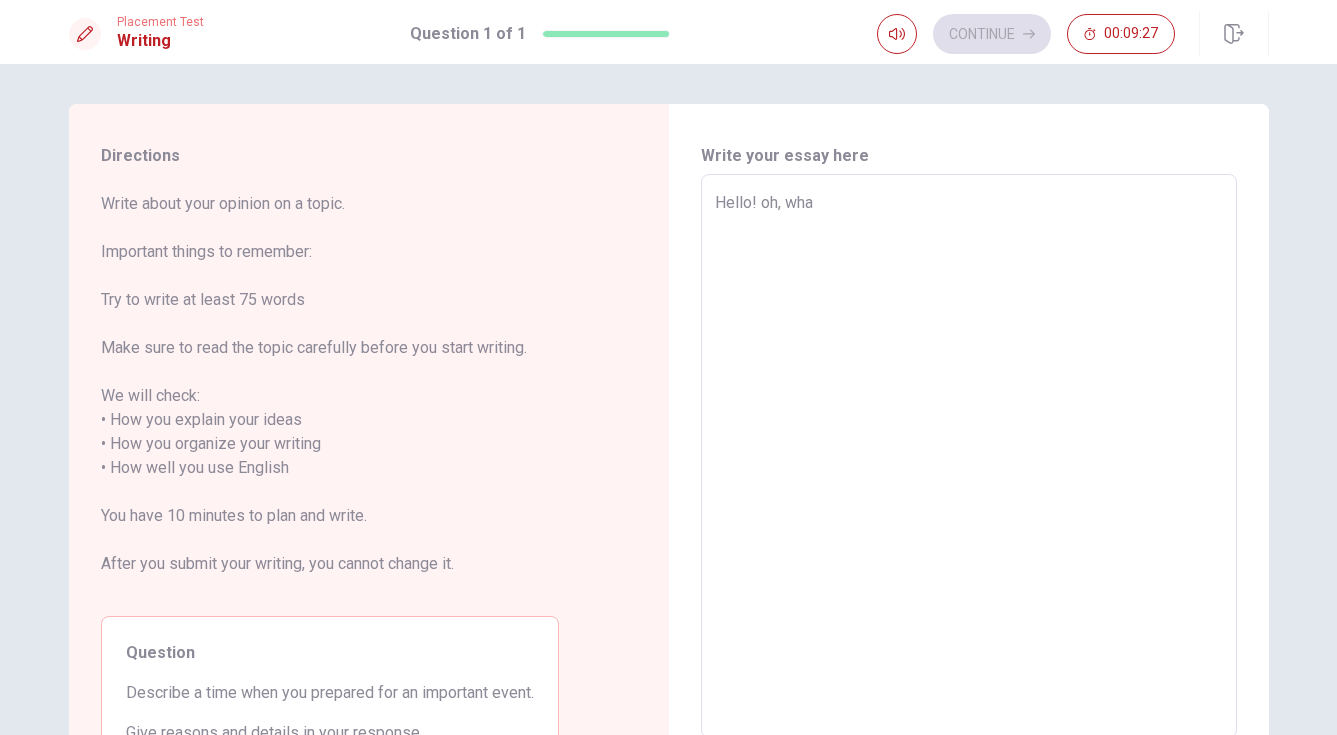type on "x" 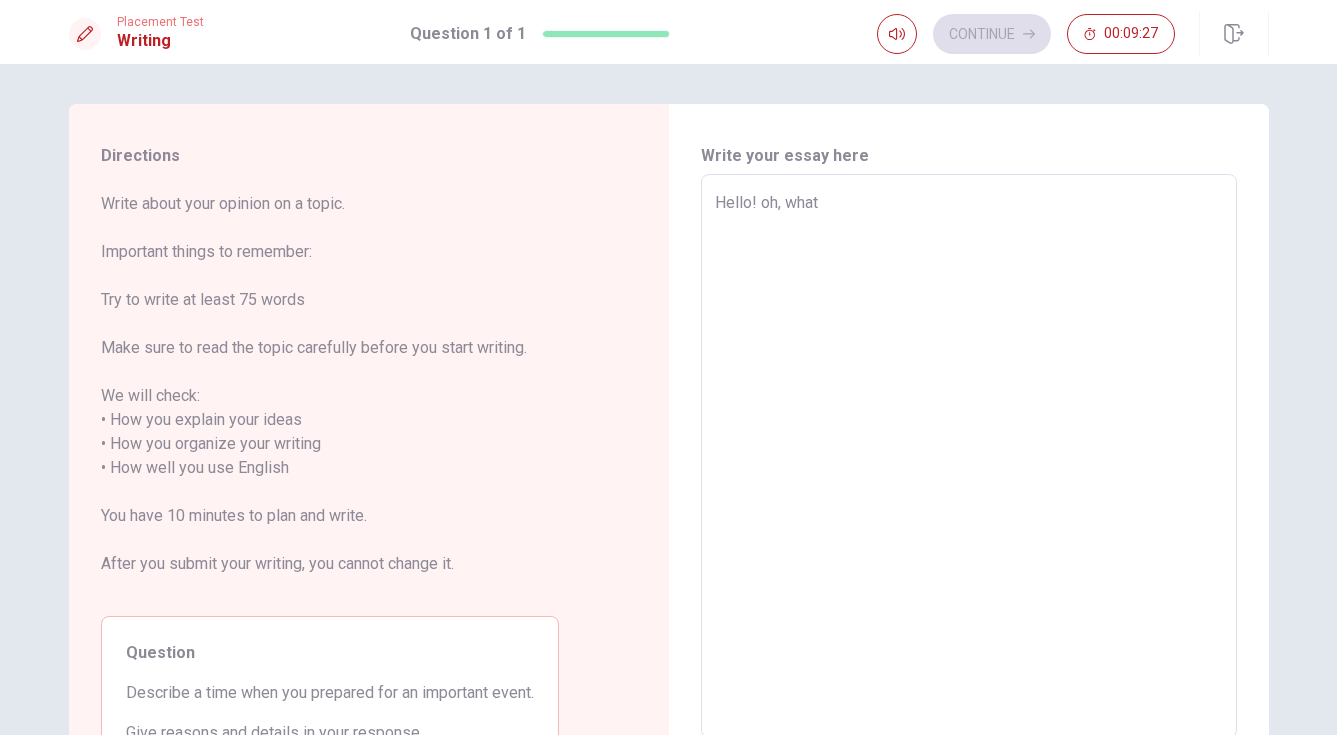 type on "x" 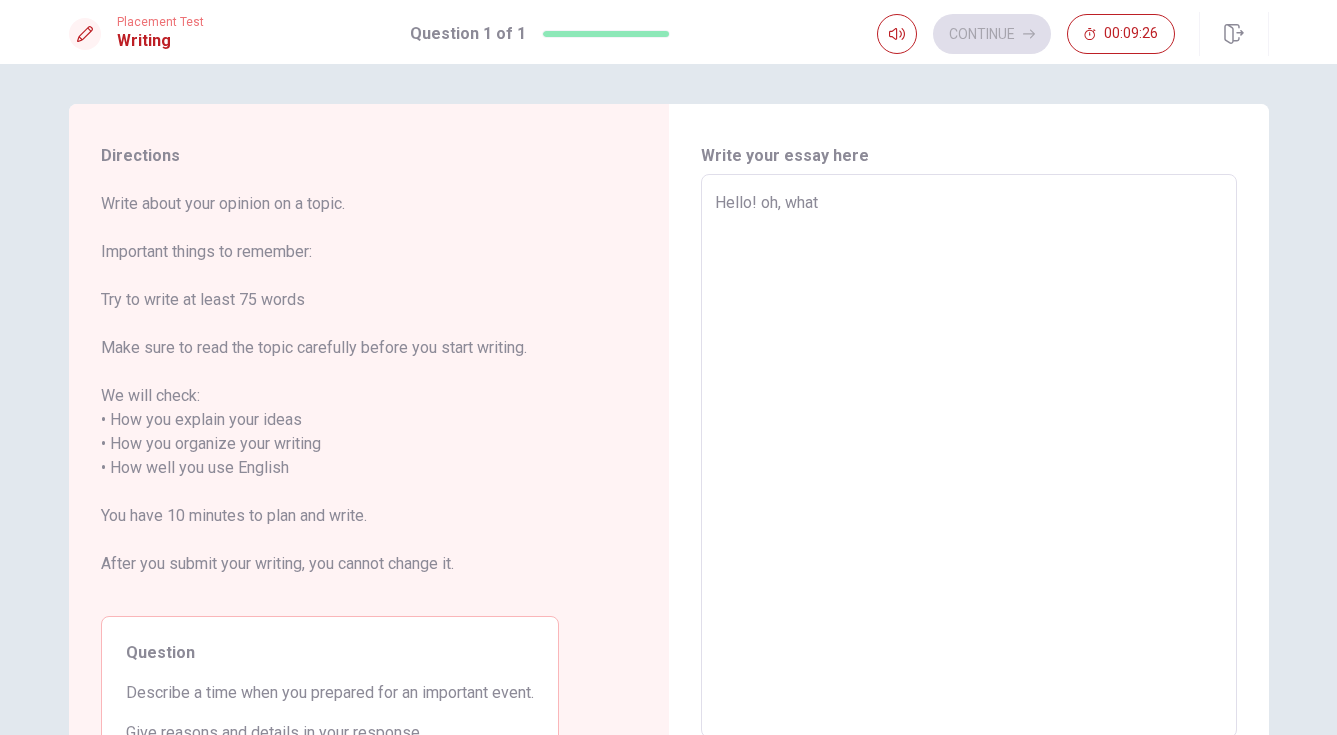 type on "x" 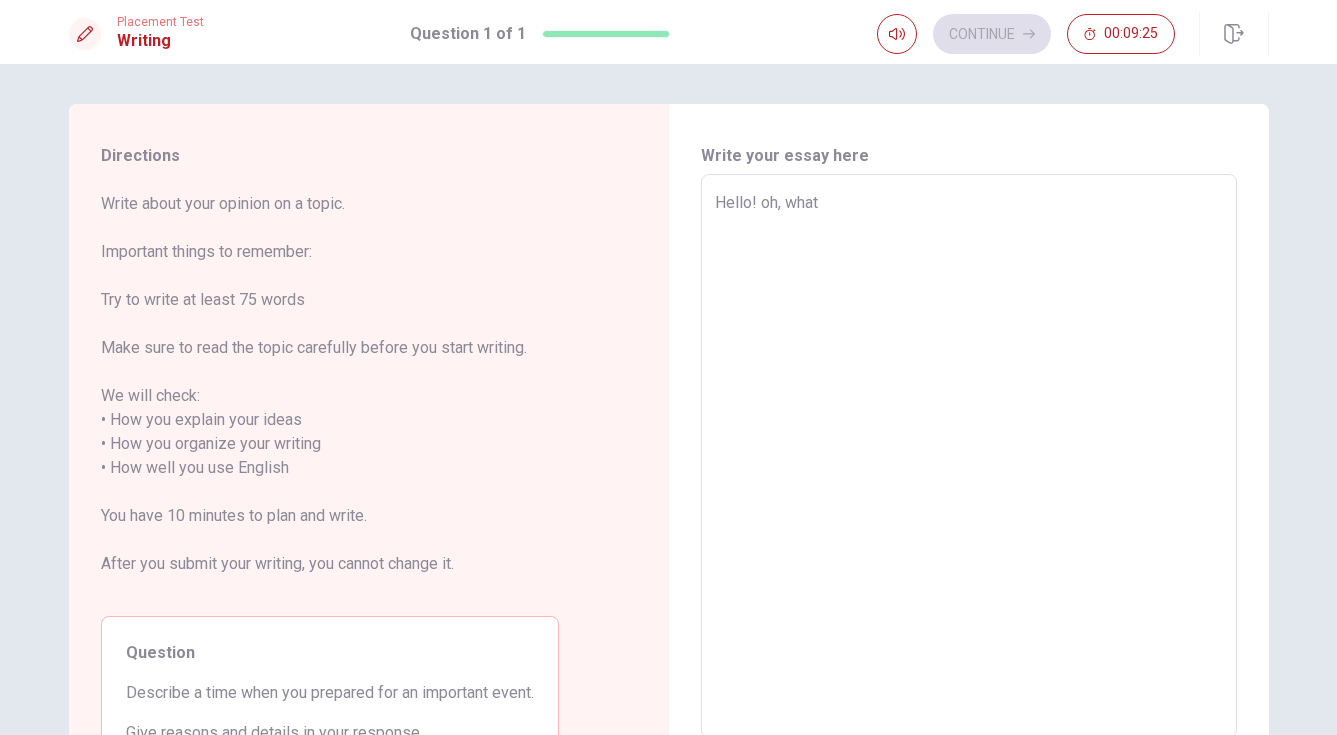type on "Hello! oh, what a" 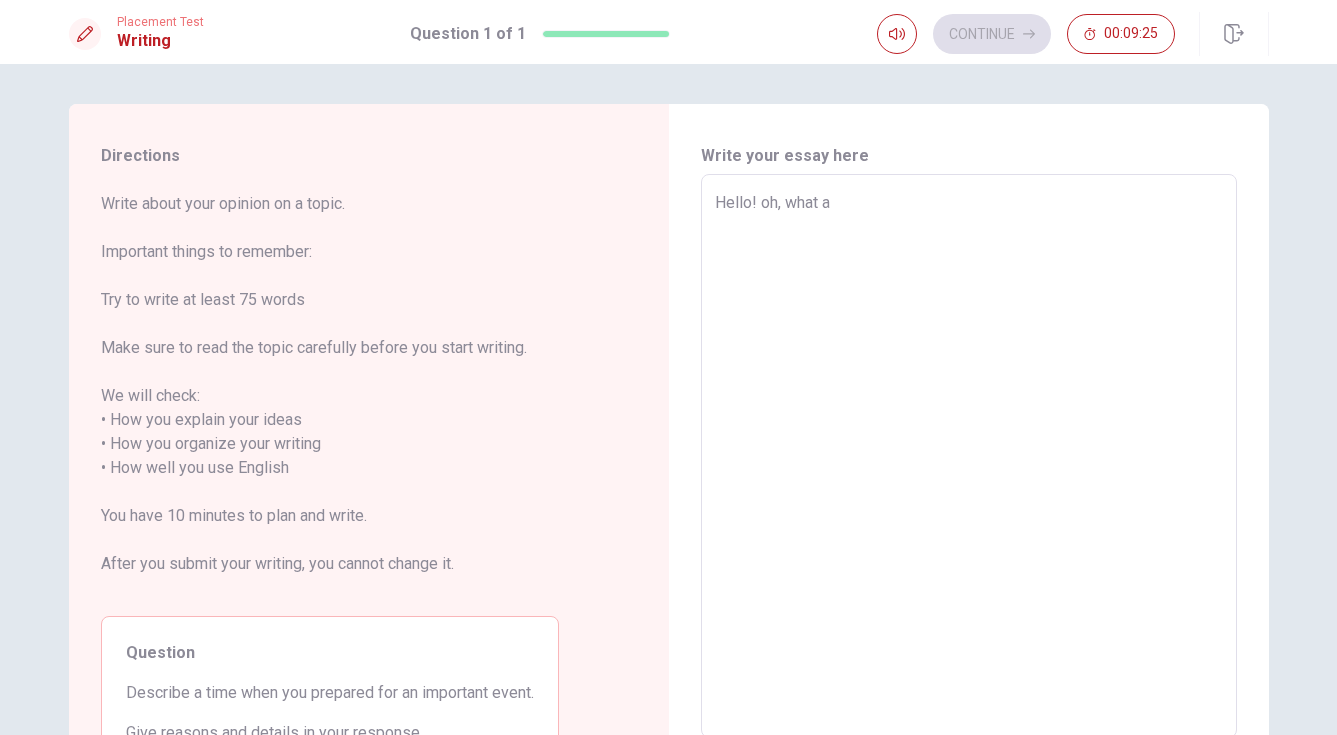 type on "x" 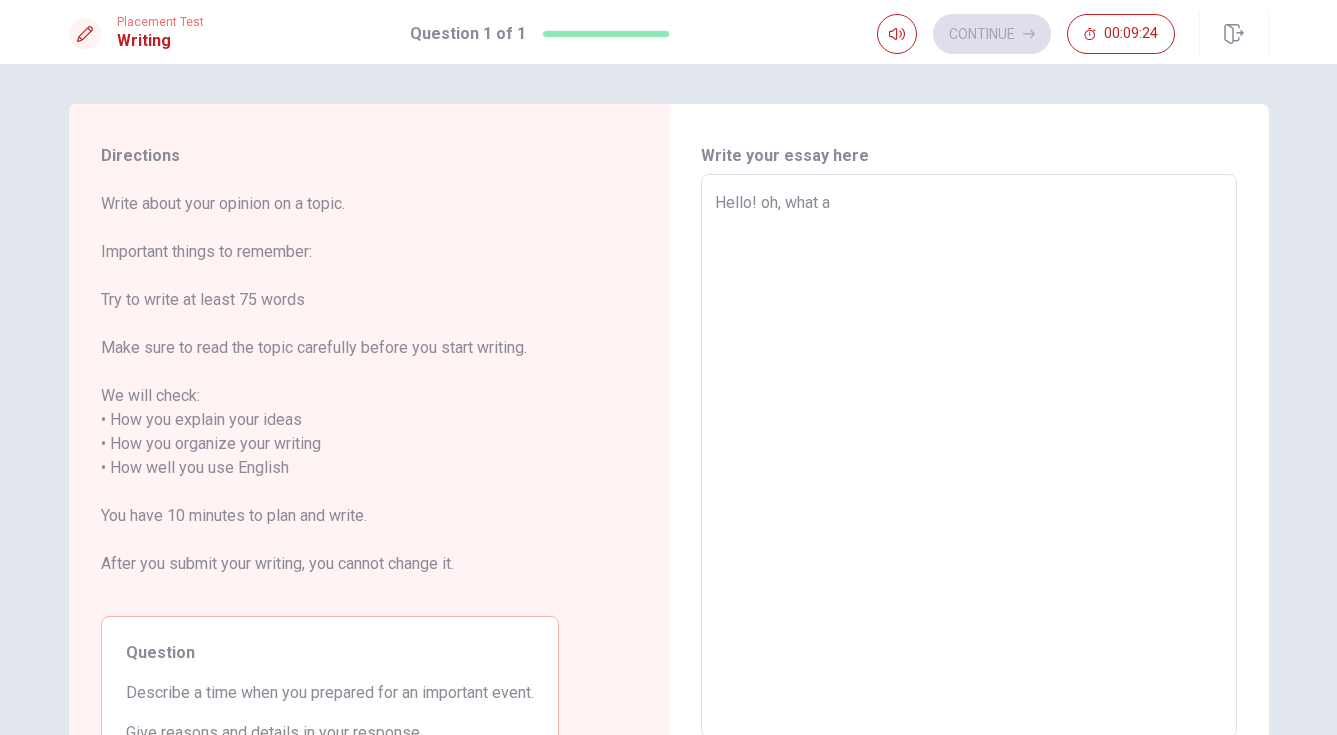 type on "Hello! oh, what ab" 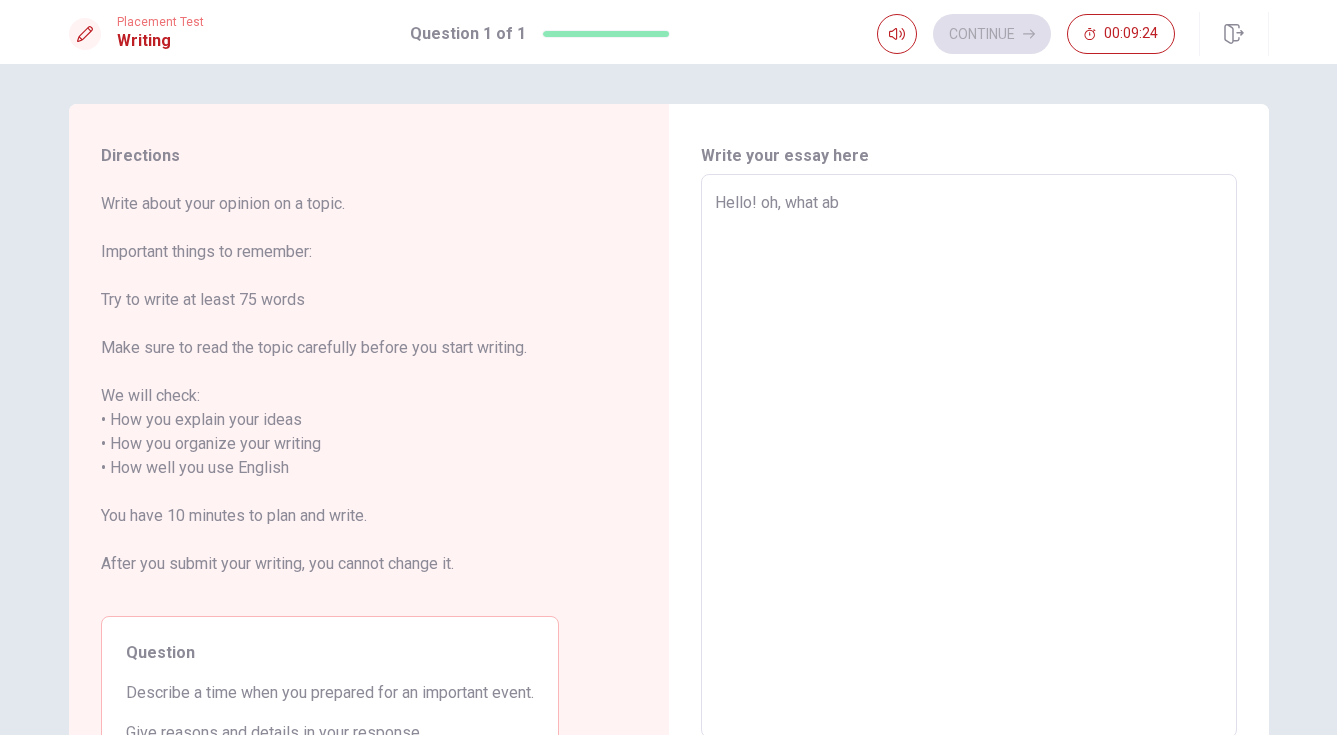 type on "x" 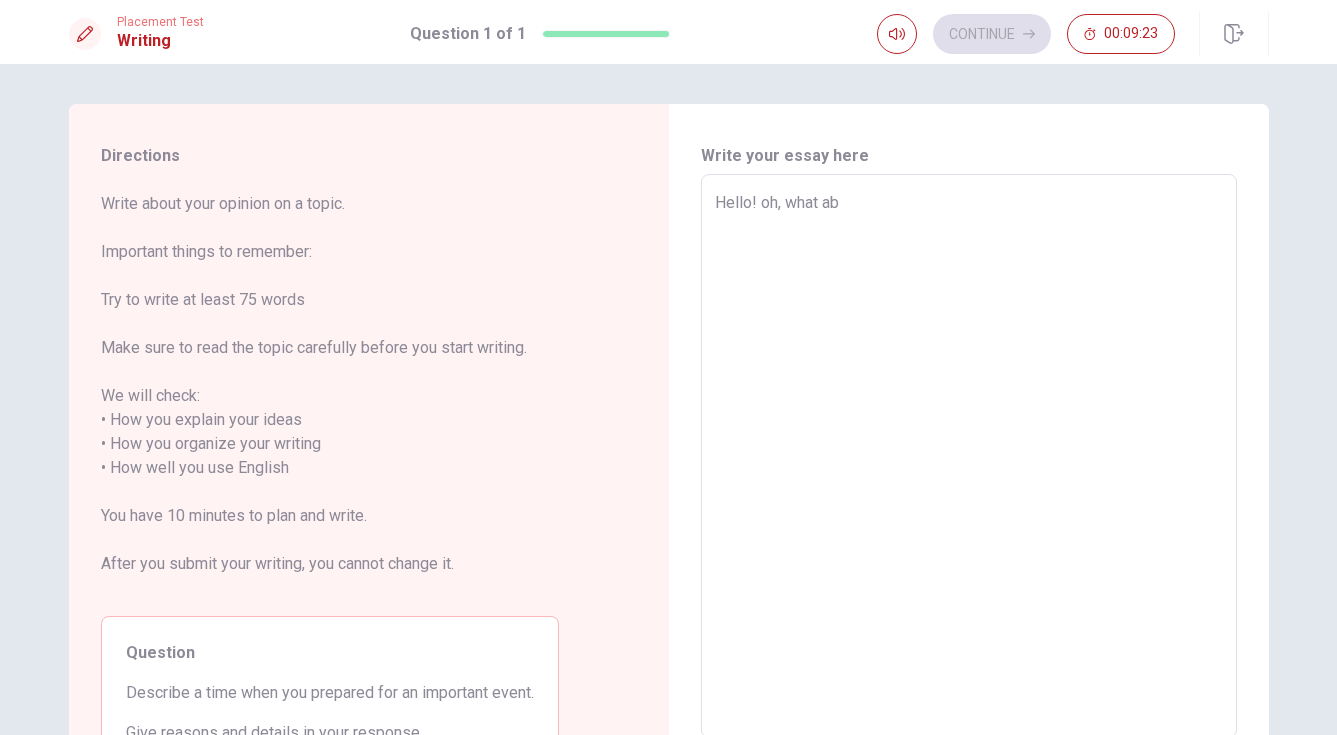 type on "Hello! oh, what abo" 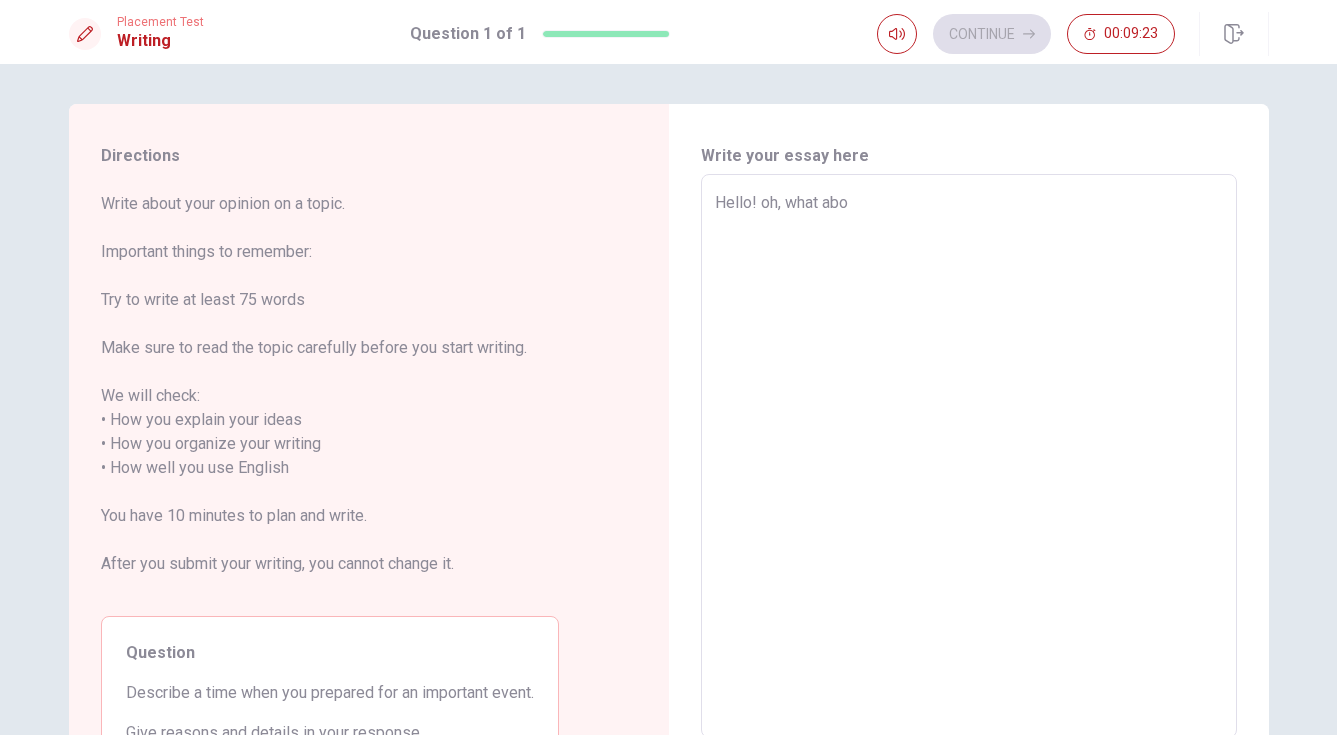 type on "x" 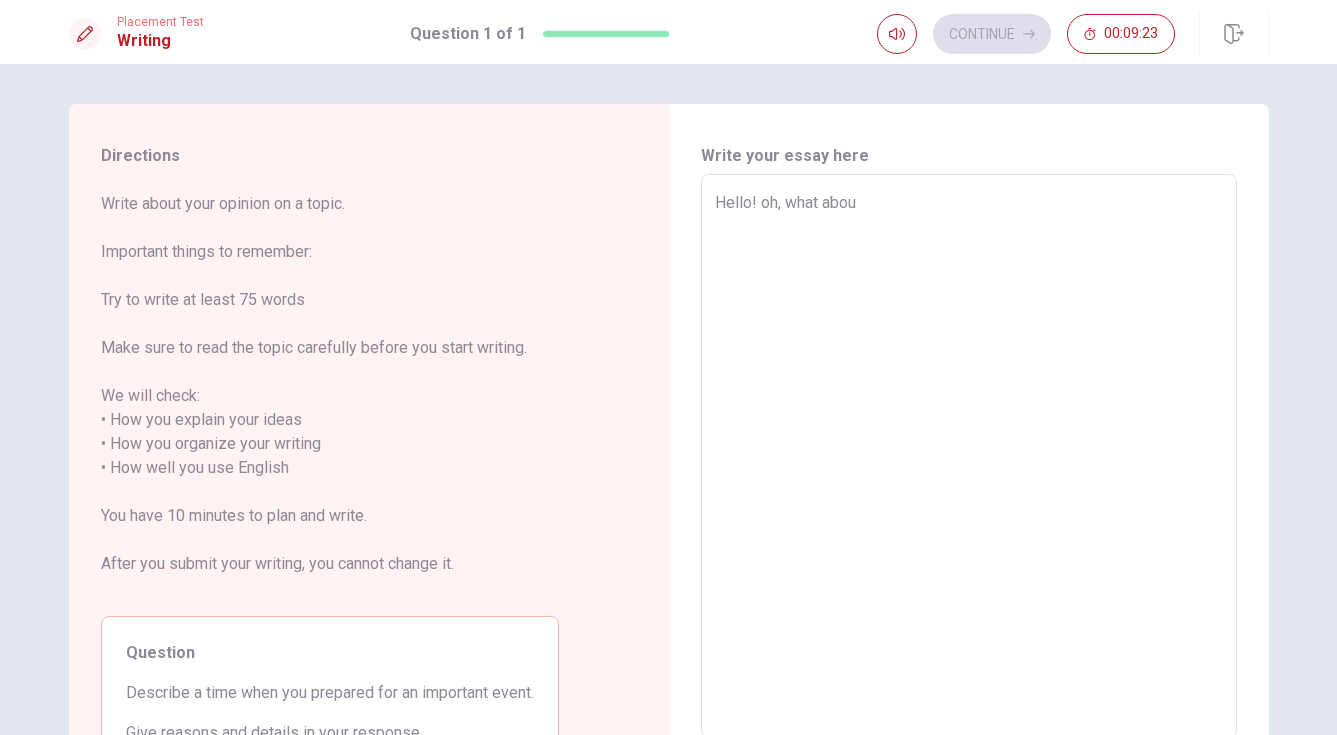 type on "x" 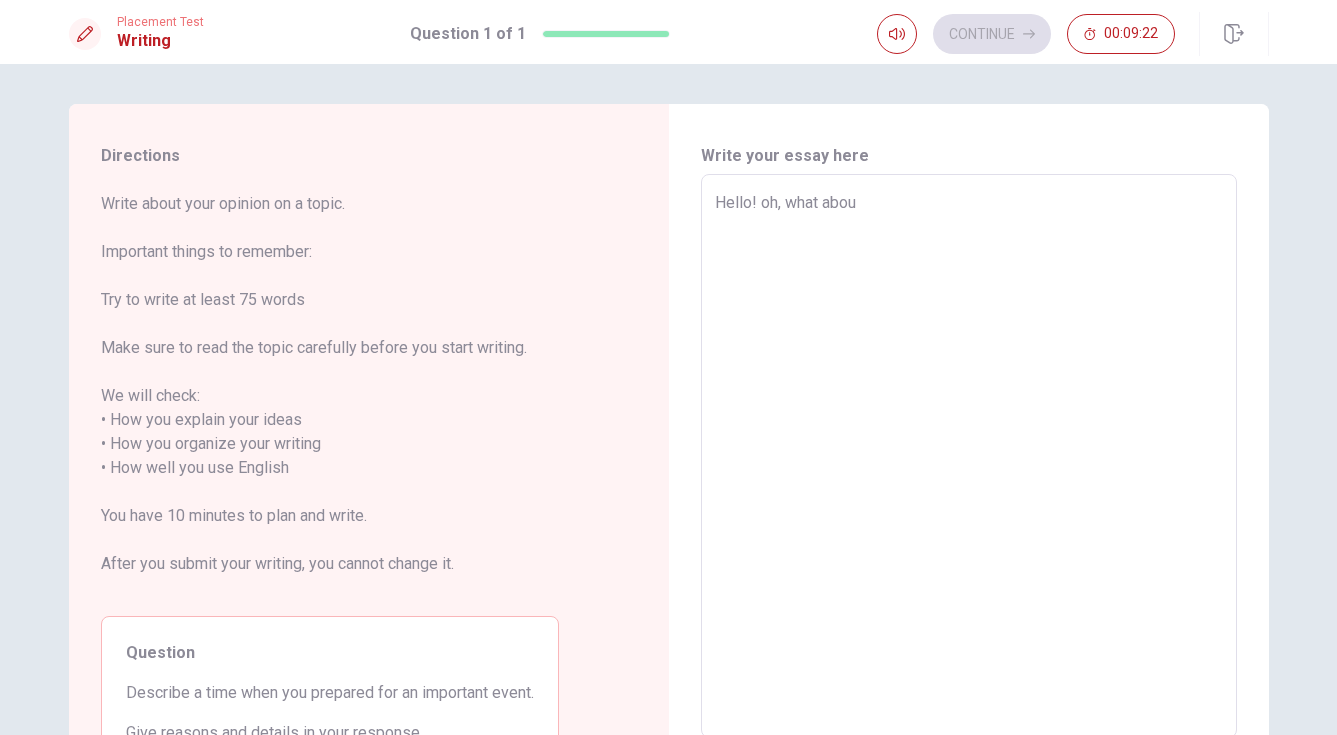 type on "Hello! oh, what about" 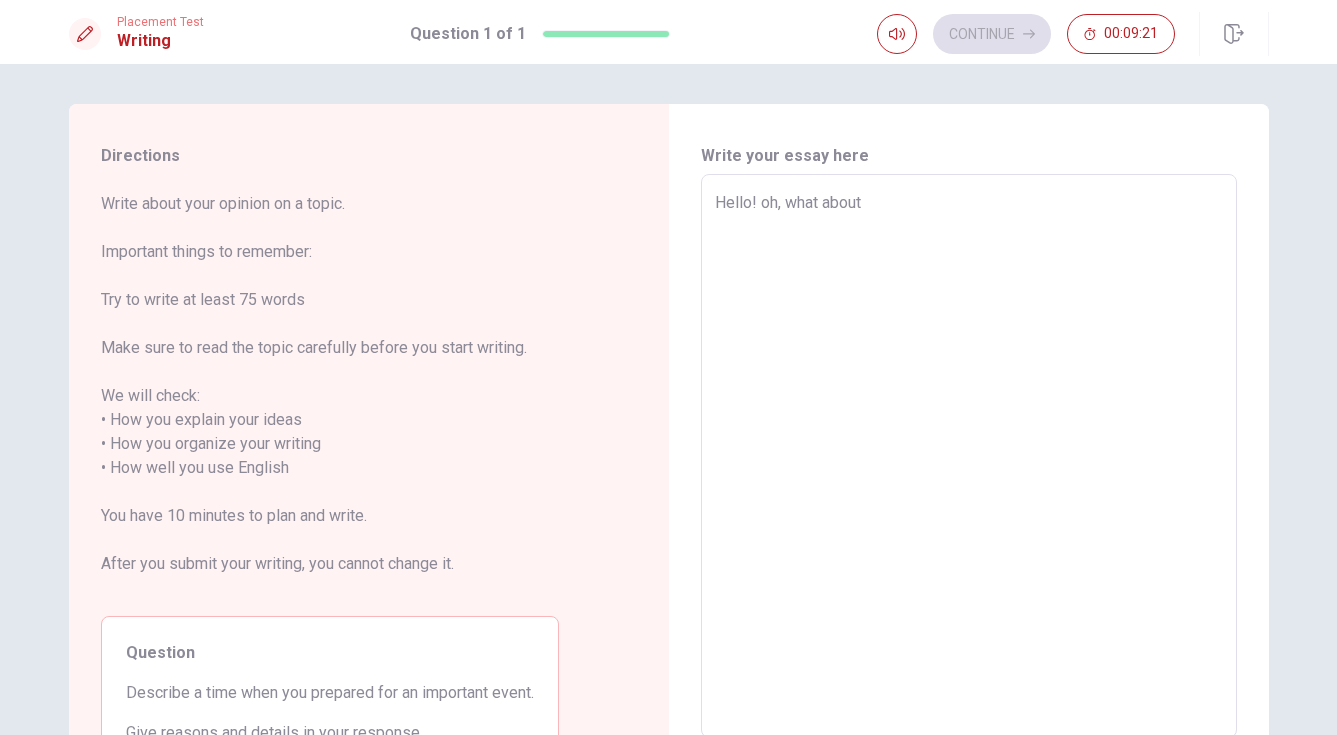 type on "x" 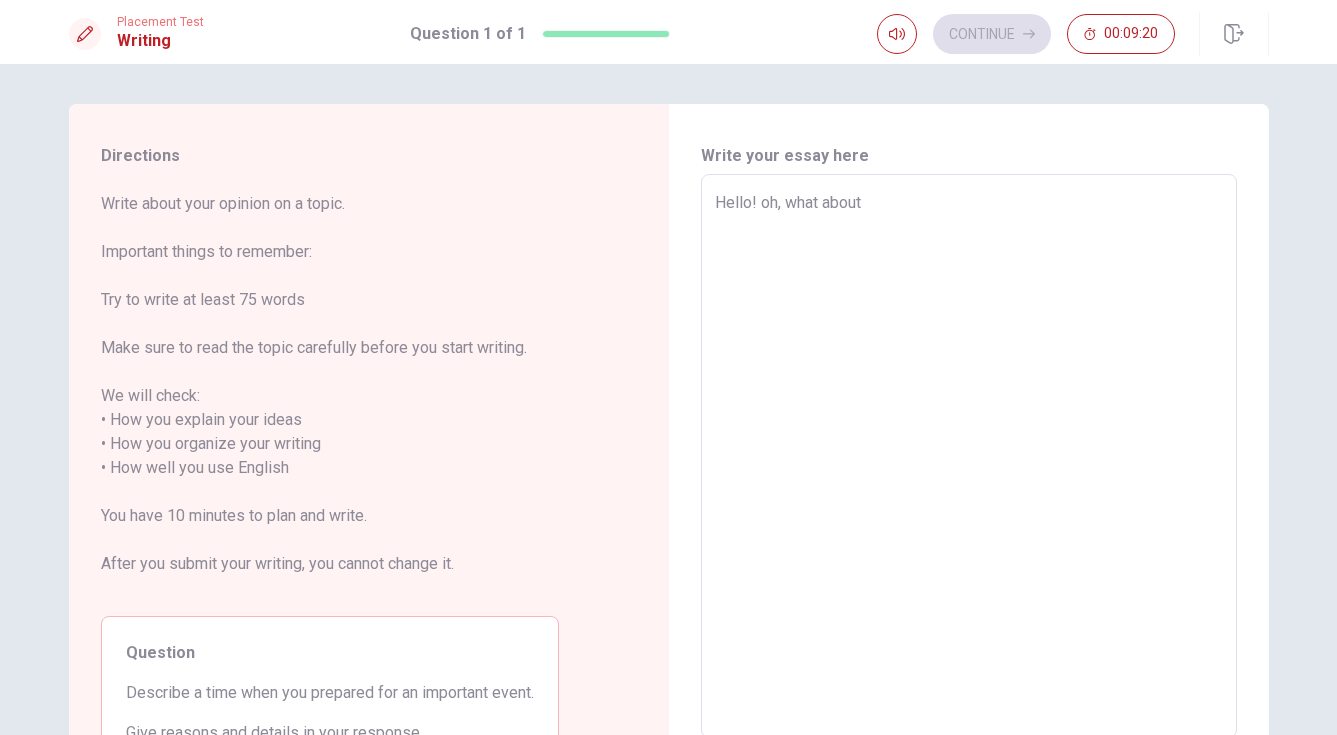 type on "Hello! oh, what about" 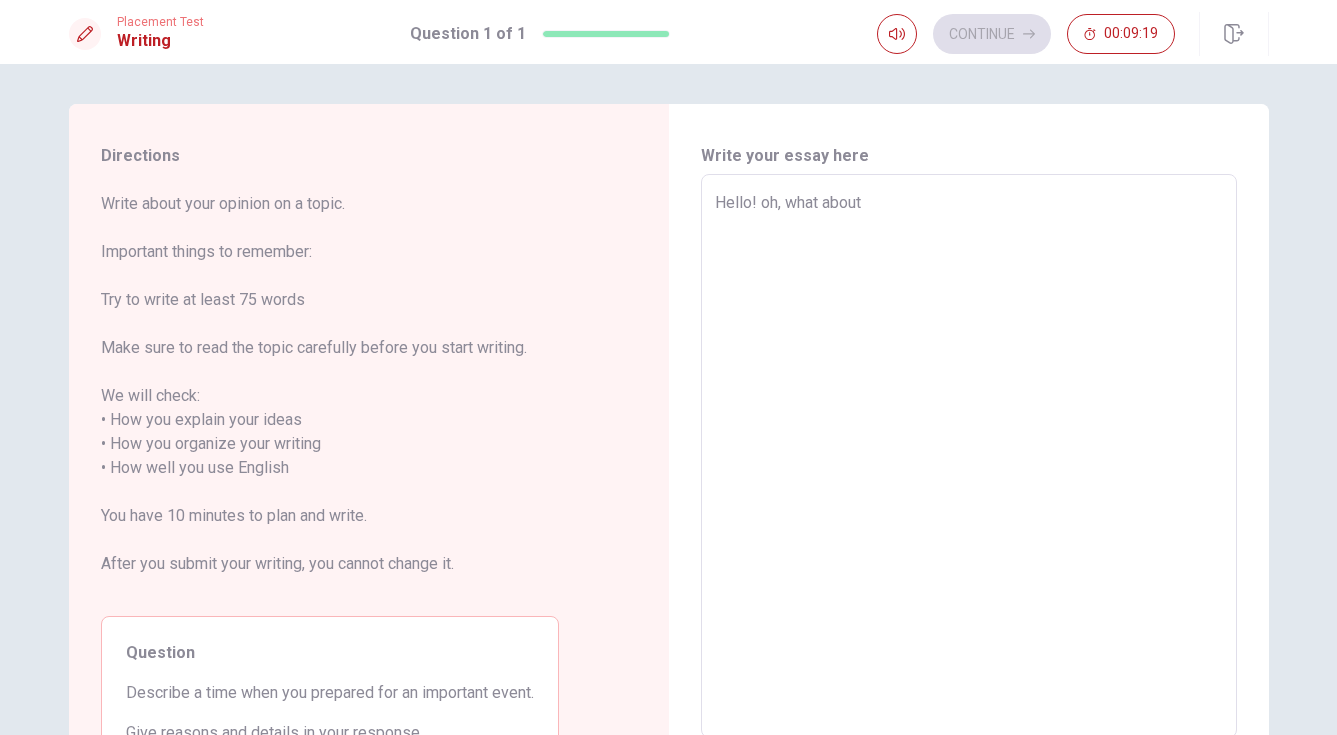 type on "Hello! oh, what about m" 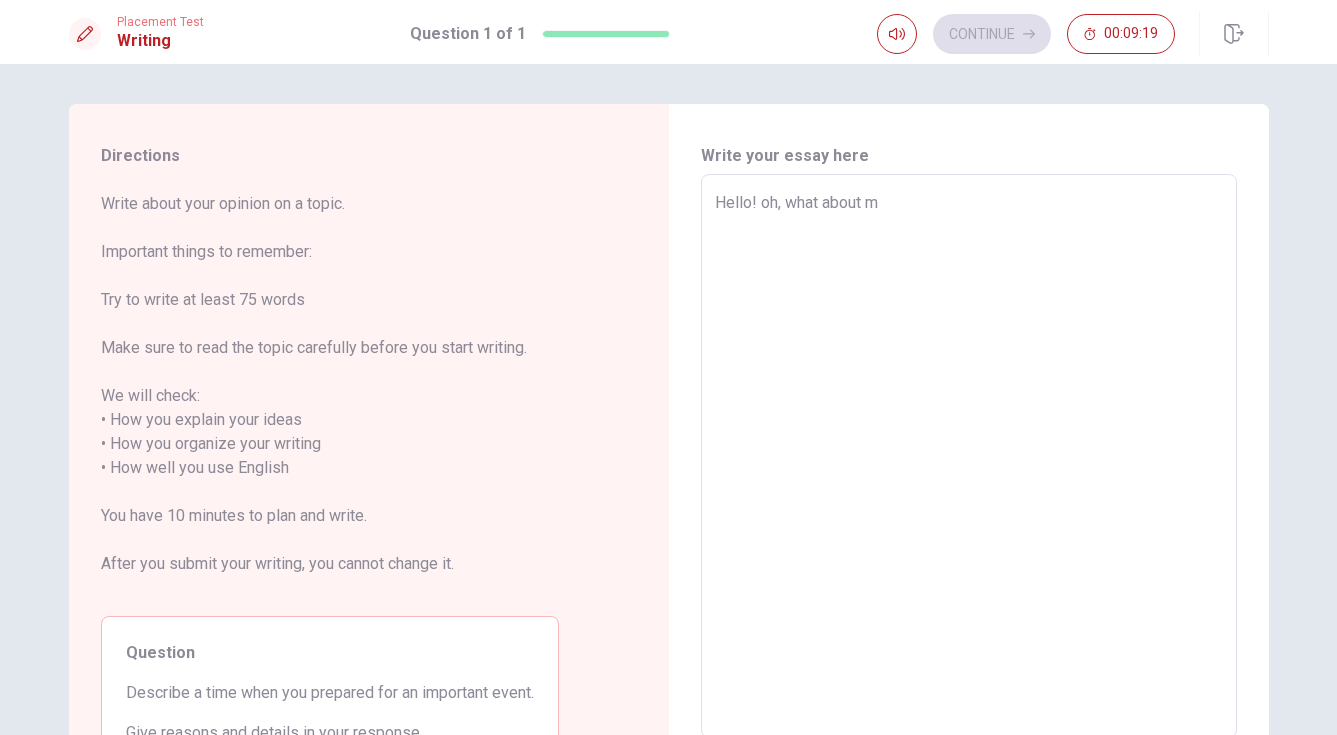 type on "x" 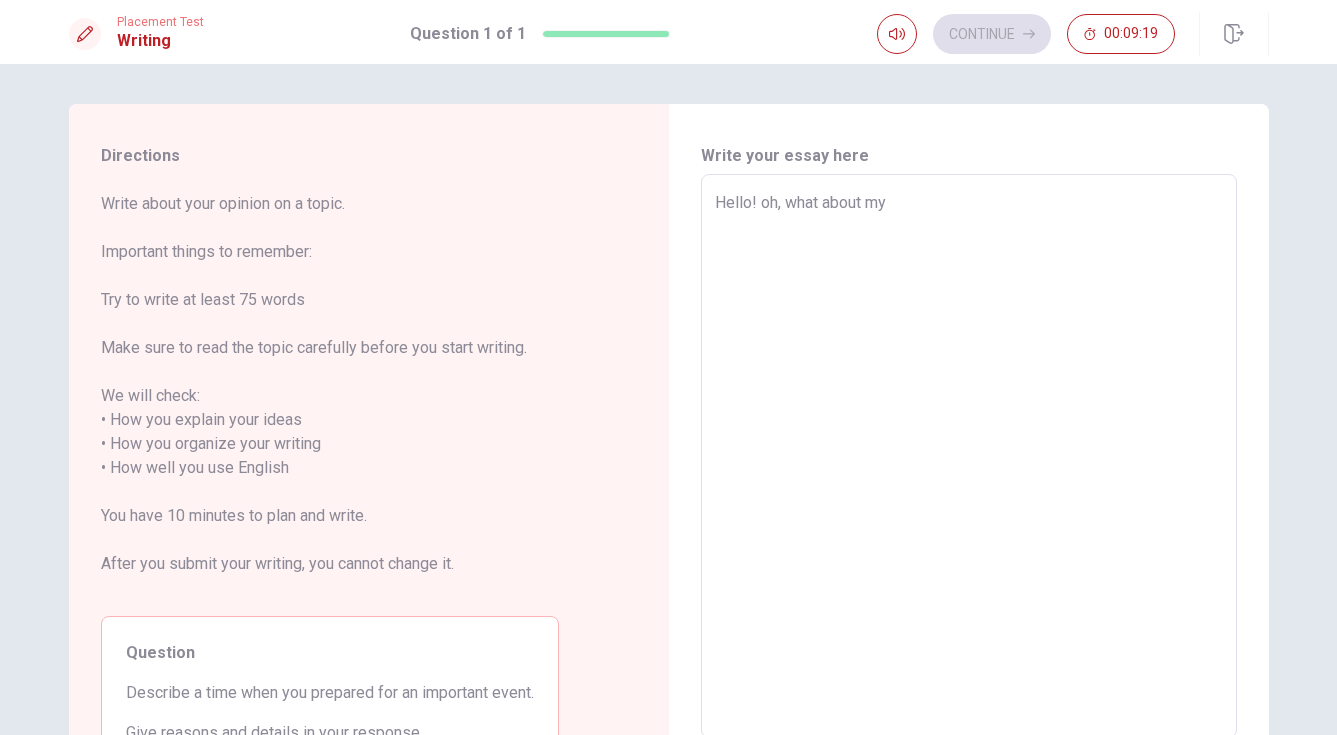 type on "x" 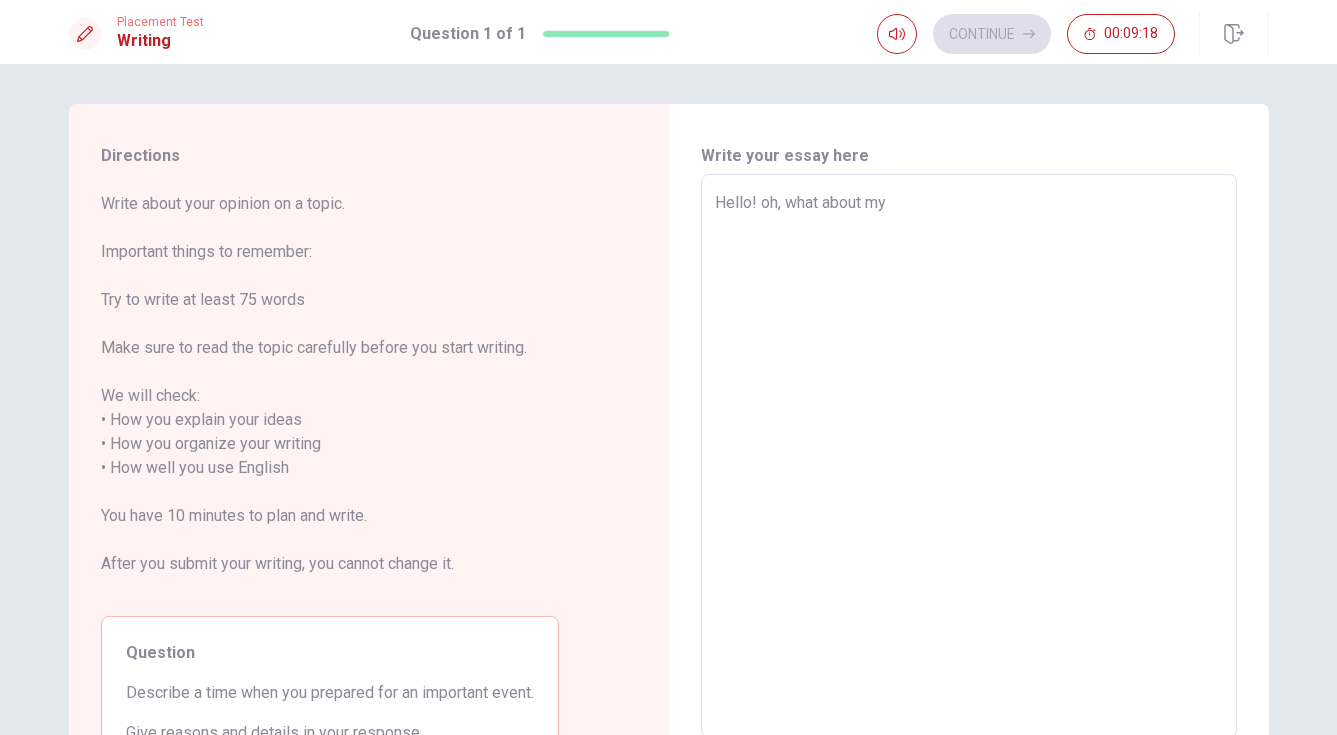 type on "Hello! oh, what about my o" 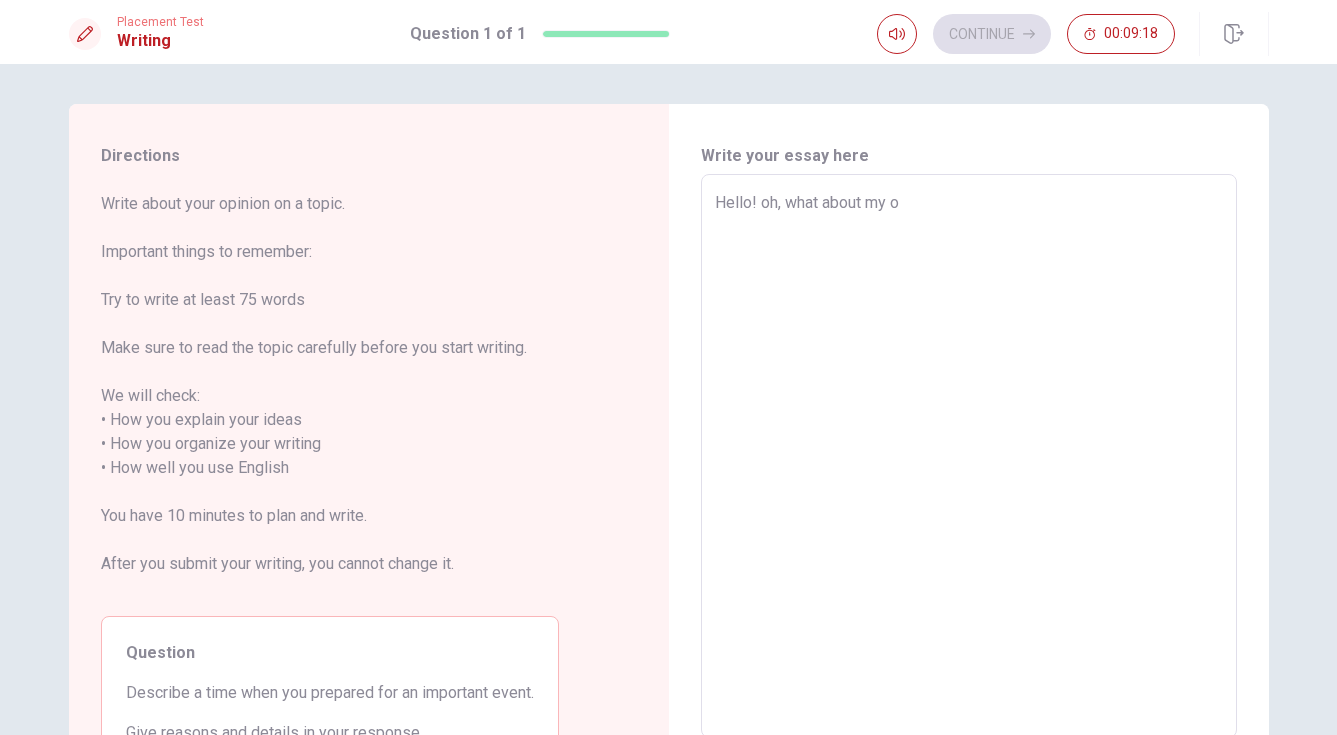 type on "x" 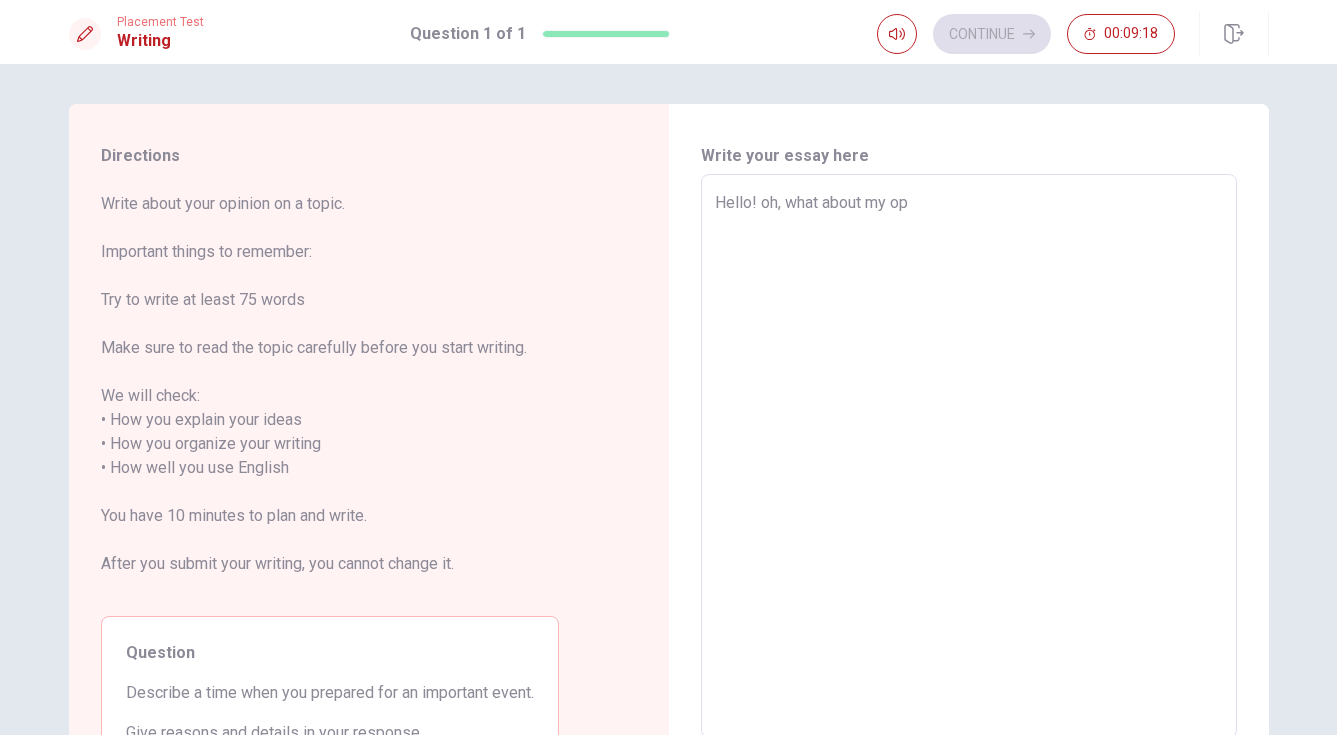 type on "x" 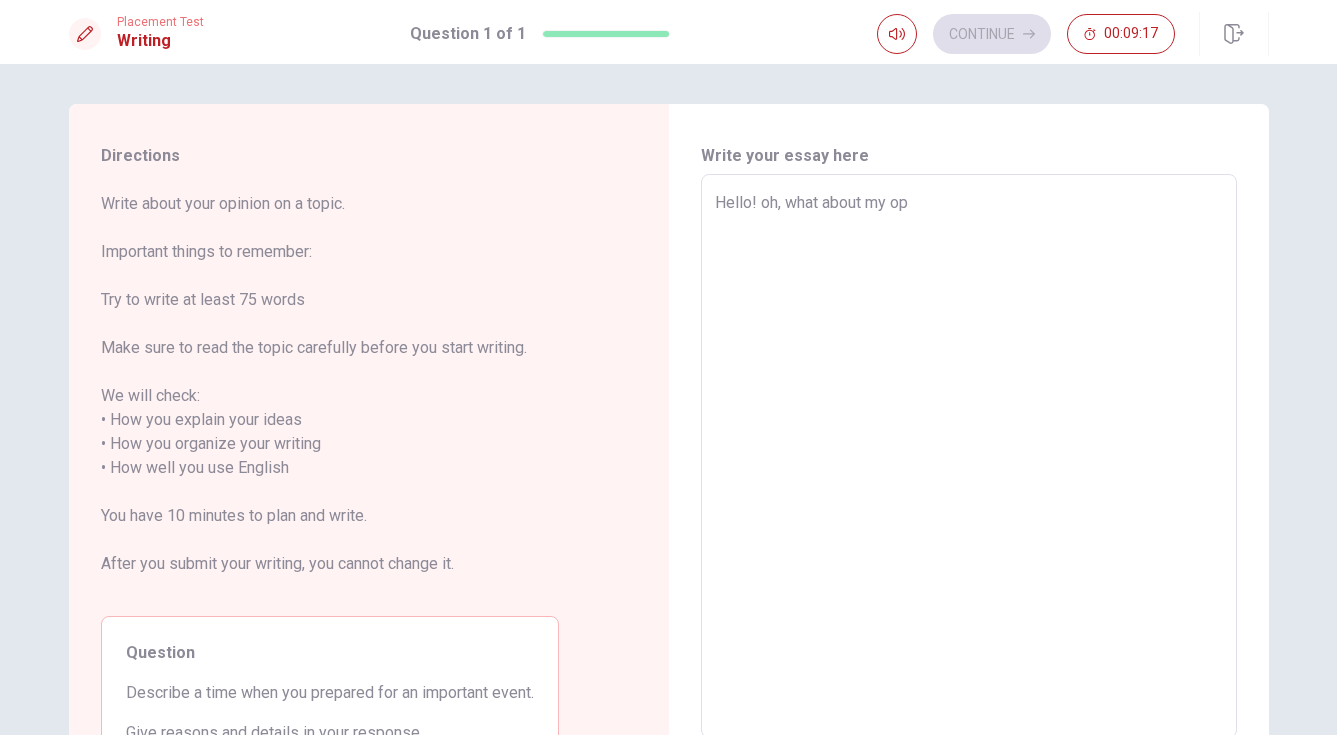 type on "Hello! oh, what about my opi" 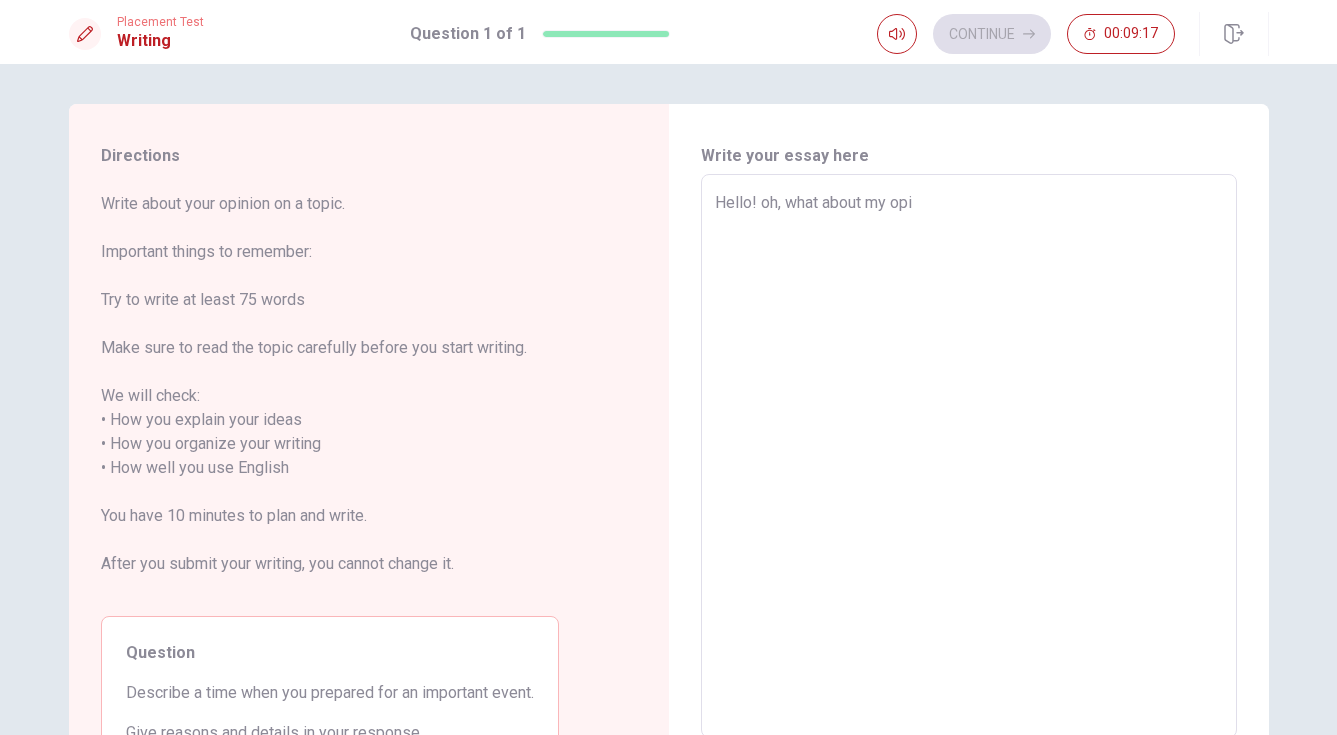 type on "x" 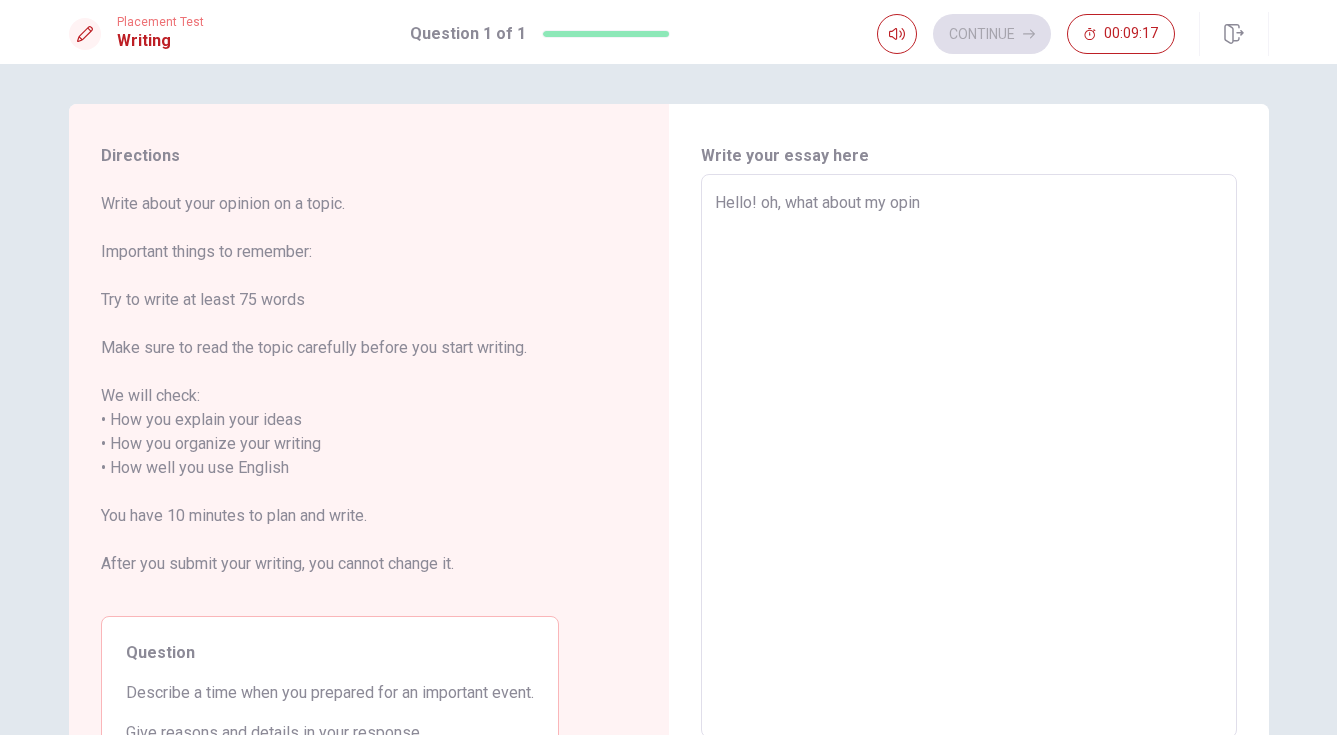type on "x" 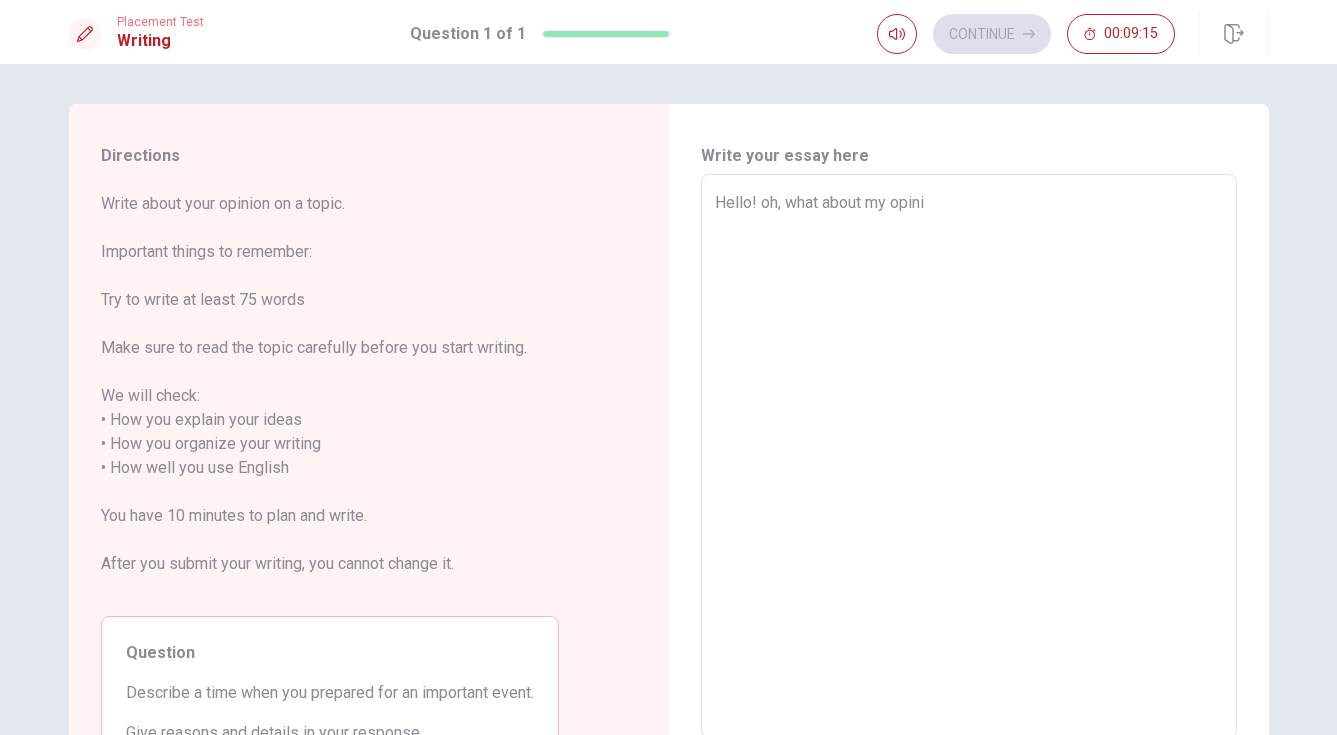 type on "x" 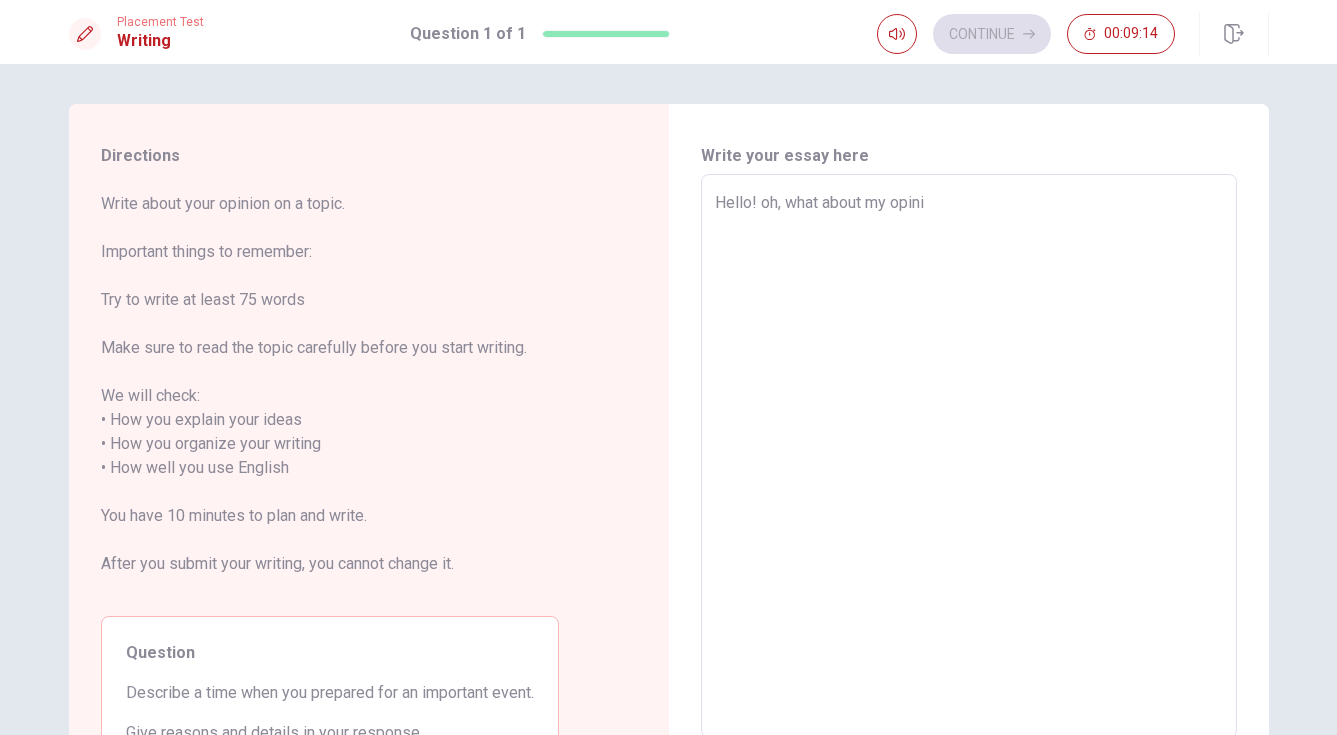 type on "Hello! oh, what about my opinio" 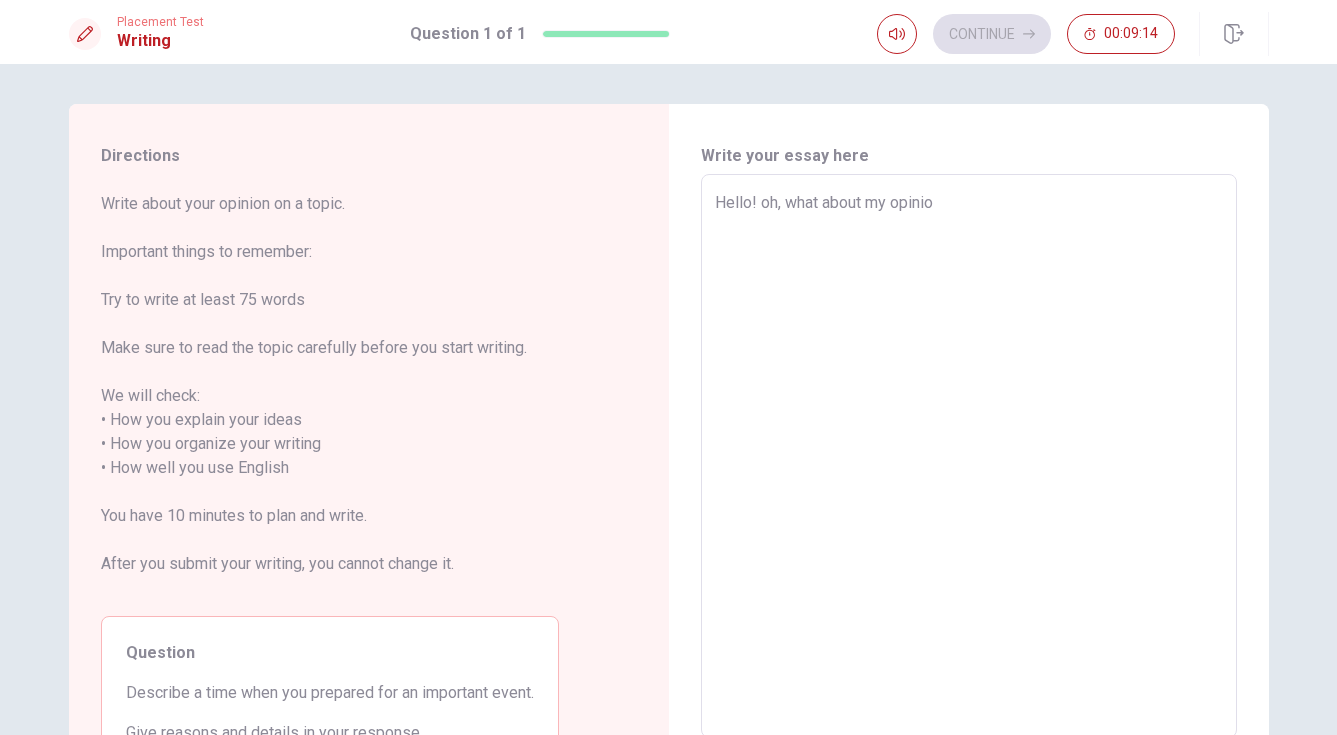 type on "x" 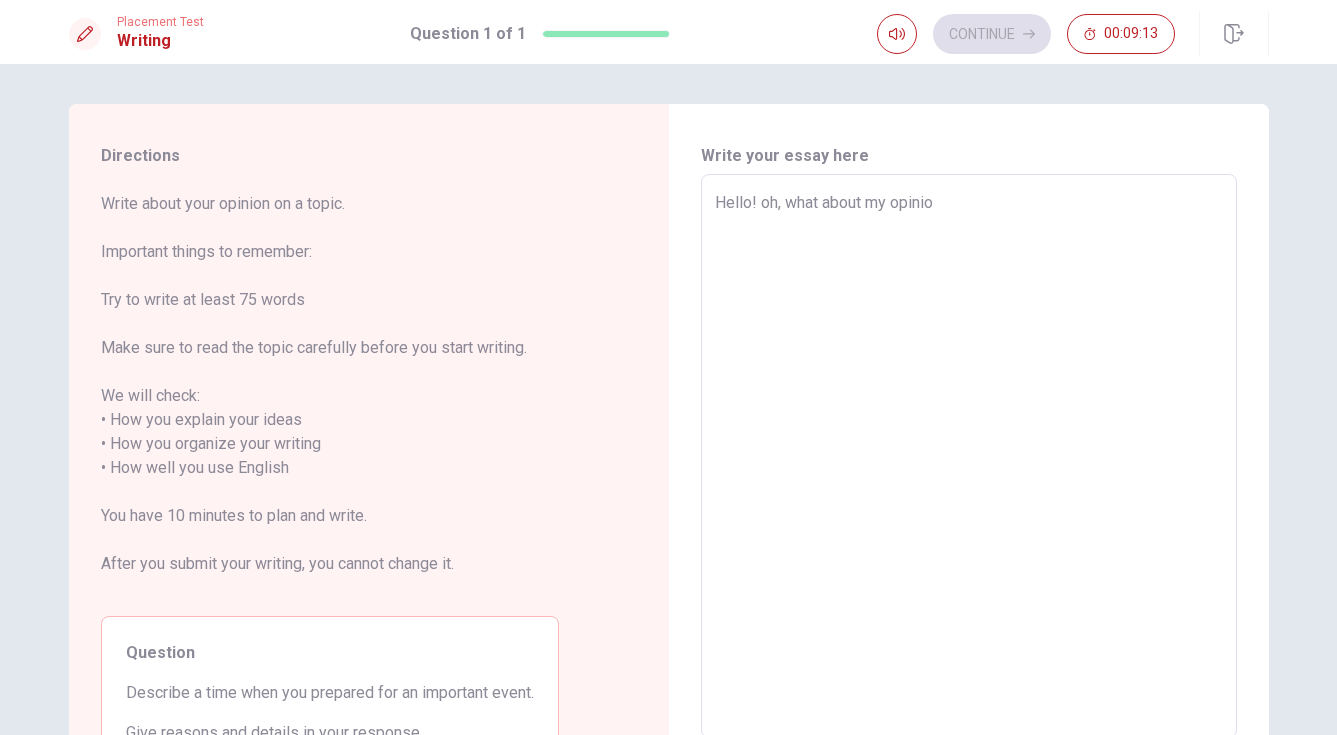 type on "Hello! oh, what about my opinion" 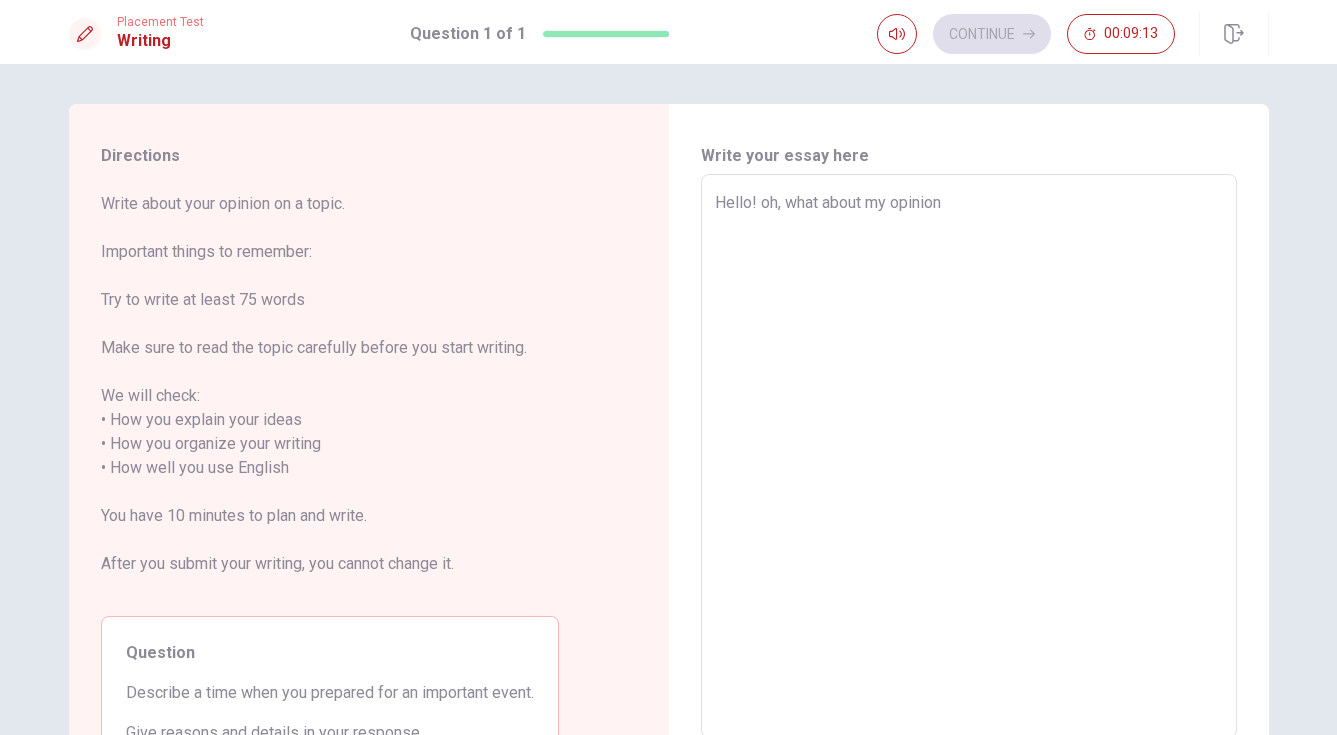 type on "x" 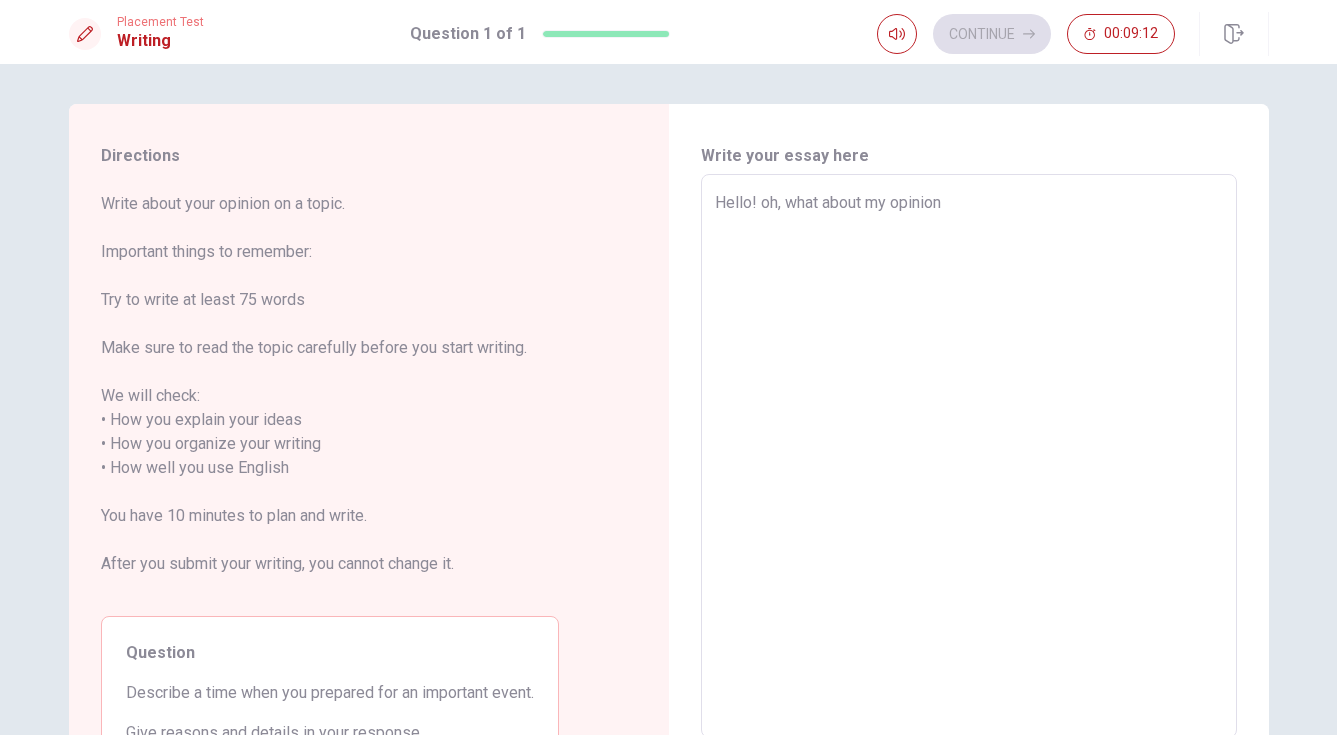 type on "x" 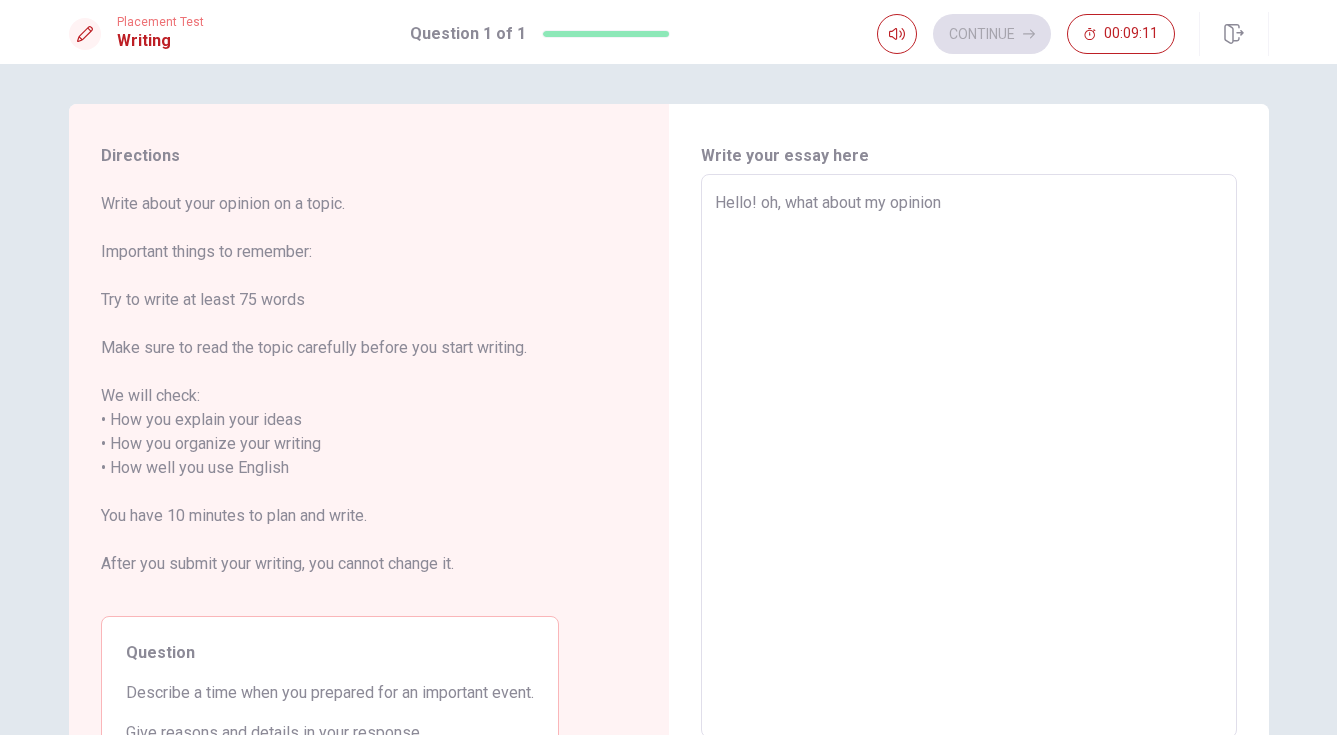 type on "Hello! oh, what about my opinion t" 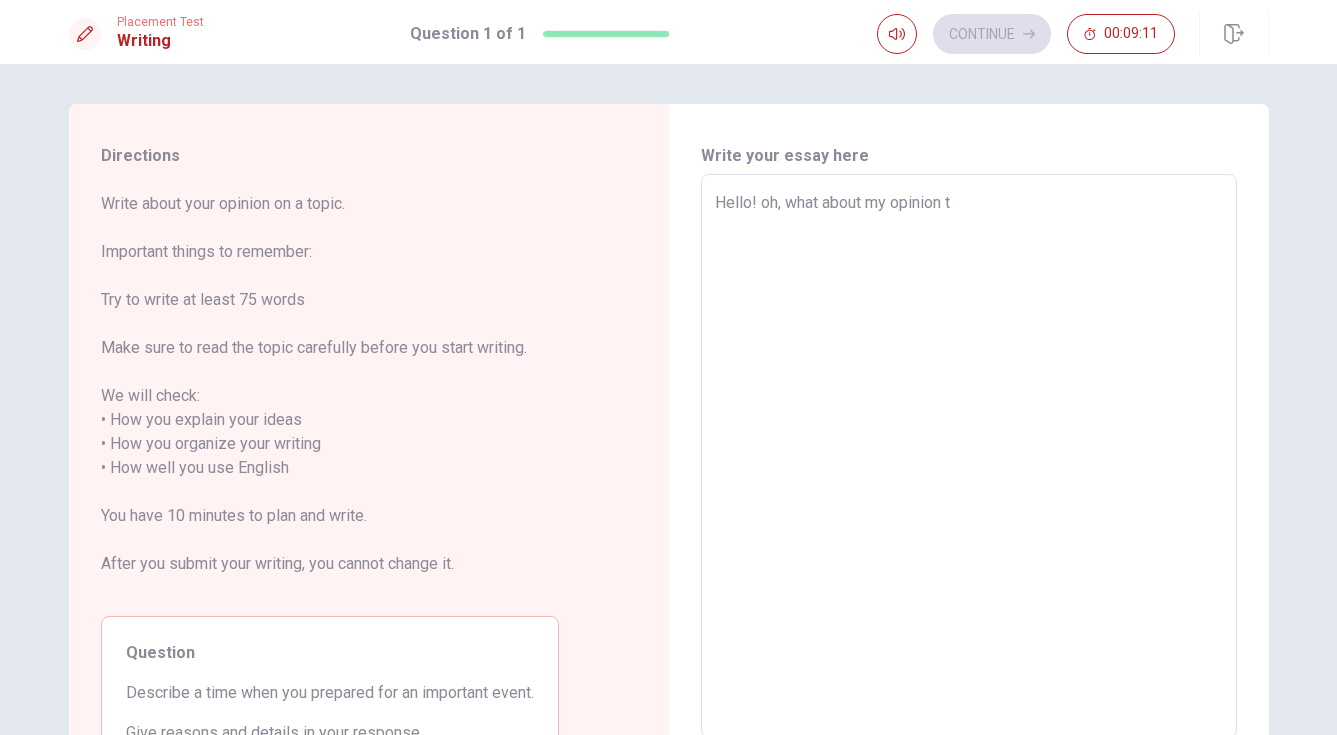 type on "x" 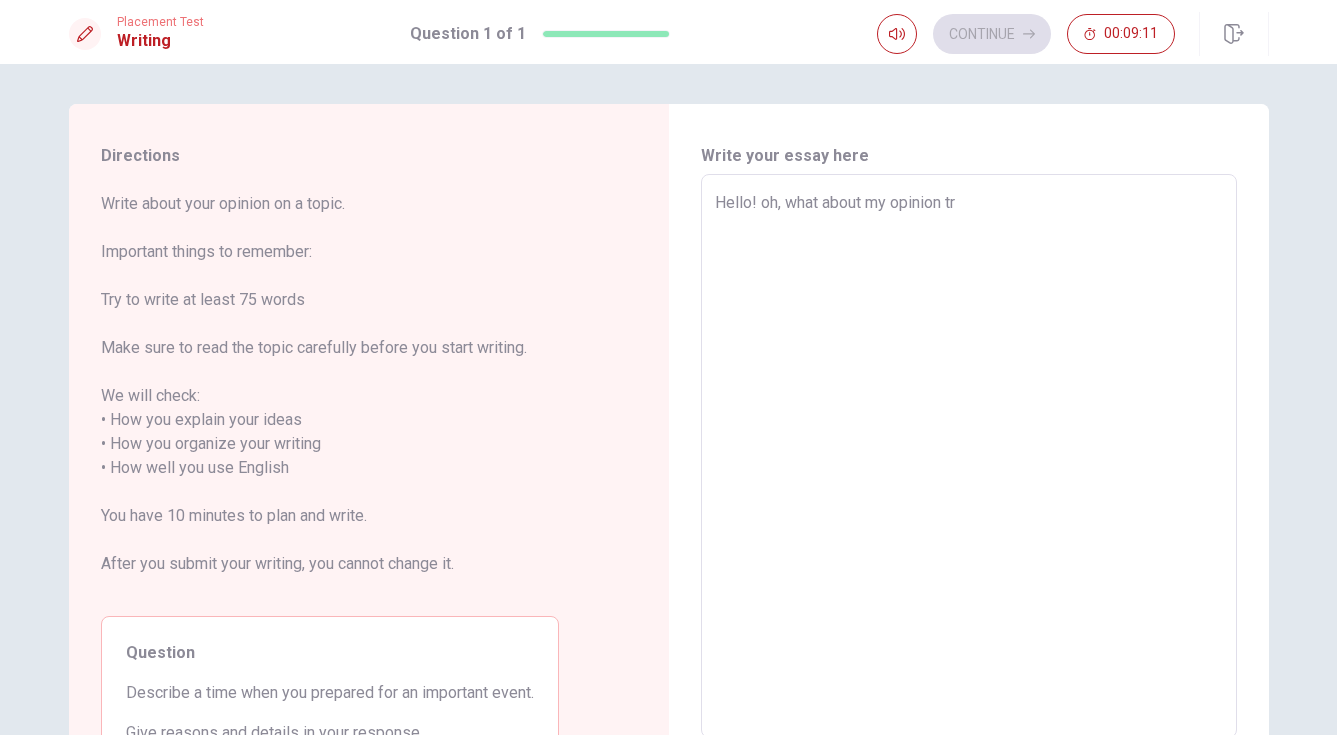 type on "x" 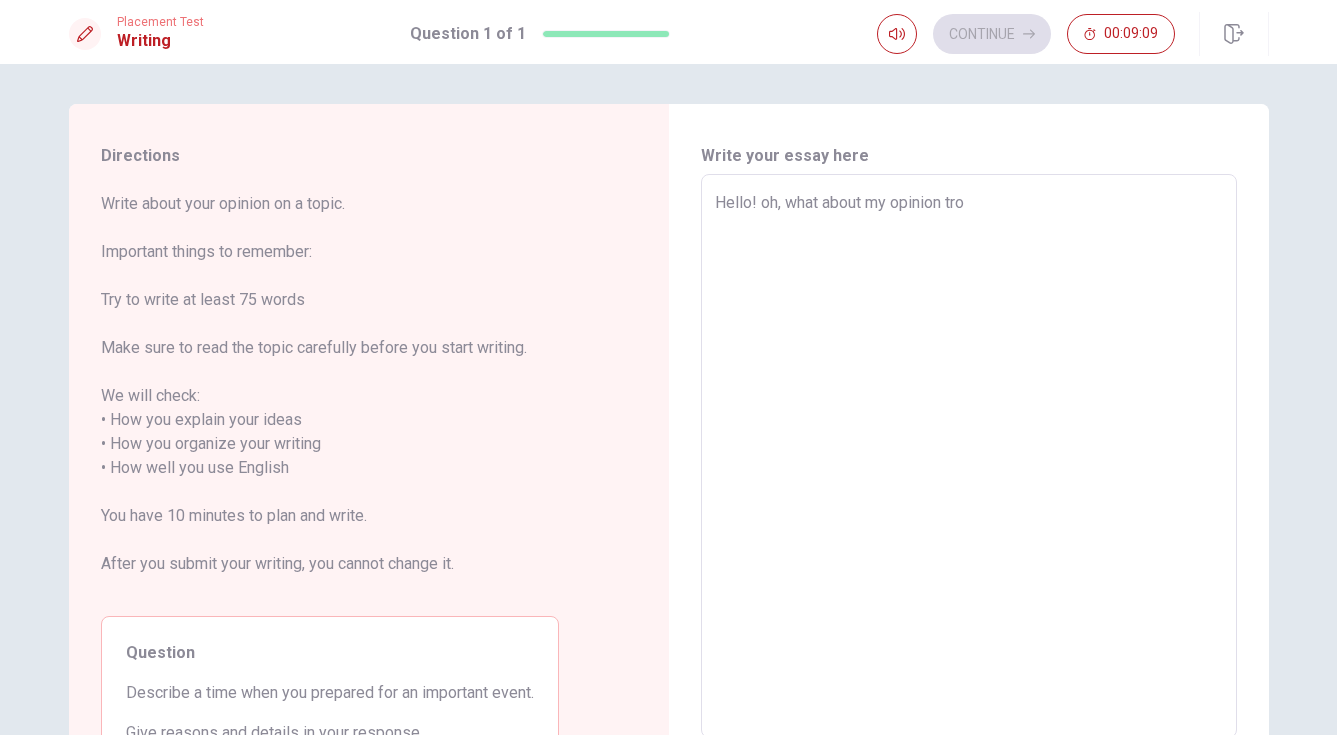 type on "x" 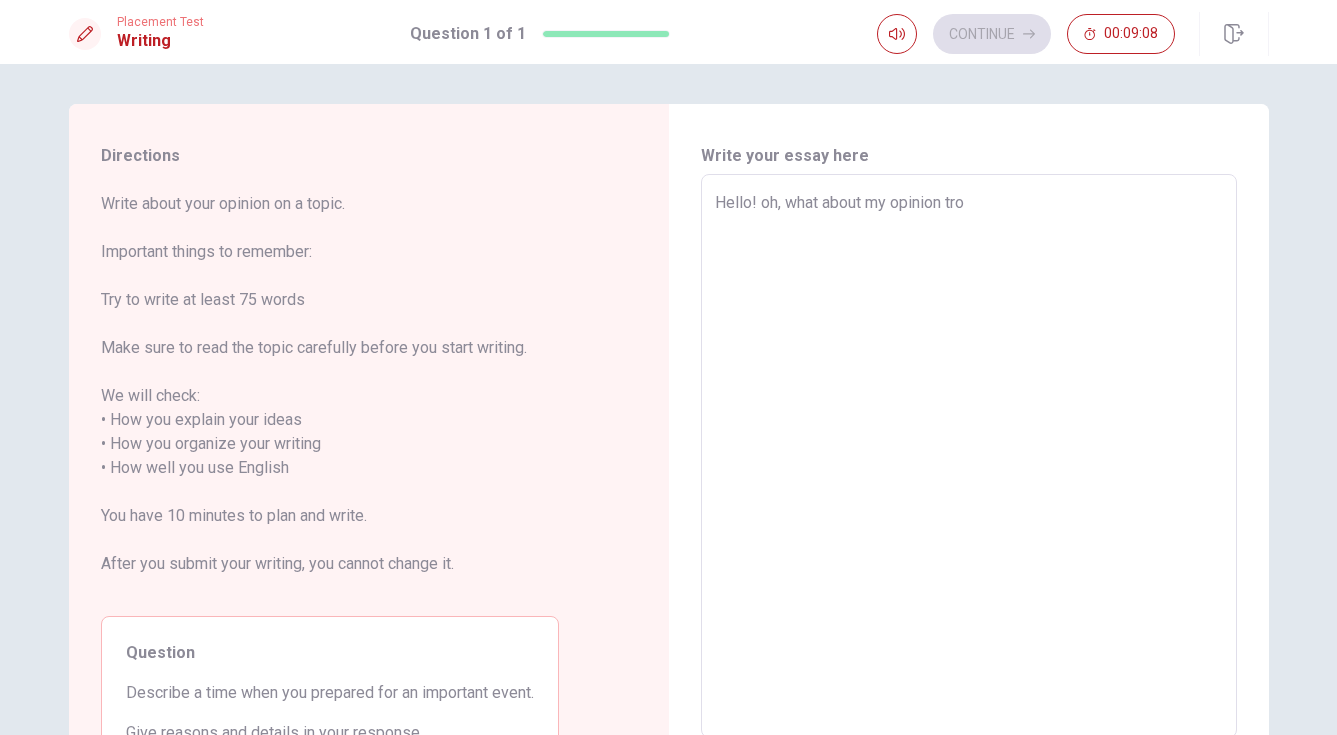 type on "Hello! oh, what about my opinion trop" 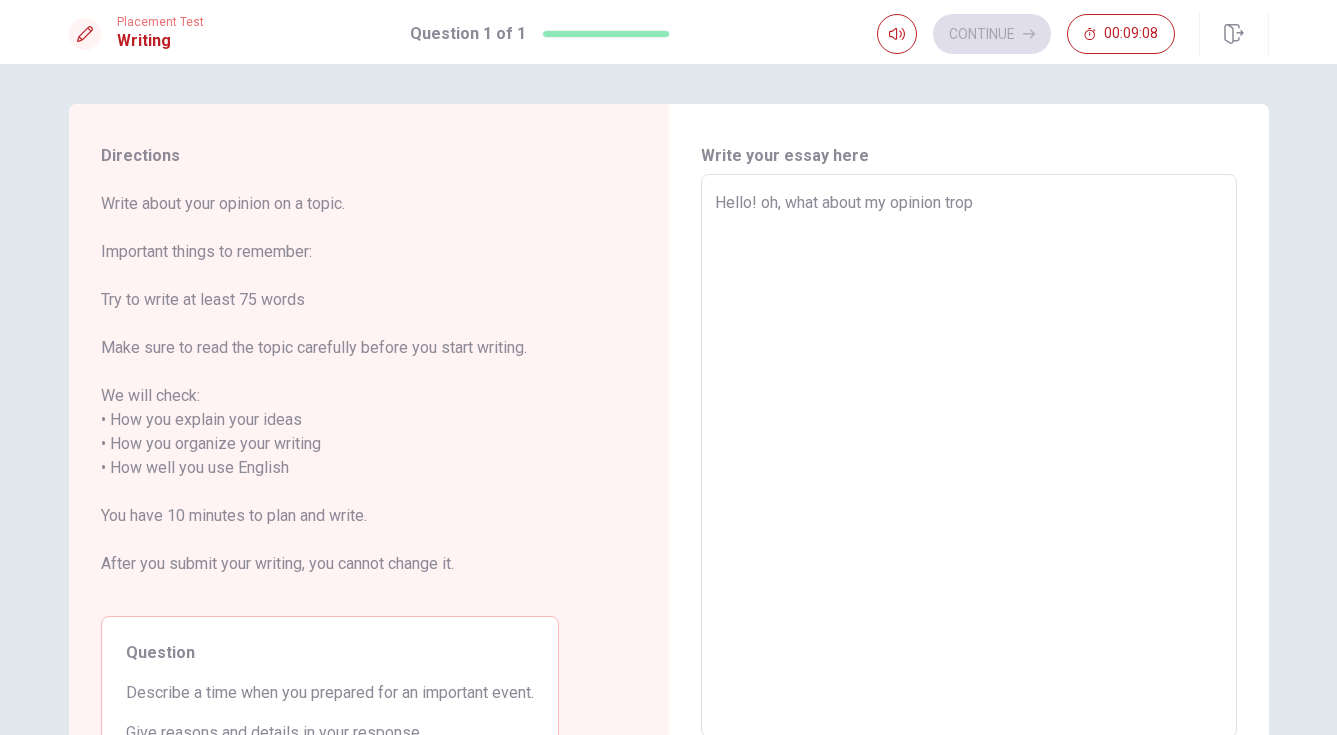type on "x" 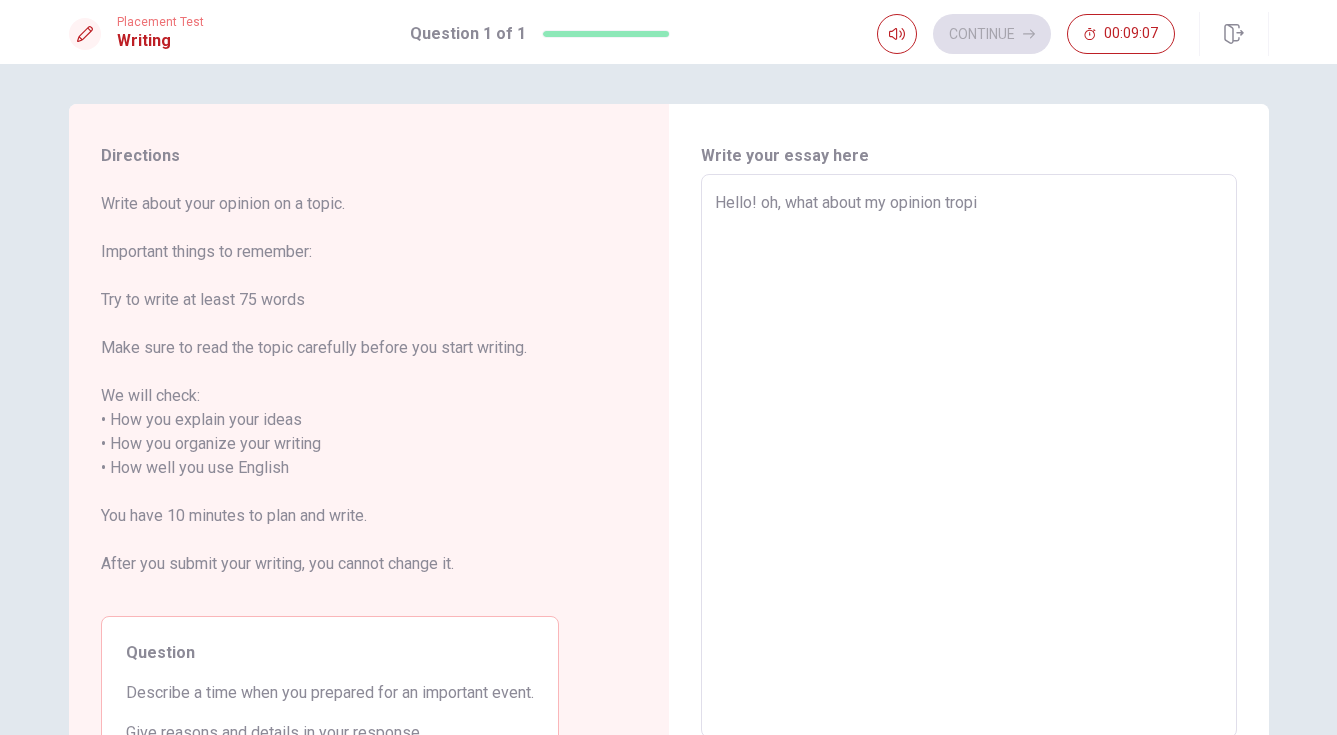 type on "x" 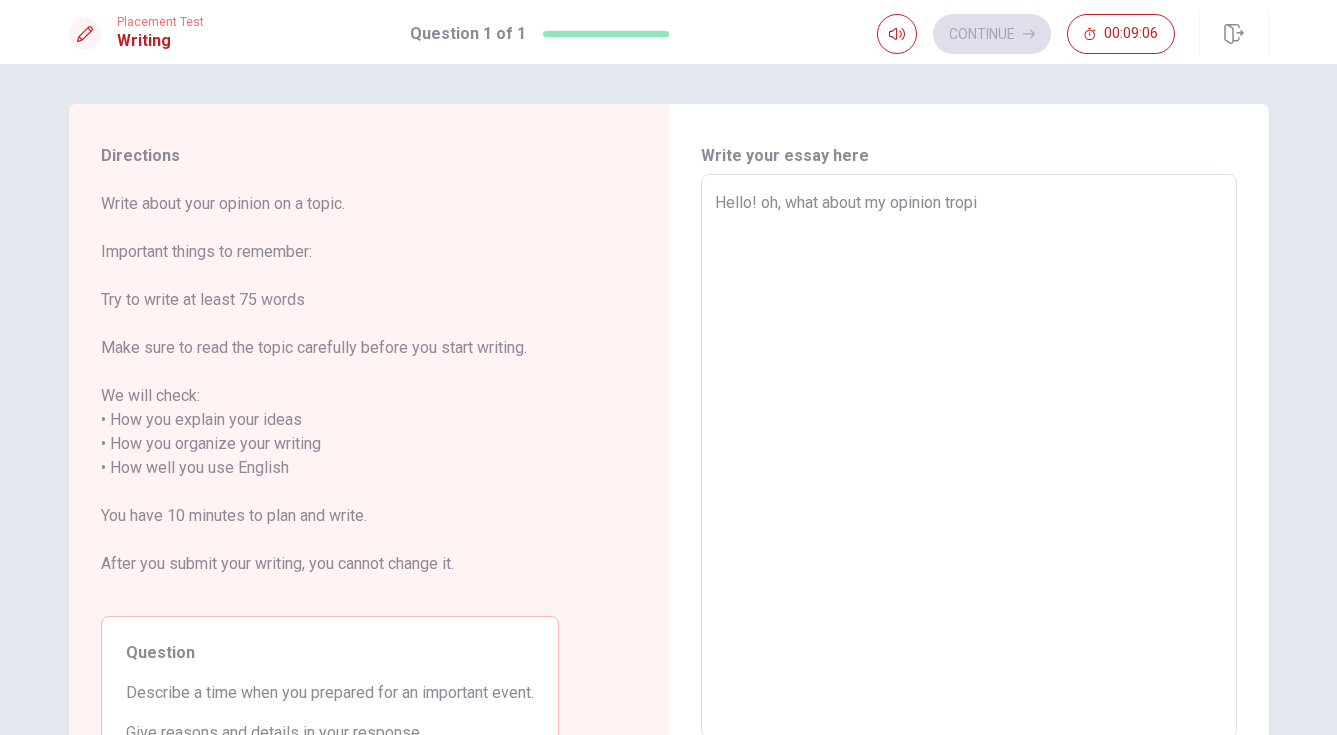 type on "Hello! oh, what about my opinion tropic" 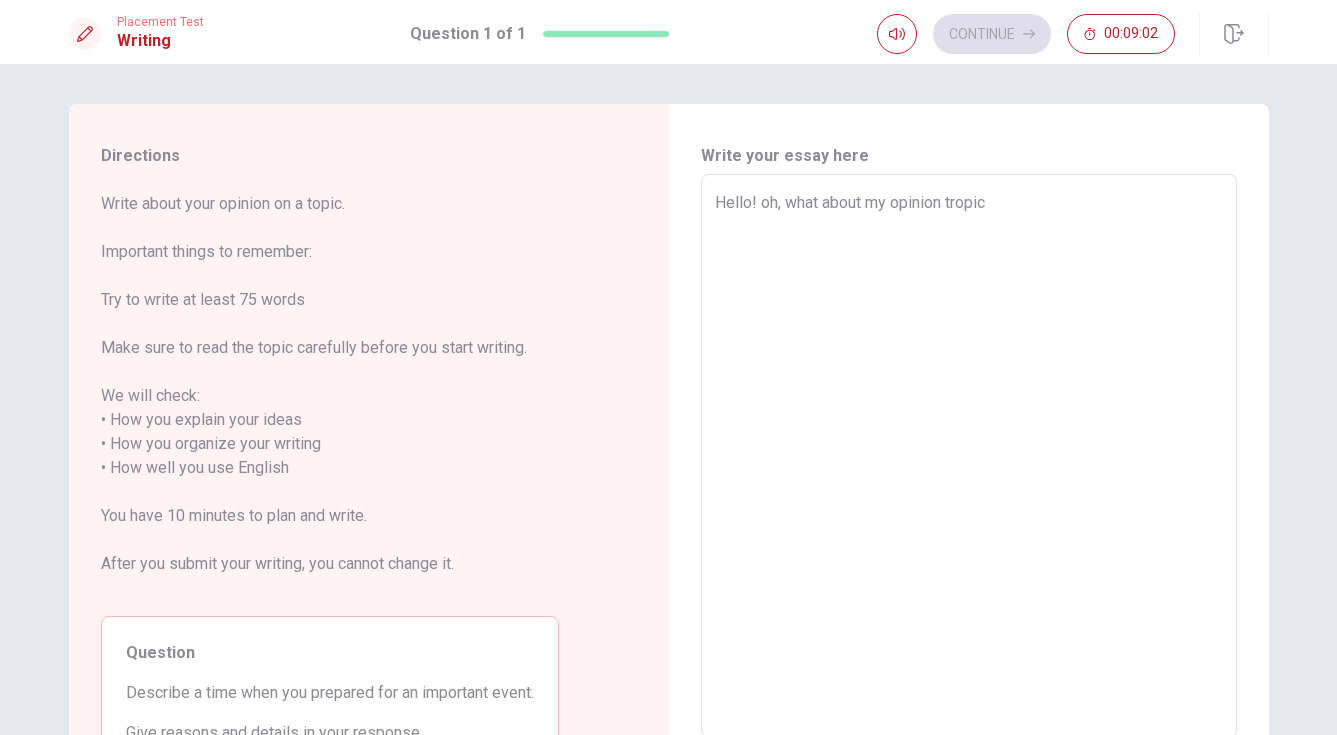 type on "x" 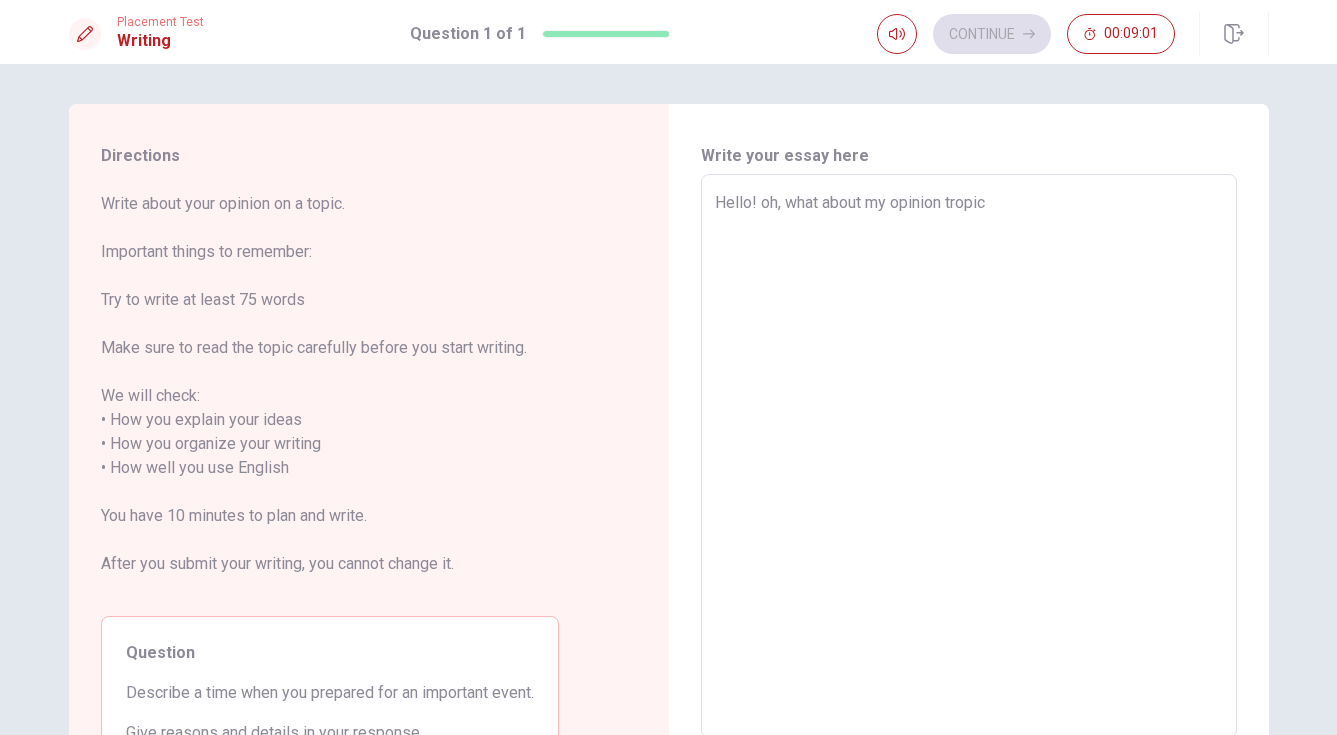 type on "Hello! oh, what about my opinion tropic," 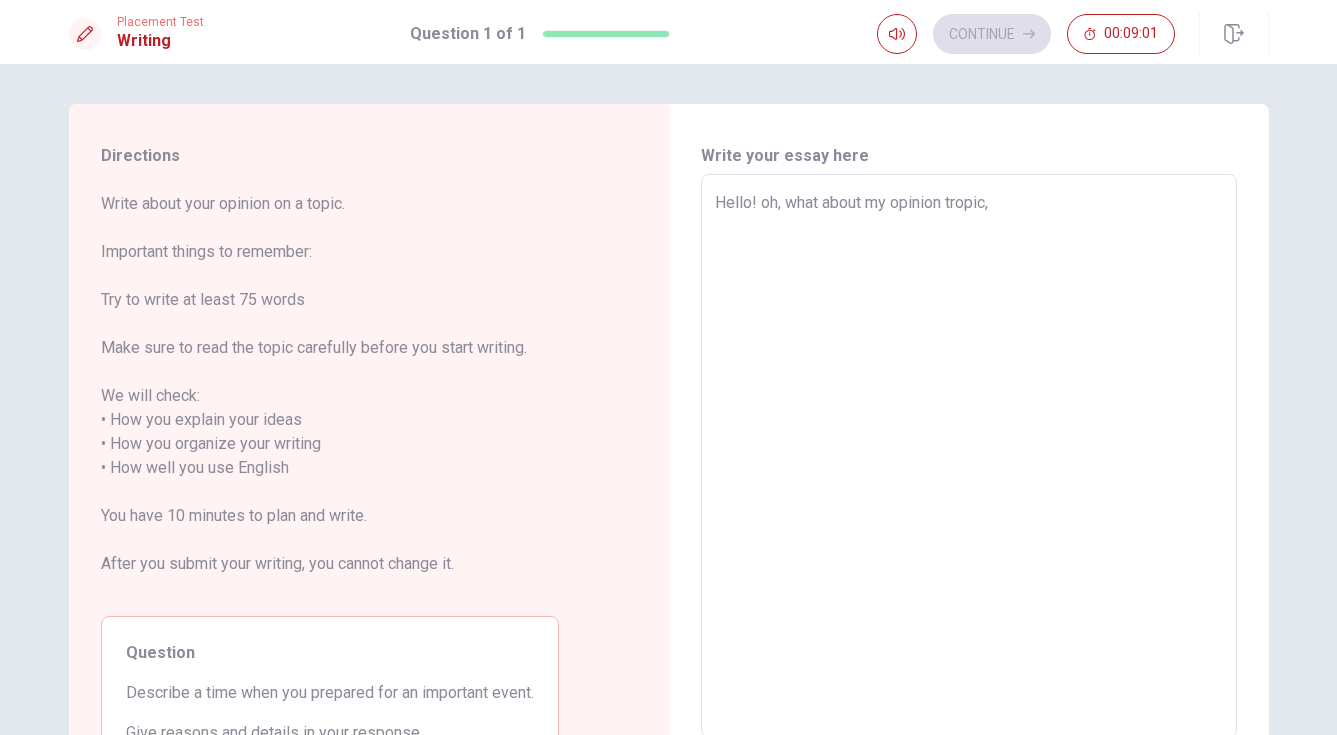 type on "x" 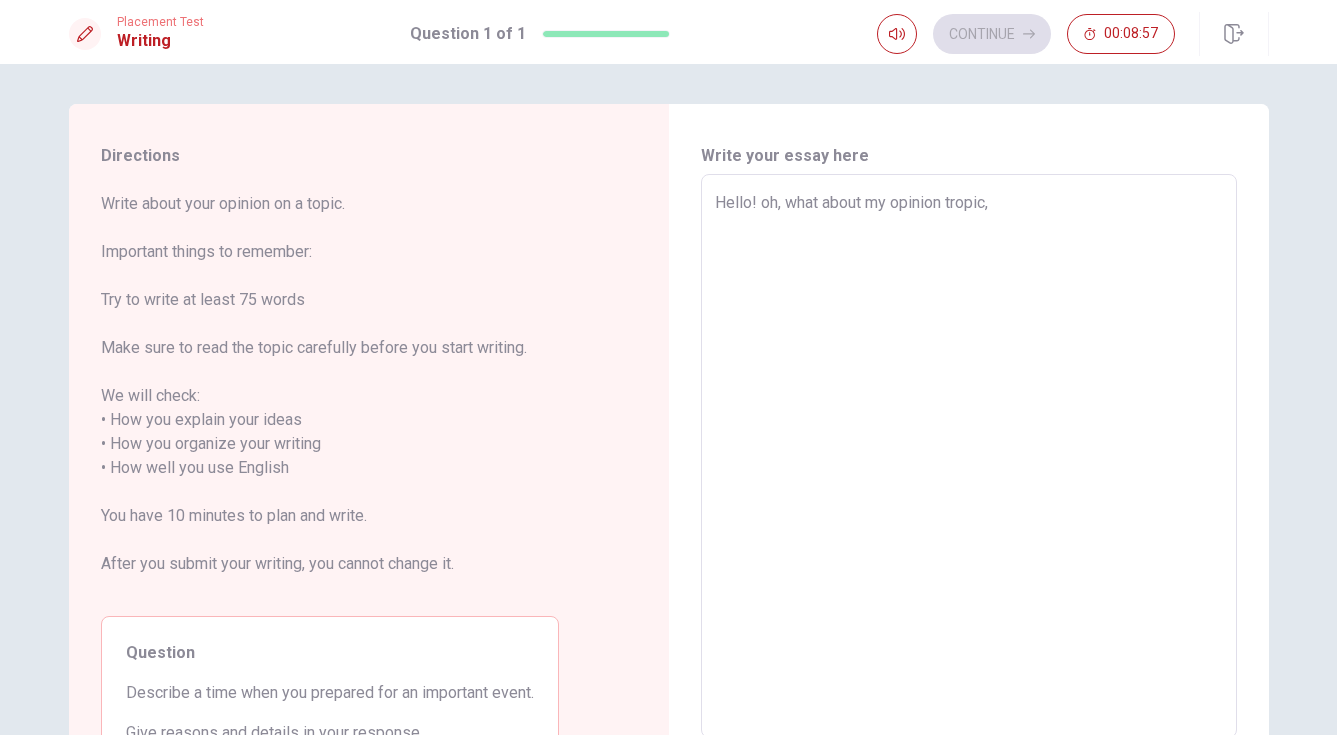 type on "x" 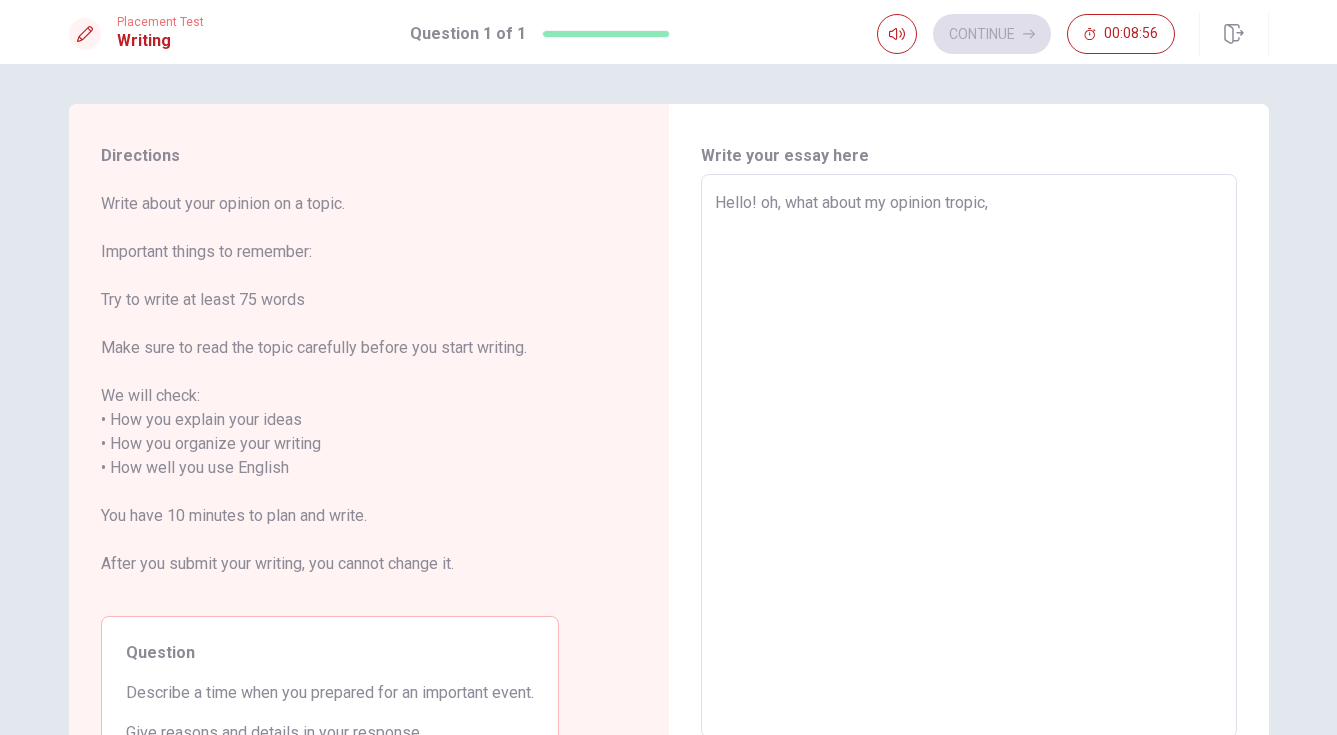 type on "Hello! oh, what about my opinion tropic," 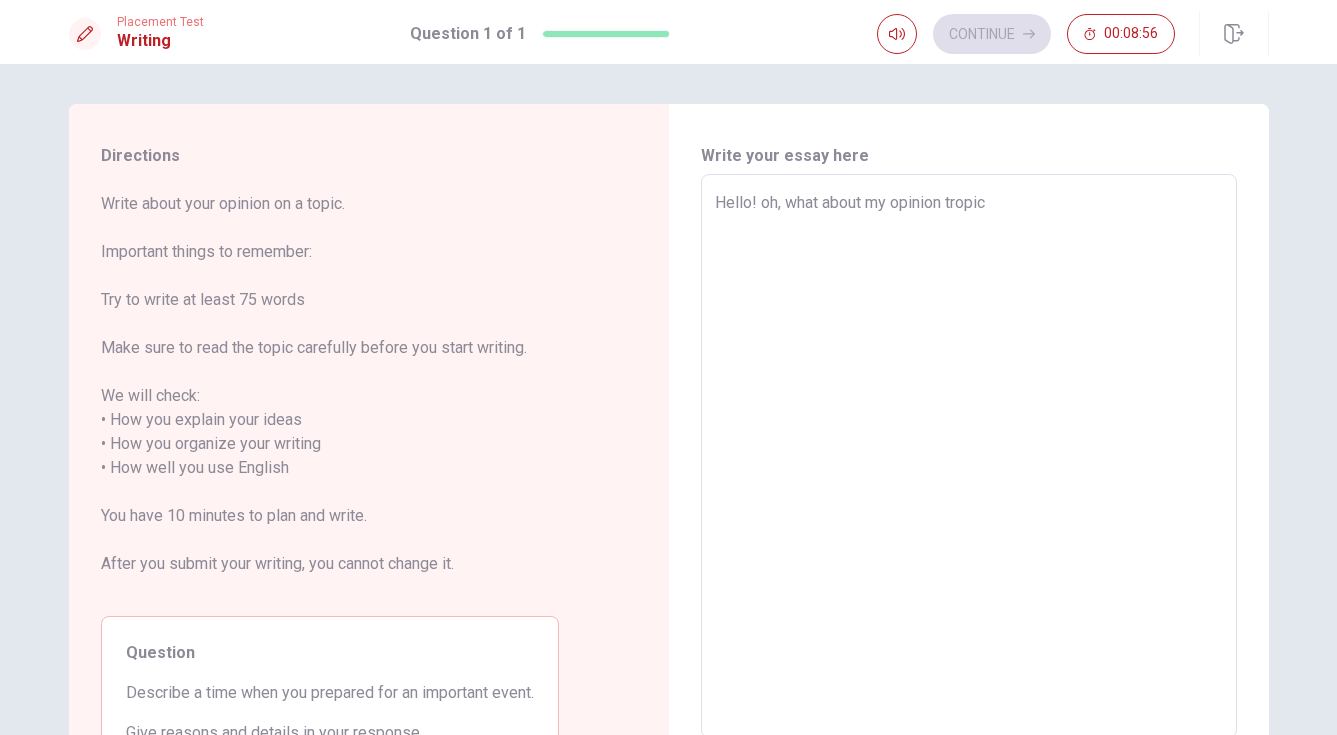 type on "x" 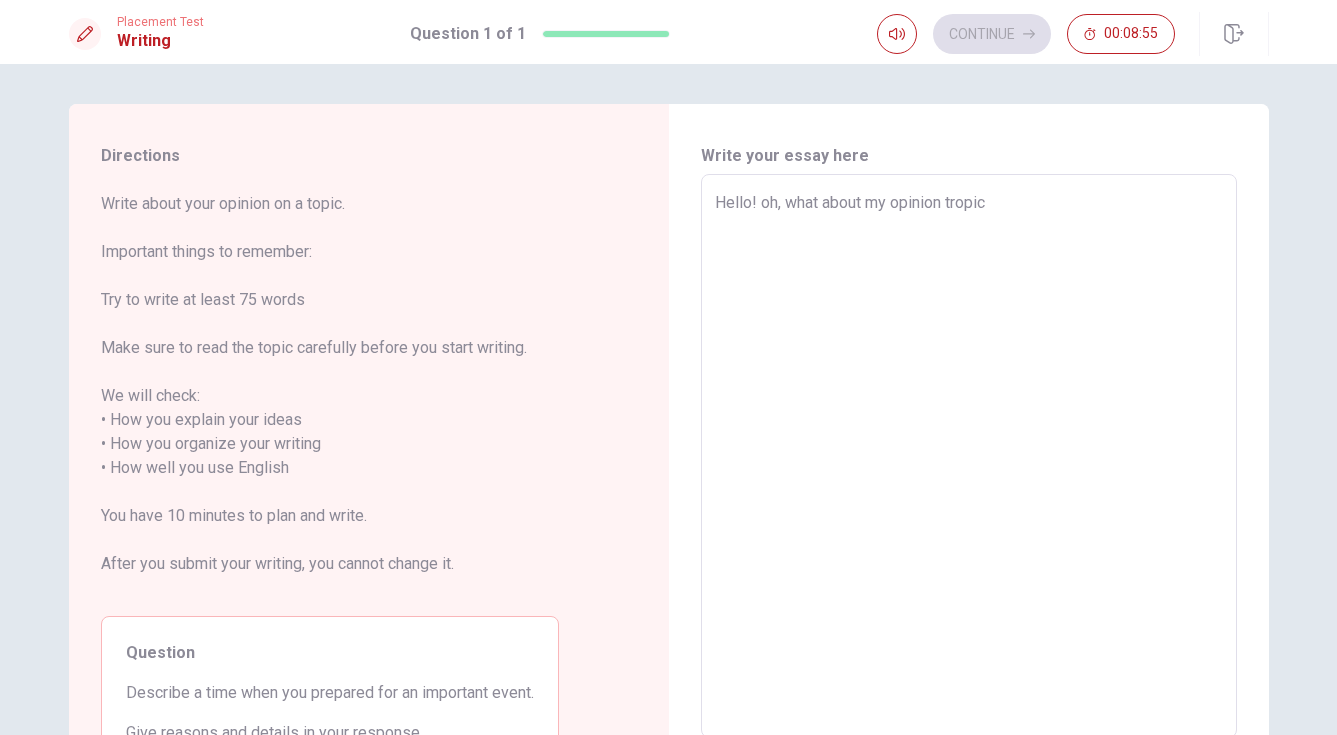 type on "Hello! oh, what about my opinion tropi" 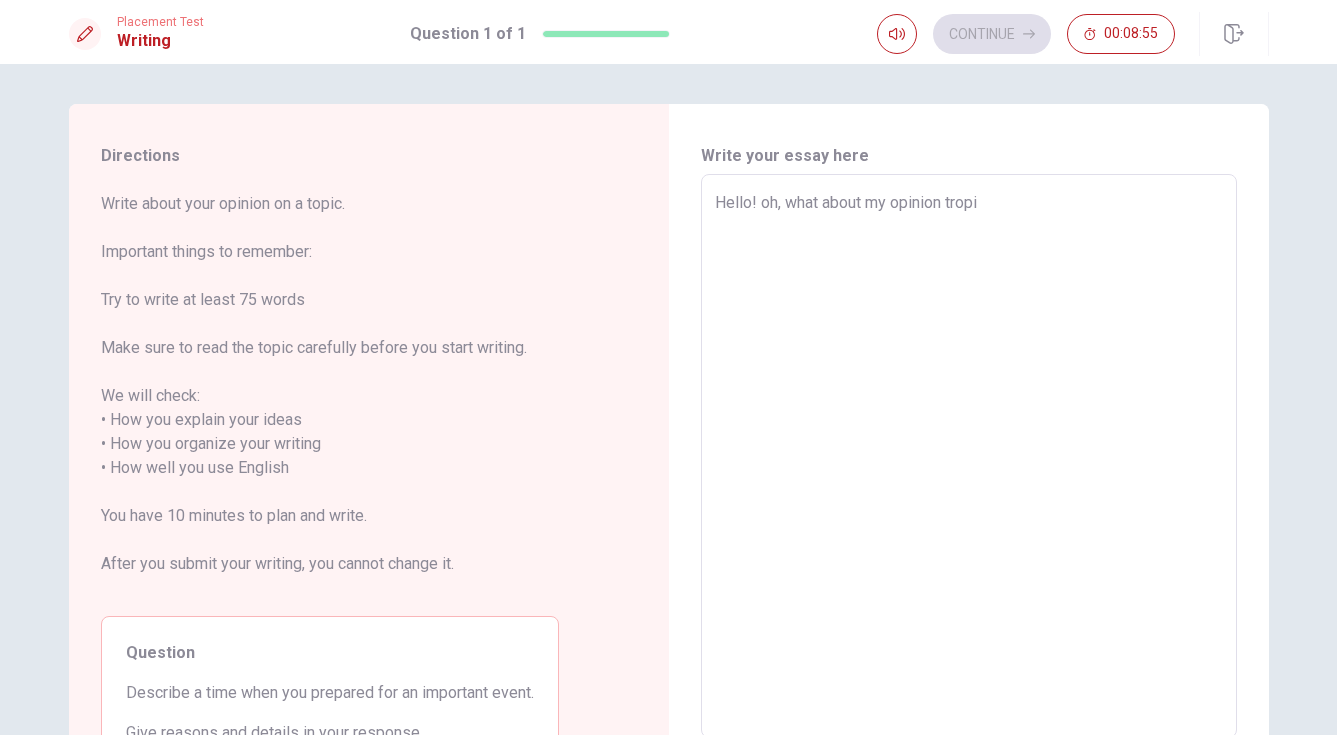 type on "x" 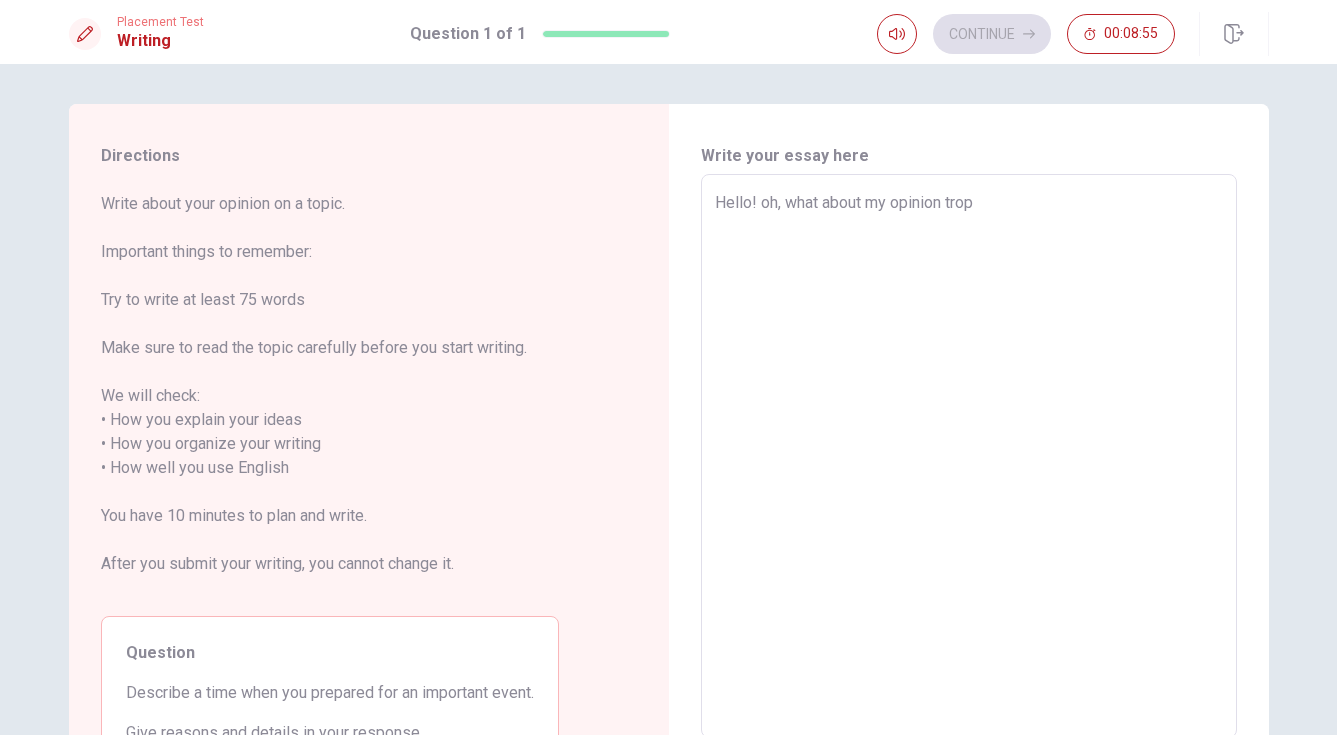 type on "x" 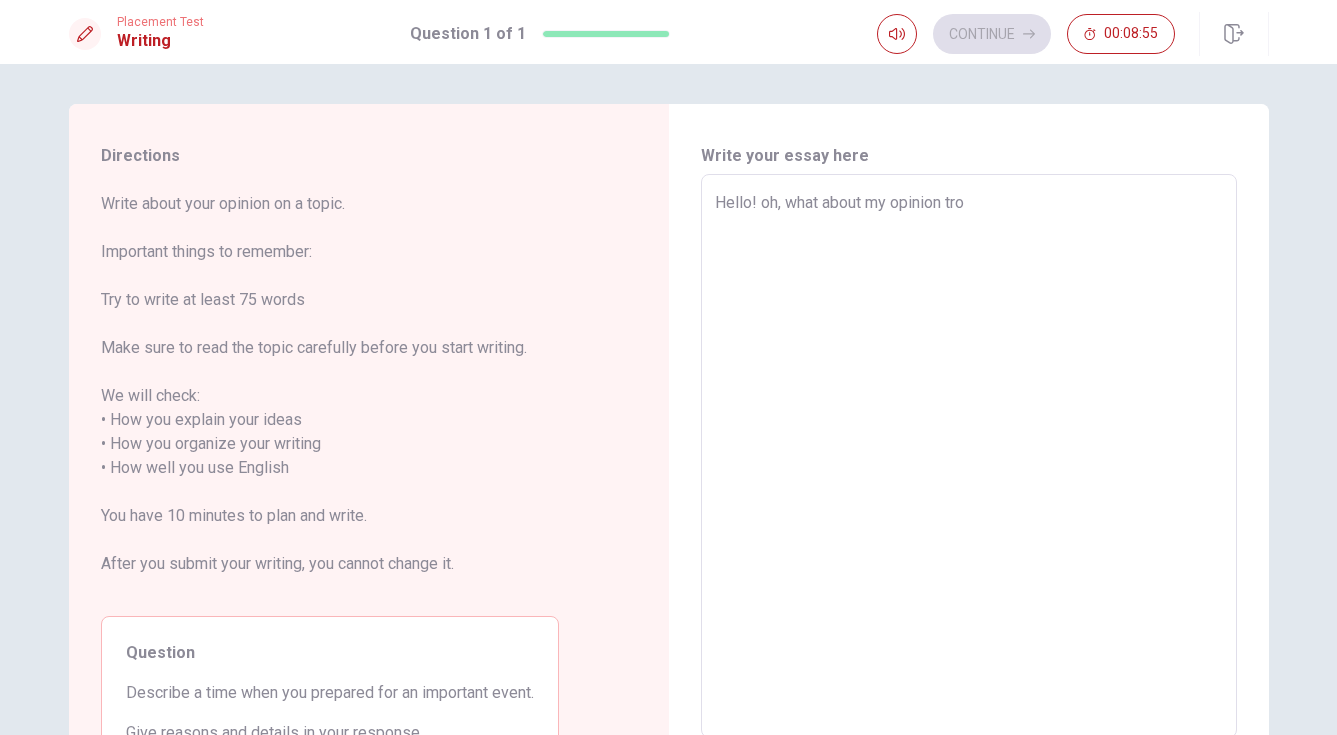 type on "x" 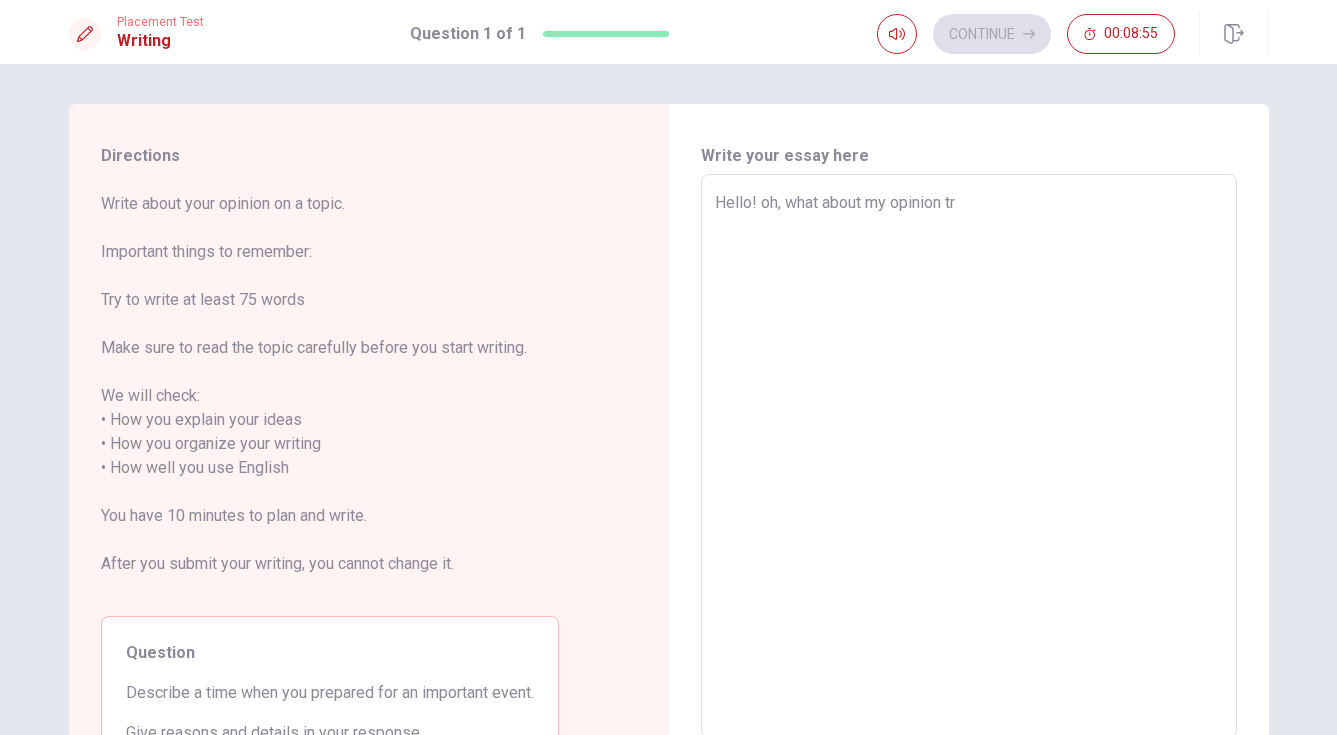 type on "x" 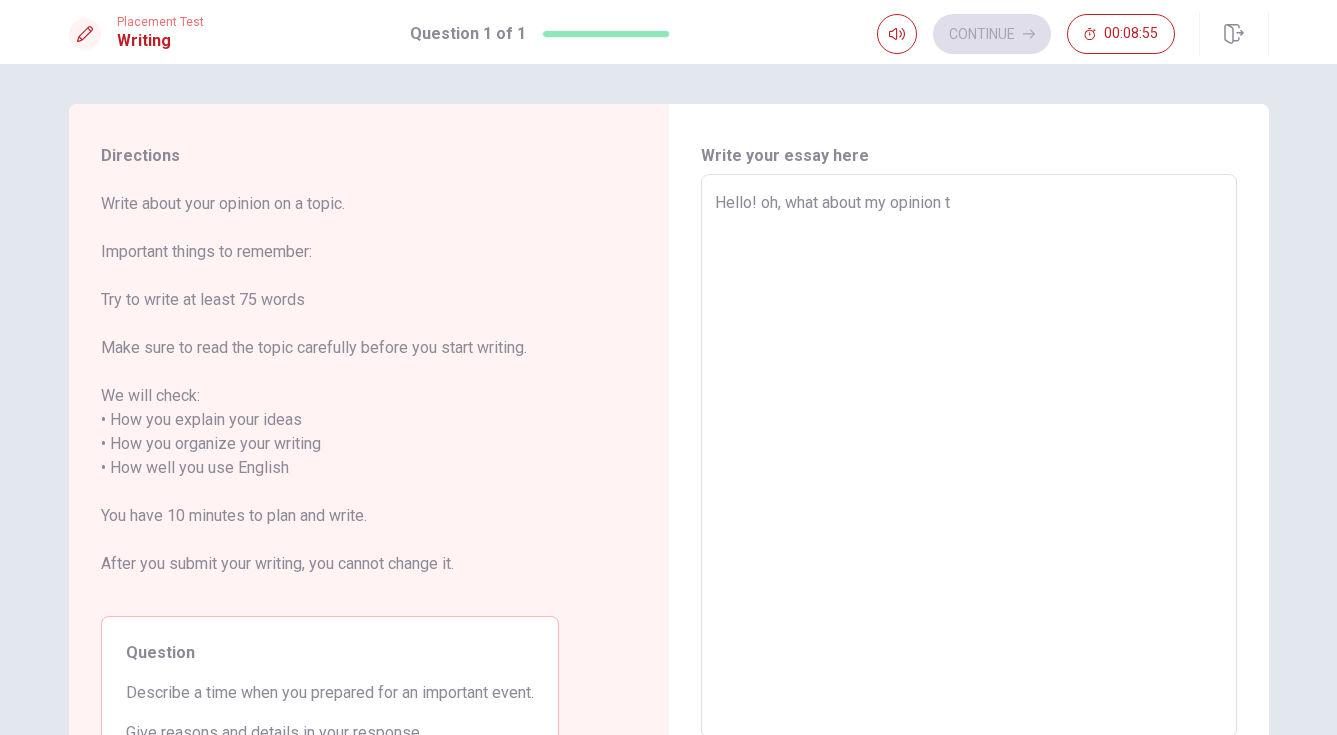 type on "x" 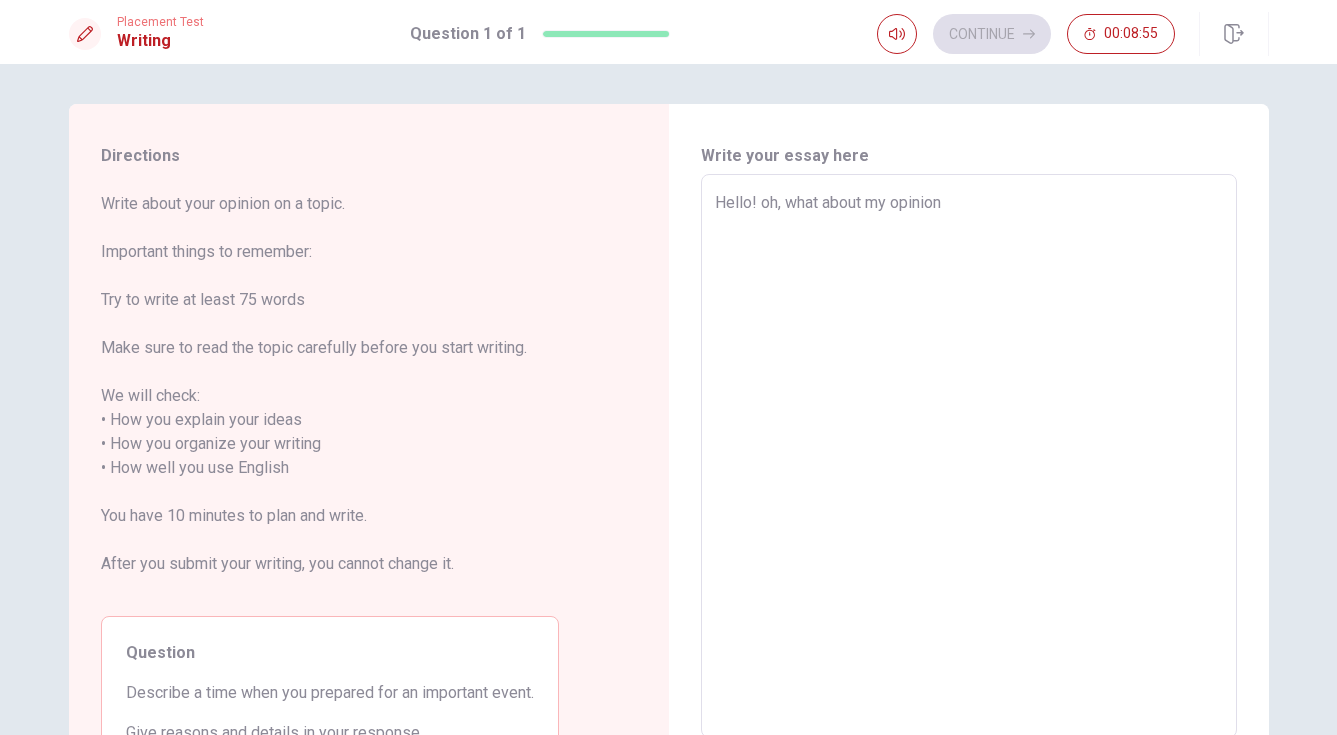 type on "x" 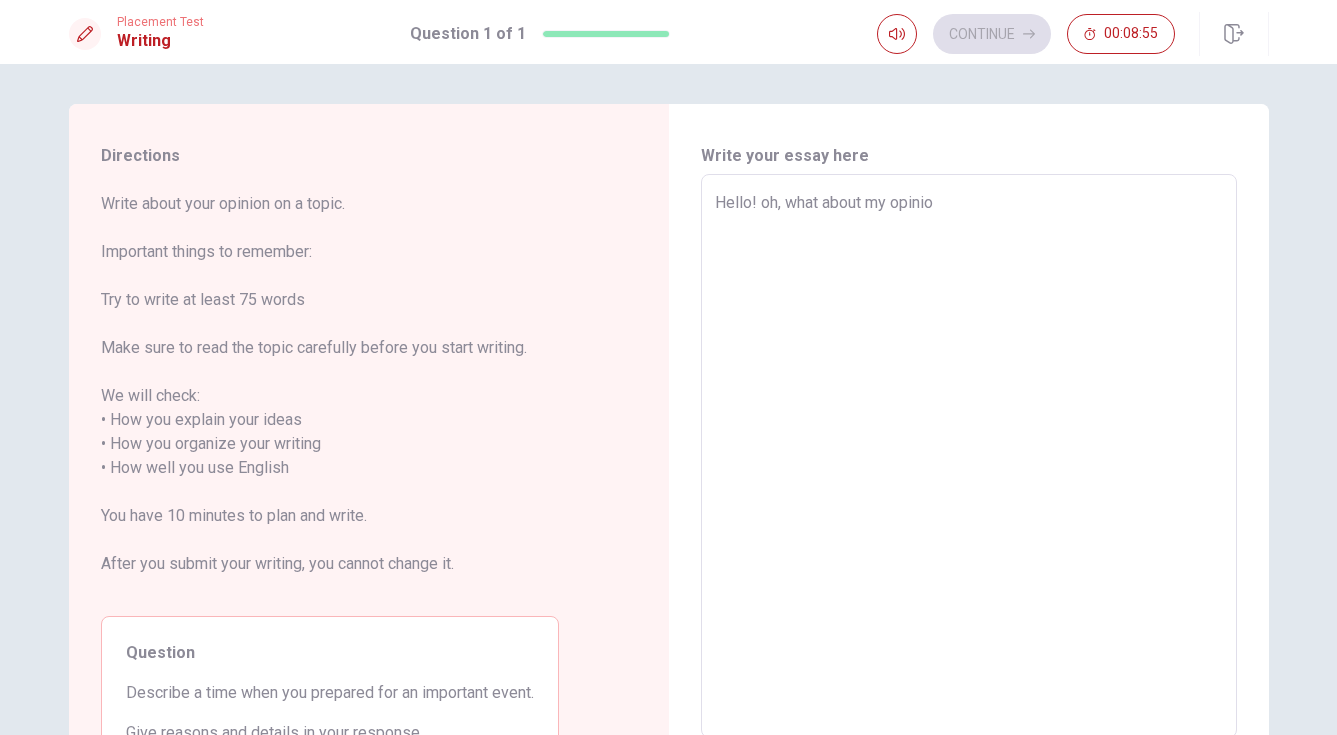 type on "x" 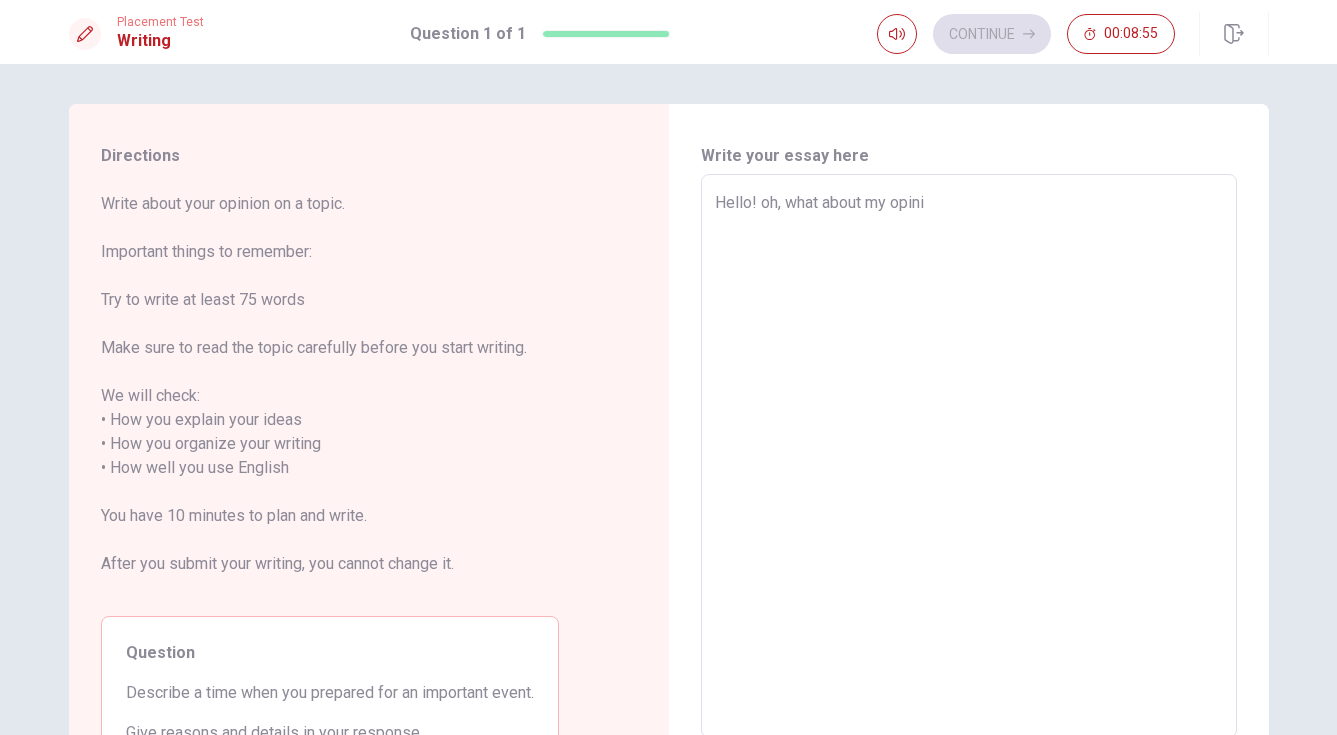 type on "x" 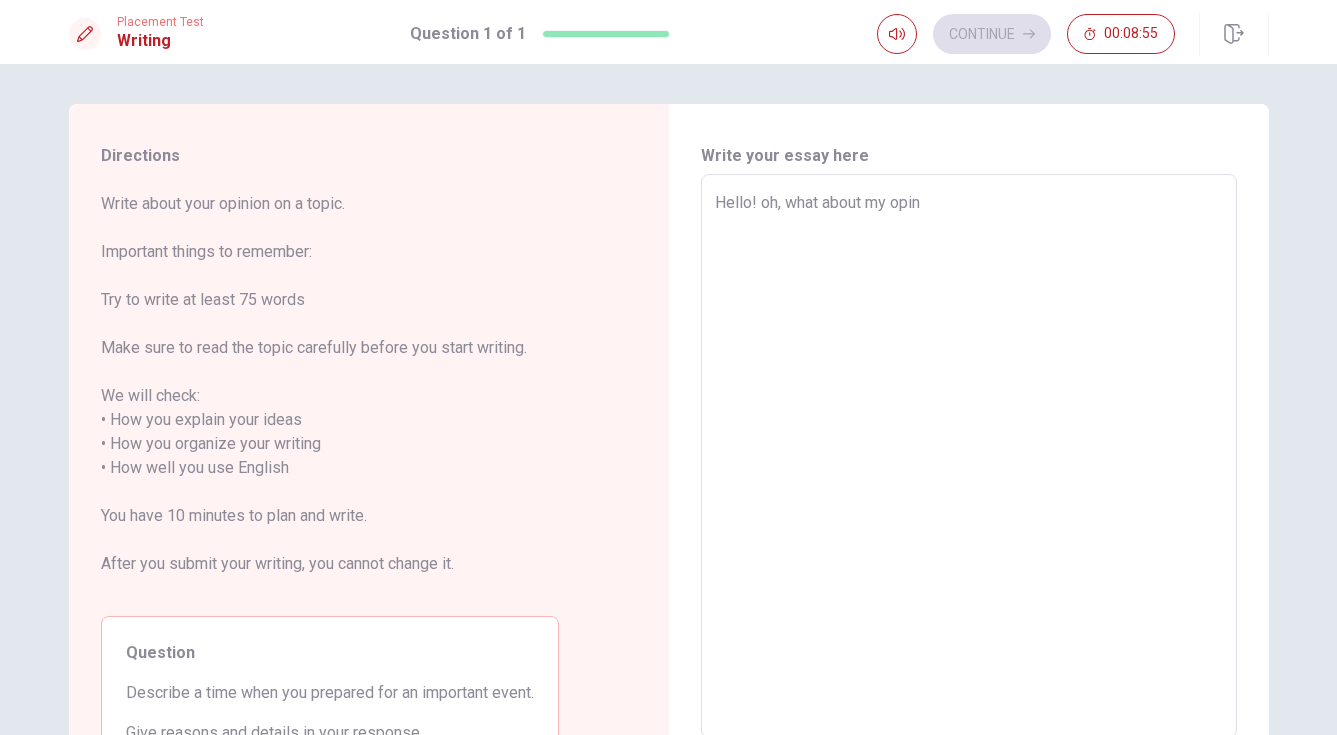 type on "x" 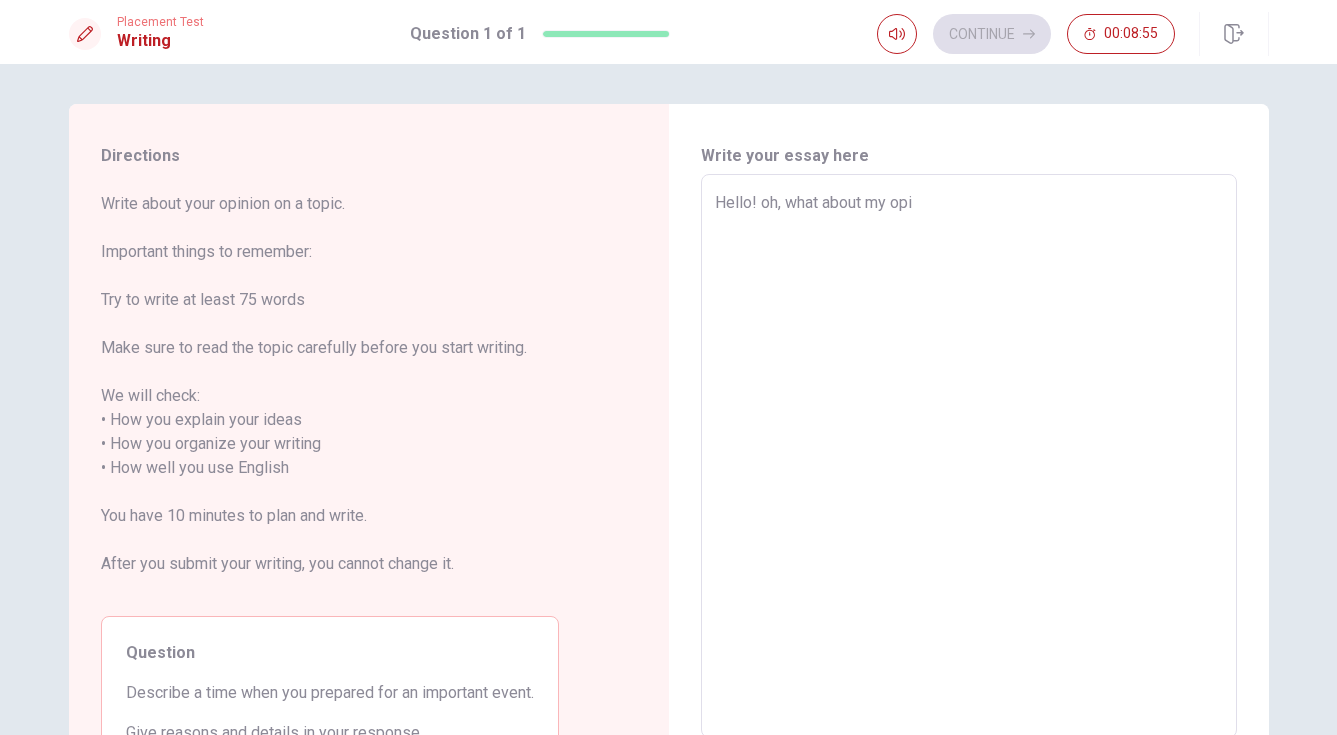 type on "Hello! oh, what about my op" 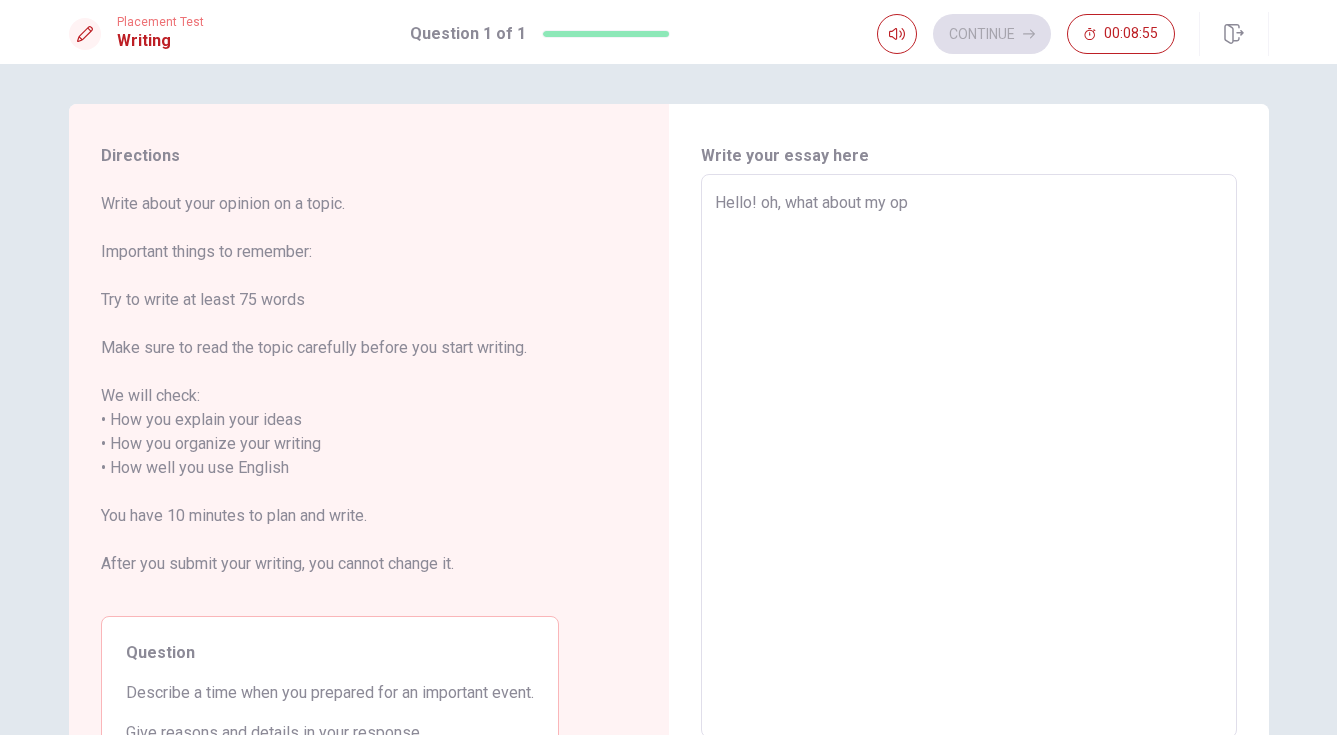 type on "x" 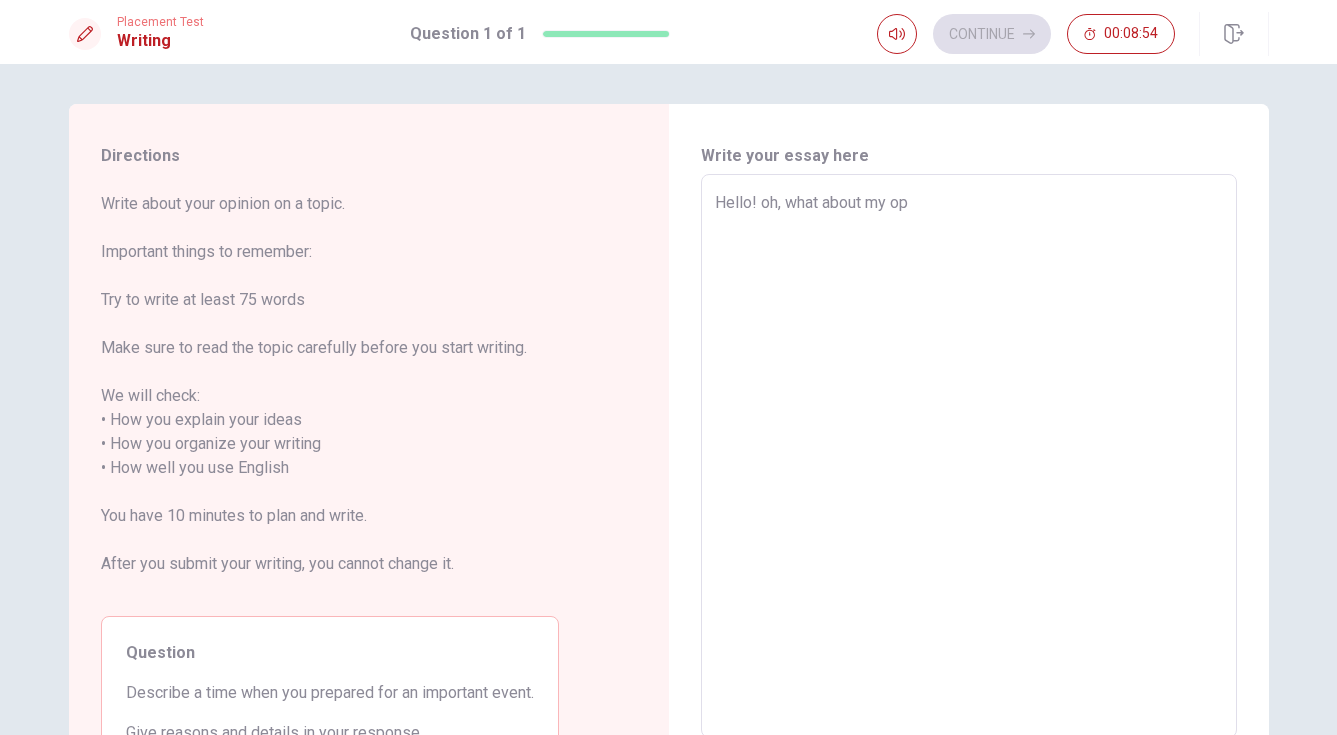 type on "Hello! oh, what about my o" 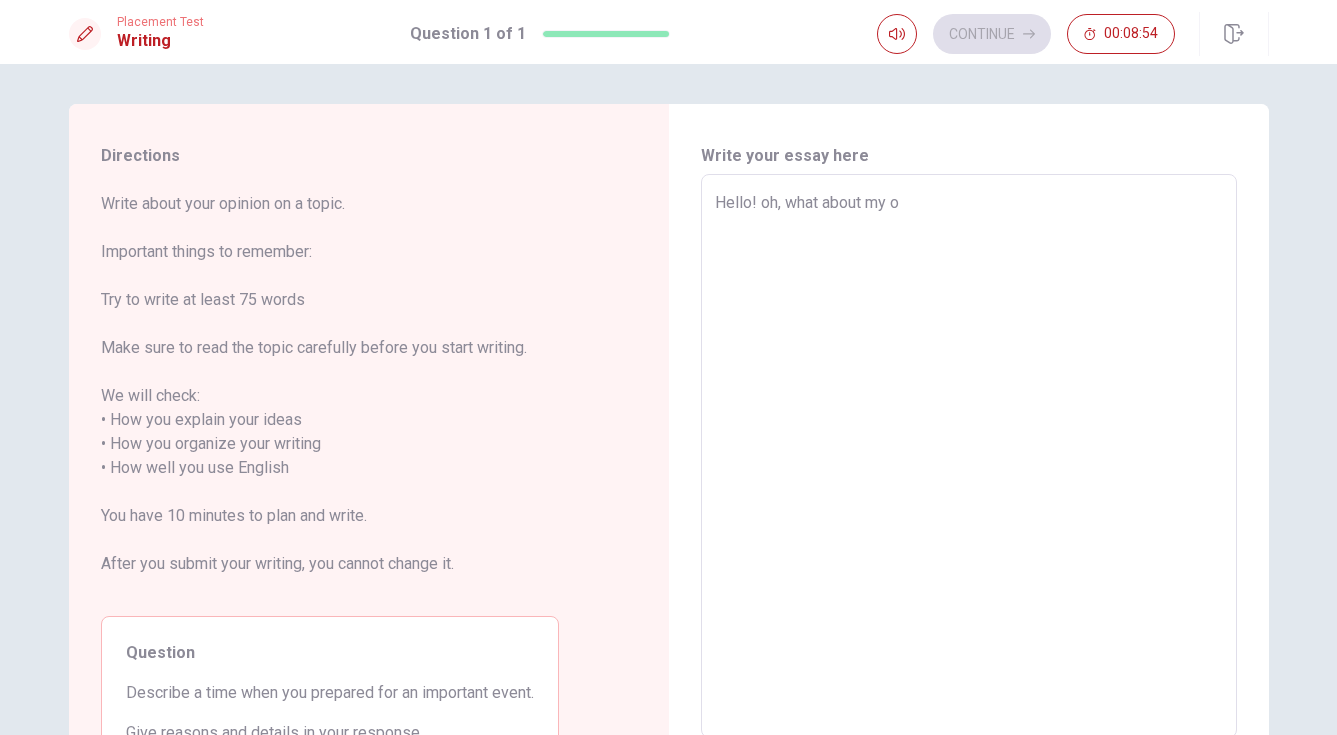 type on "x" 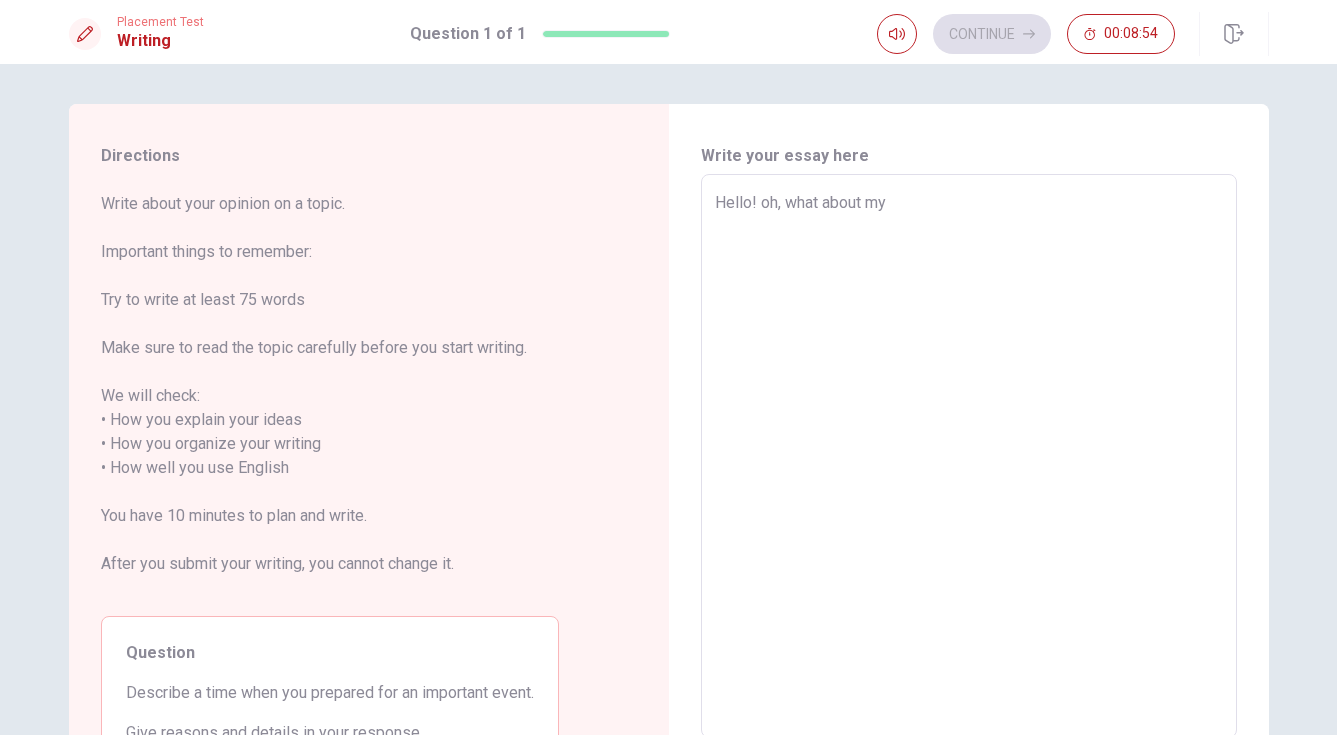 type on "x" 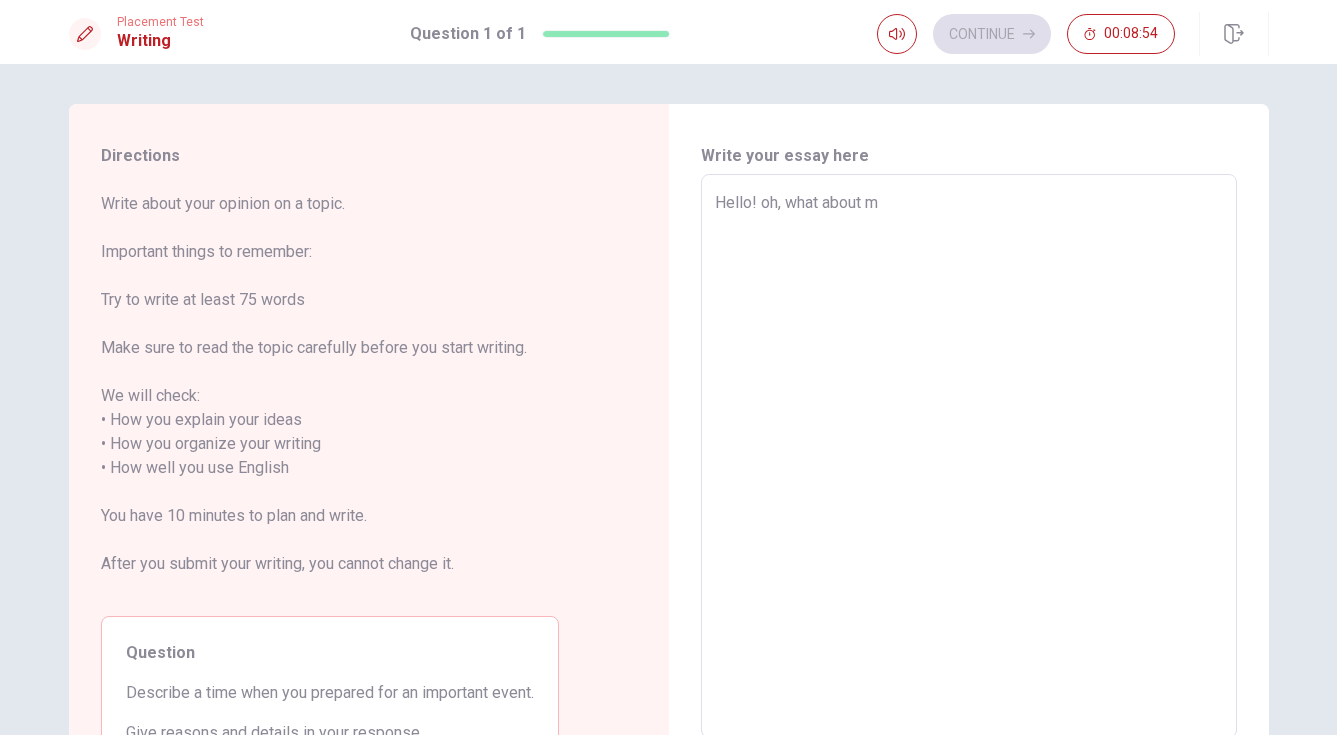 type on "x" 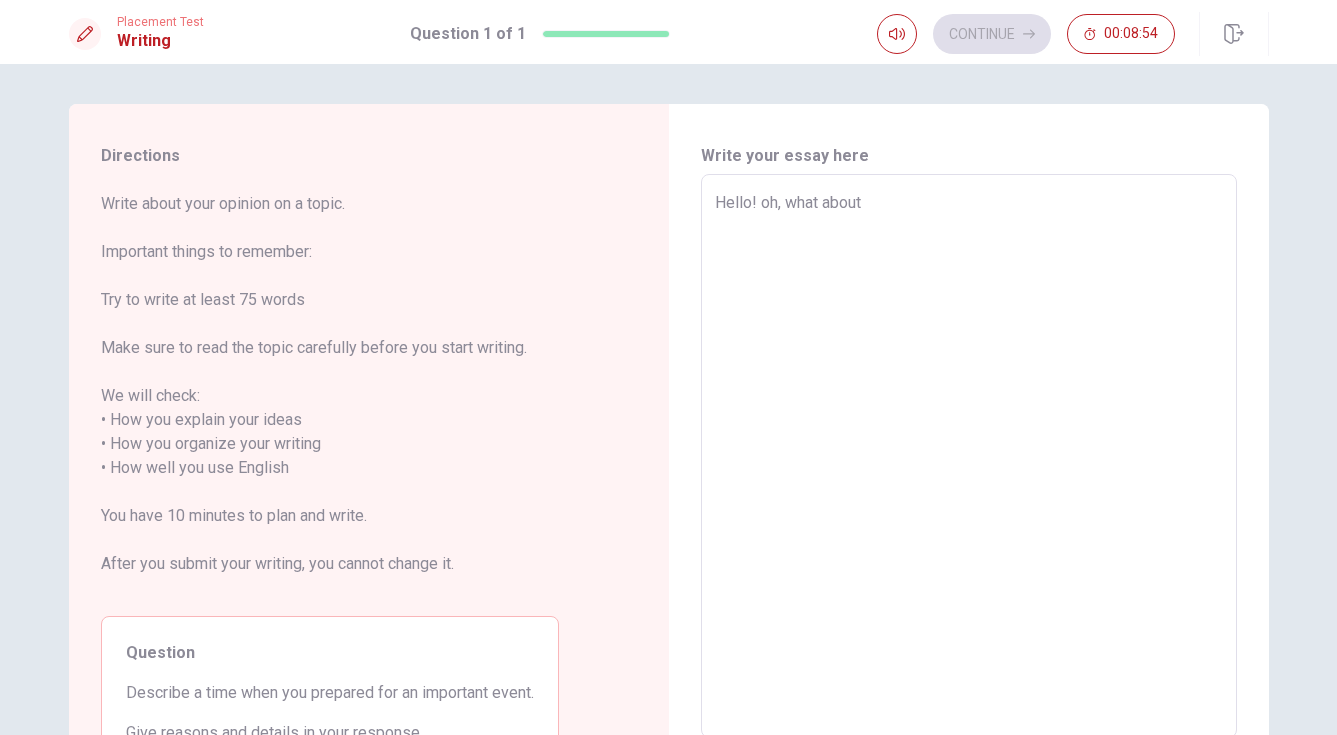 type on "x" 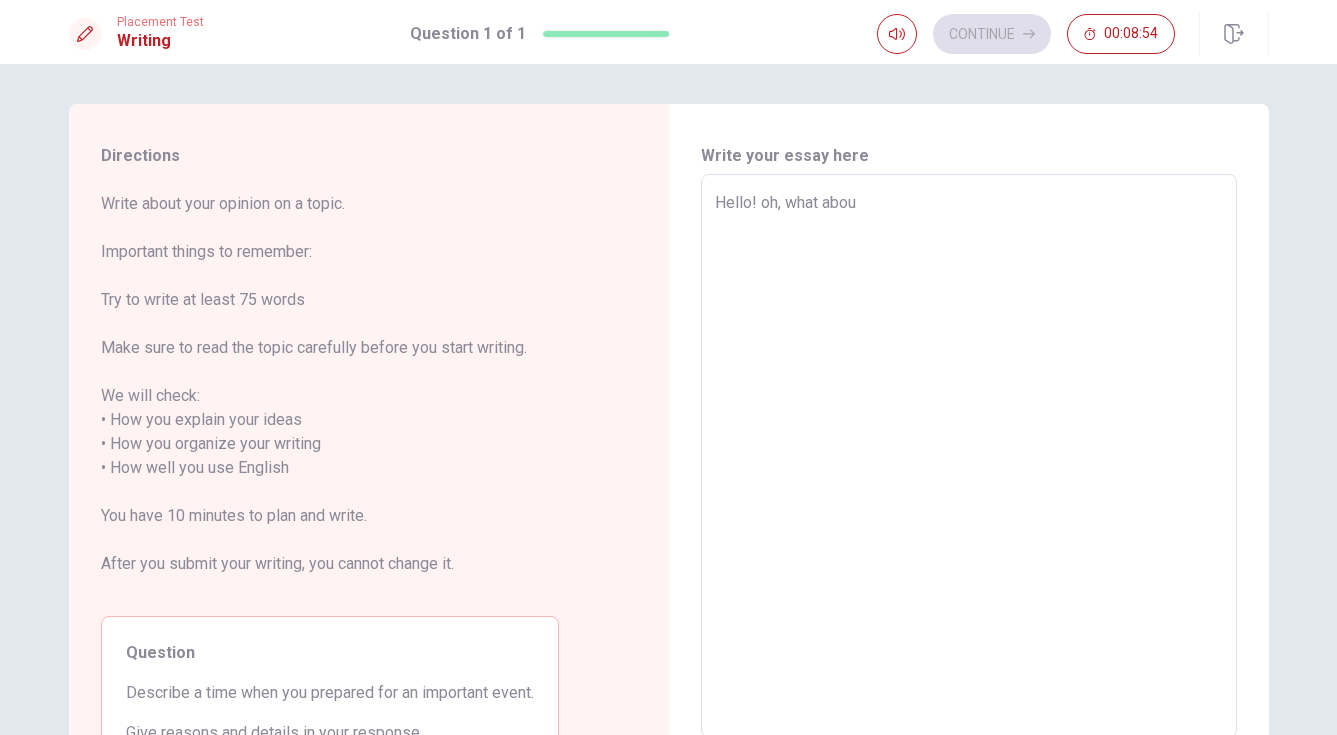 type on "x" 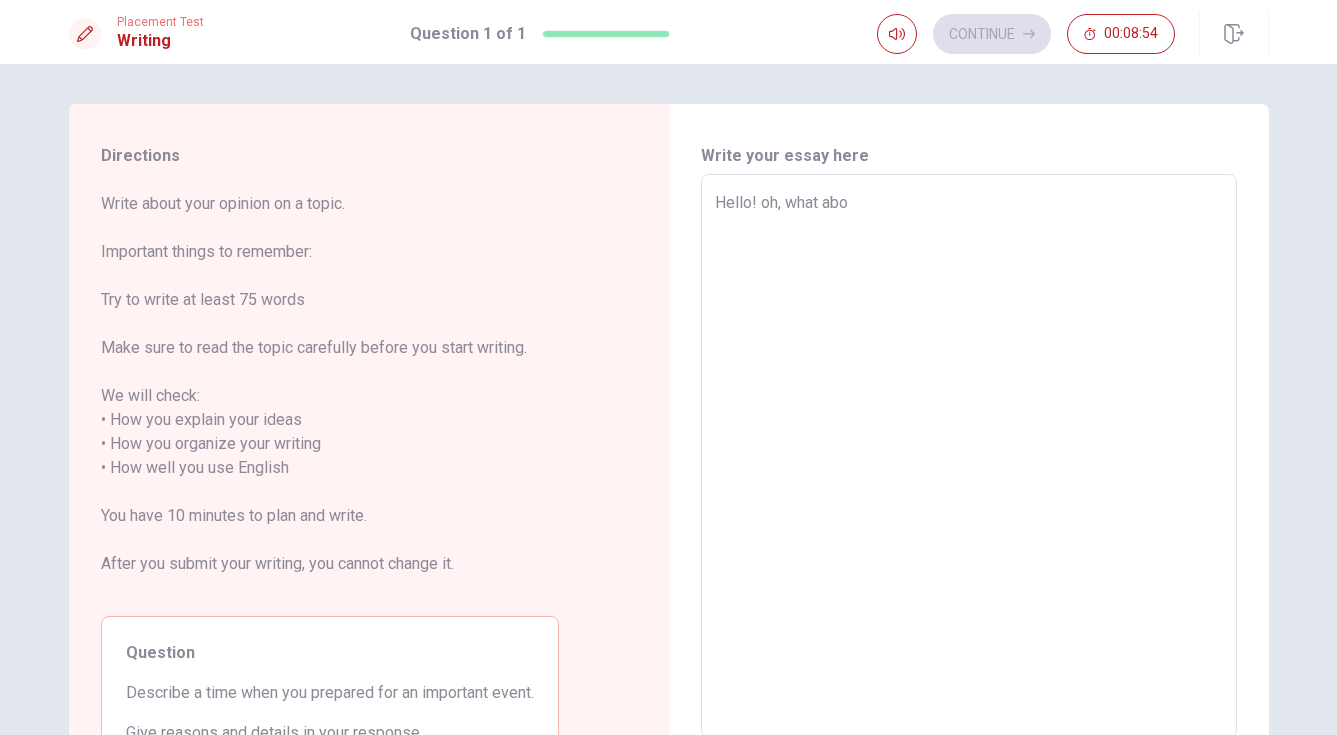 type on "x" 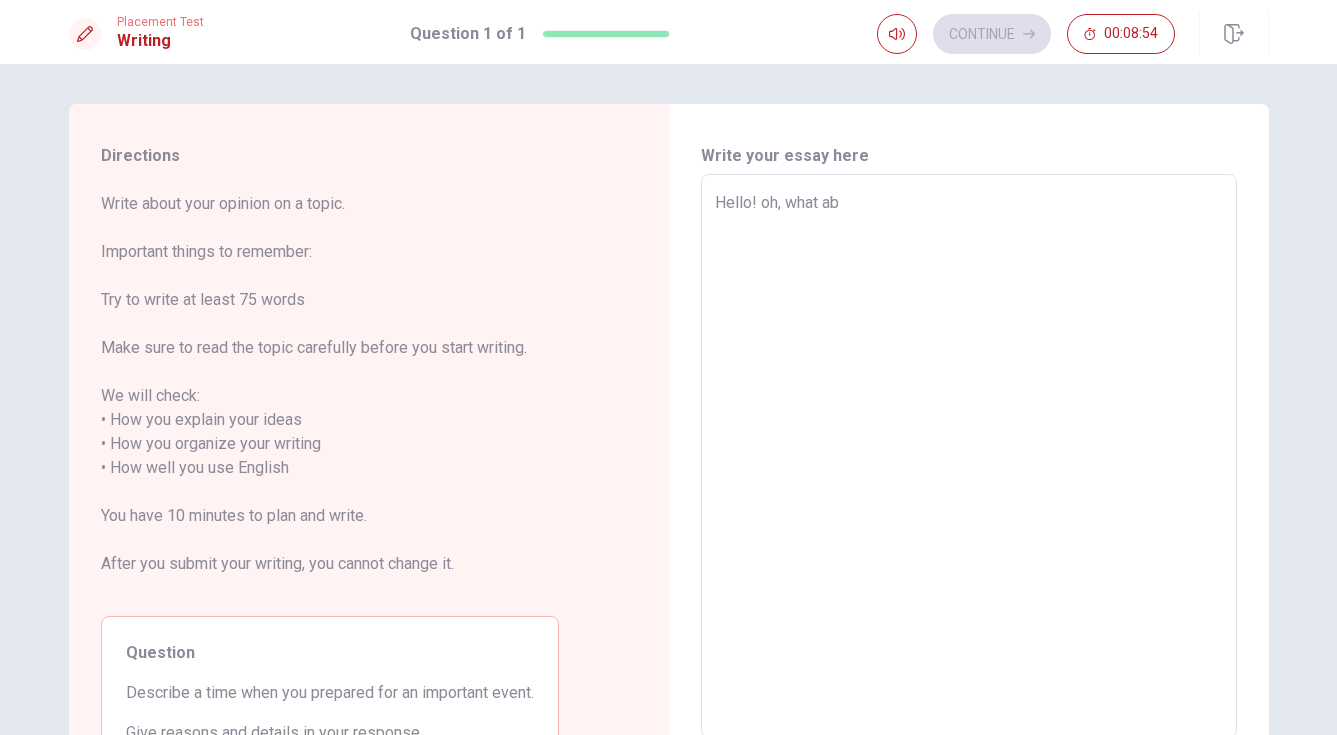 type on "x" 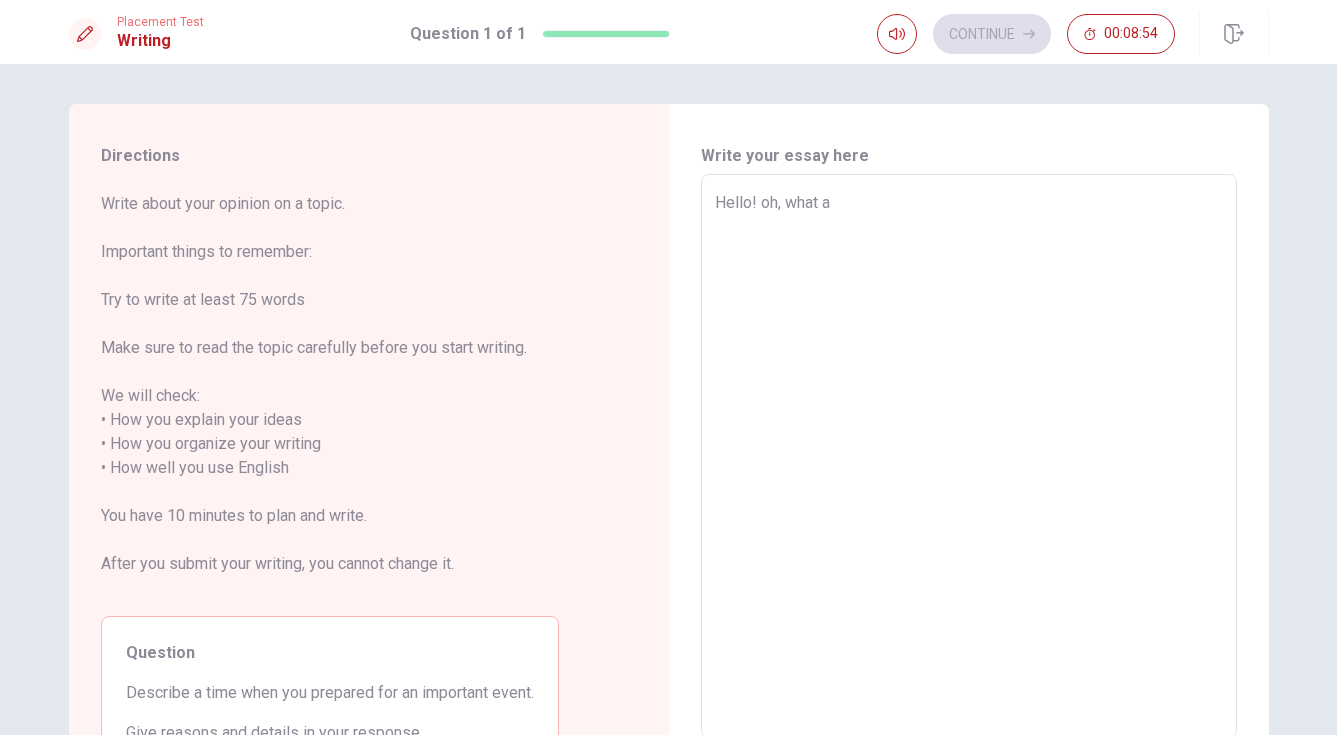 type on "x" 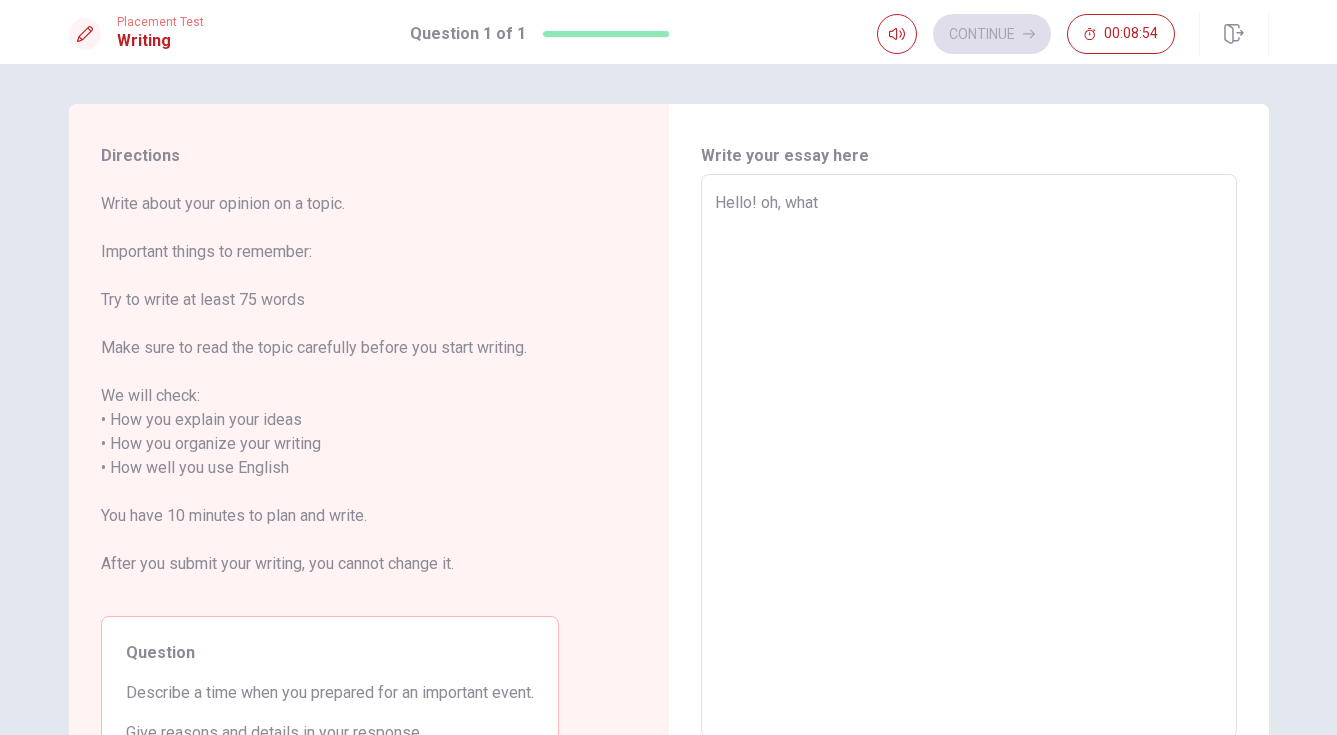 type on "Hello! oh, what" 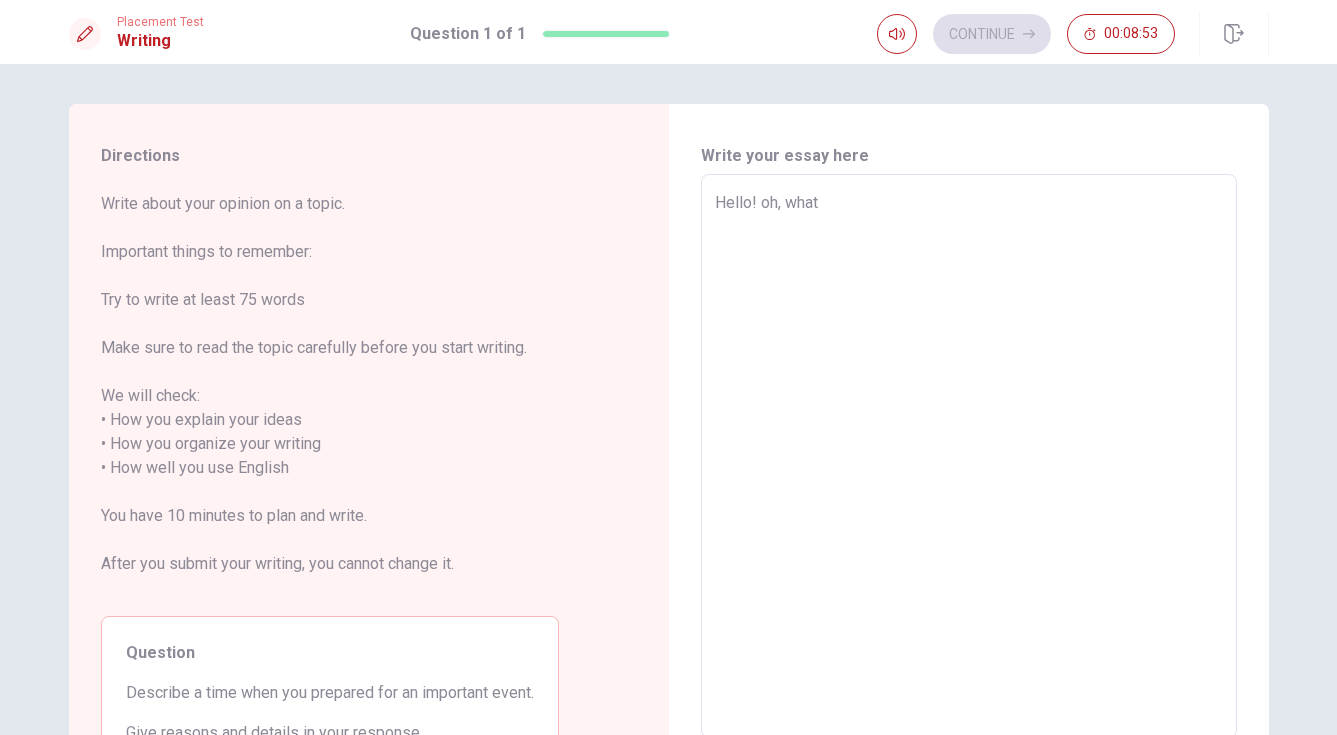 type on "Hello! oh, wha" 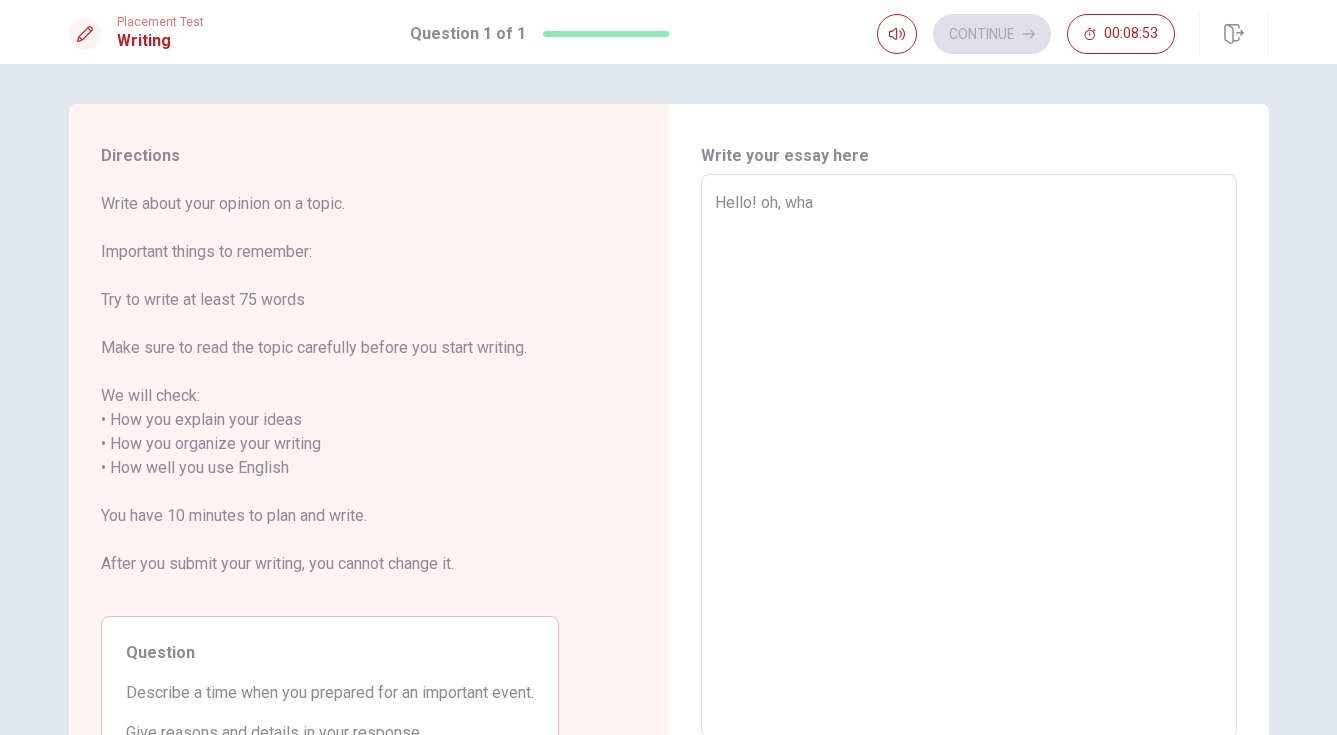 type on "x" 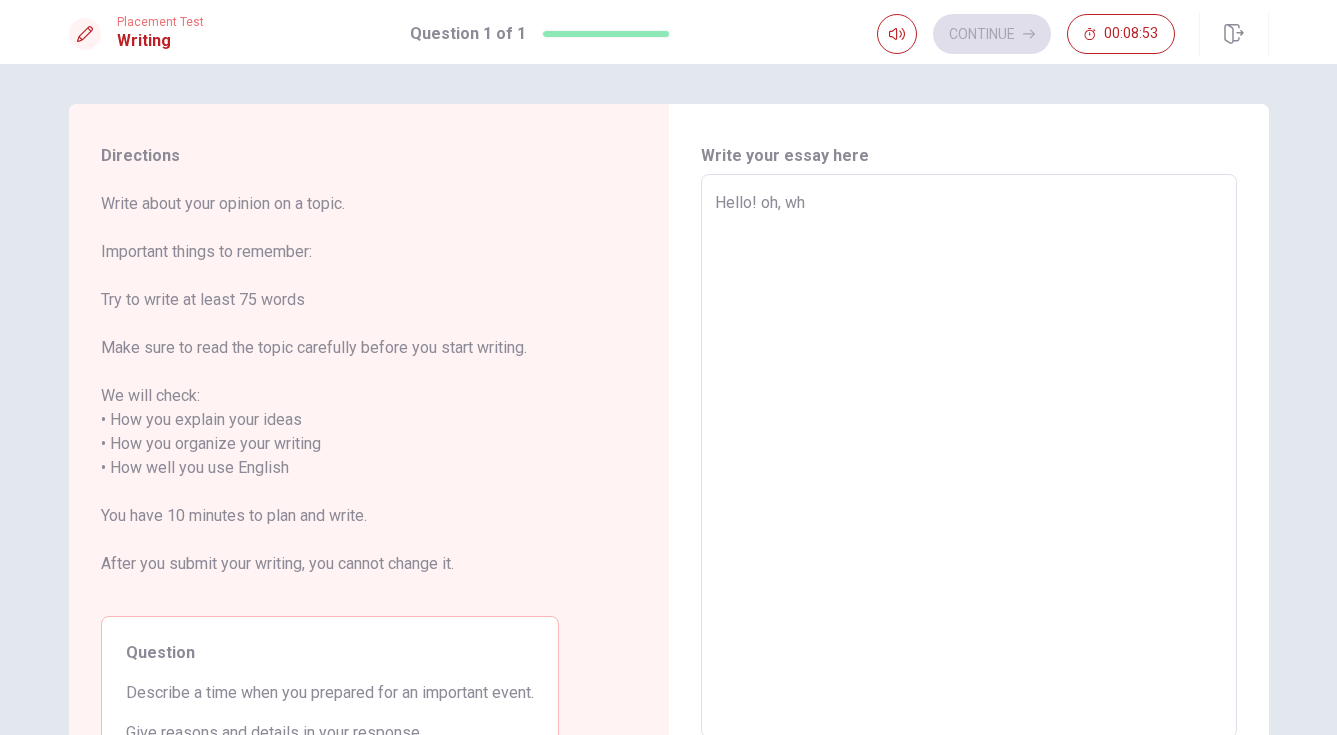 type on "x" 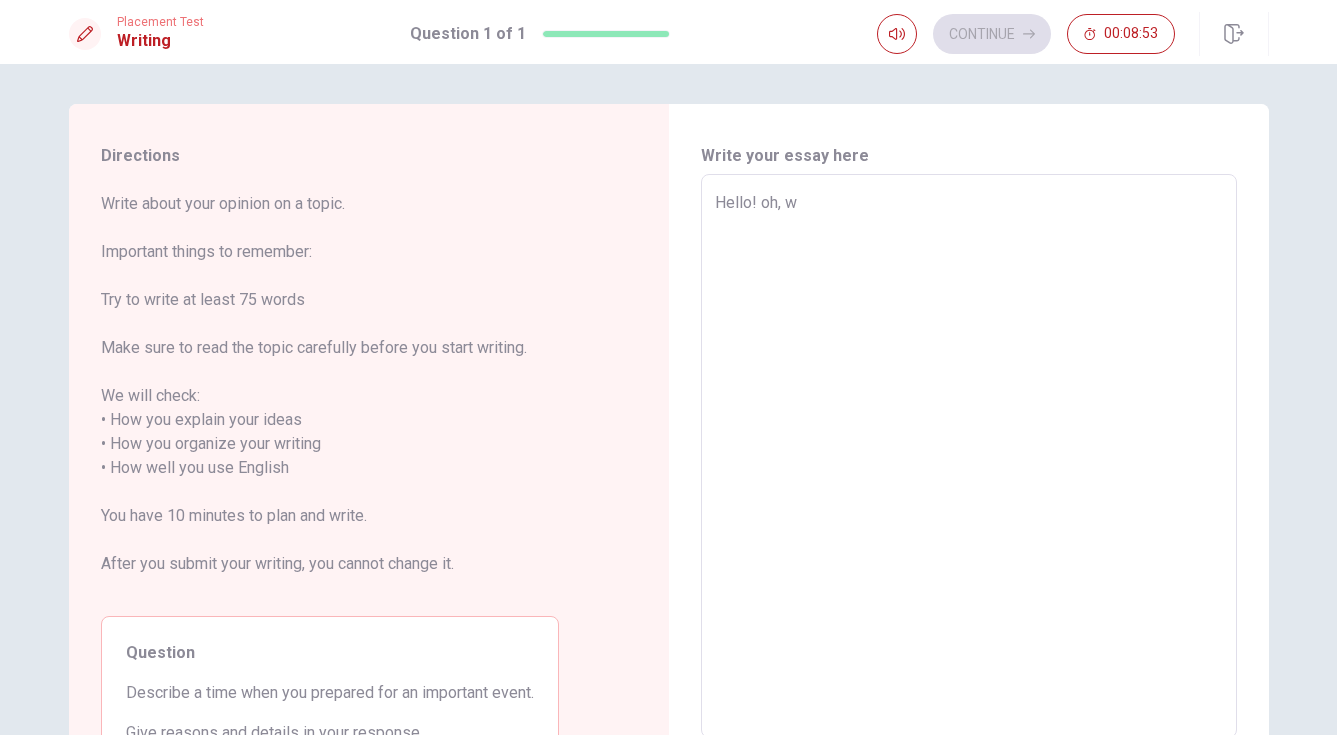 type on "x" 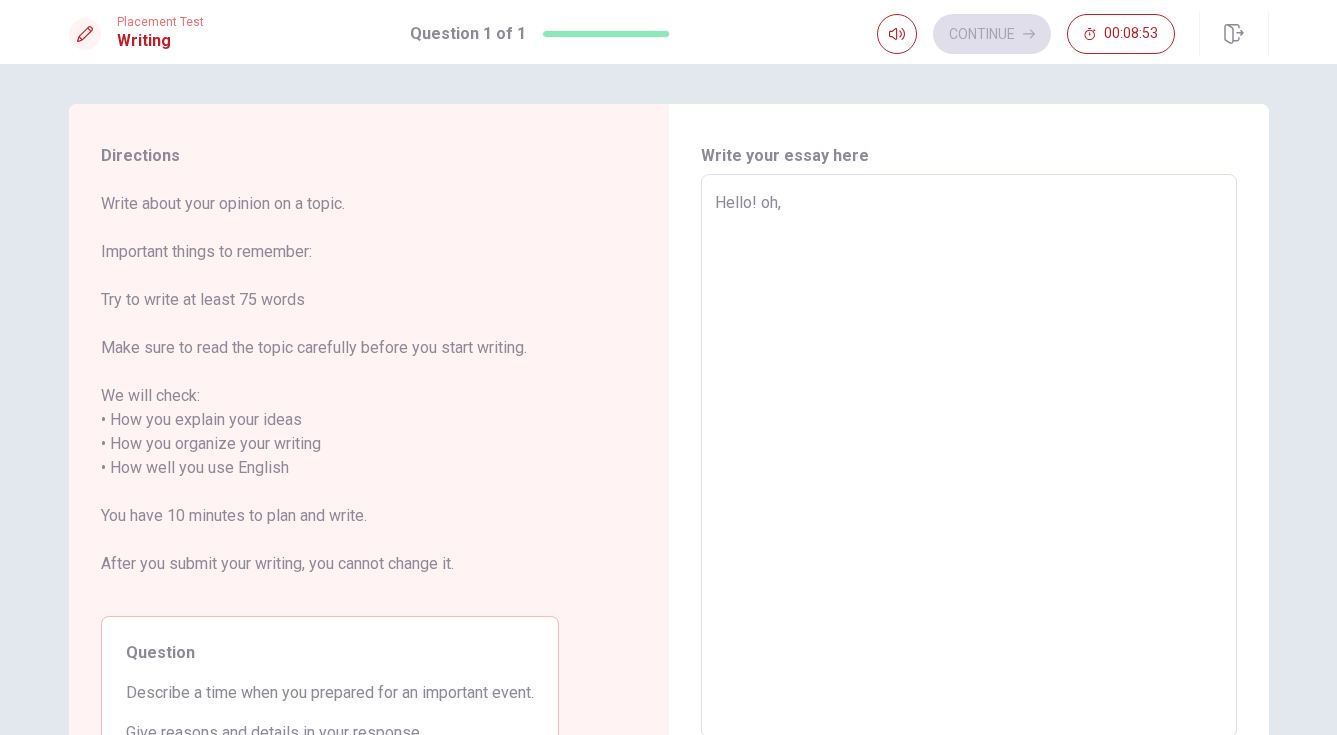 type on "x" 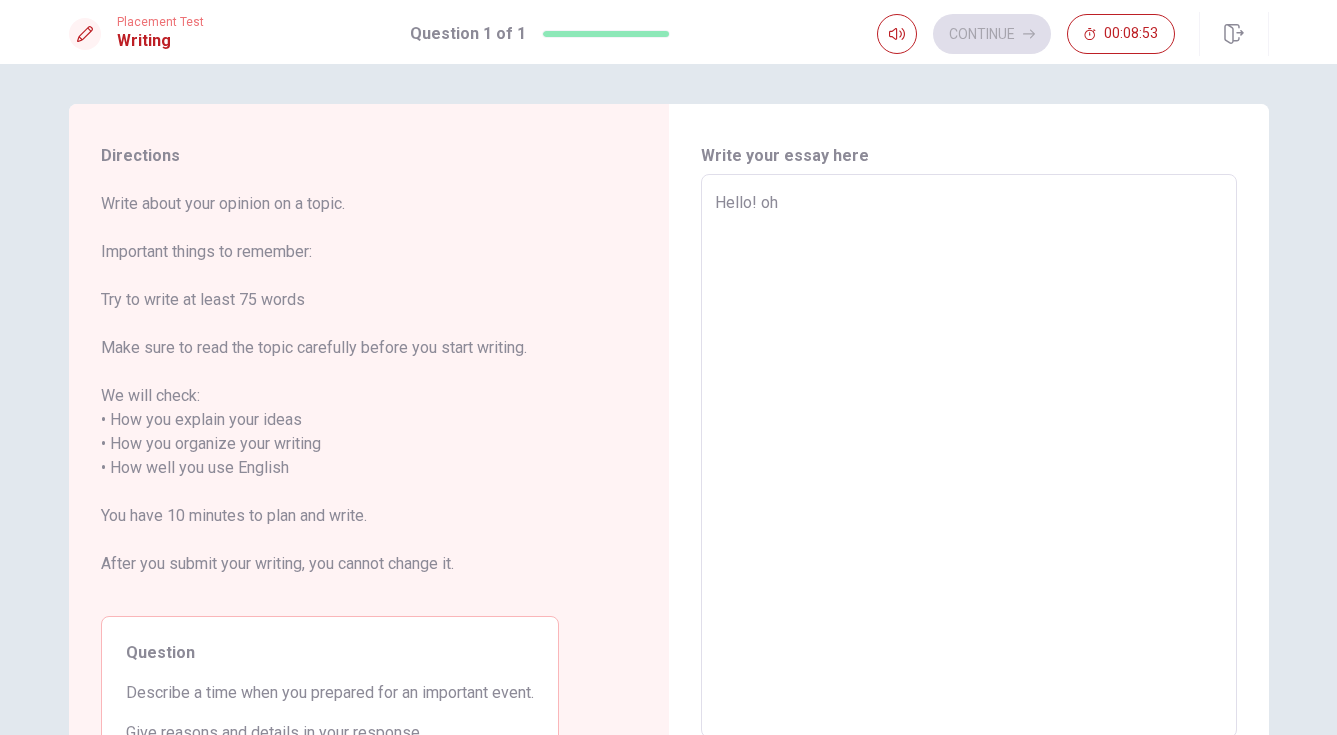 type on "x" 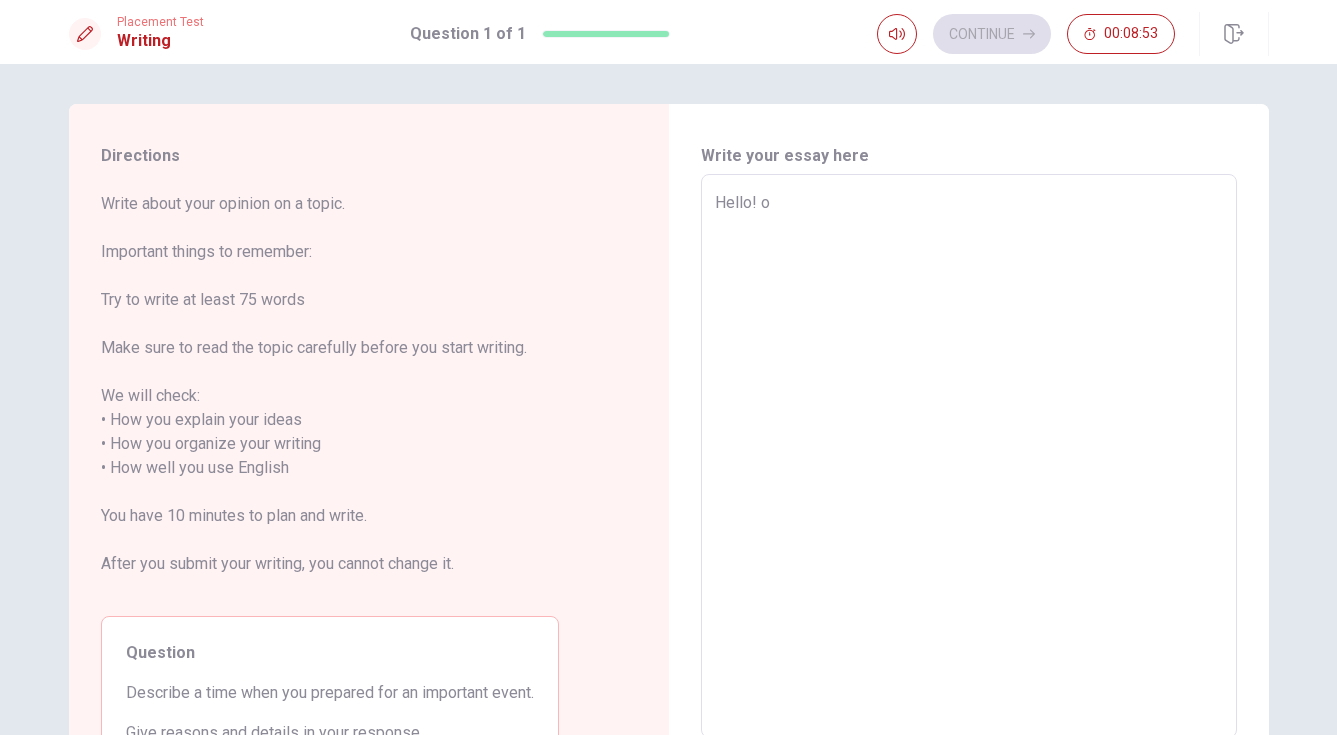 type on "x" 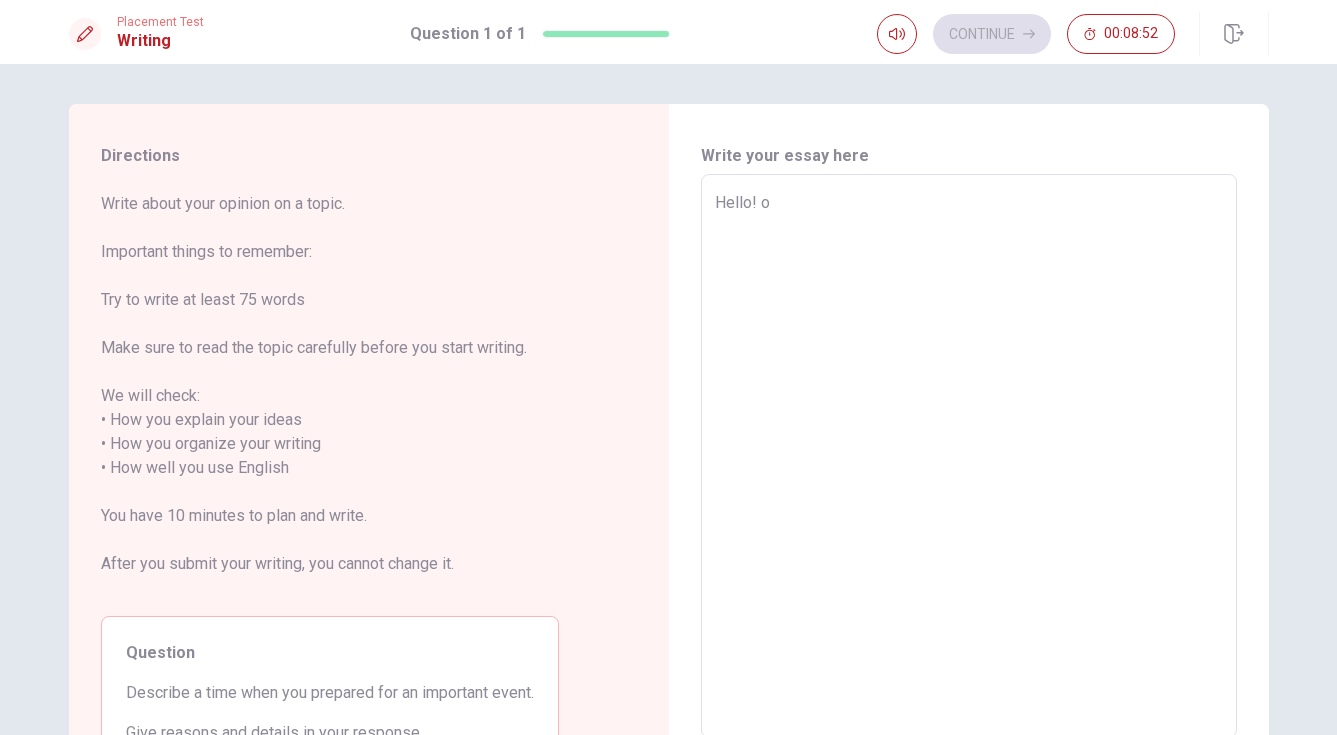 type on "Hello!" 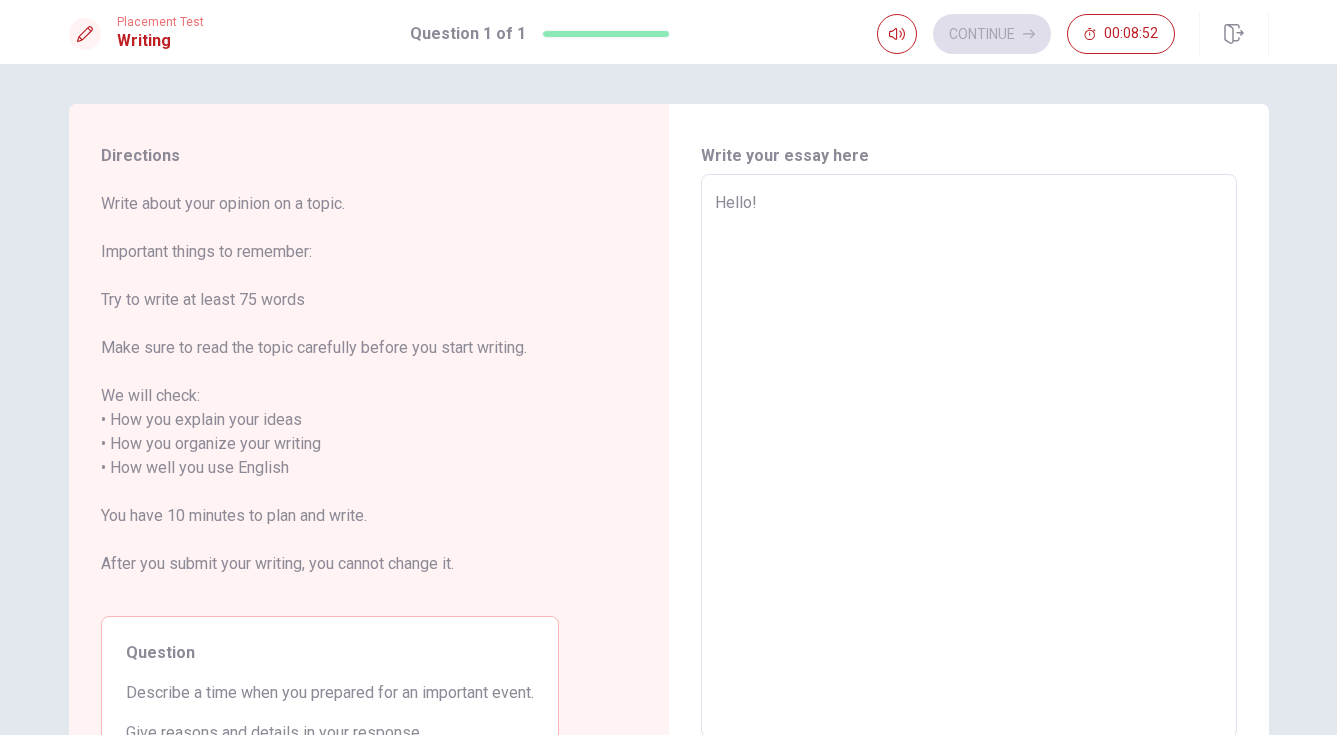 type on "x" 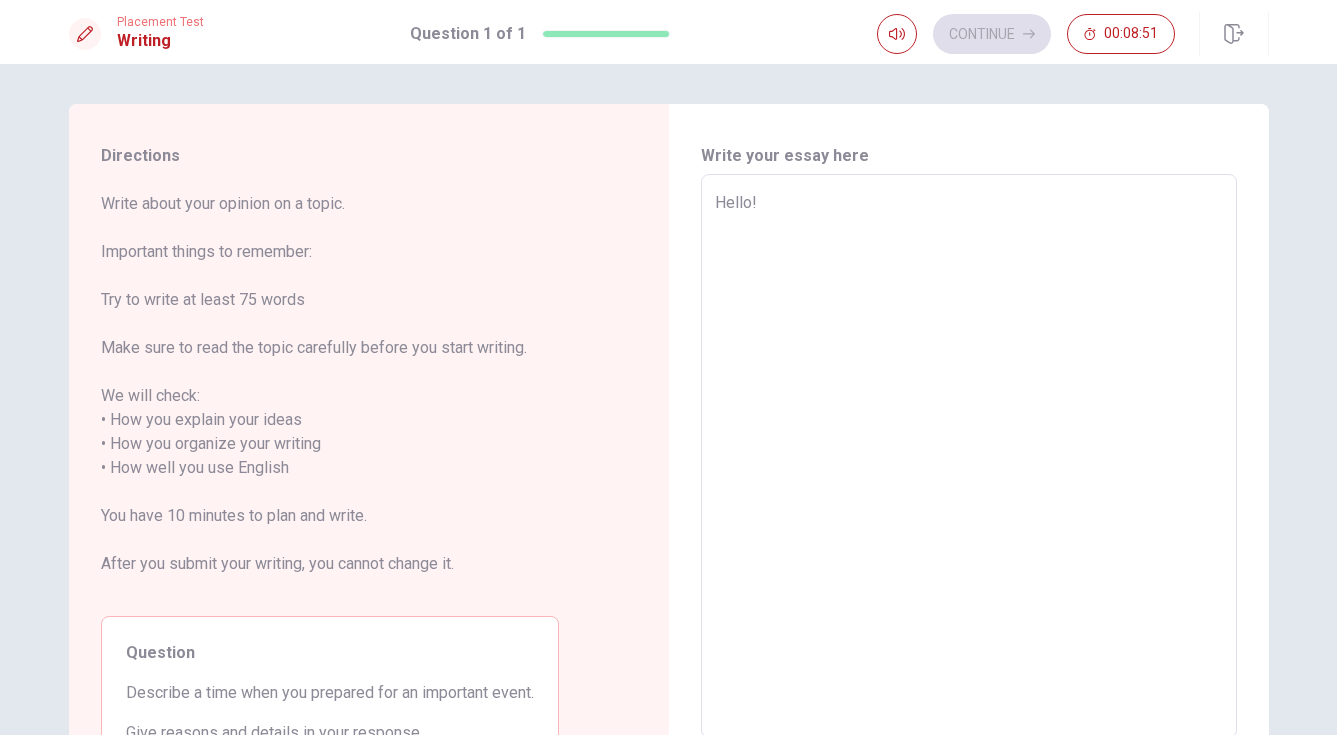 type on "Hello! Y" 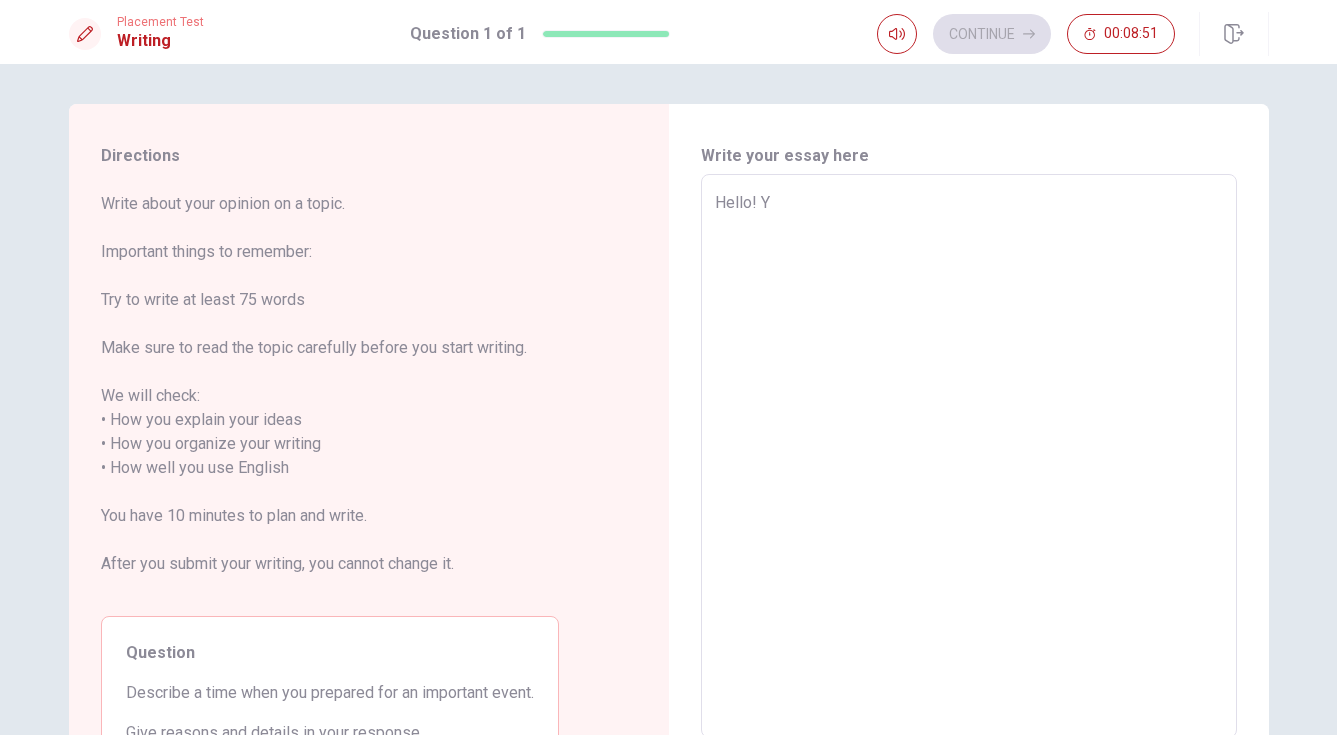 type on "x" 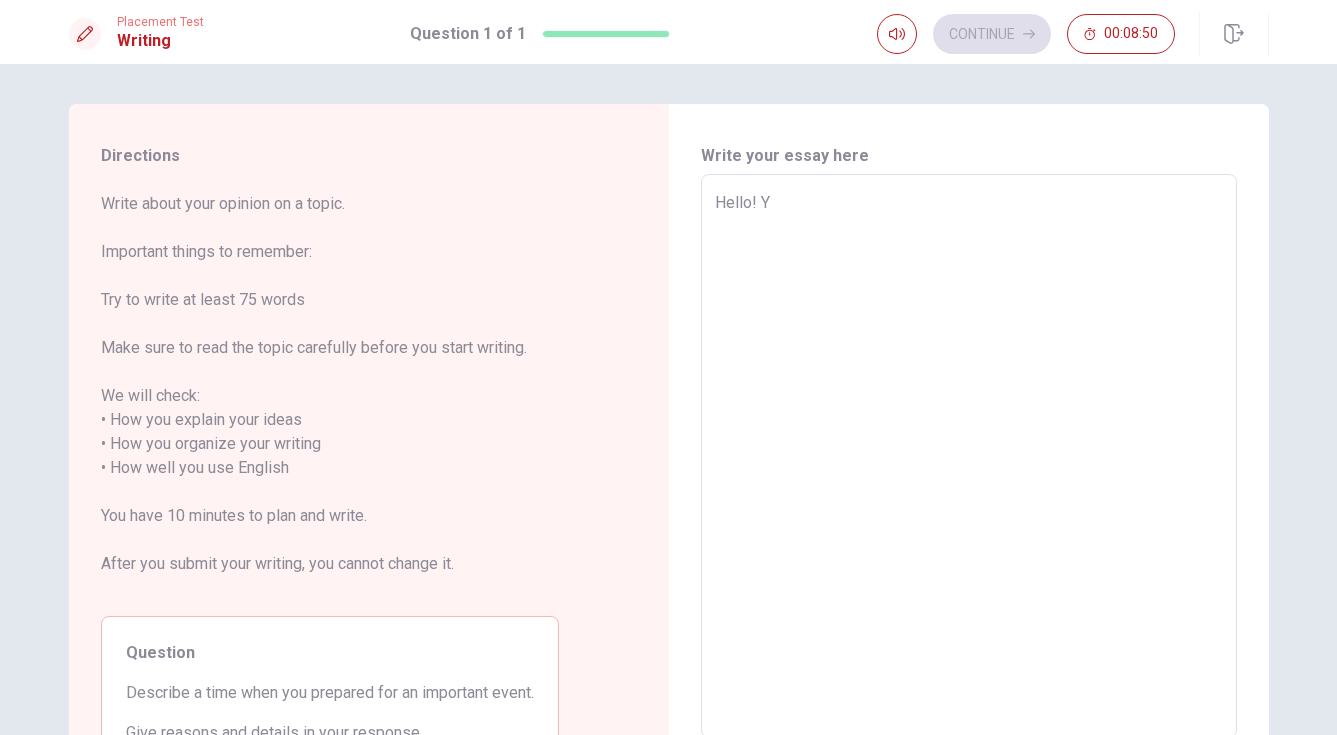 type on "Hello! Yo" 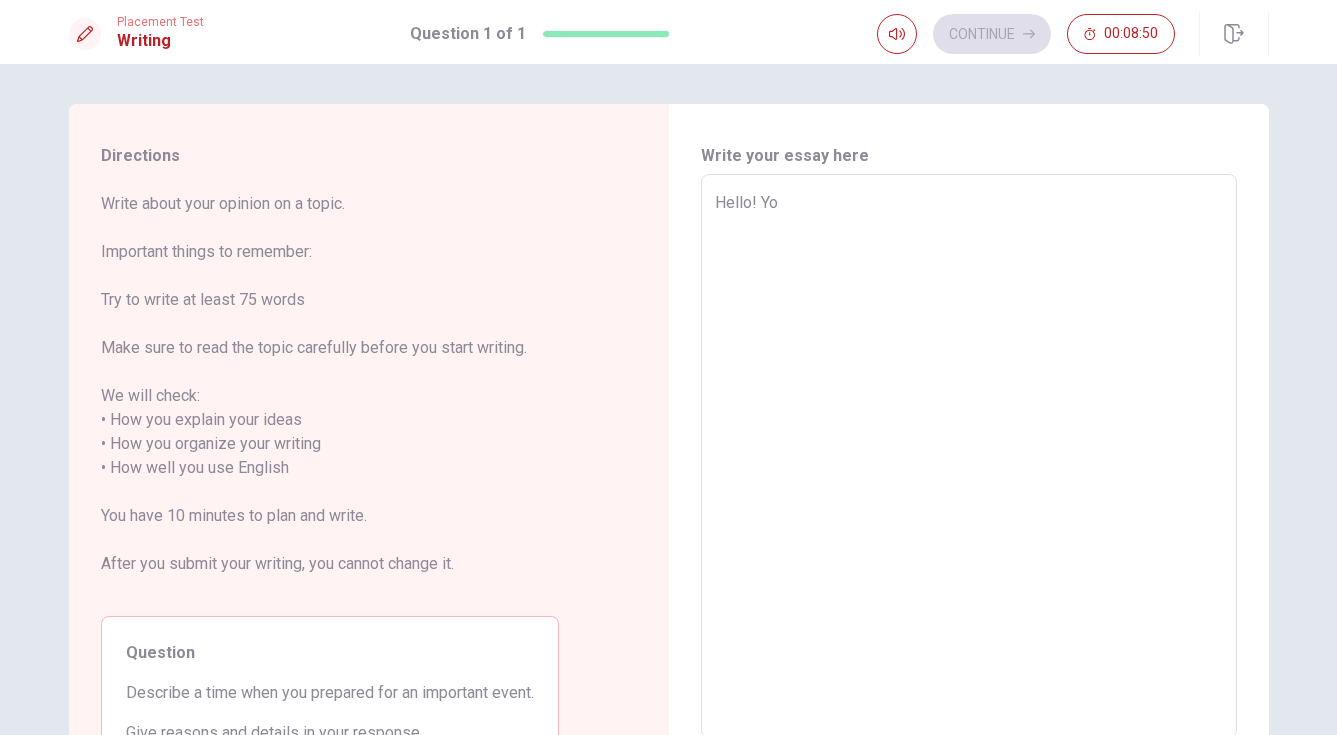 type on "x" 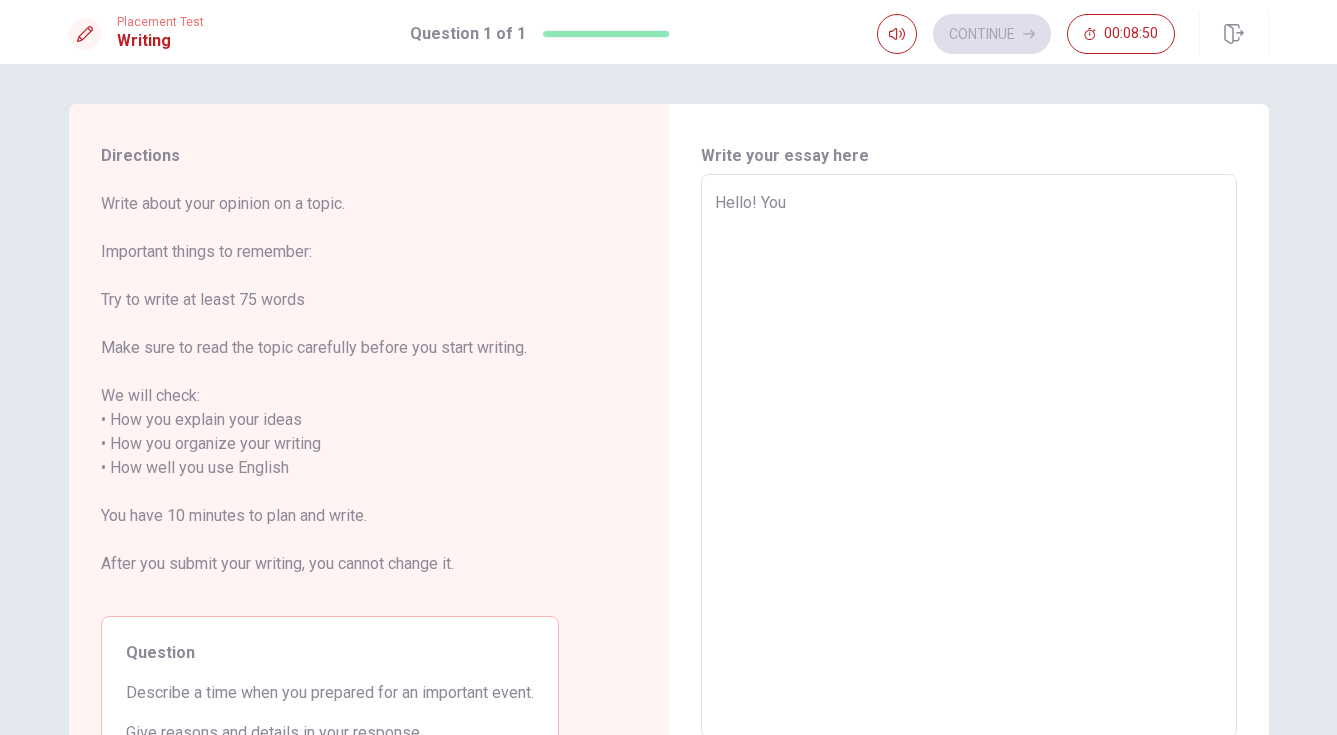 type on "x" 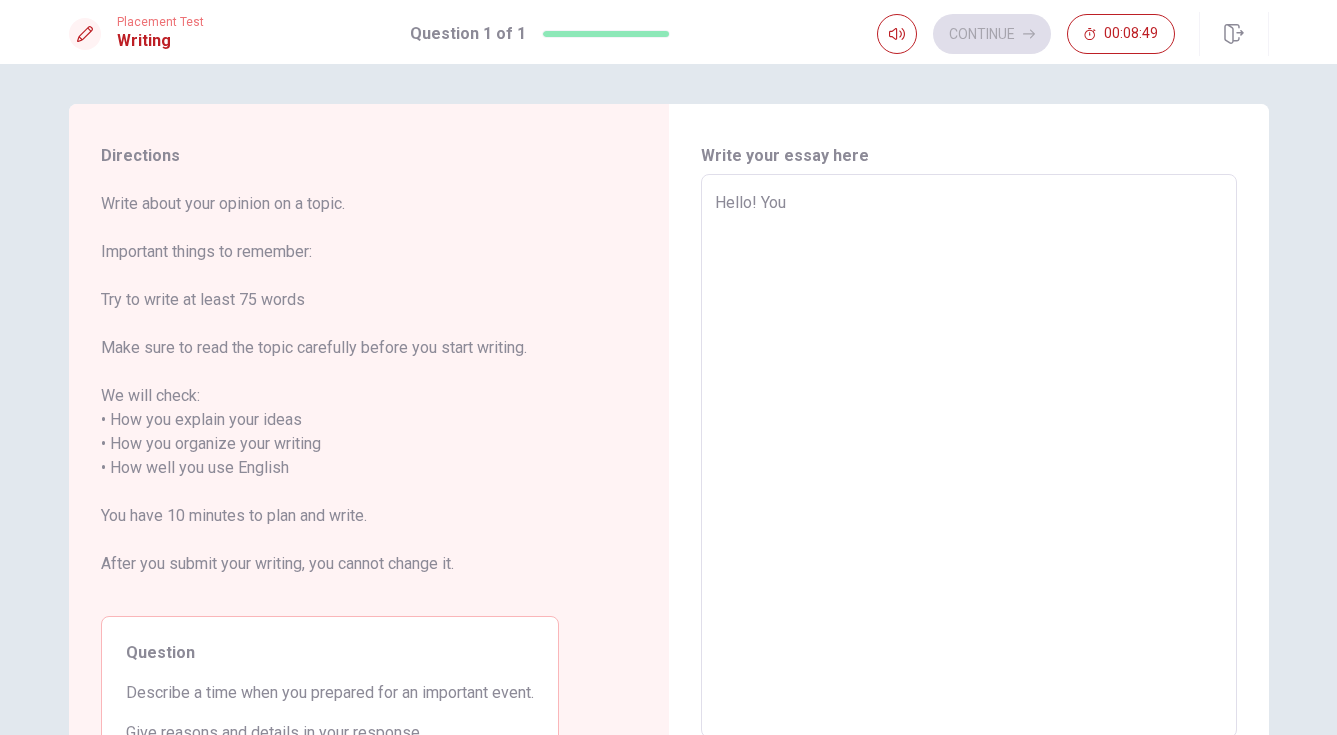type on "Hello! You a" 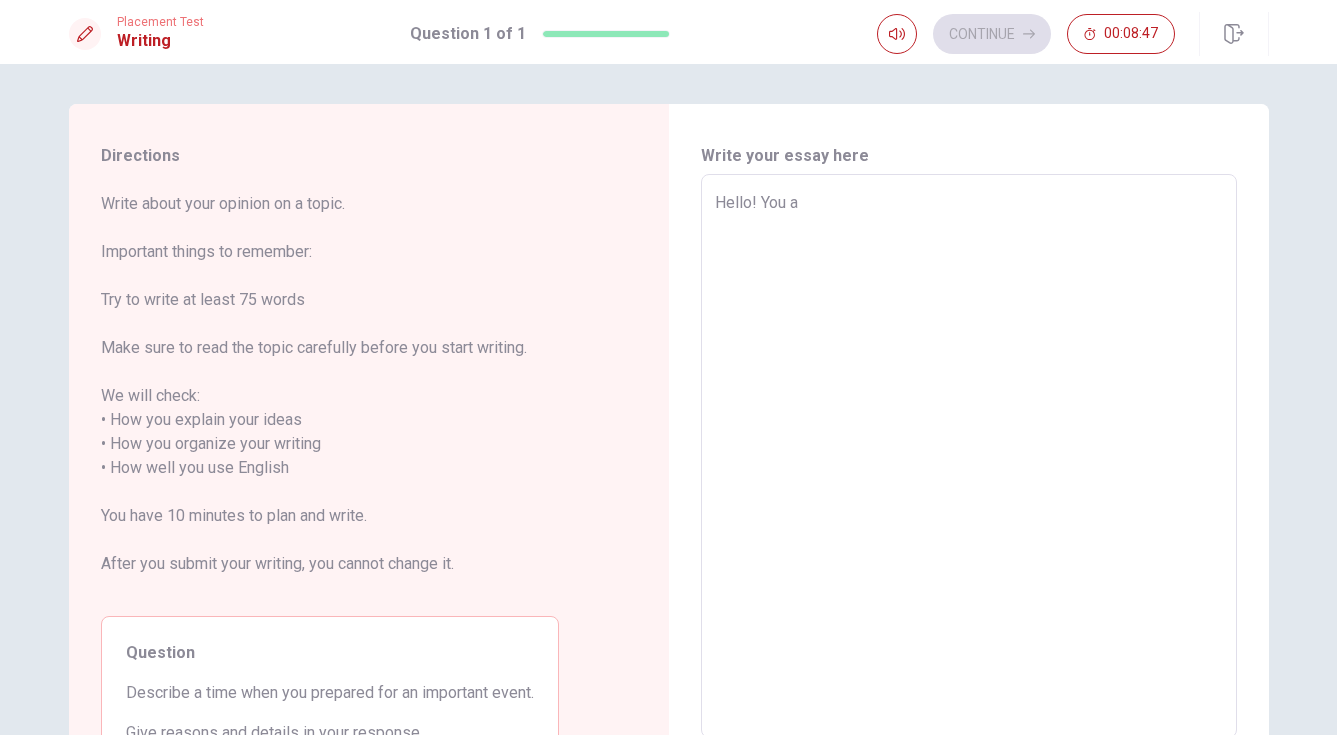 type on "x" 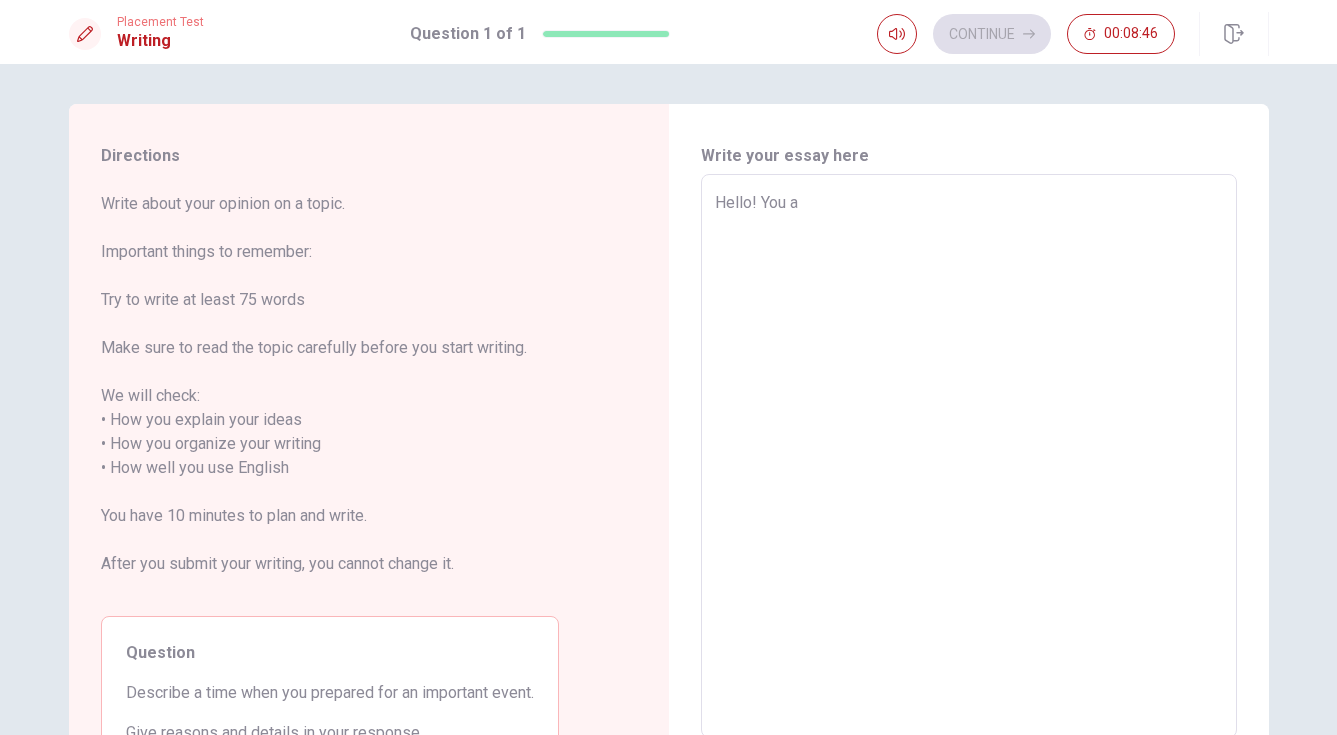 type on "Hello! You as" 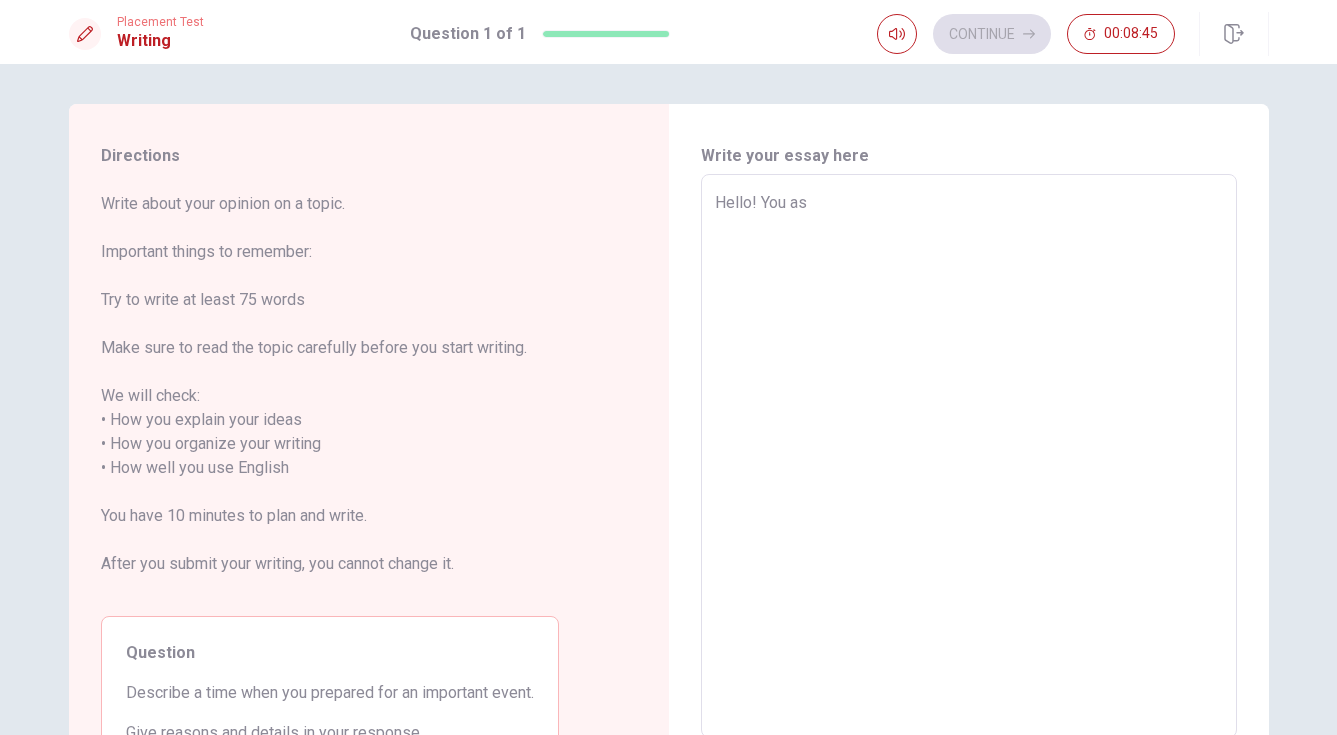 type on "x" 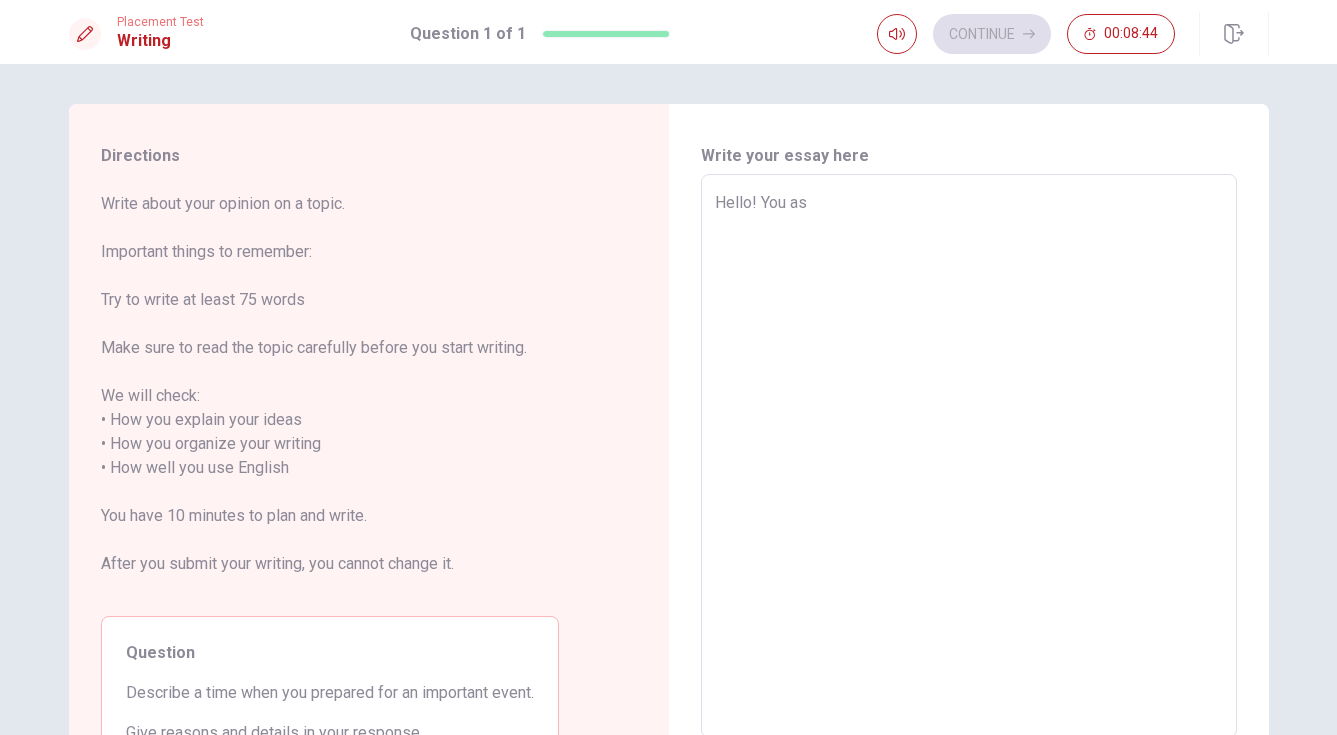 type on "Hello! You ask" 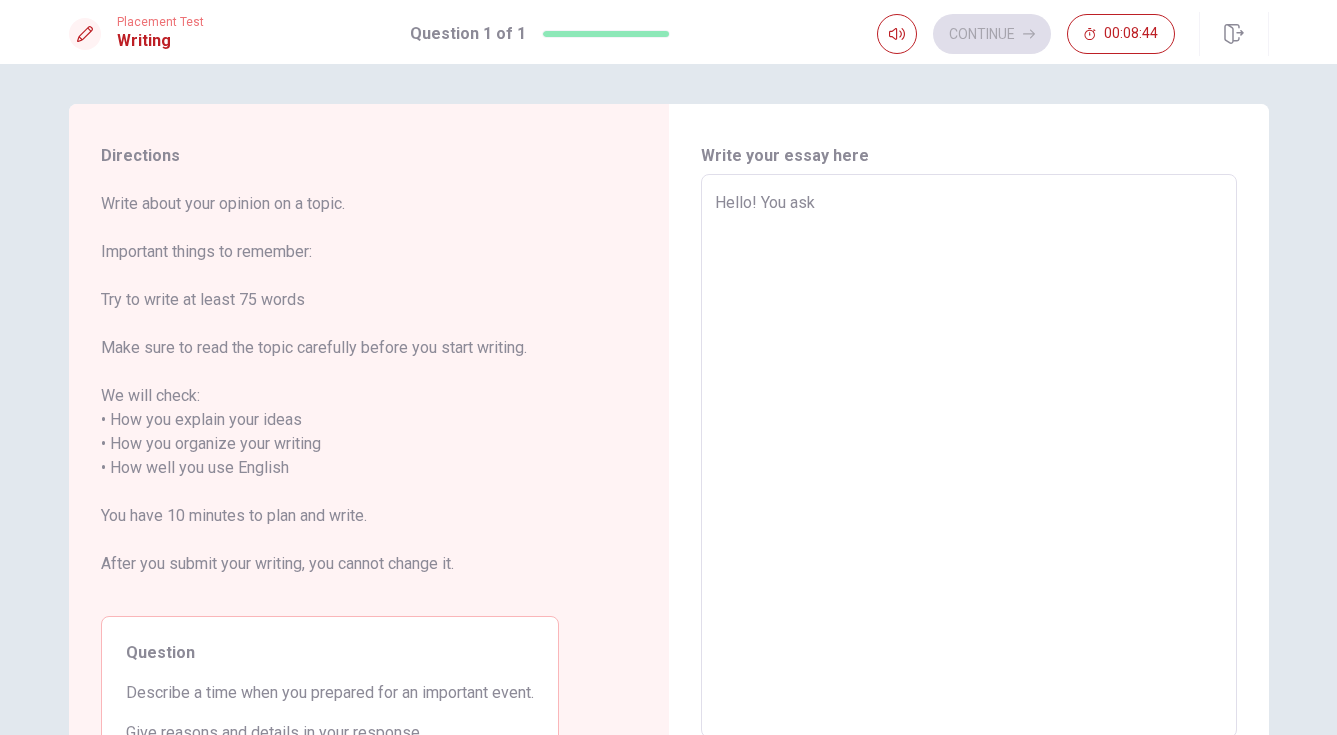 type on "x" 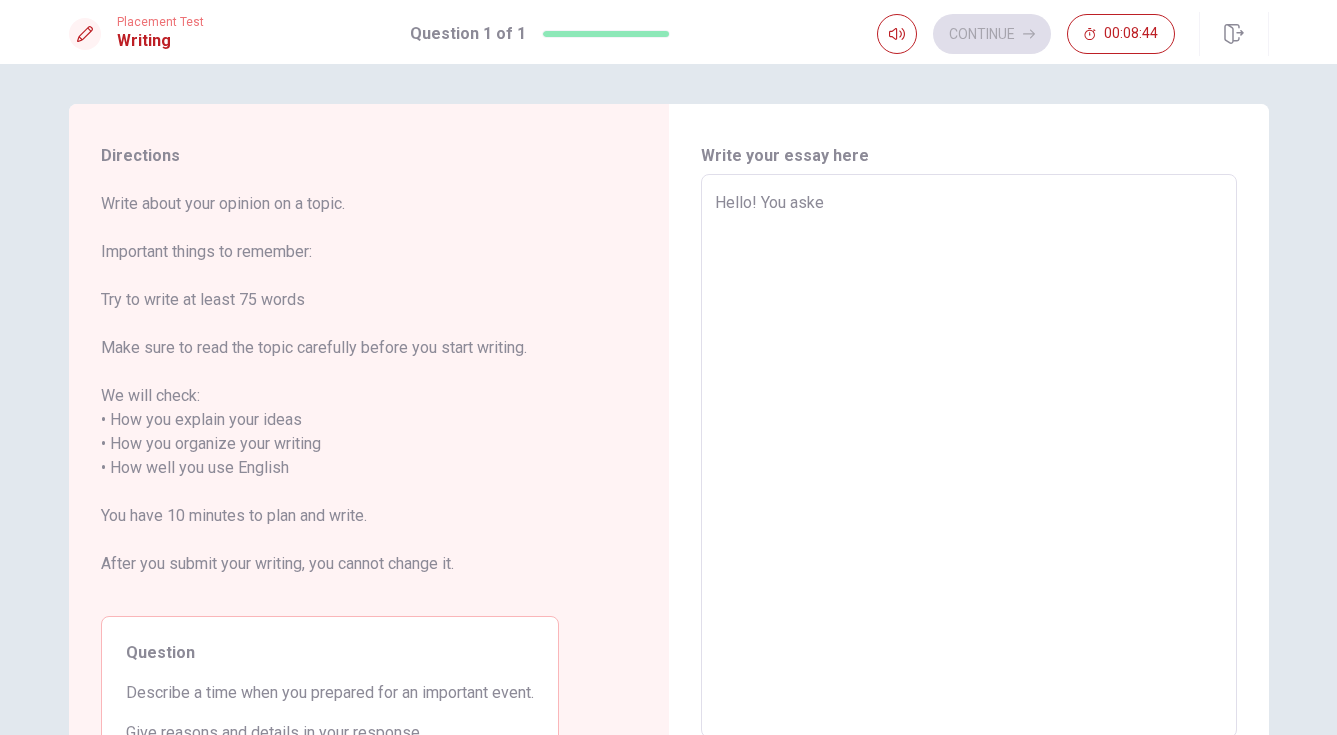type on "x" 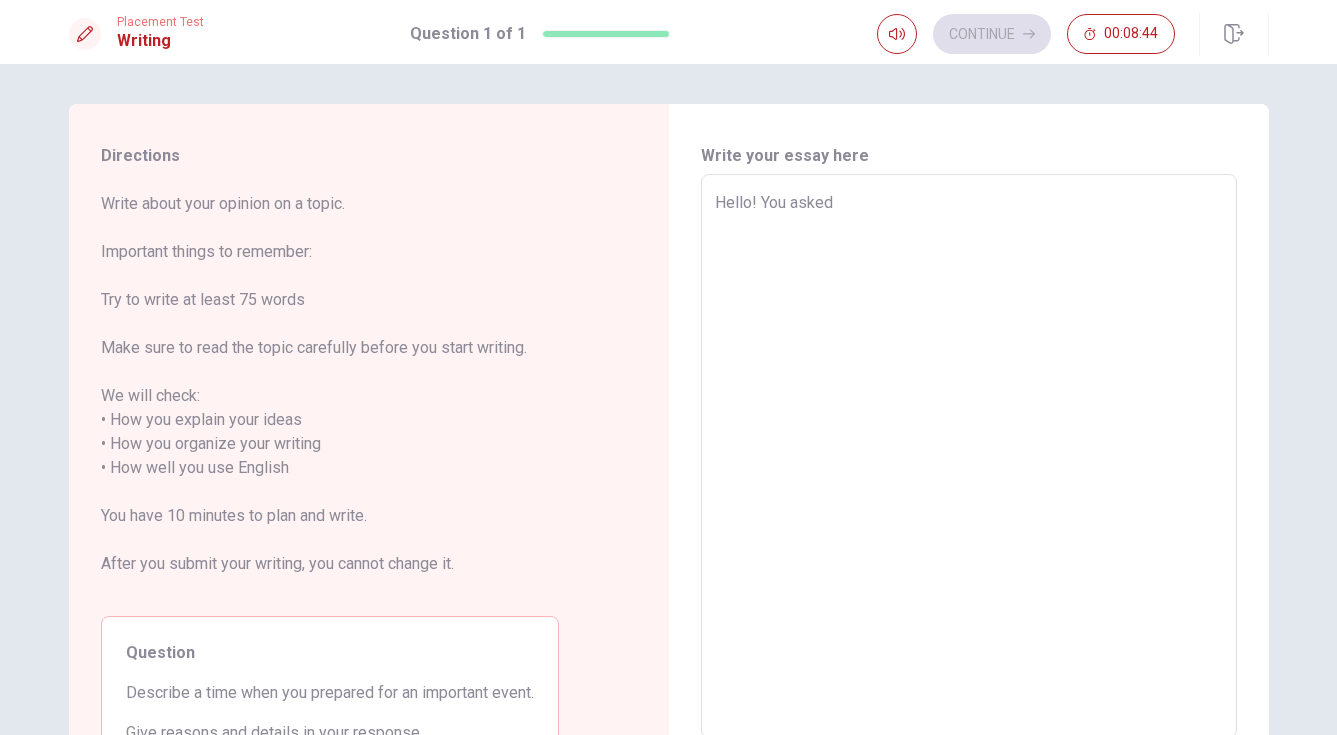 type on "x" 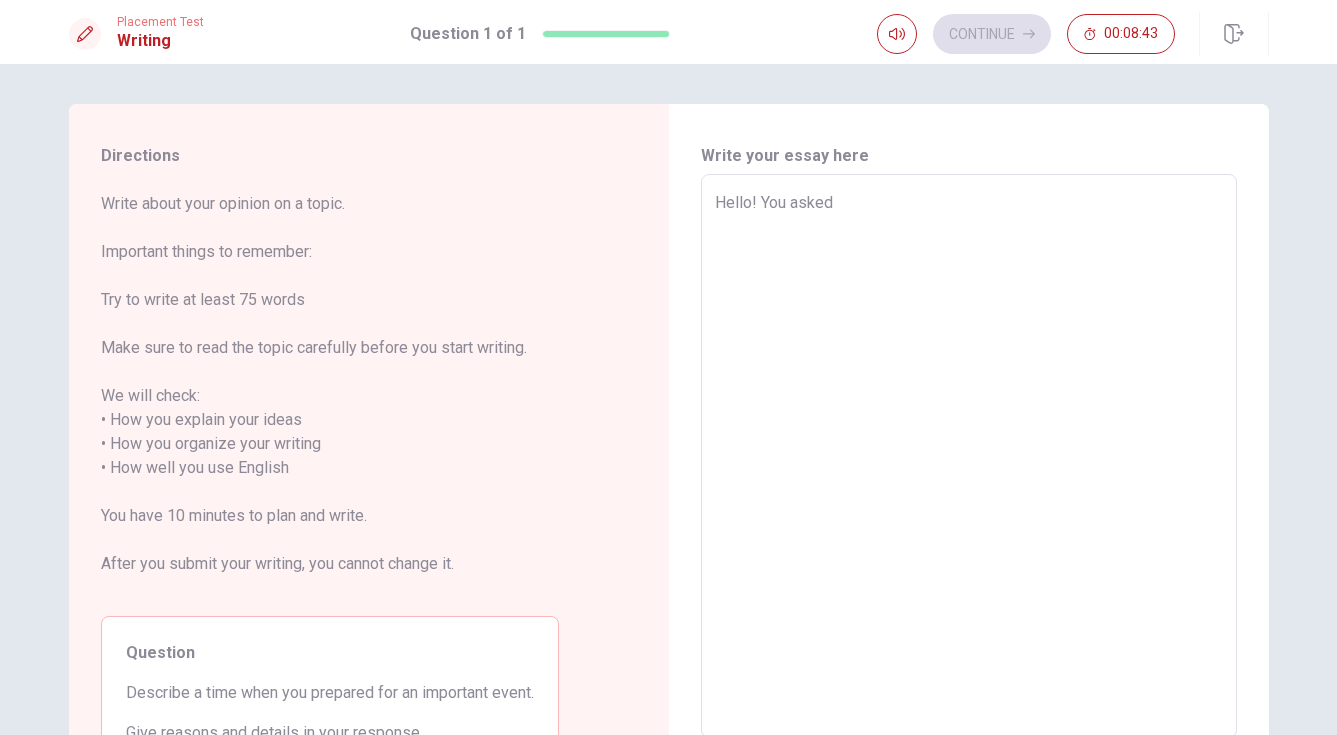type on "x" 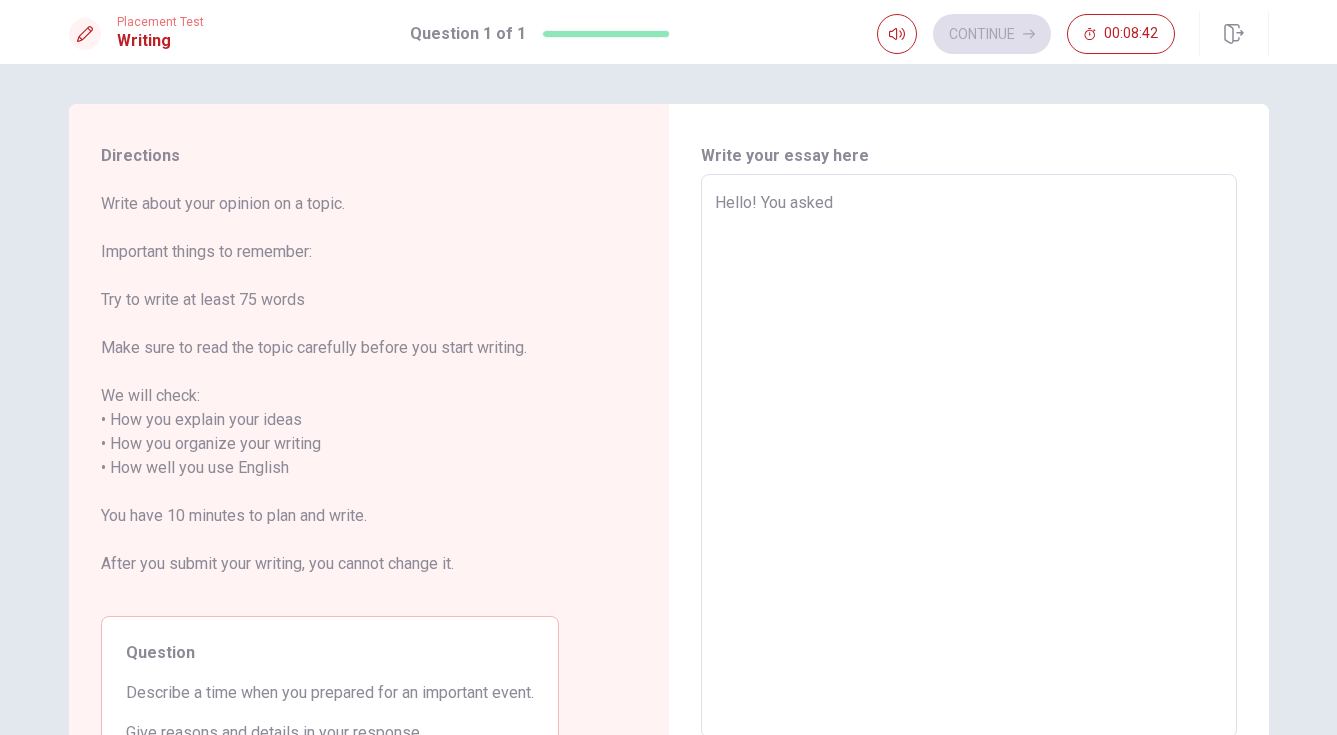type on "Hello! You asked m" 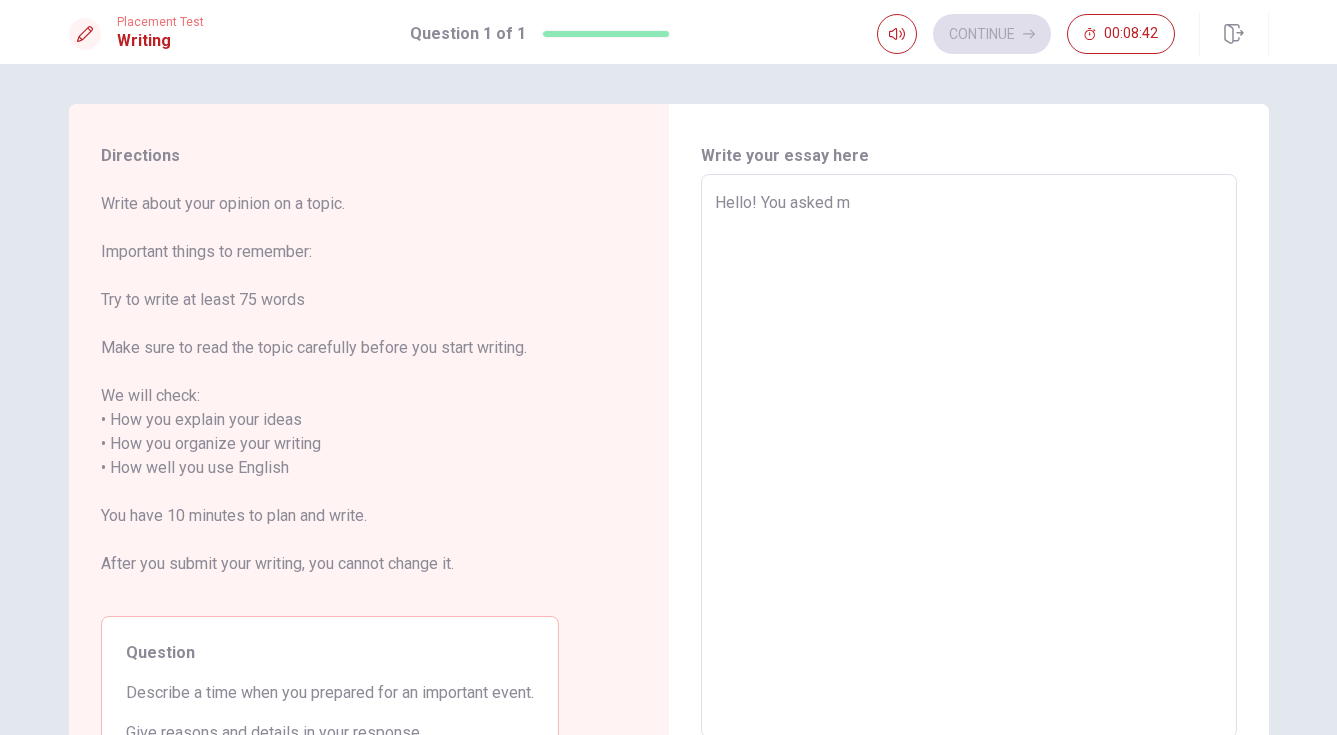 type on "x" 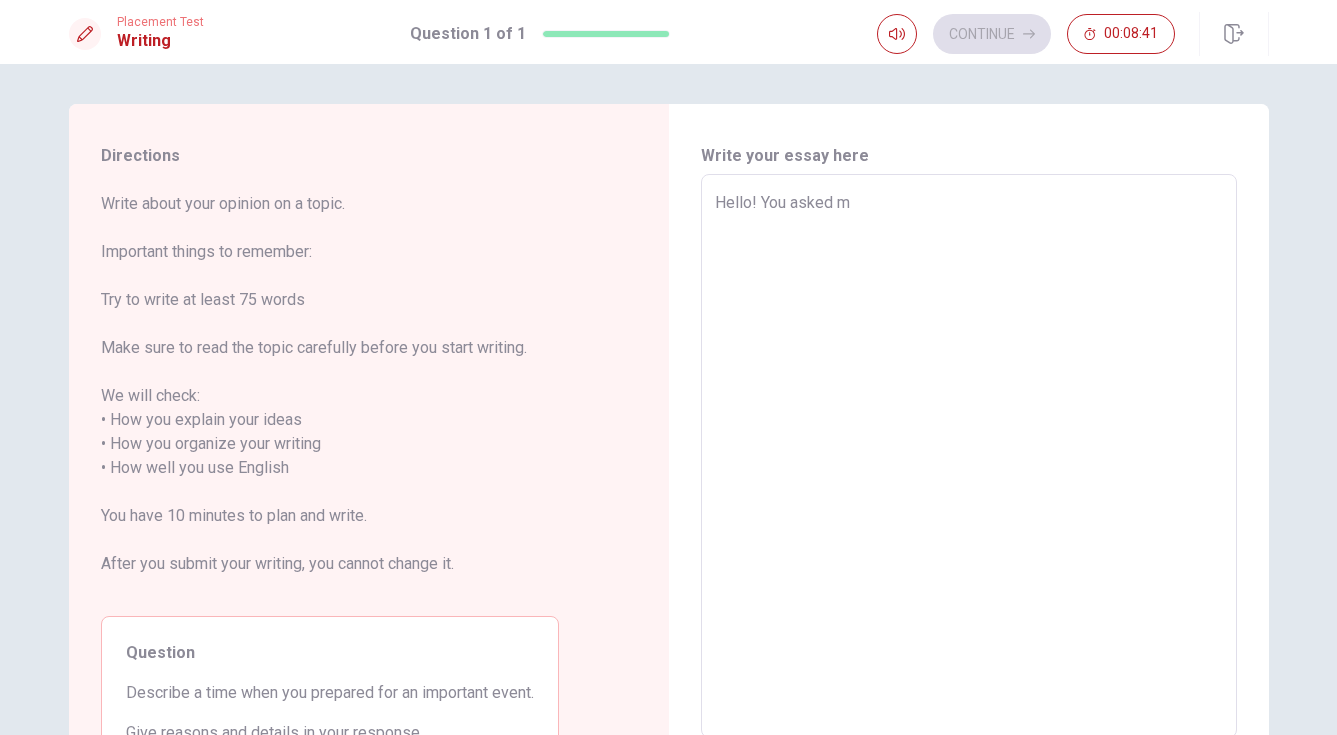 type on "Hello! You asked me" 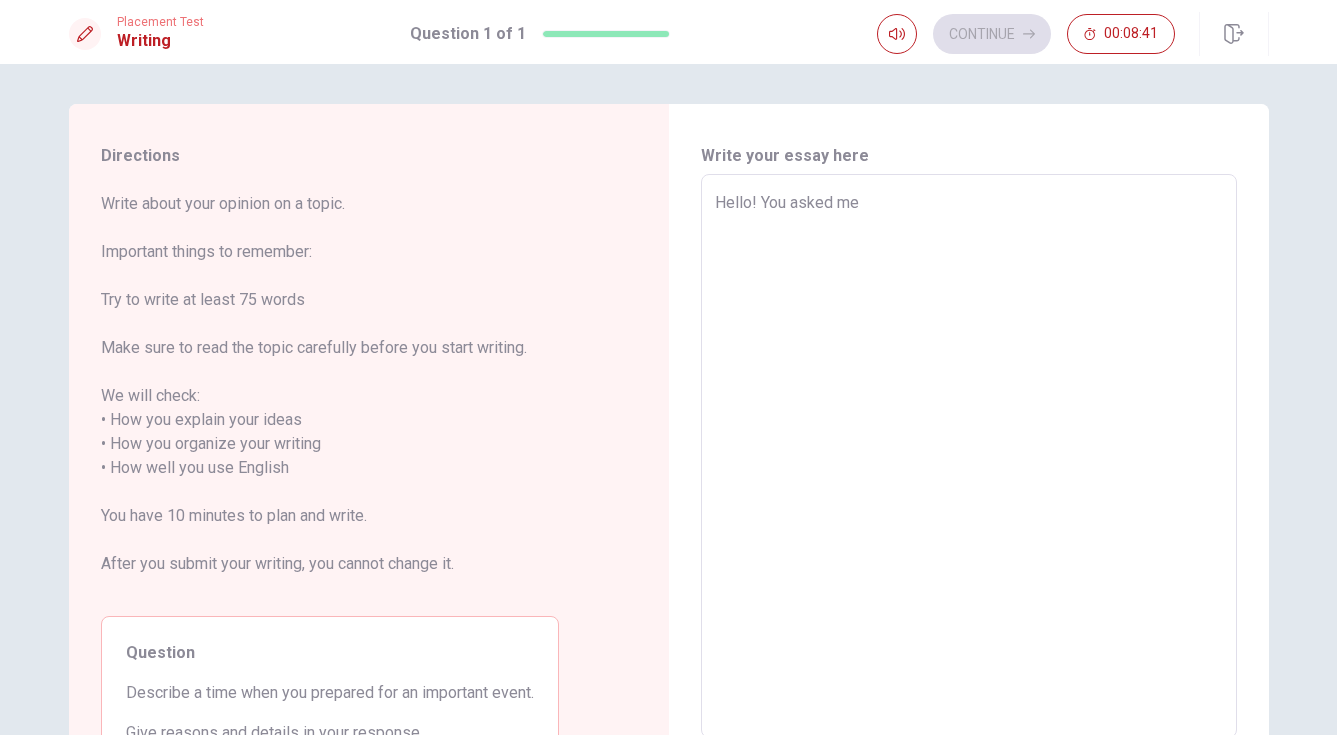 type on "x" 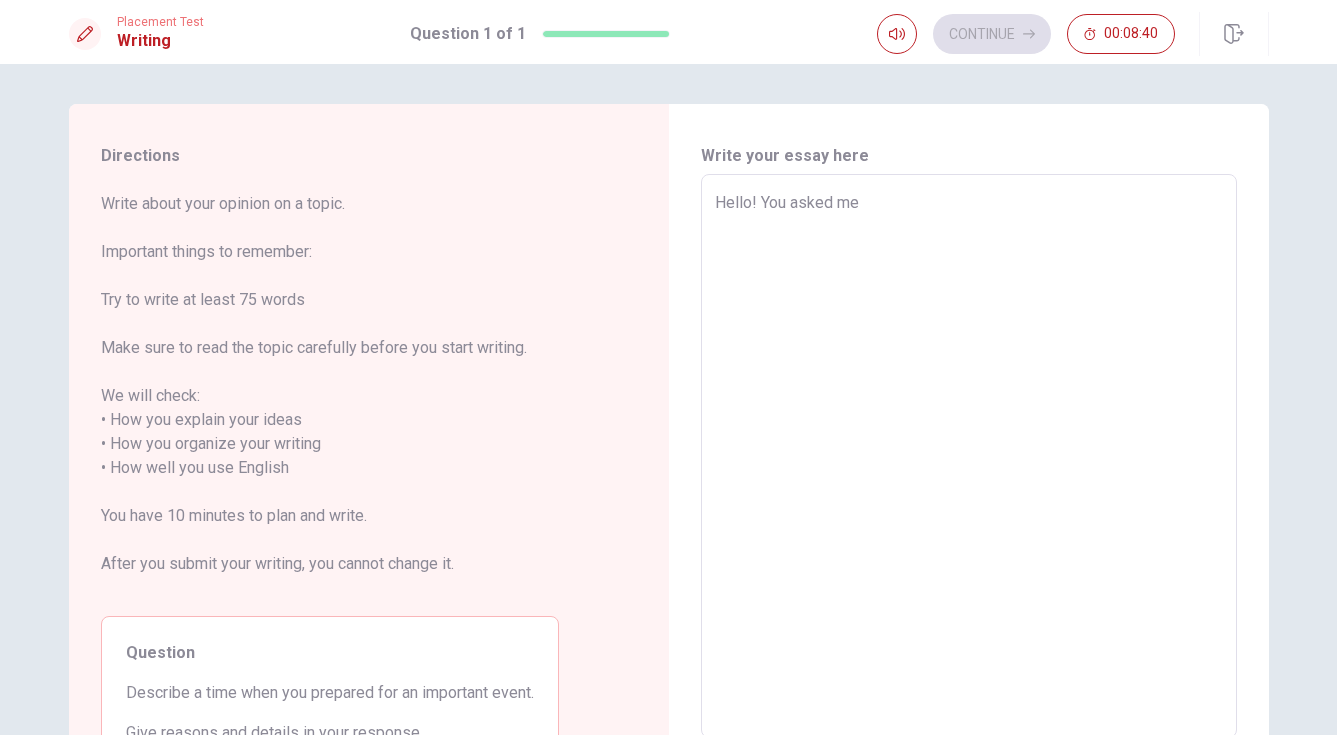 type on "Hello! You asked me a" 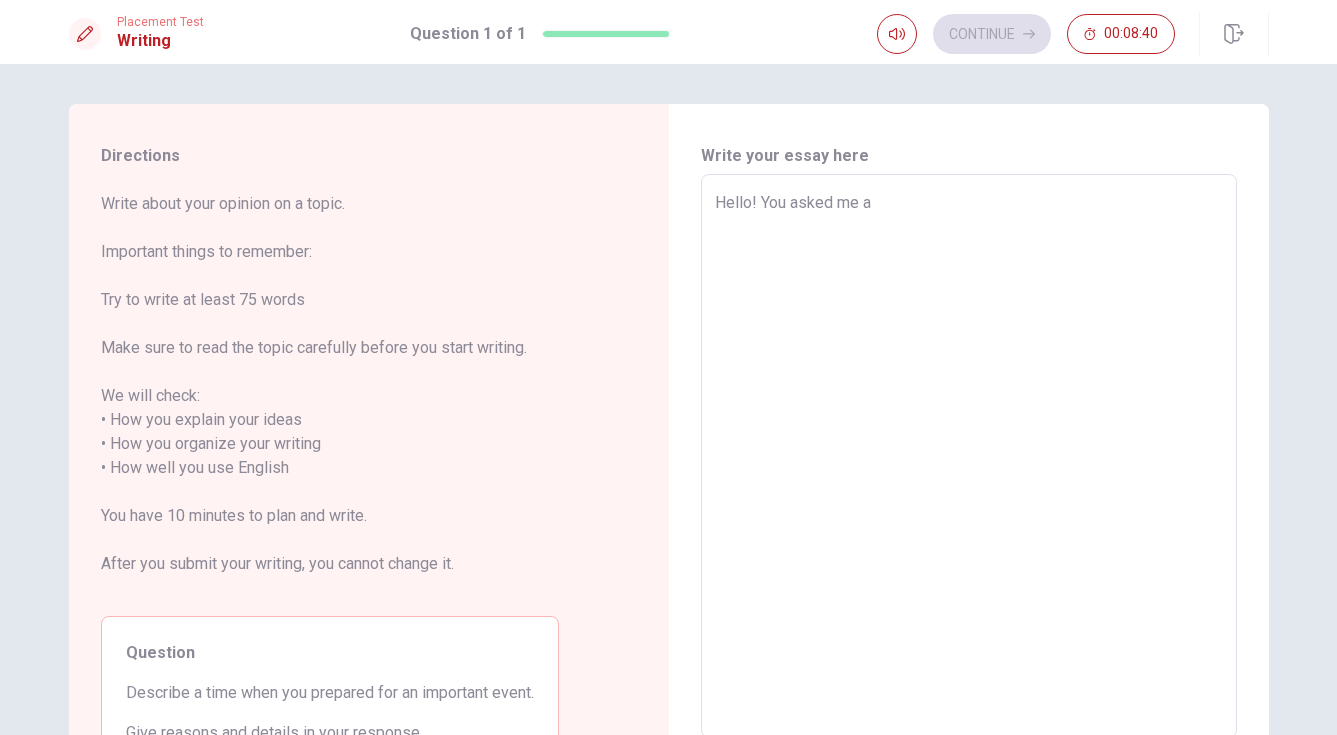 type on "x" 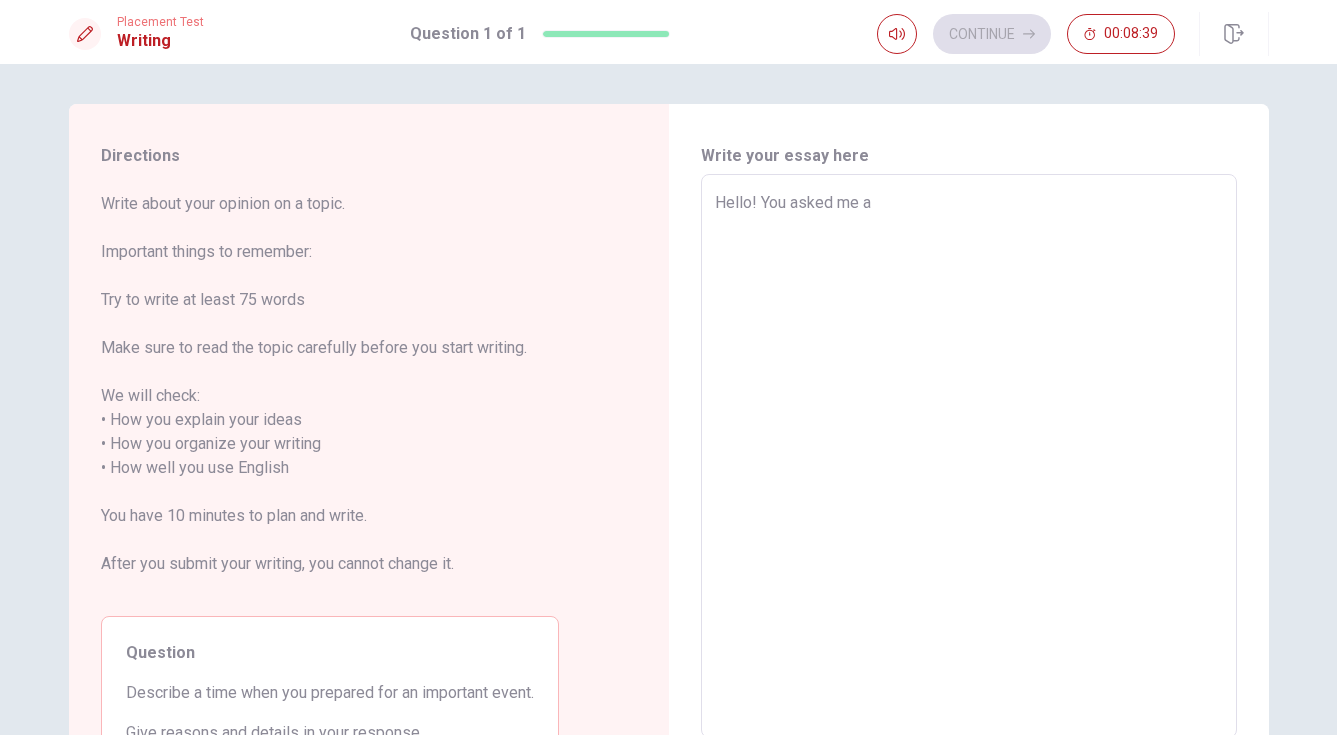 type on "Hello! You asked me ab" 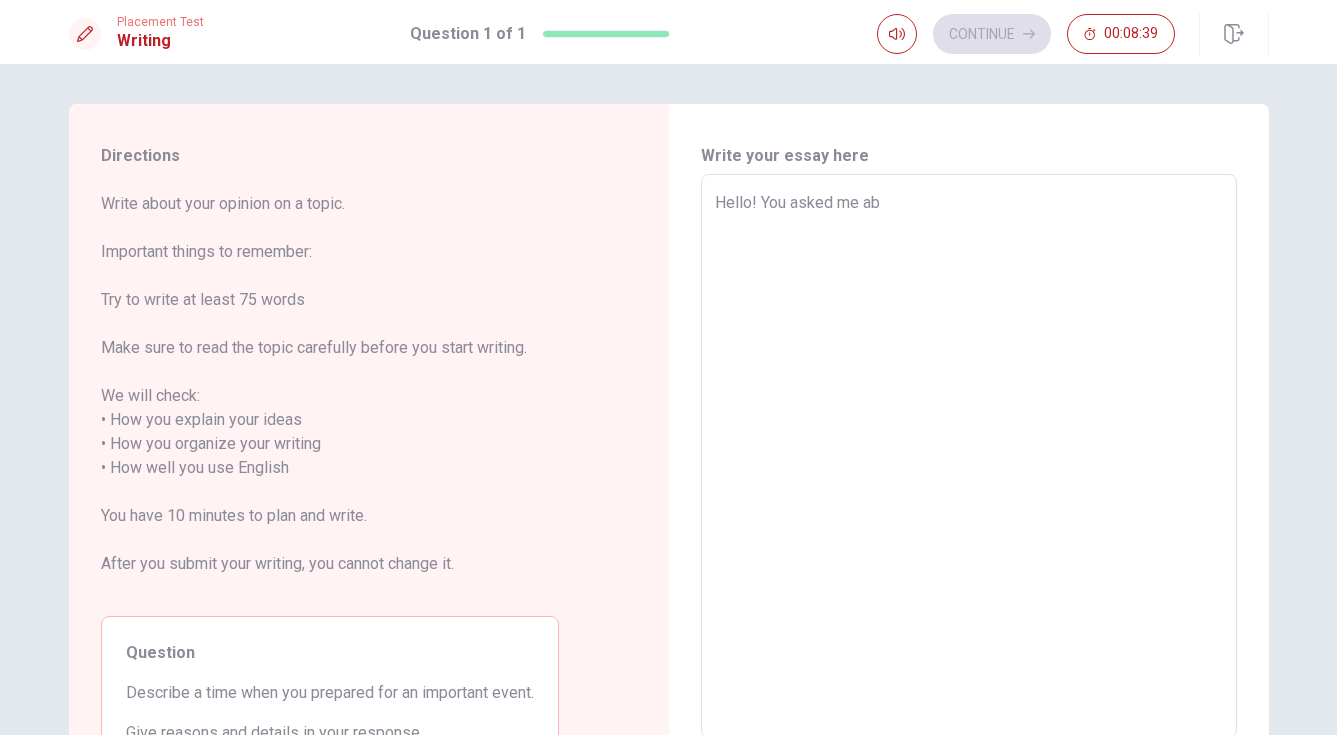 type on "x" 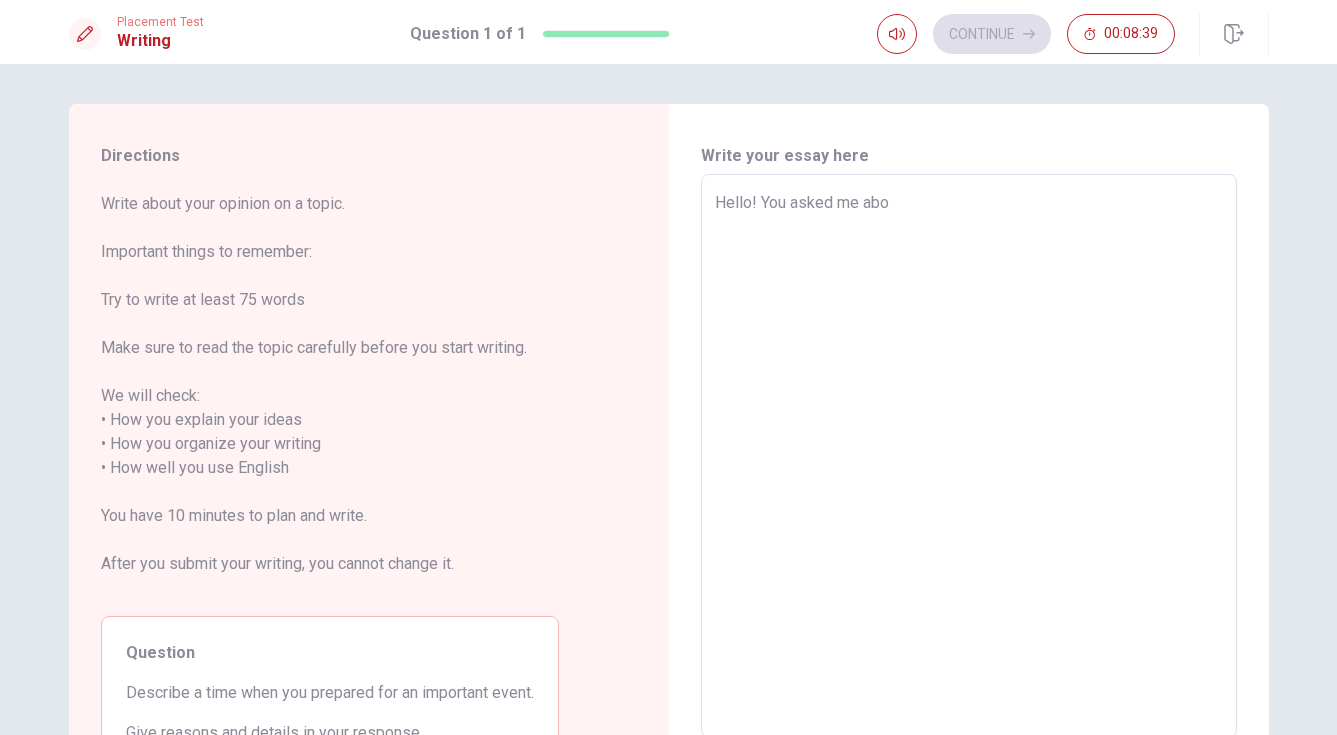 type on "x" 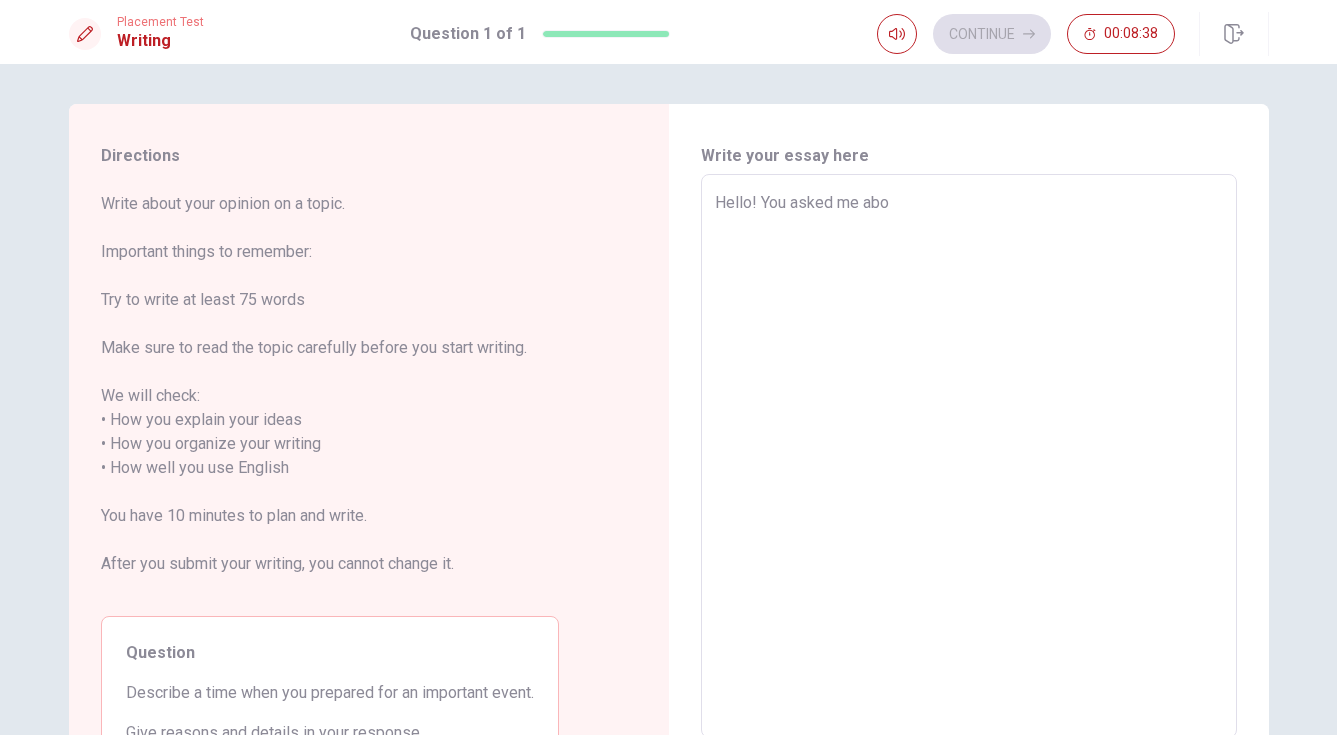 type on "Hello! You asked me abou" 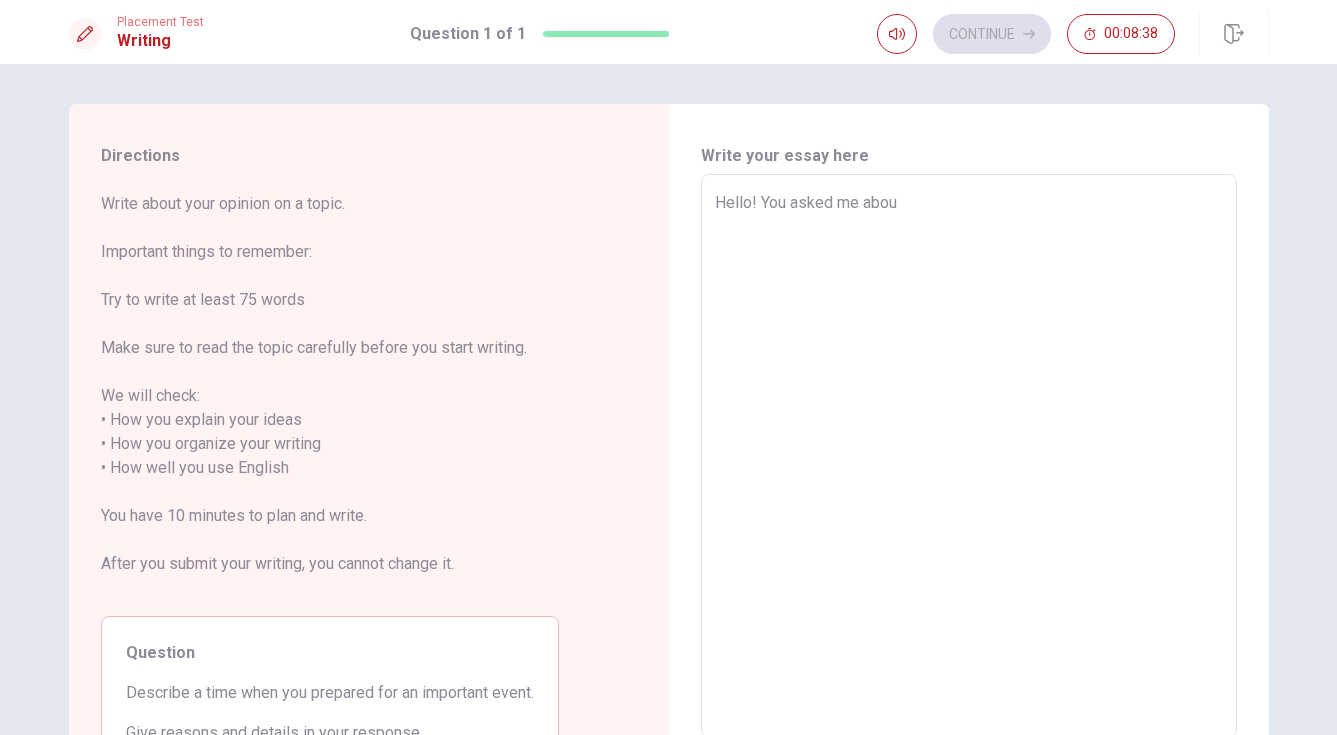 type on "x" 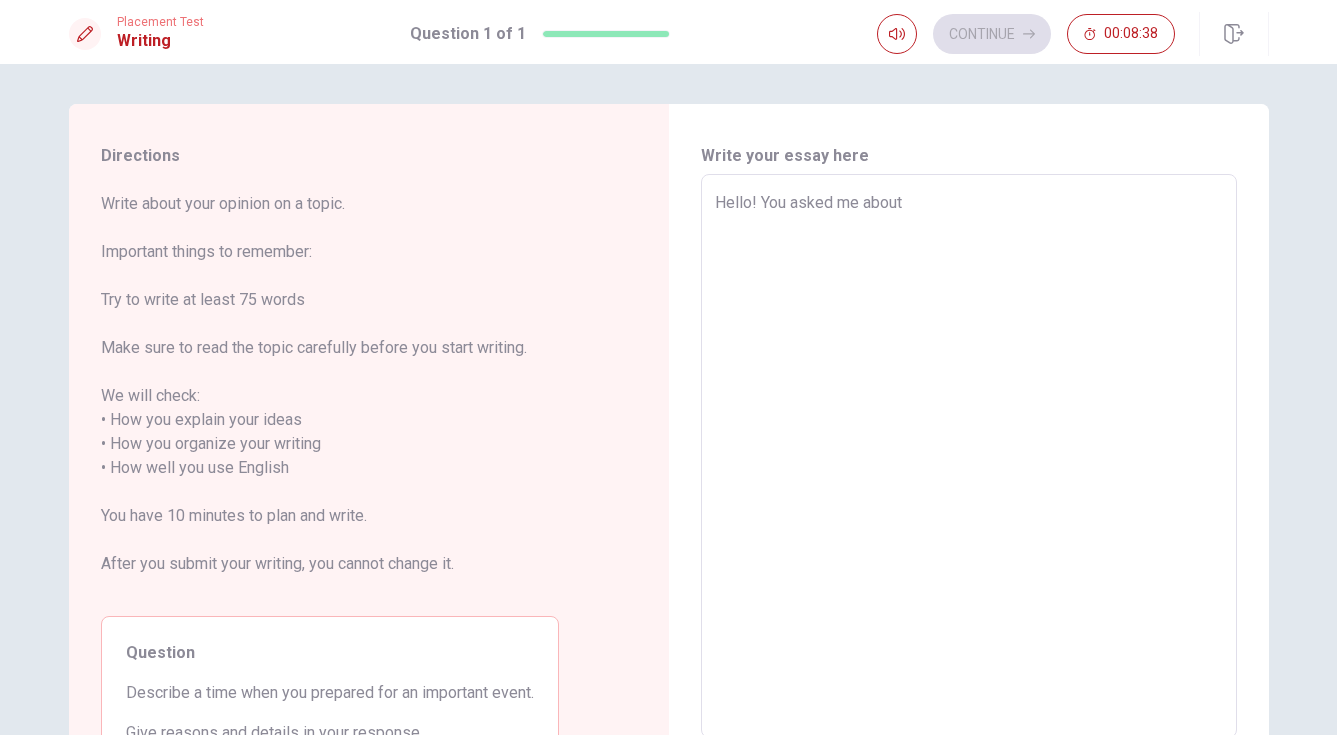 type on "x" 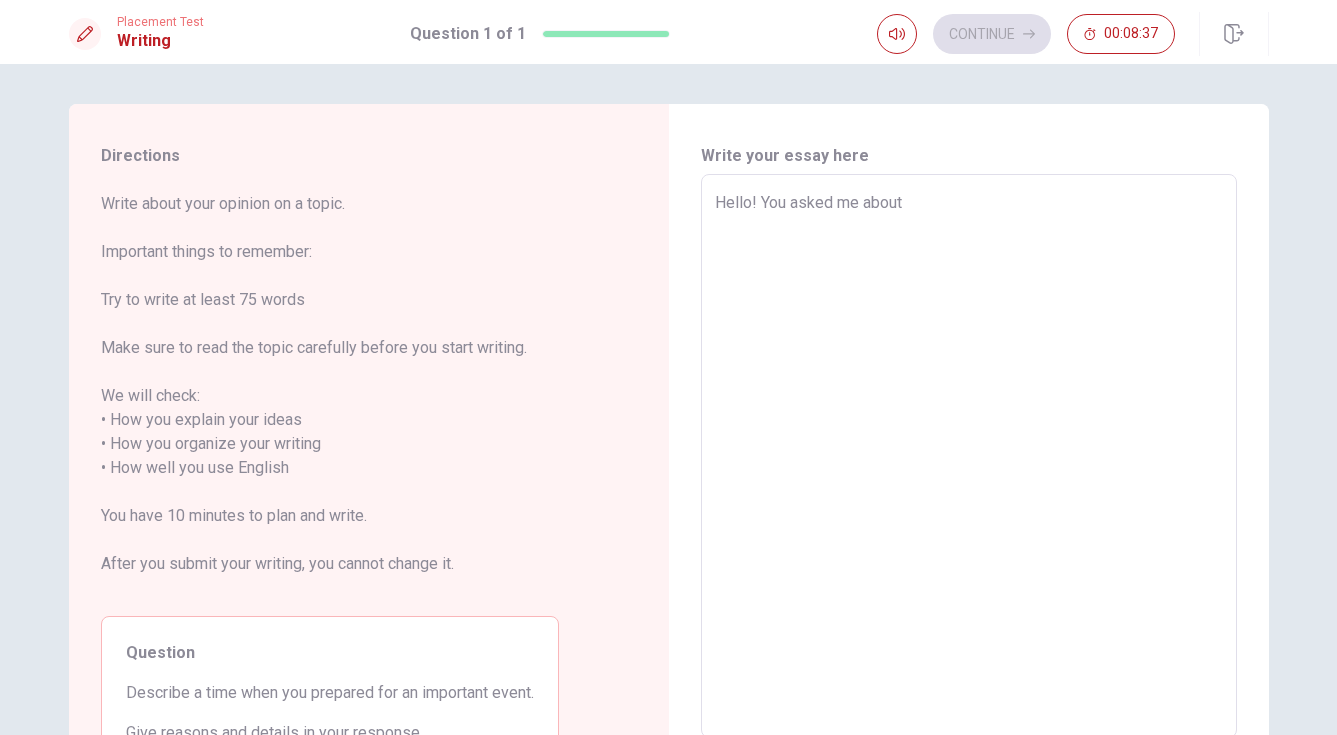 type on "x" 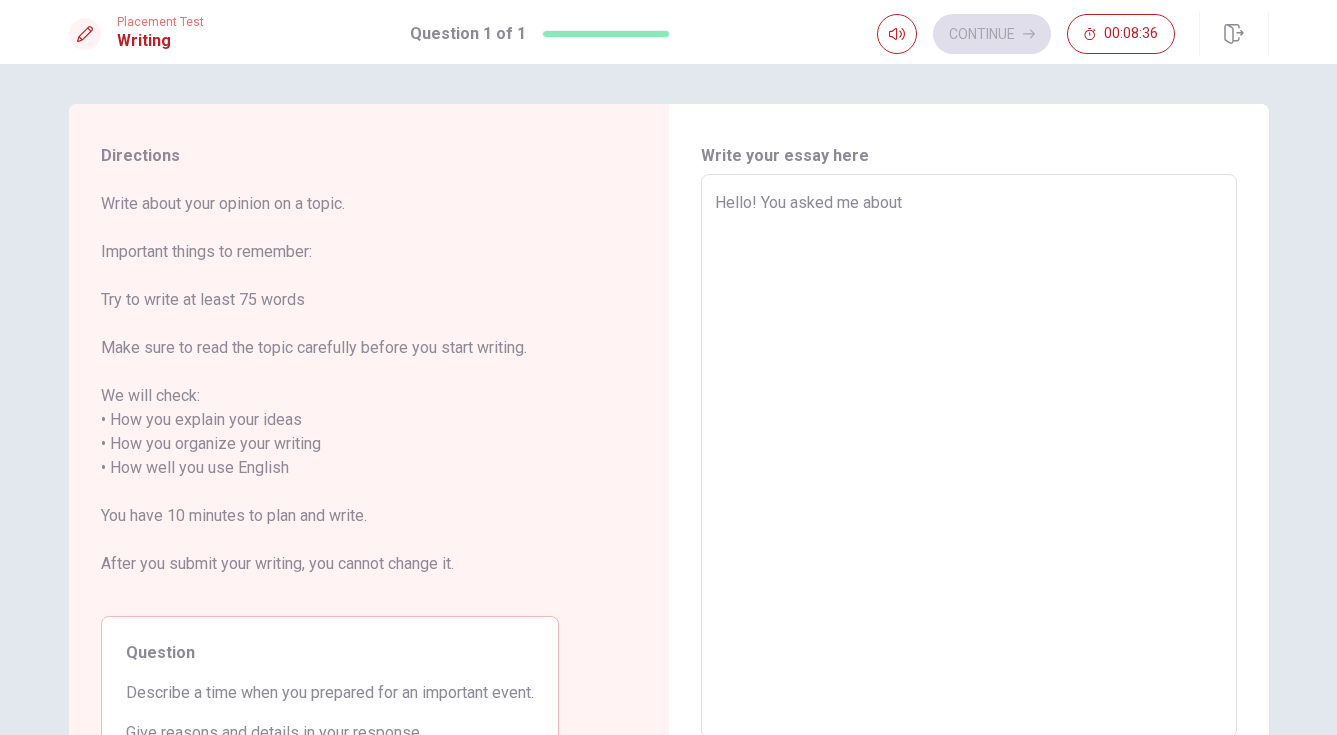 type on "Hello! You asked me about m" 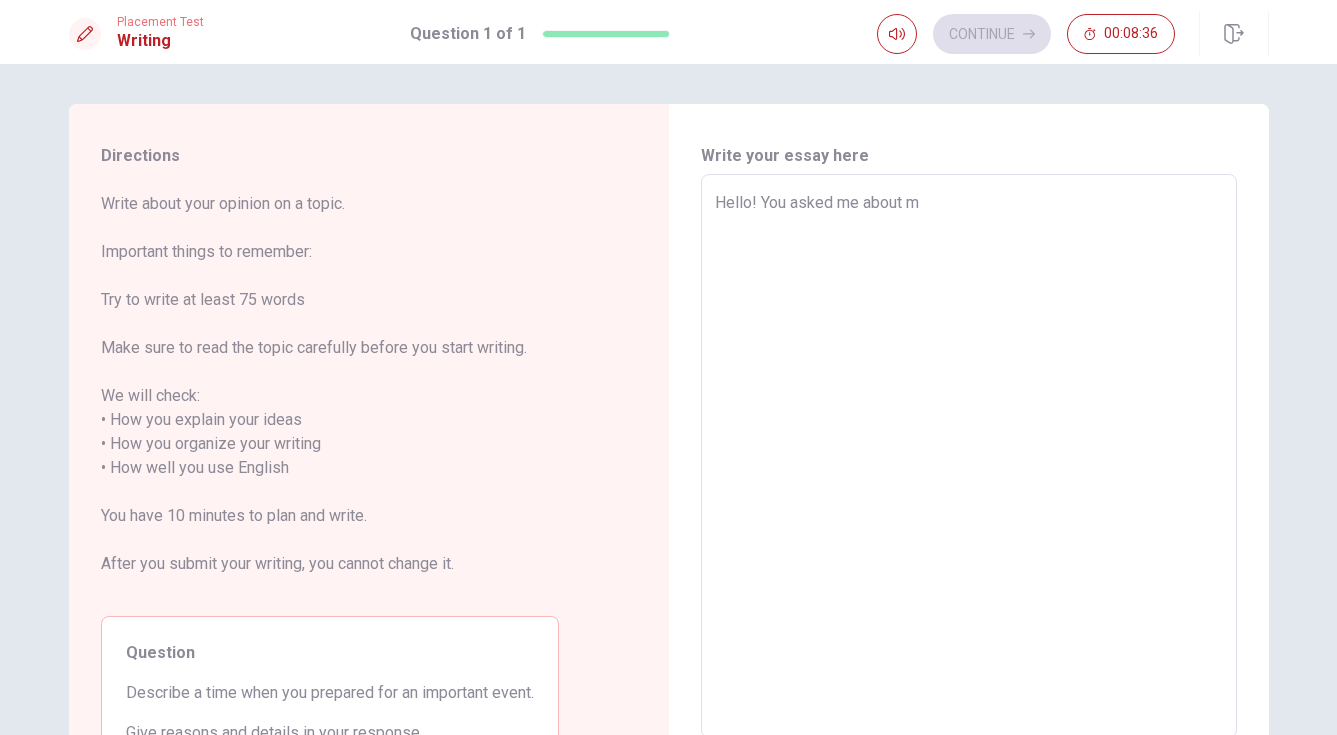 type on "x" 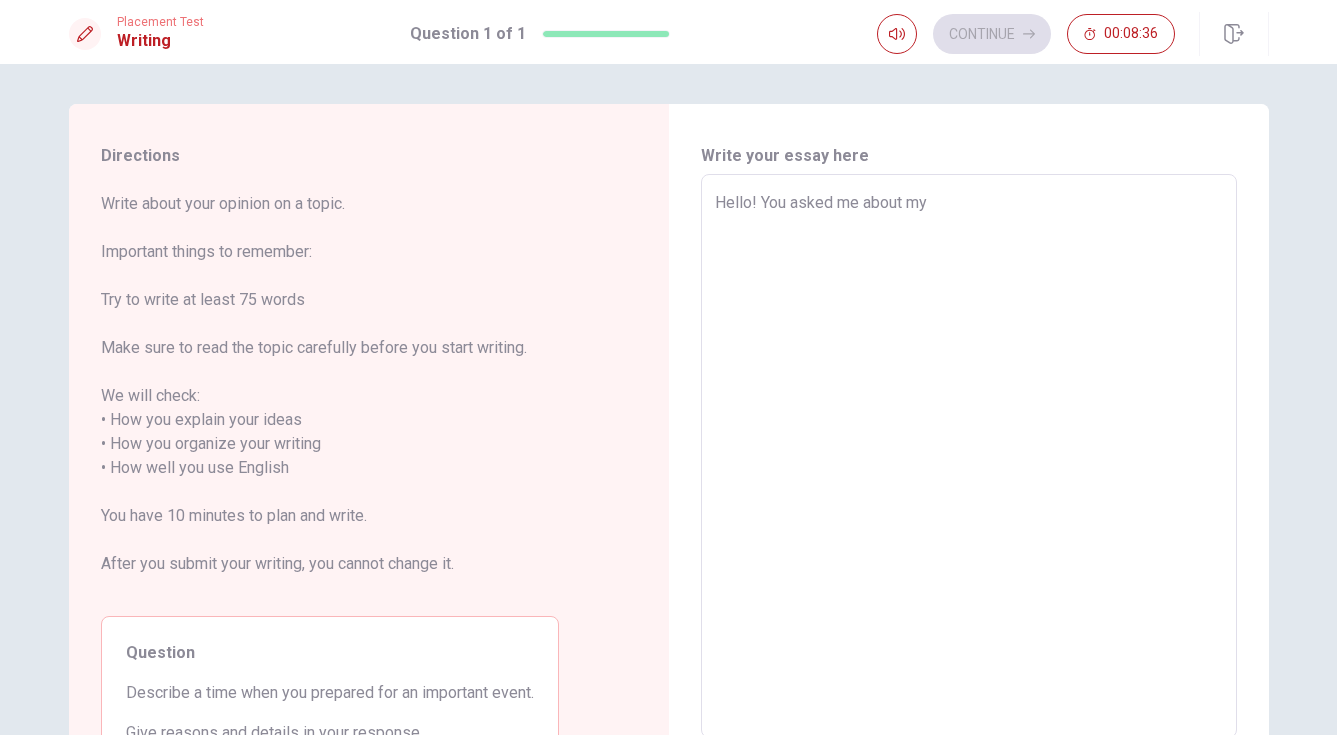 type on "x" 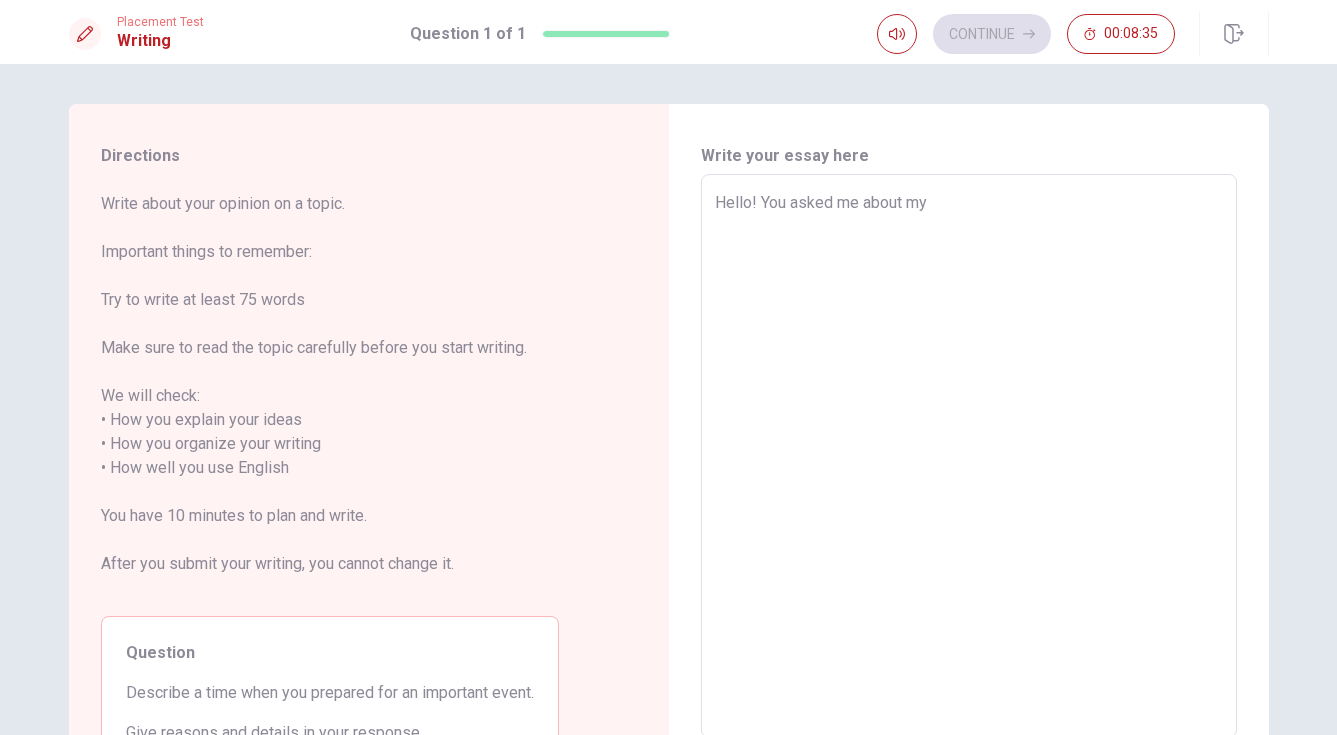 type on "Hello! You asked me about my" 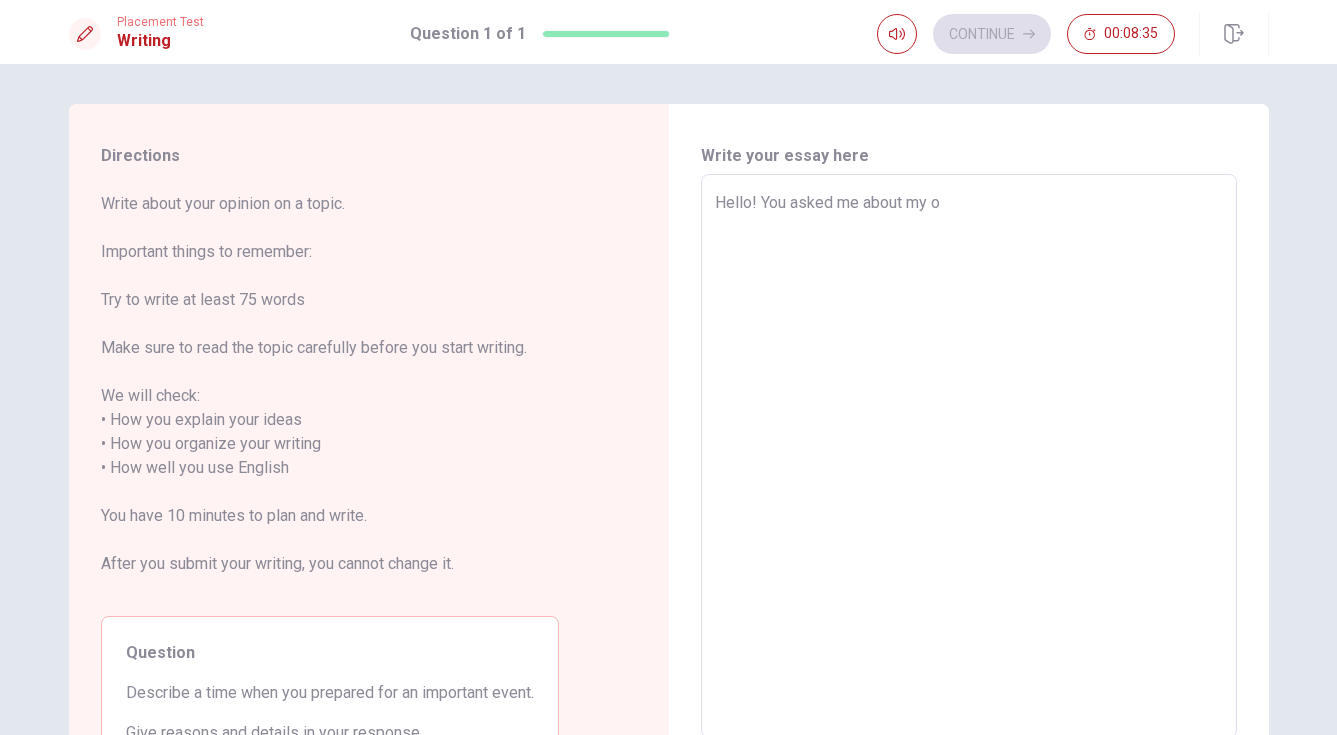 type on "x" 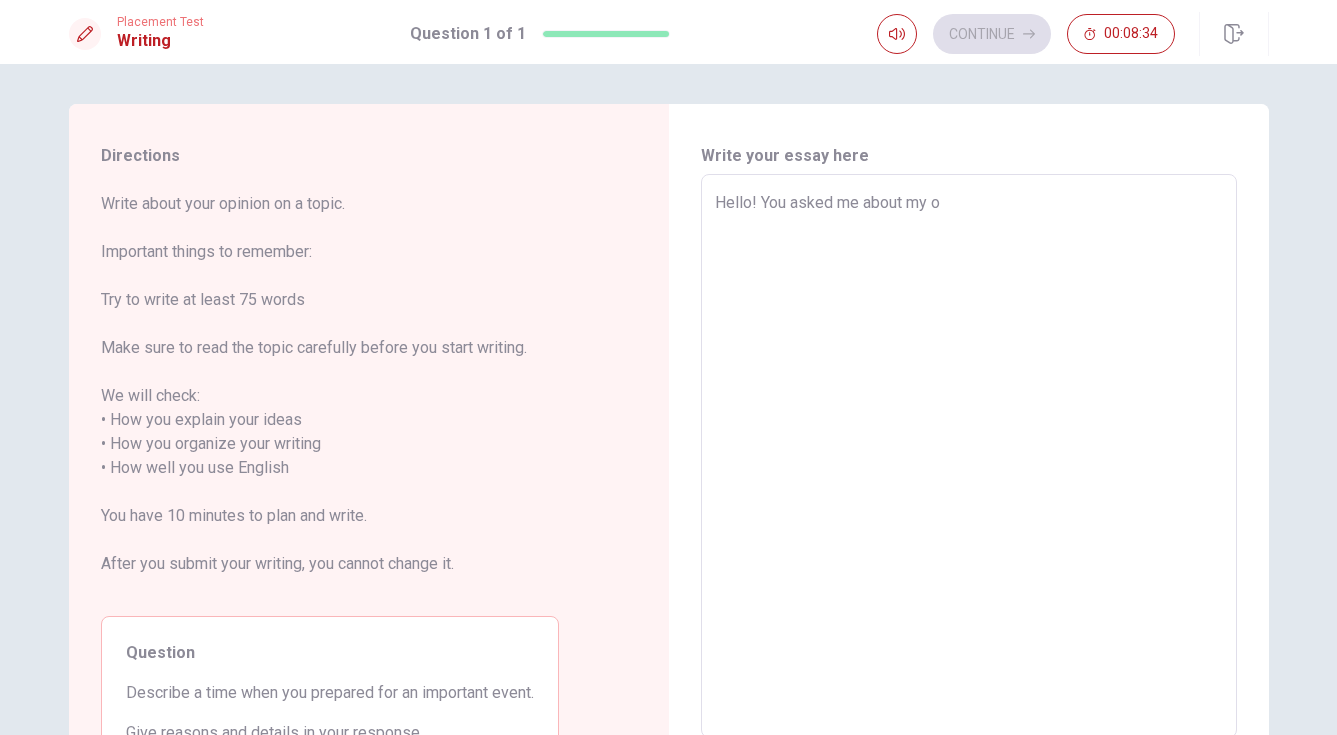 type on "Hello! You asked me about my op" 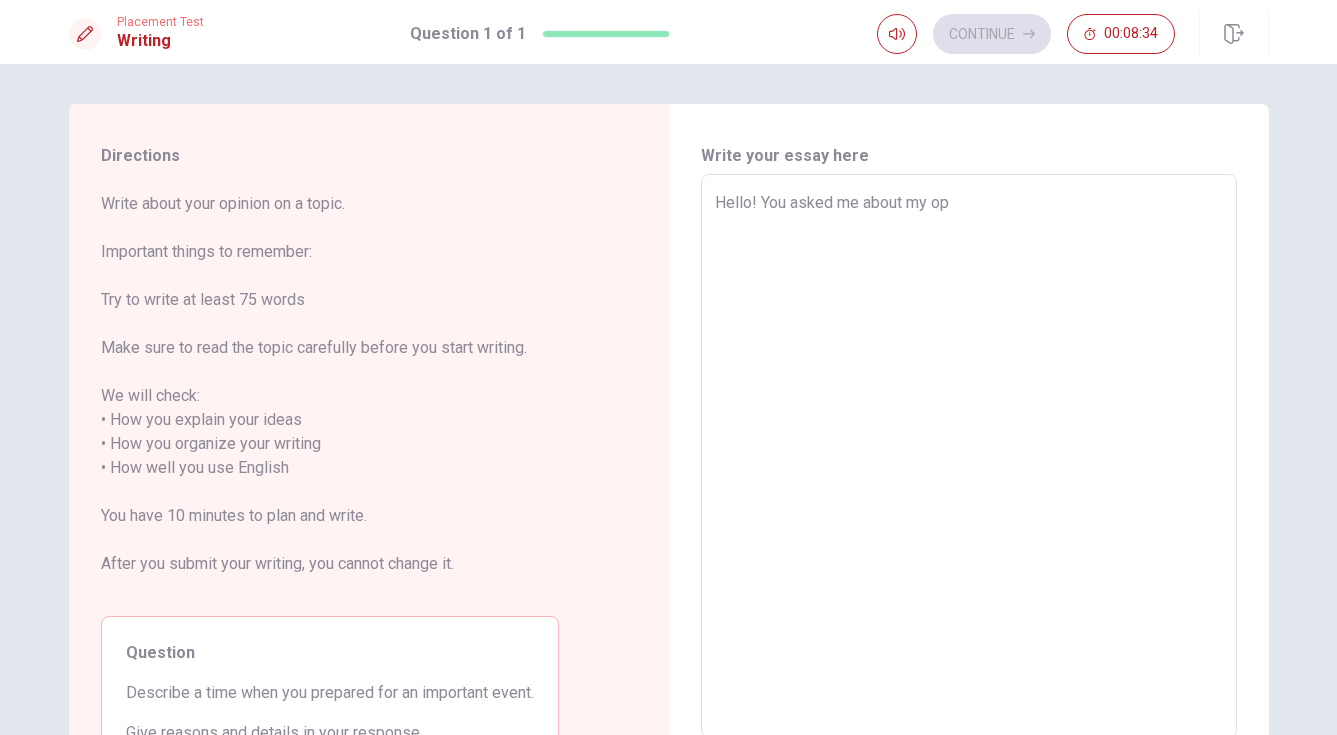 type 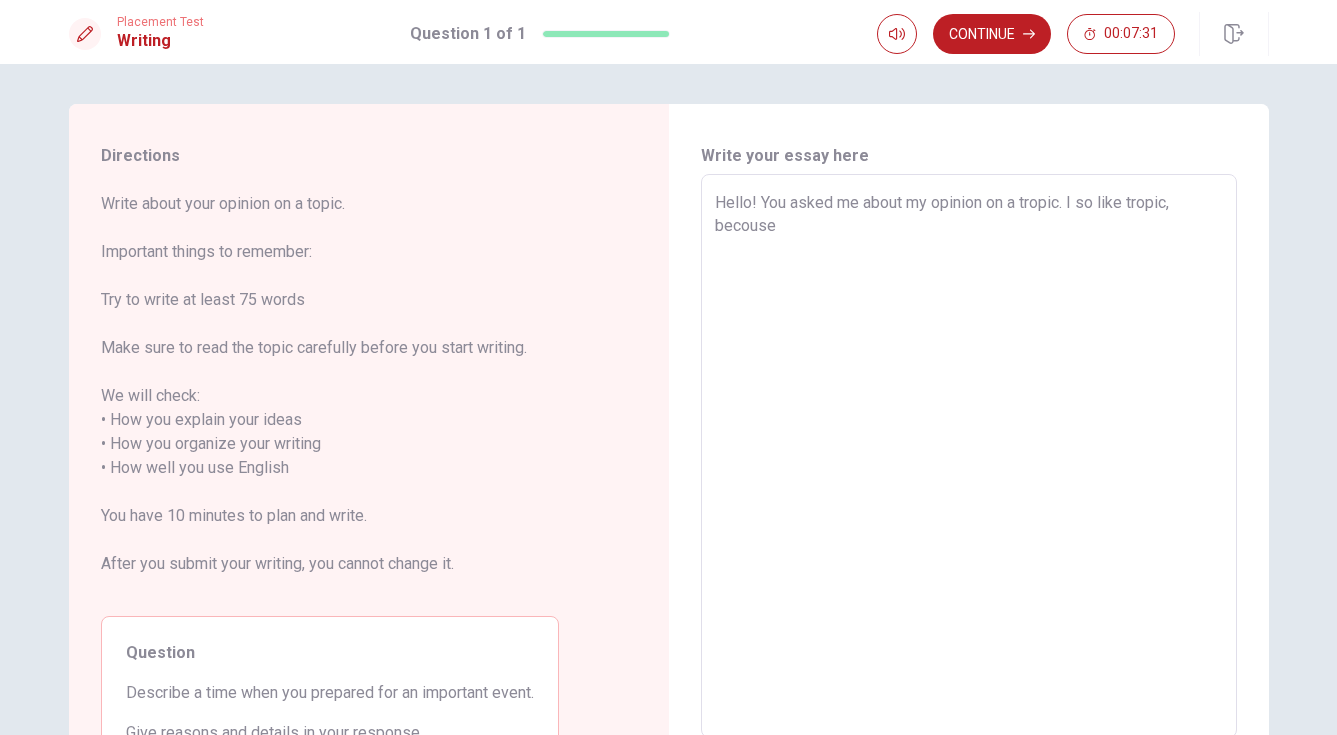 click on "Hello! You asked me about my opinion on a tropic. I so like tropic, becouse" at bounding box center (969, 456) 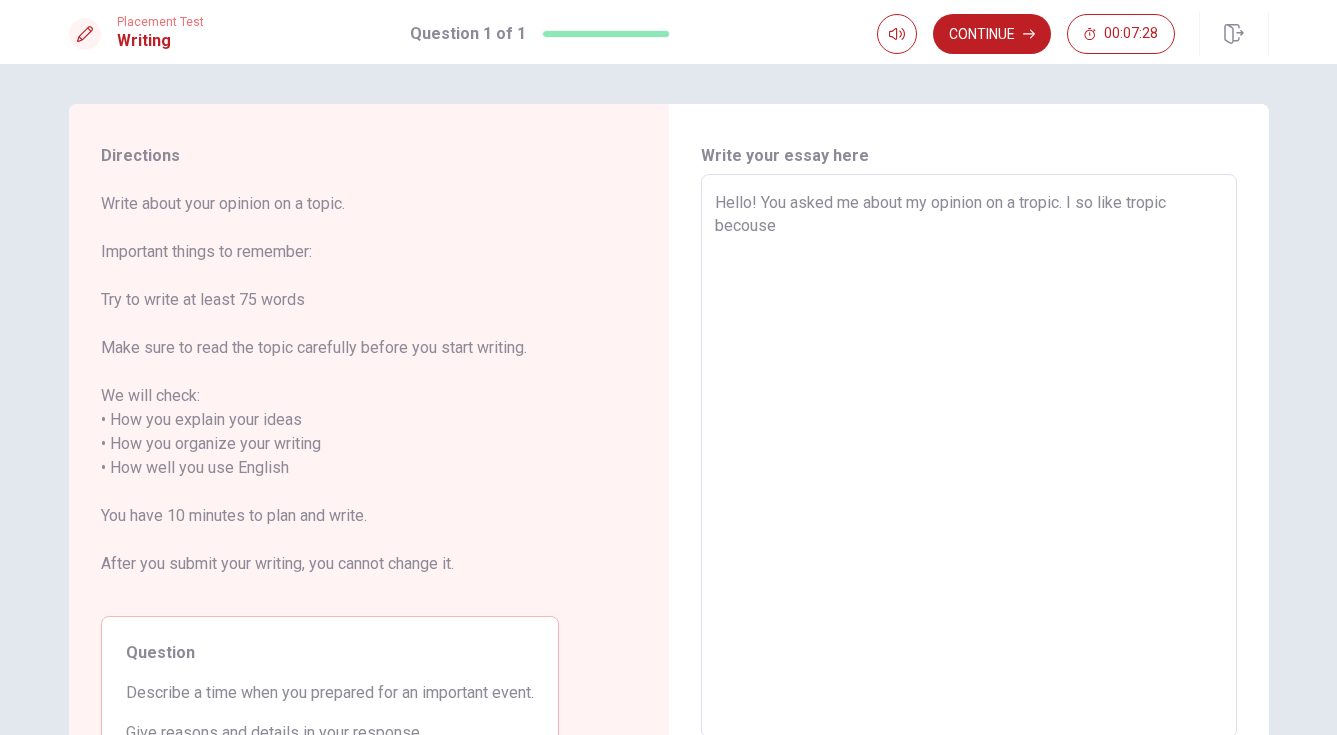 click on "Hello! You asked me about my opinion on a tropic. I so like tropic becouse" at bounding box center [969, 456] 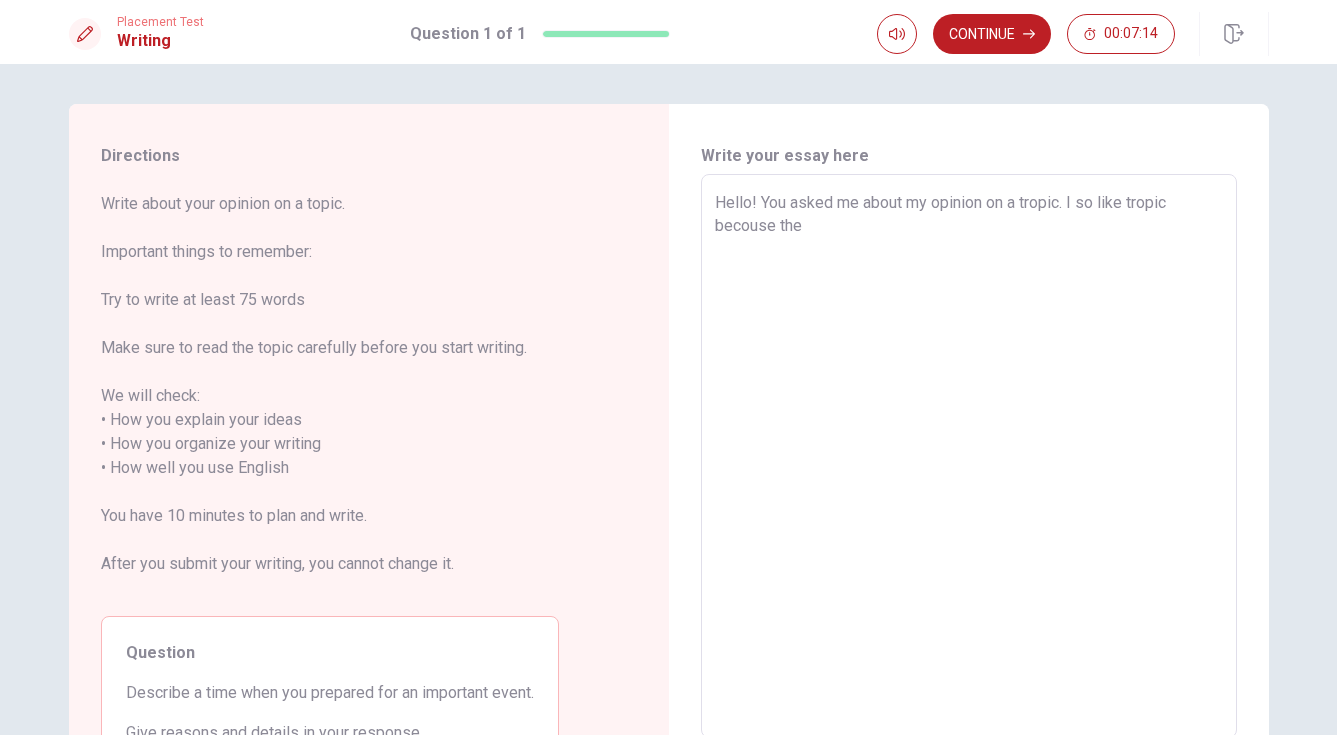drag, startPoint x: 911, startPoint y: 250, endPoint x: 703, endPoint y: 192, distance: 215.93518 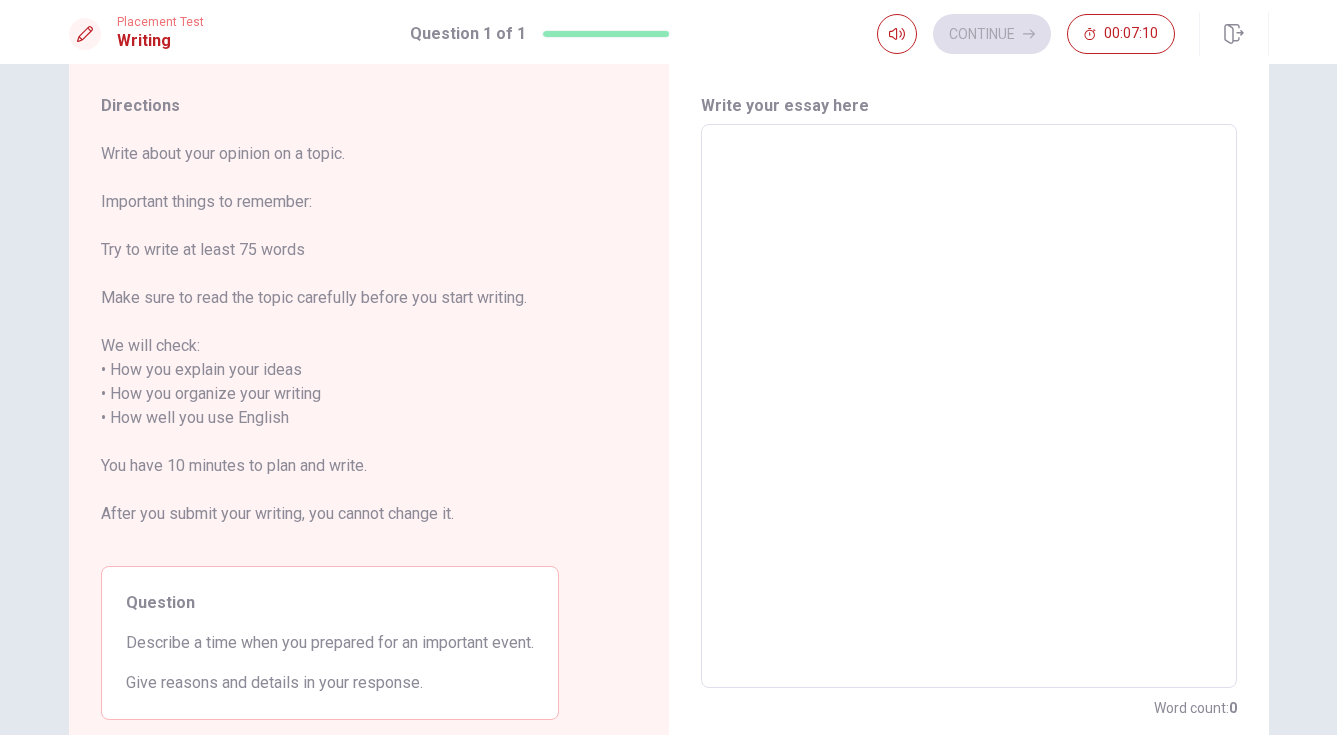 scroll, scrollTop: 48, scrollLeft: 0, axis: vertical 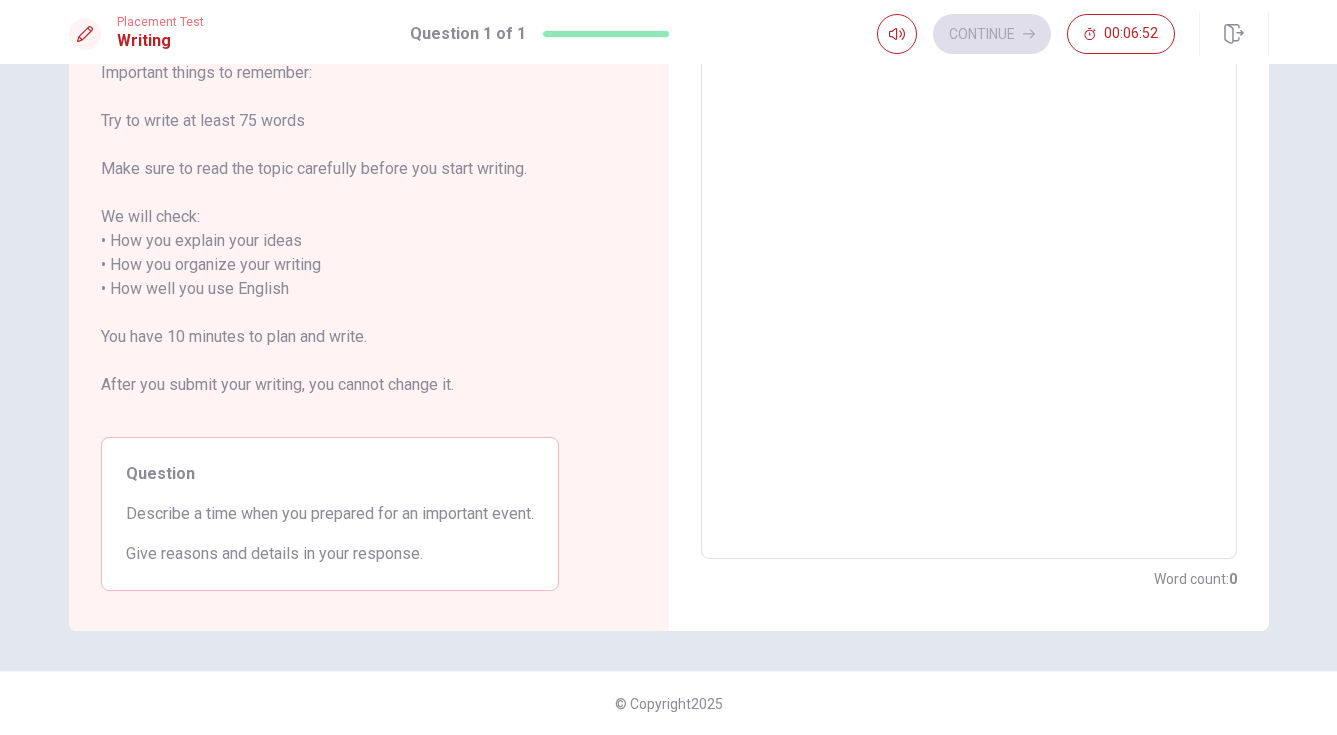 drag, startPoint x: 121, startPoint y: 515, endPoint x: 173, endPoint y: 511, distance: 52.153618 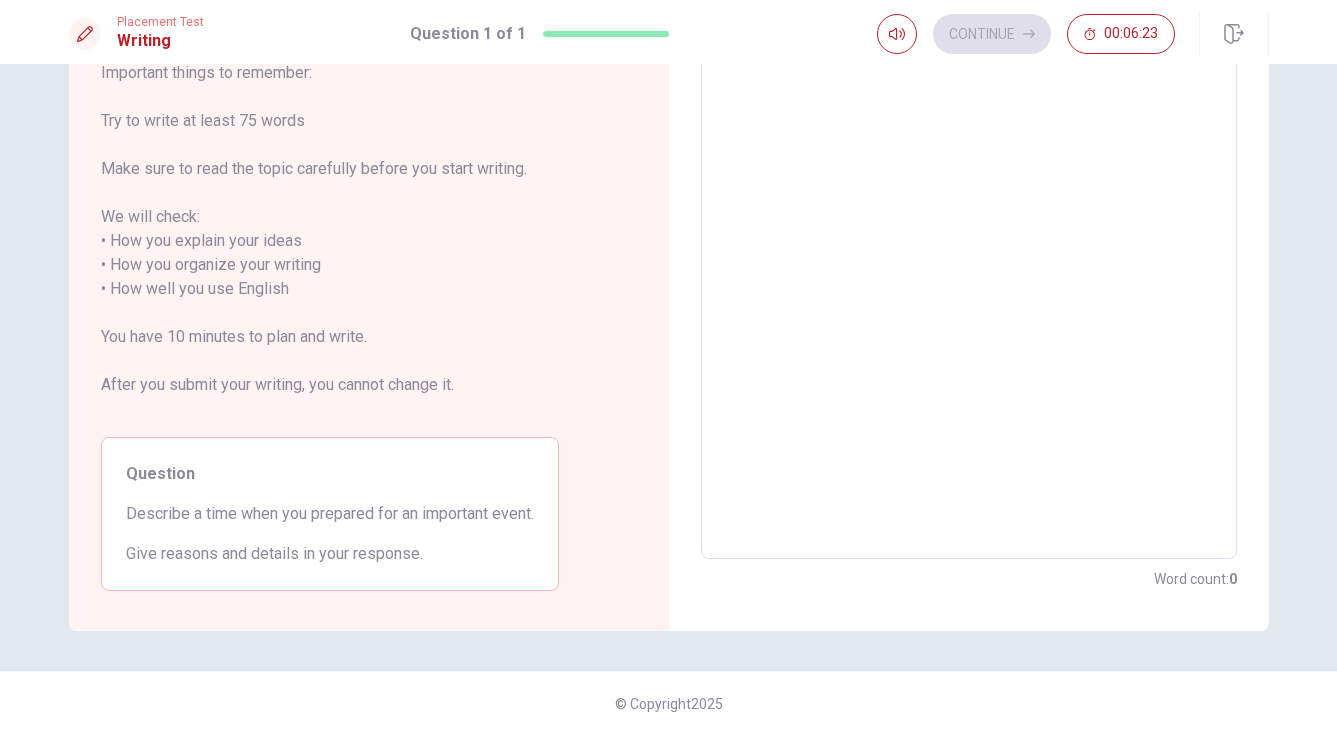 click at bounding box center [969, 277] 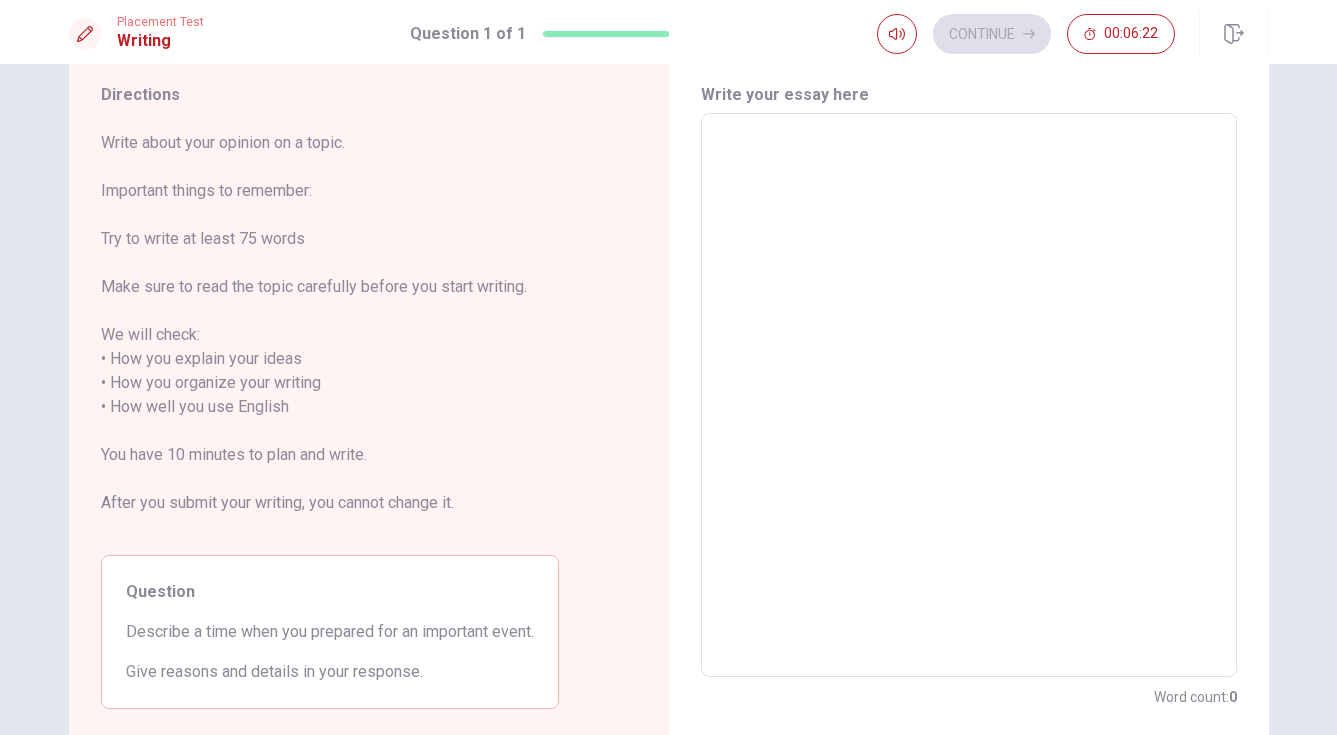 scroll, scrollTop: 62, scrollLeft: 0, axis: vertical 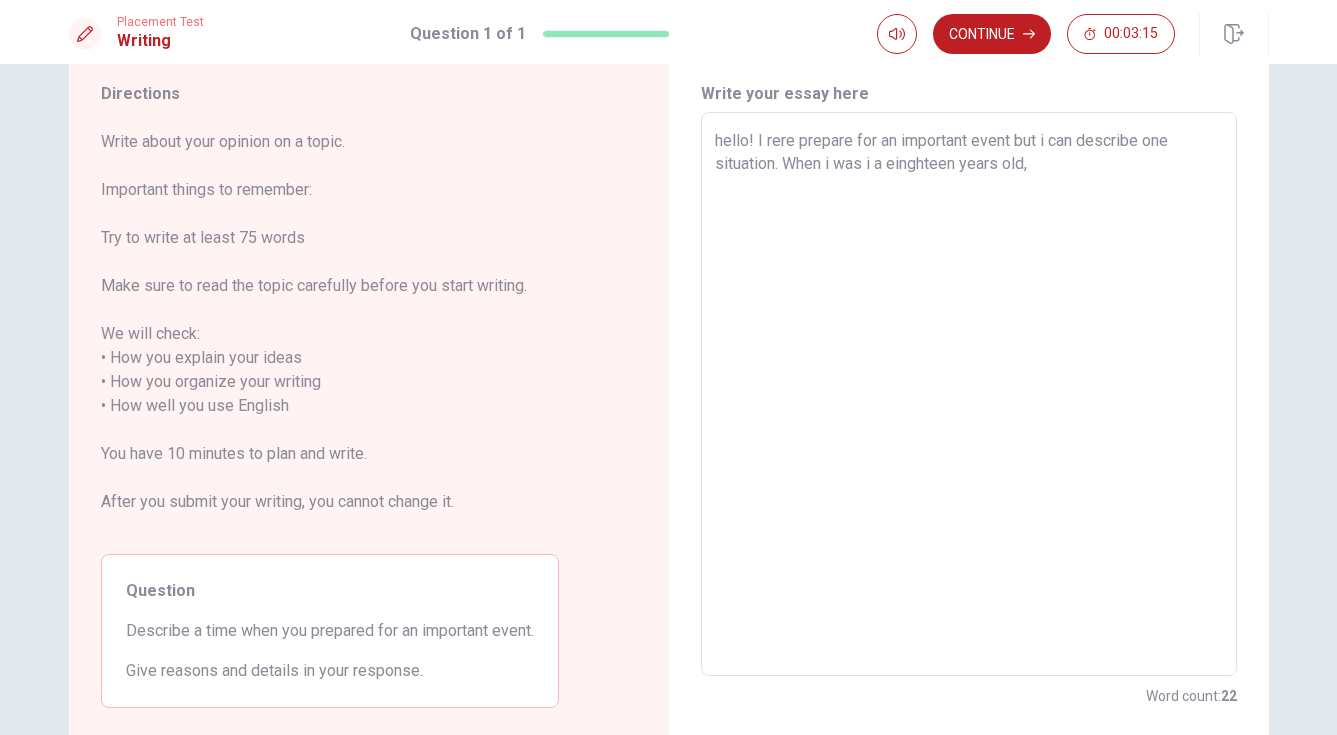 click on "hello! I rere prepare for an important event but i can describe one situation. When i was i a einghteen years old," at bounding box center (969, 394) 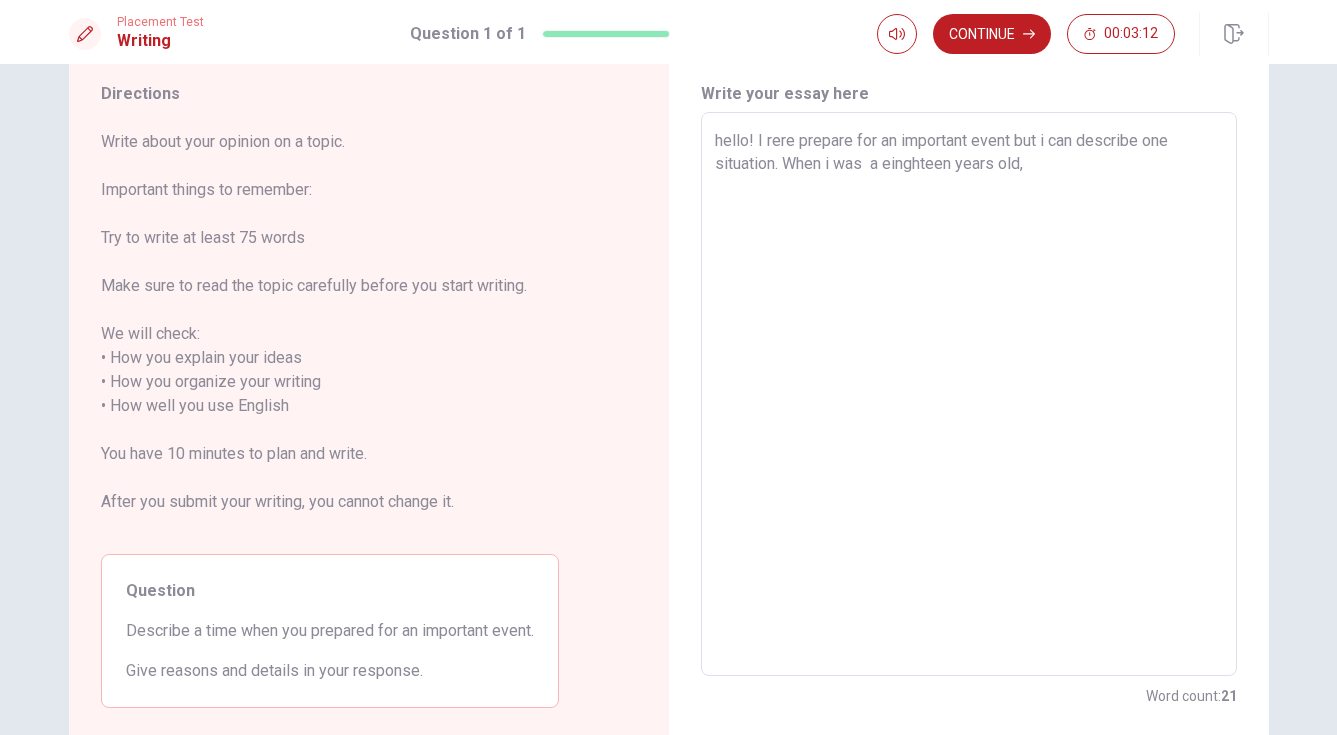 click on "hello! I rere prepare for an important event but i can describe one situation. When i was  a einghteen years old," at bounding box center [969, 394] 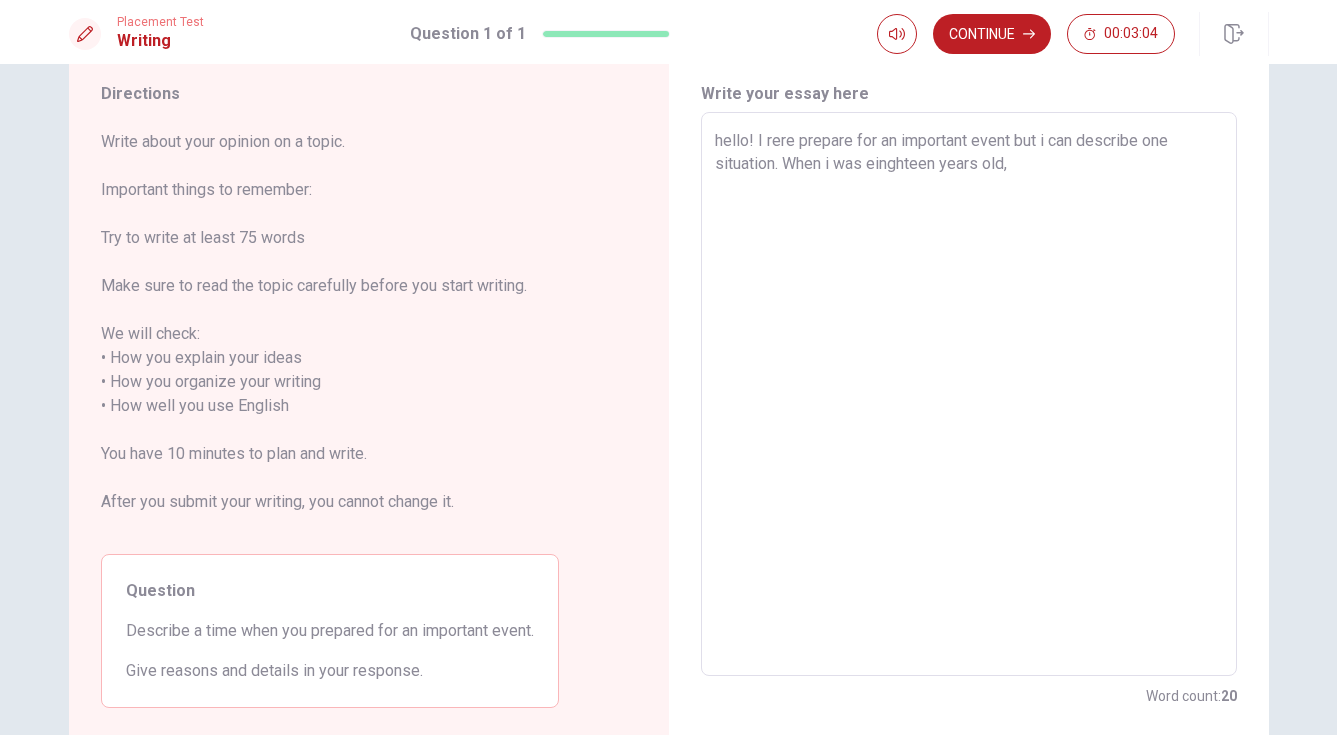 click on "hello! I rere prepare for an important event but i can describe one situation. When i was einghteen years old," at bounding box center (969, 394) 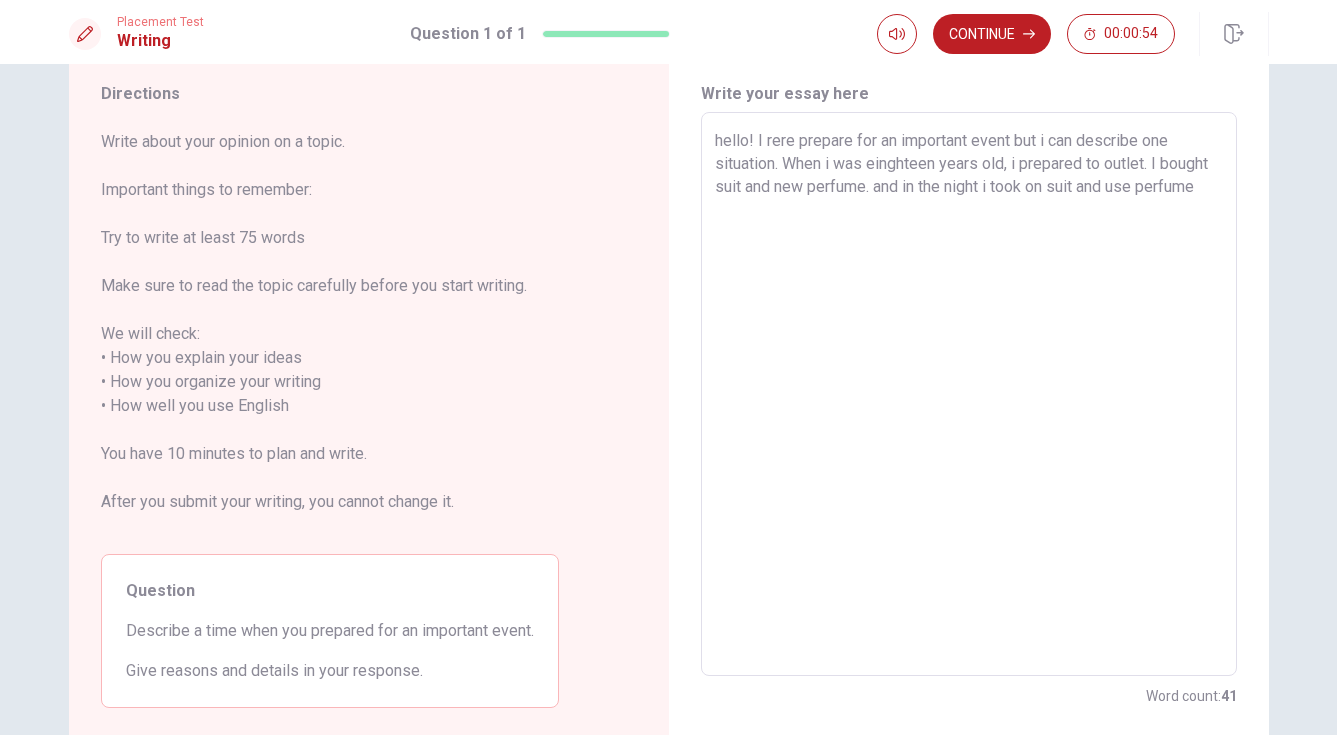 click on "hello! I rere prepare for an important event but i can describe one situation. When i was einghteen years old, i prepared to outlet. I bought suit and new perfume. and in the night i took on suit and use perfume" at bounding box center [969, 394] 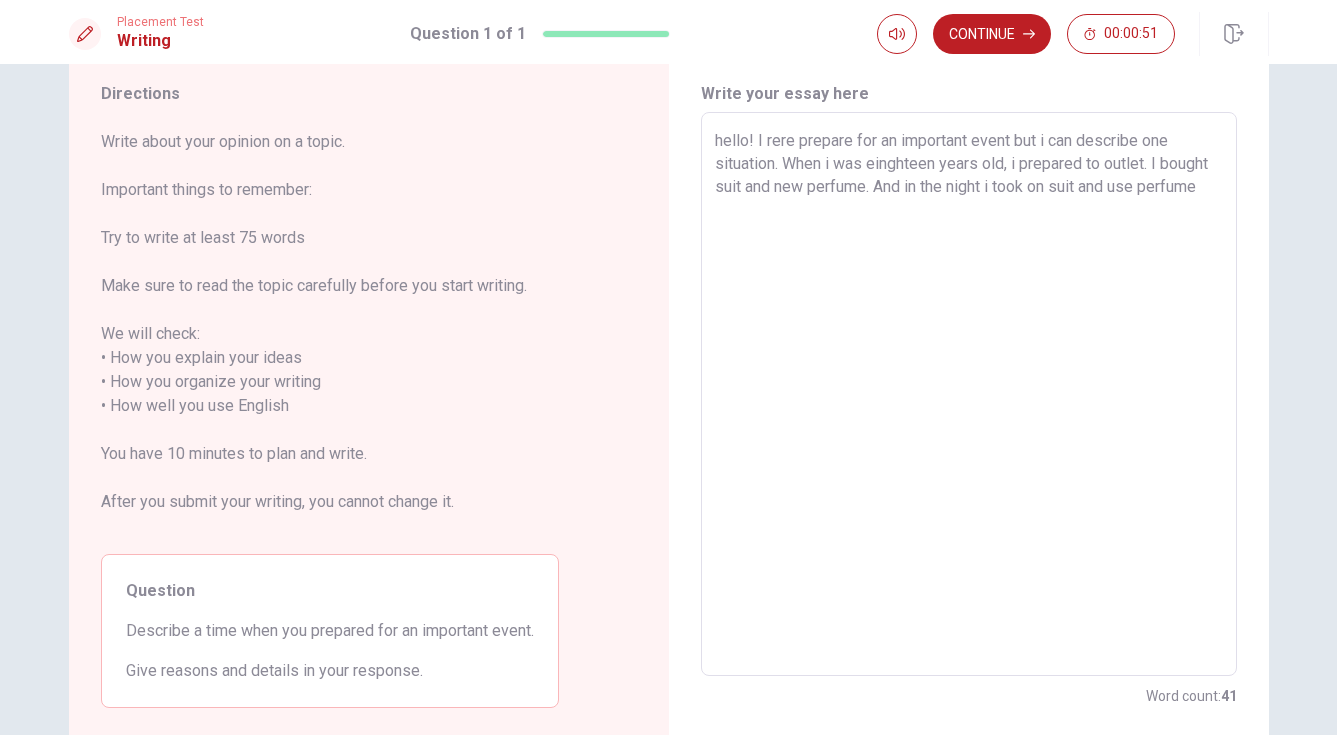 click on "hello! I rere prepare for an important event but i can describe one situation. When i was einghteen years old, i prepared to outlet. I bought suit and new perfume. And in the night i took on suit and use perfume" at bounding box center [969, 394] 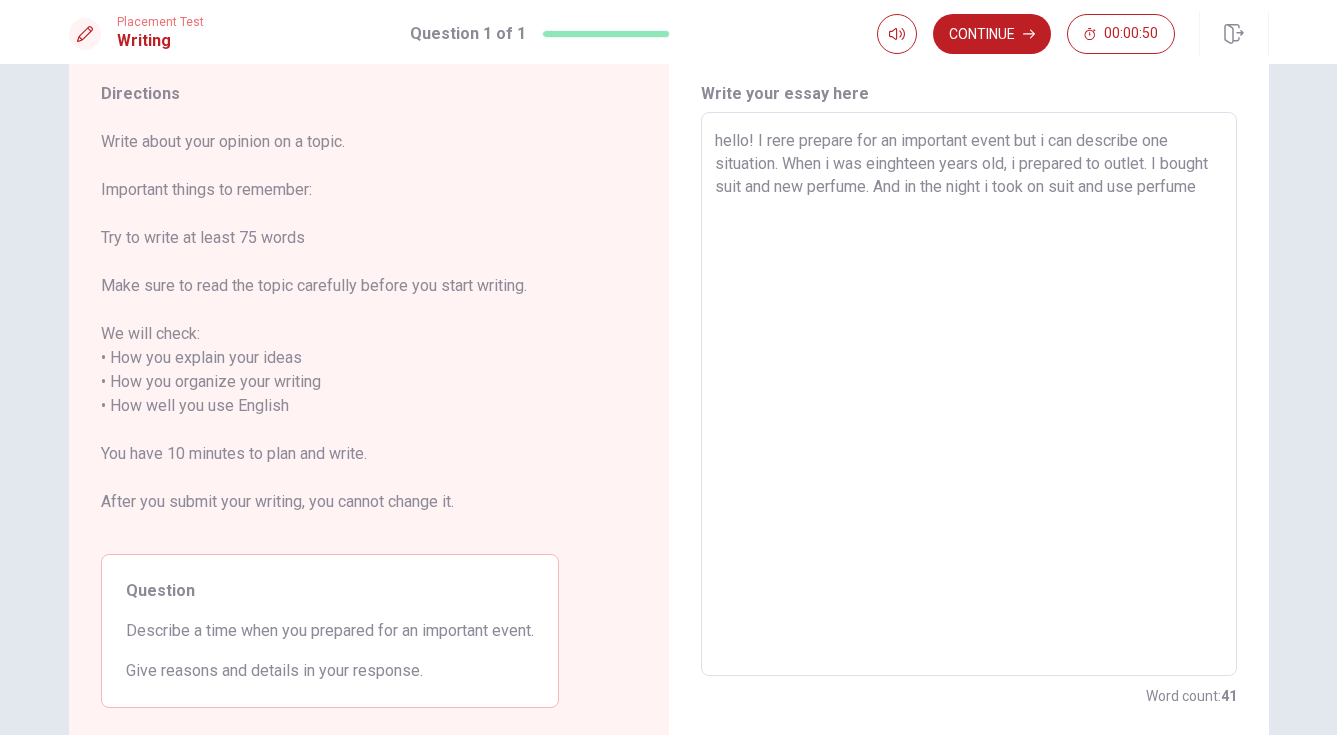 click on "hello! I rere prepare for an important event but i can describe one situation. When i was einghteen years old, i prepared to outlet. I bought suit and new perfume. And in the night i took on suit and use perfume" at bounding box center [969, 394] 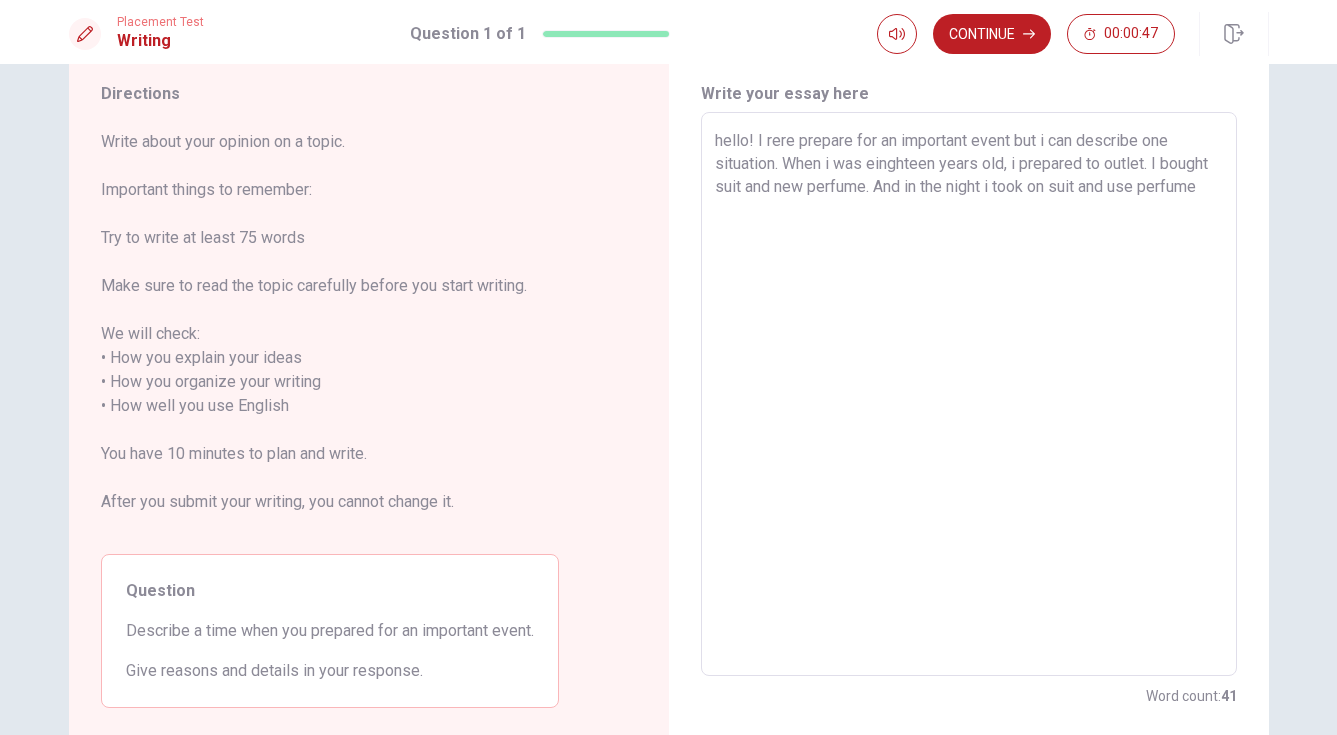 click on "hello! I rere prepare for an important event but i can describe one situation. When i was einghteen years old, i prepared to outlet. I bought suit and new perfume. And in the night i took on suit and use perfume" at bounding box center (969, 394) 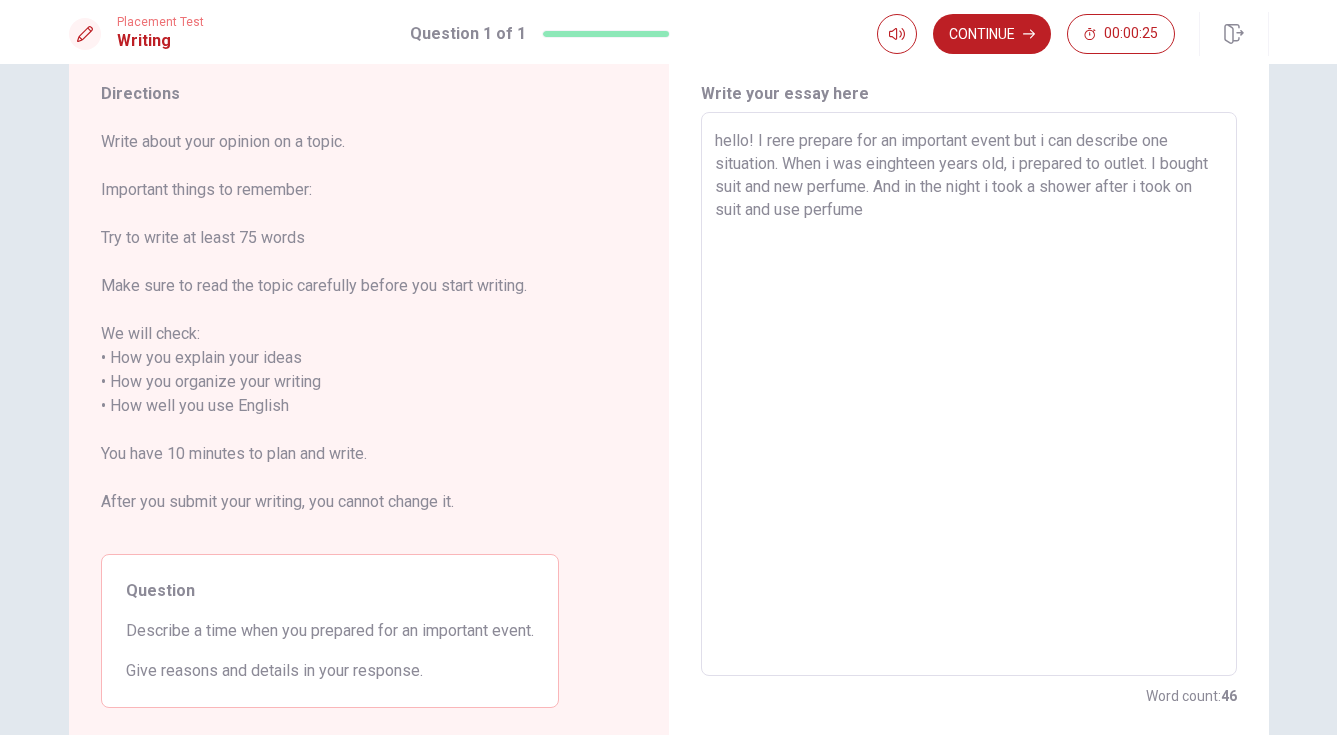click on "hello! I rere prepare for an important event but i can describe one situation. When i was einghteen years old, i prepared to outlet. I bought suit and new perfume. And in the night i took a shower after i took on suit and use perfume" at bounding box center [969, 394] 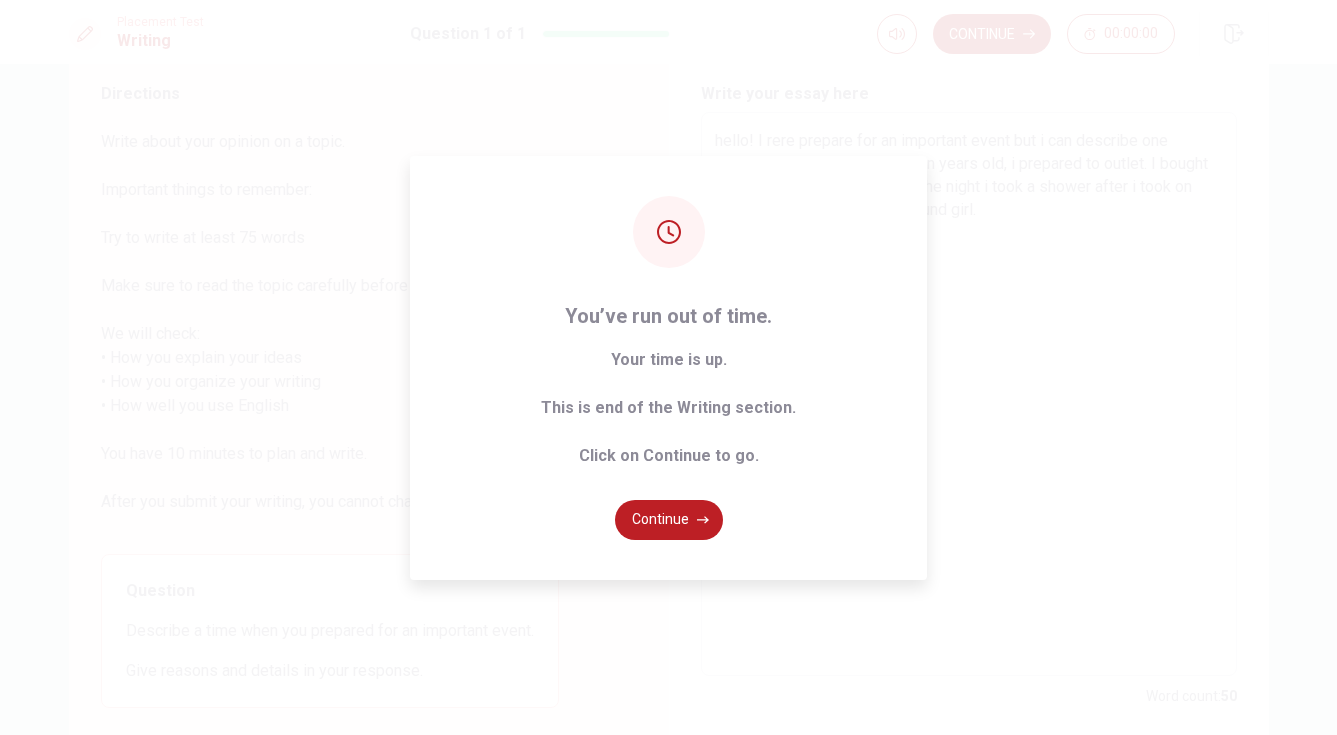 click on "You’ve run out of time. Your time is up. This is end of the Writing section. Click on Continue to go. Continue" at bounding box center [668, 368] 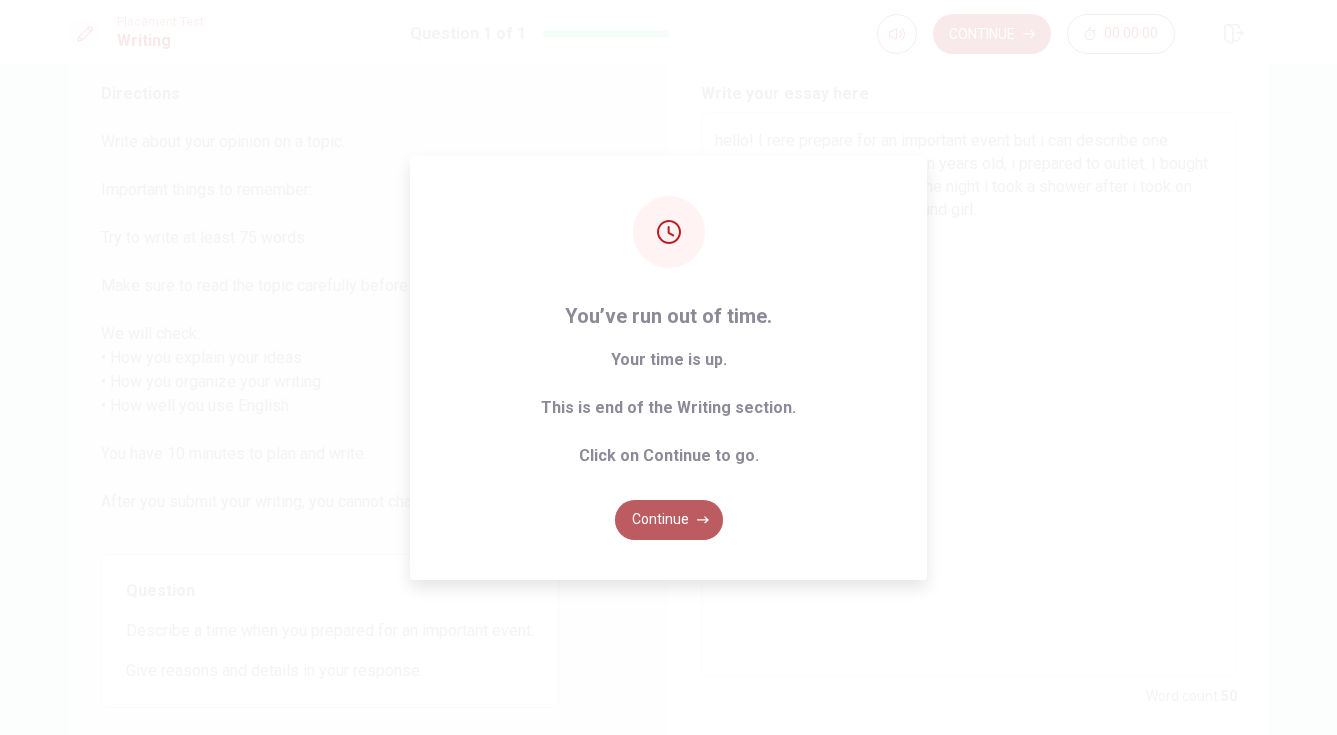 click on "Continue" at bounding box center [669, 520] 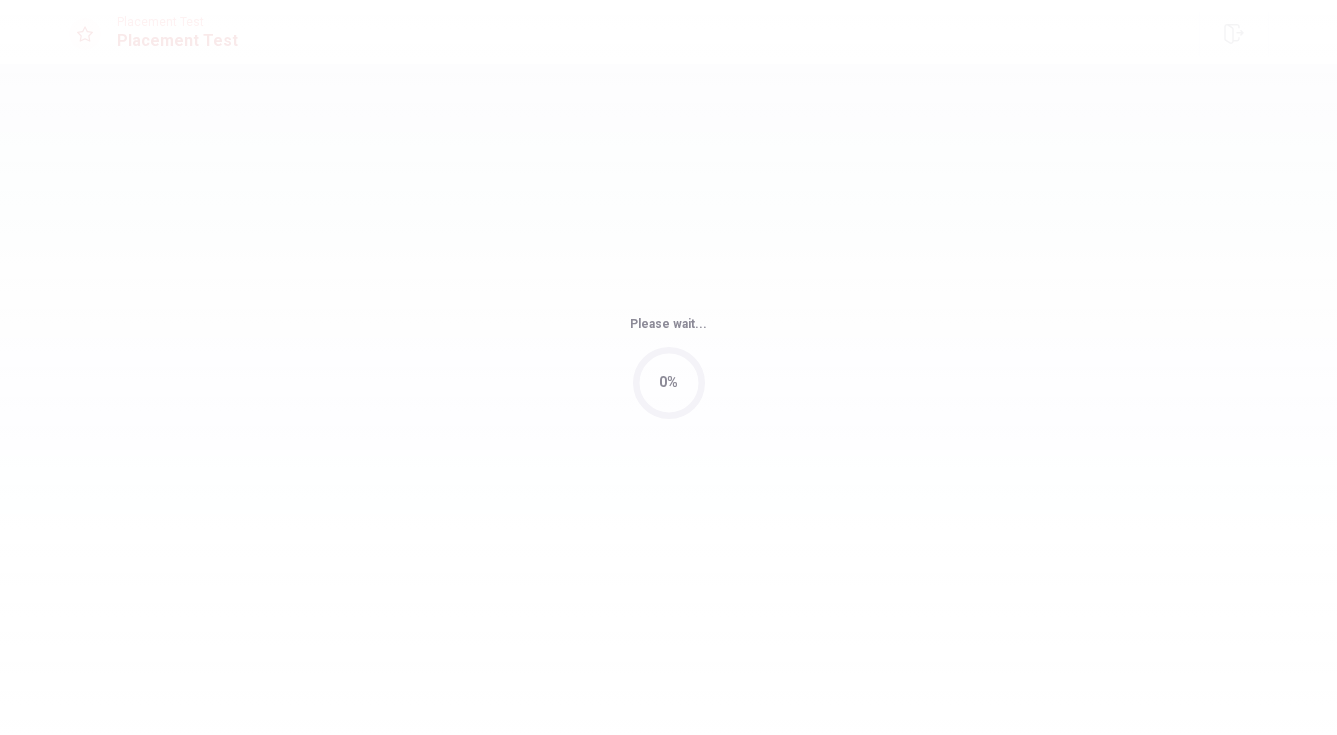 scroll, scrollTop: 0, scrollLeft: 0, axis: both 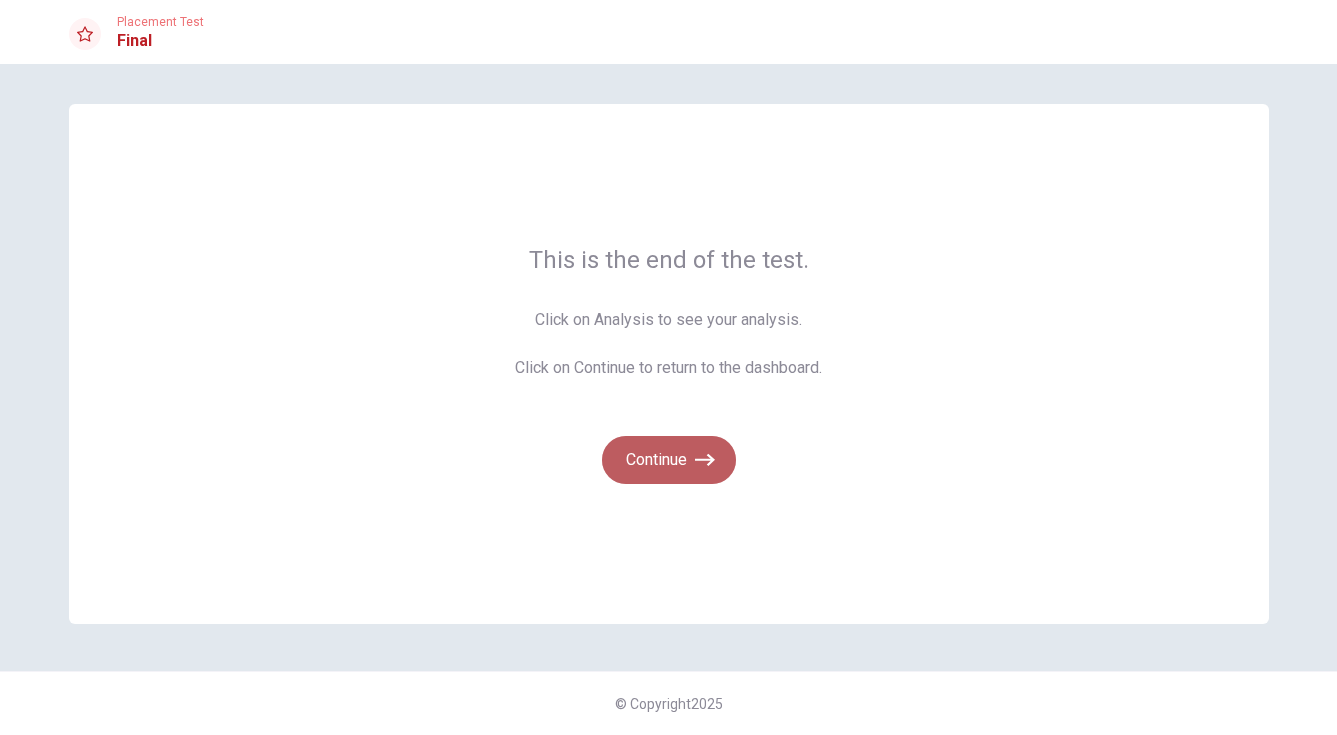 click on "Continue" at bounding box center (669, 460) 